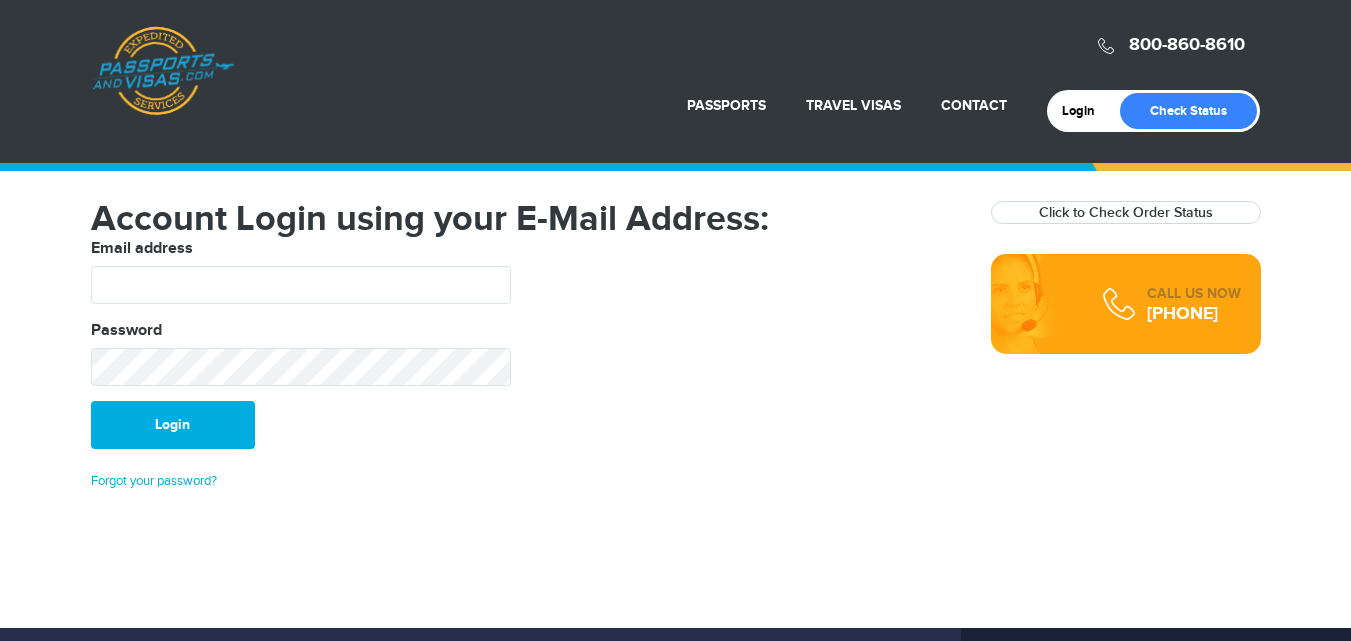 scroll, scrollTop: 0, scrollLeft: 0, axis: both 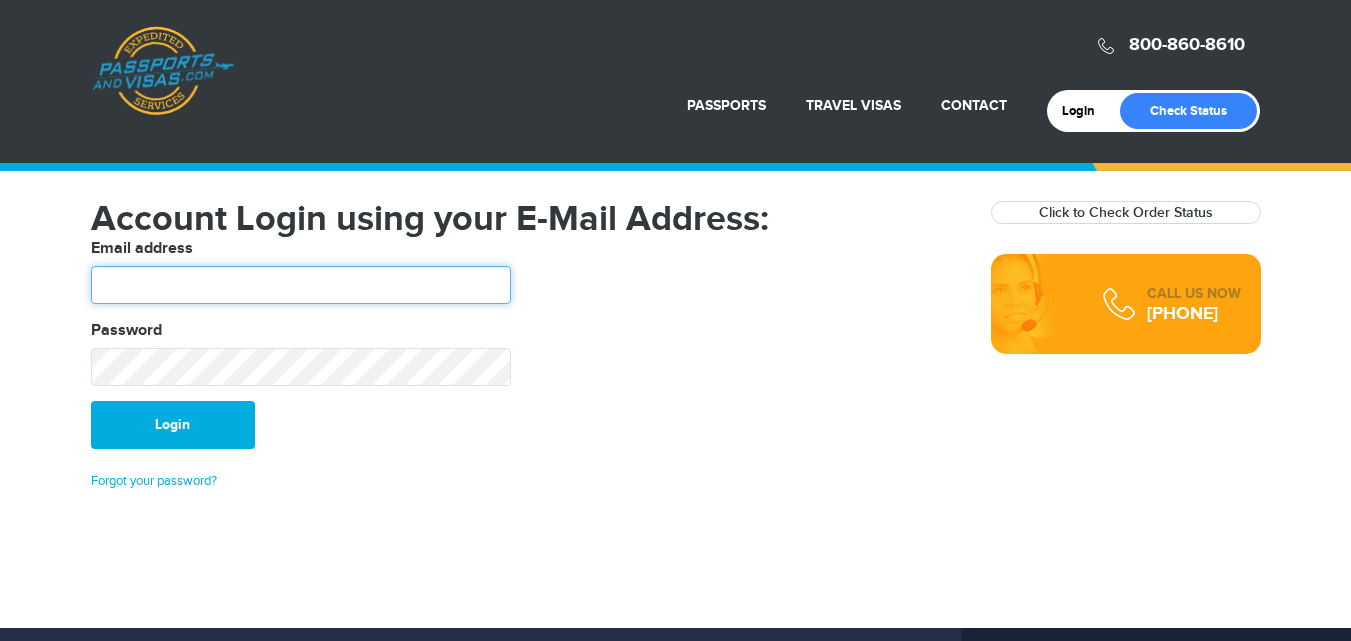 click at bounding box center [301, 285] 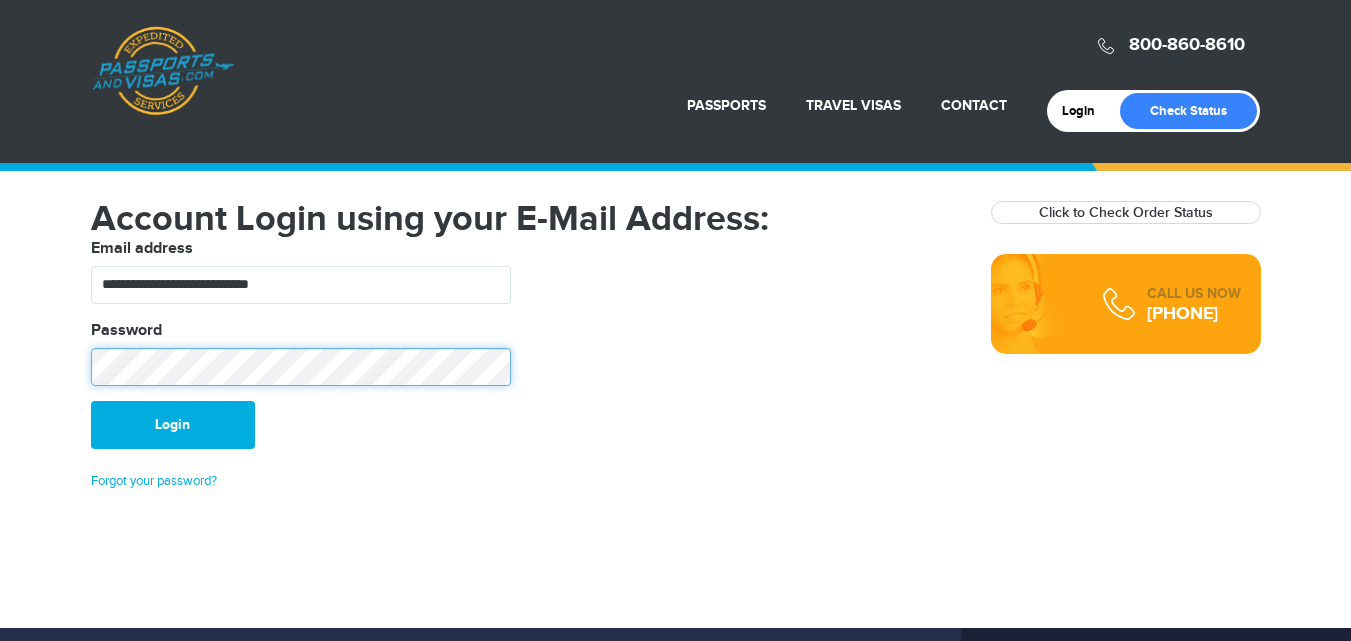 click on "Login" at bounding box center (173, 425) 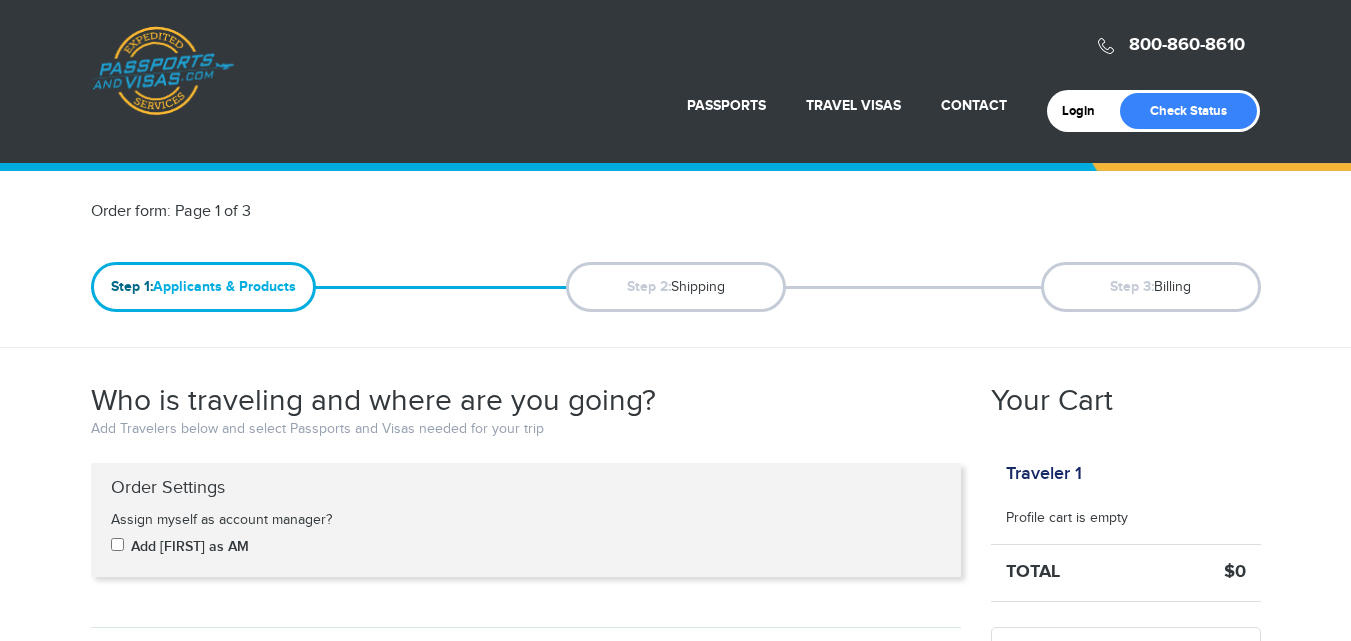 scroll, scrollTop: 0, scrollLeft: 0, axis: both 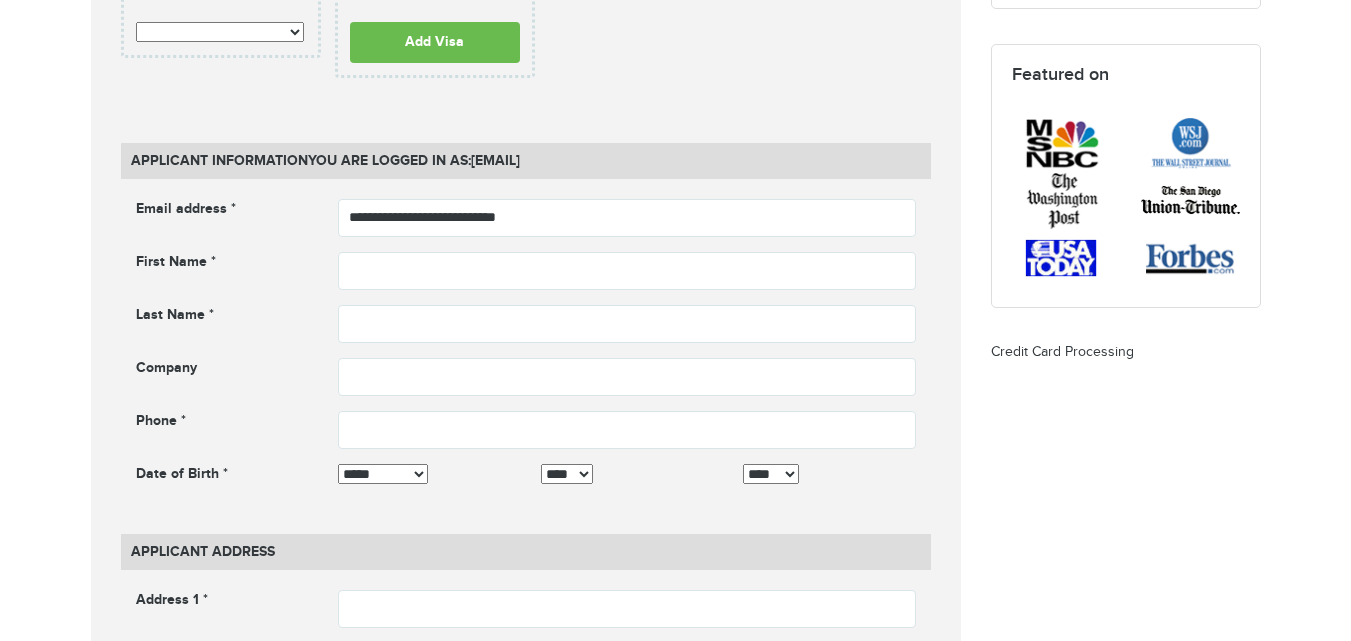 click on "**********" at bounding box center (526, 351) 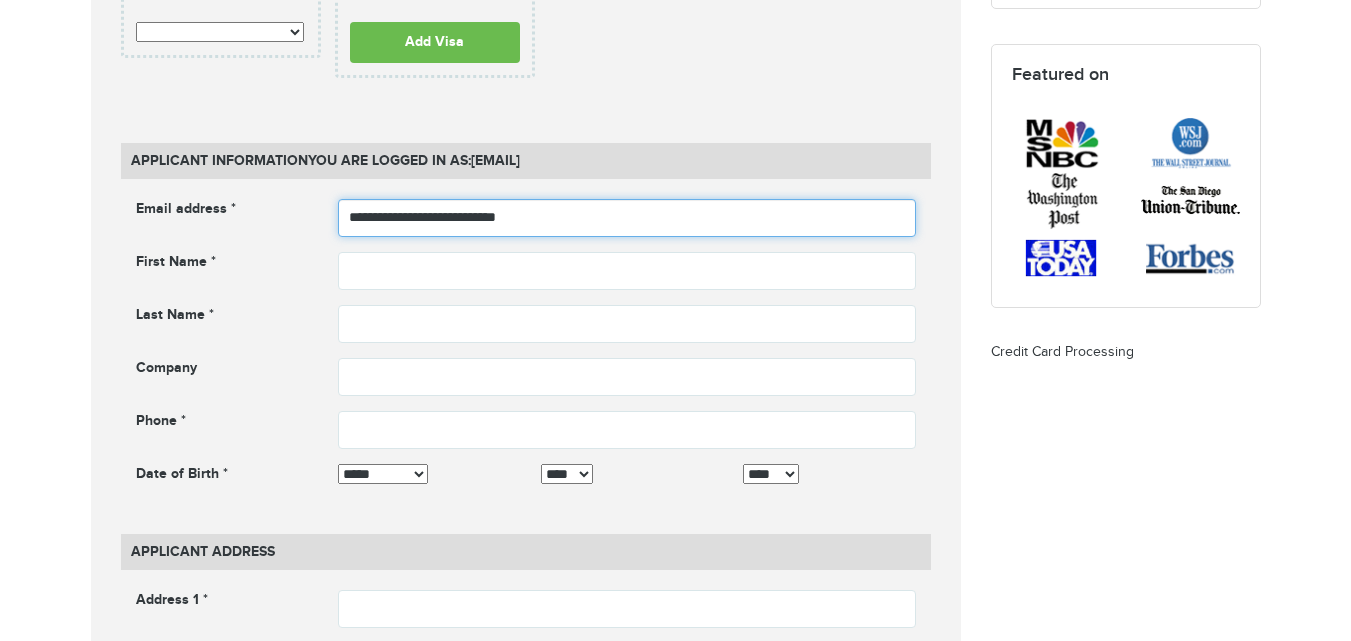 click on "**********" at bounding box center (627, 218) 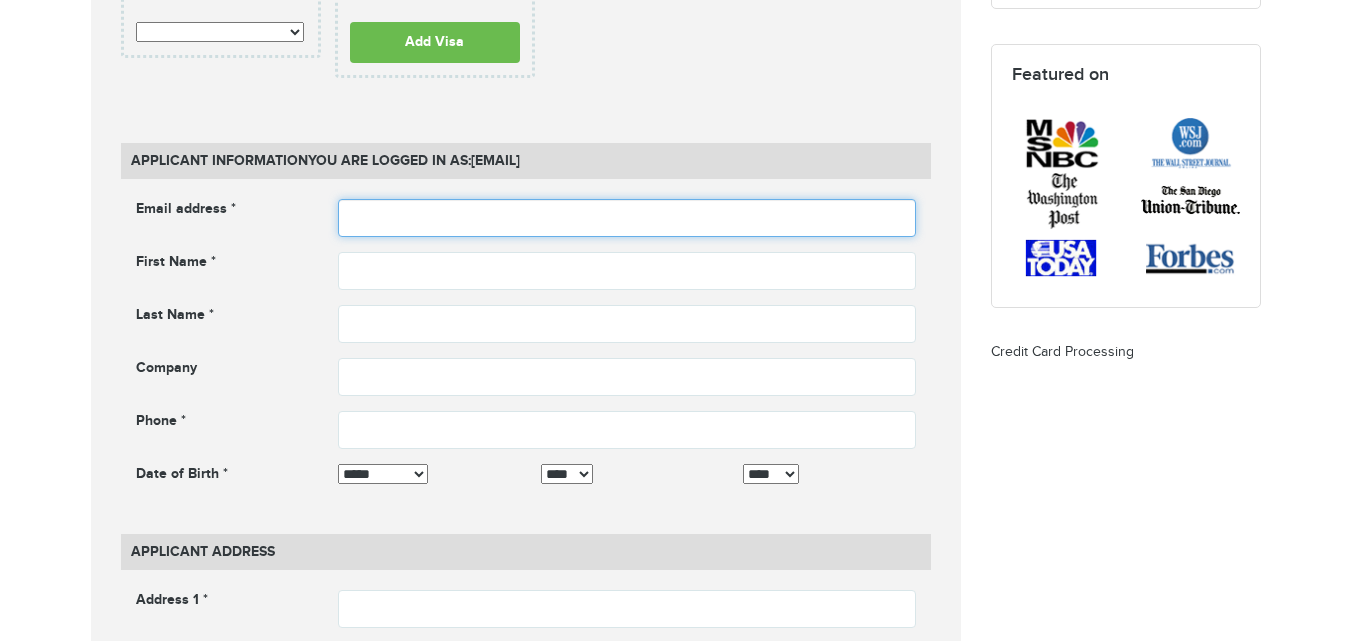 type 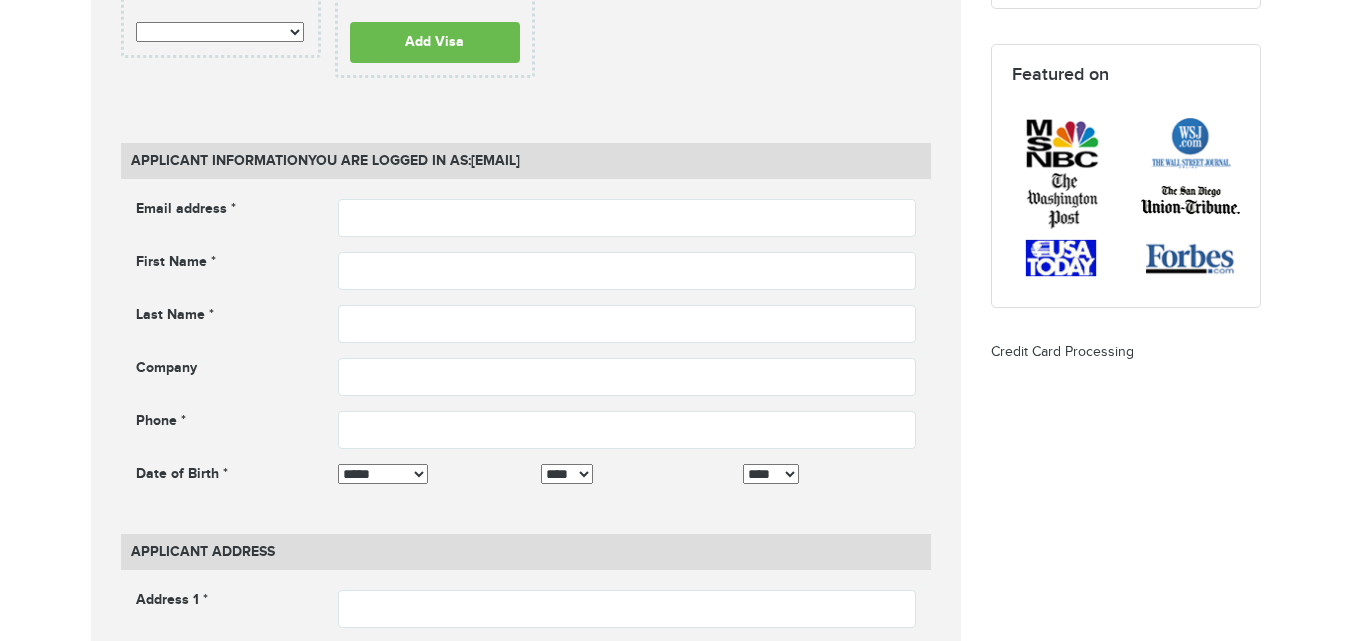 click on "800-860-8610
Passports & Visas.com
Login
Check Status
Passports
Passport Renewal
New Passport
Second Passport
Passport Name Change
Lost Passport" at bounding box center [675, 651] 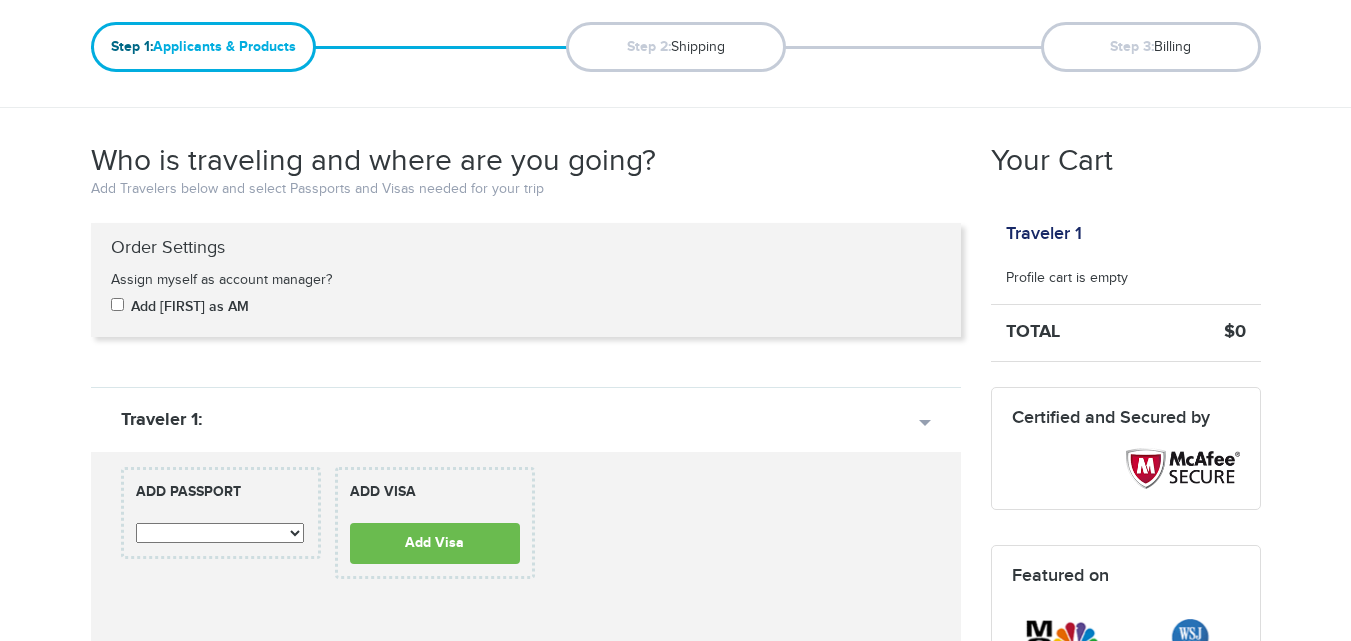 scroll, scrollTop: 37, scrollLeft: 0, axis: vertical 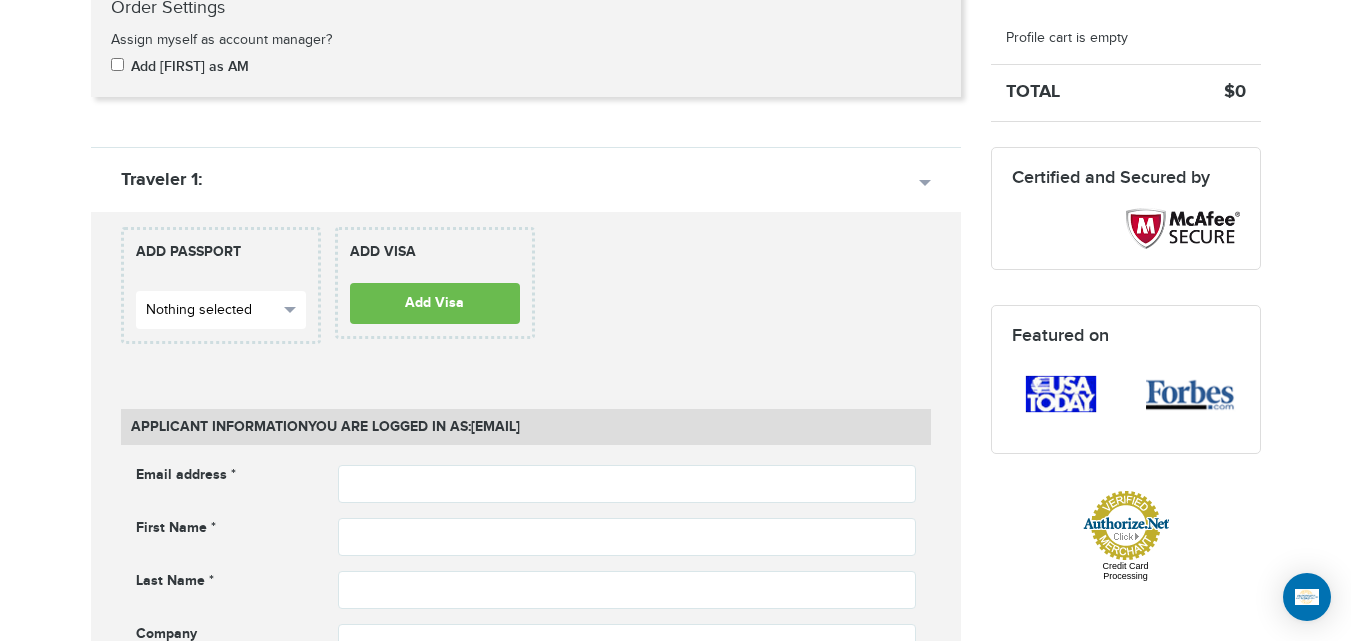 click on "Nothing selected" at bounding box center [221, 310] 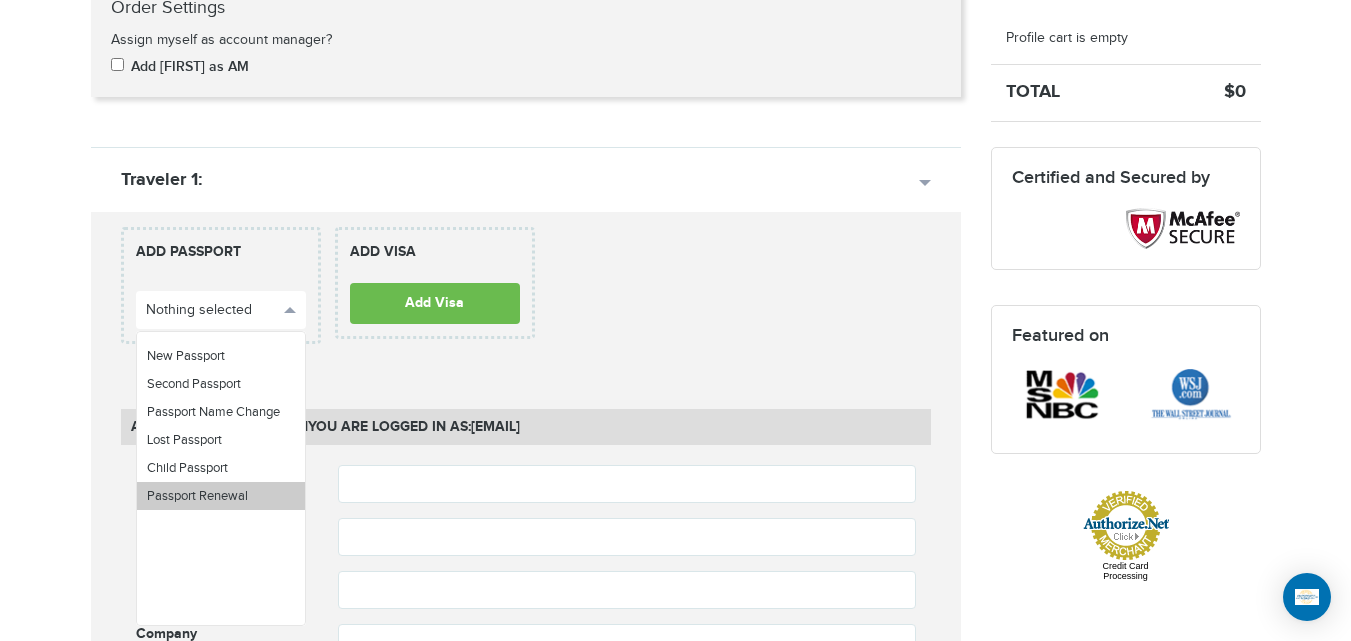click on "Passport Renewal" at bounding box center (221, 496) 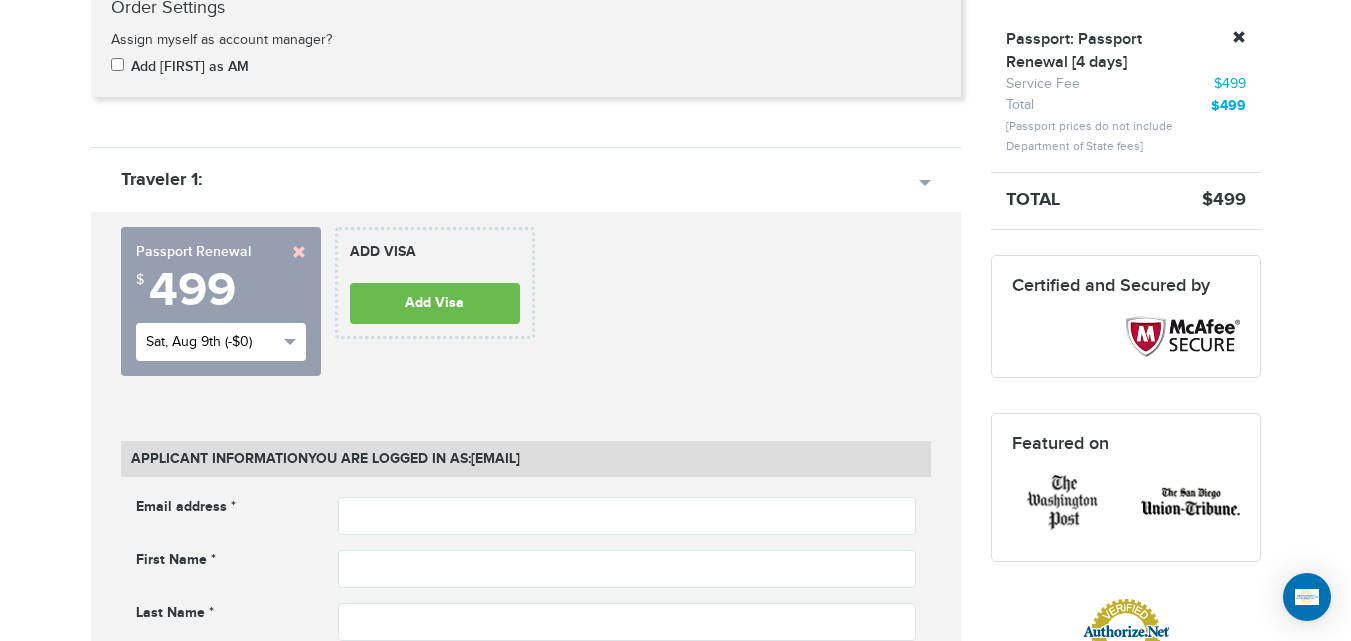click on "Sat, Aug 9th (-$0)" at bounding box center [212, 342] 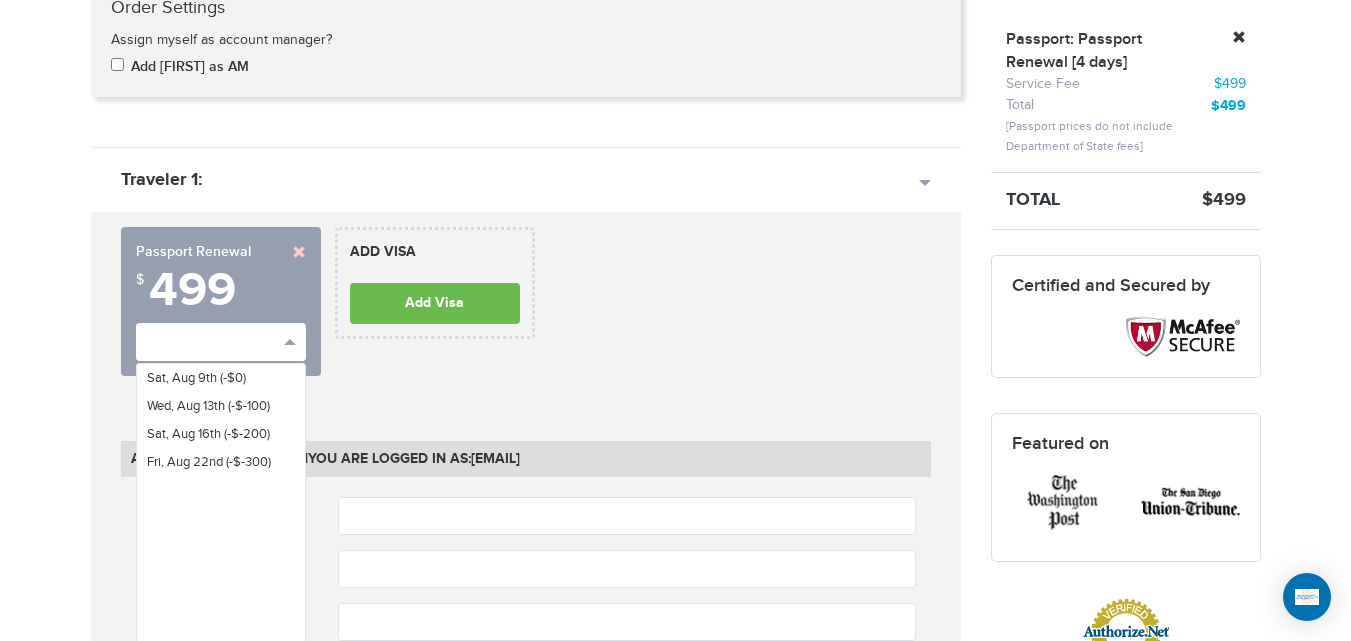 click on "[PHONE]
Passports & Visas.com
Hello, [NAME]
Passports
Passport Renewal
New Passport
Second Passport
Passport Name Change
Lost Passport
Child Passport
Travel Visas" at bounding box center [675, 1442] 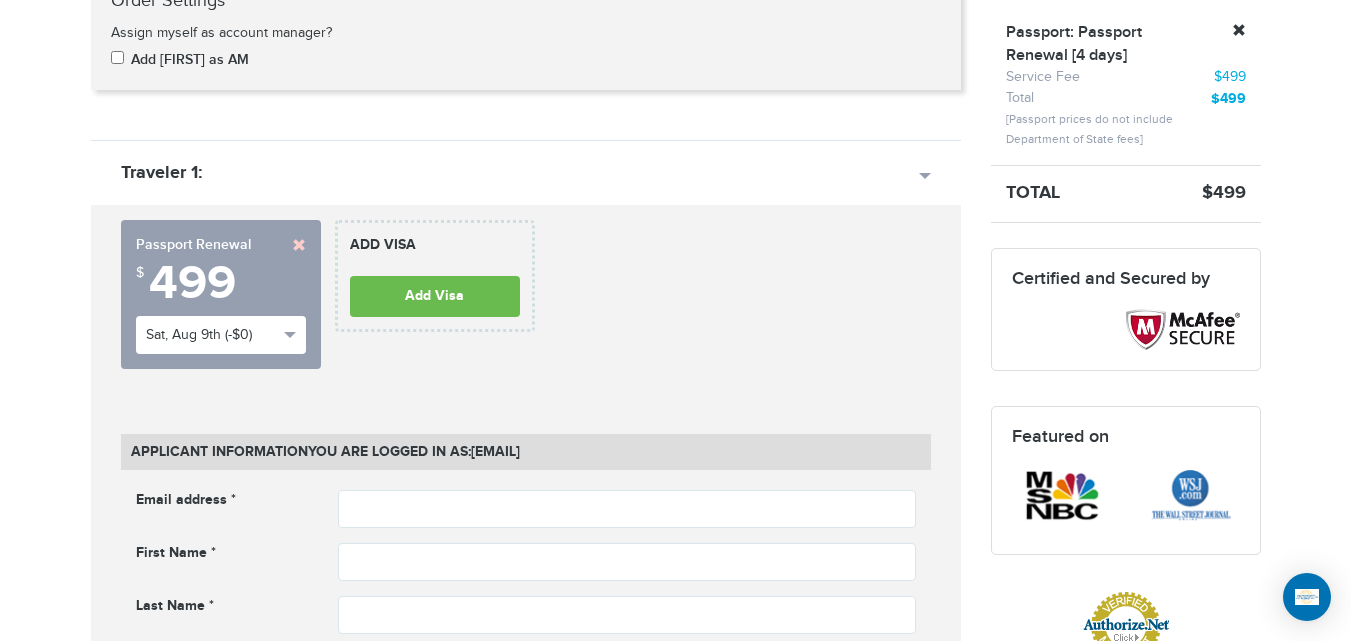 scroll, scrollTop: 498, scrollLeft: 0, axis: vertical 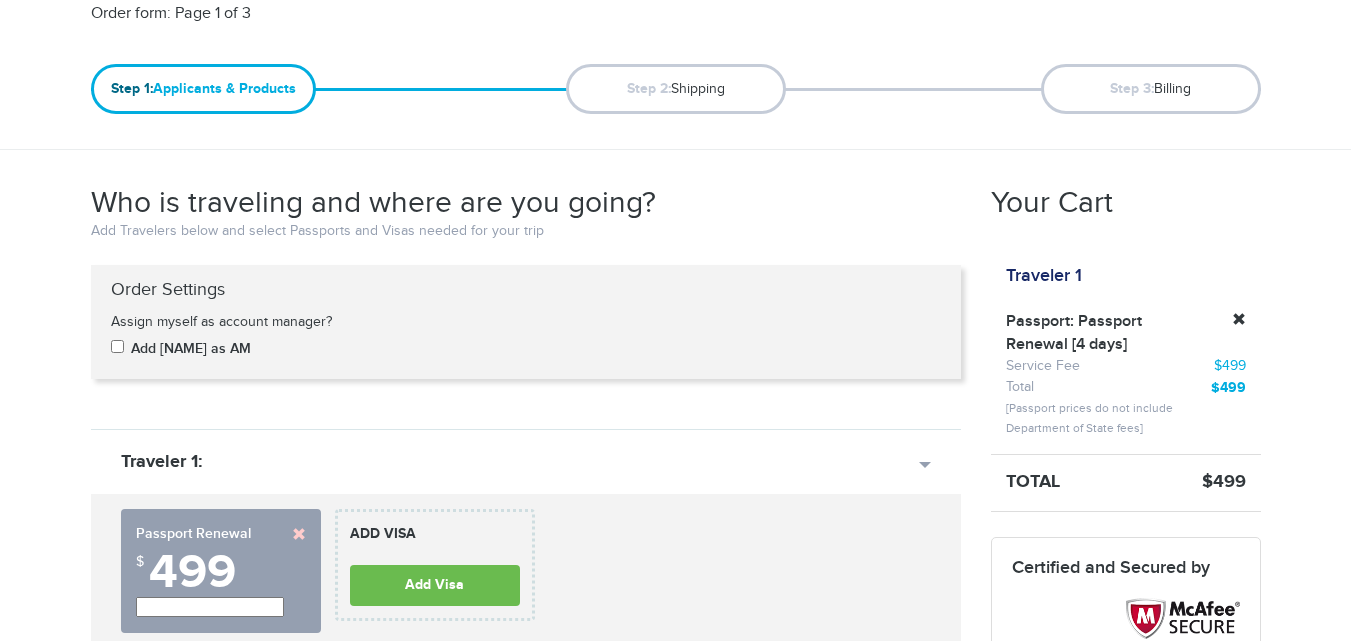 click on "800-860-8610
Passports & Visas.com
Login
Check Status
Passports
Passport Renewal
New Passport
Second Passport
Passport Name Change
Lost Passport" at bounding box center (675, 1679) 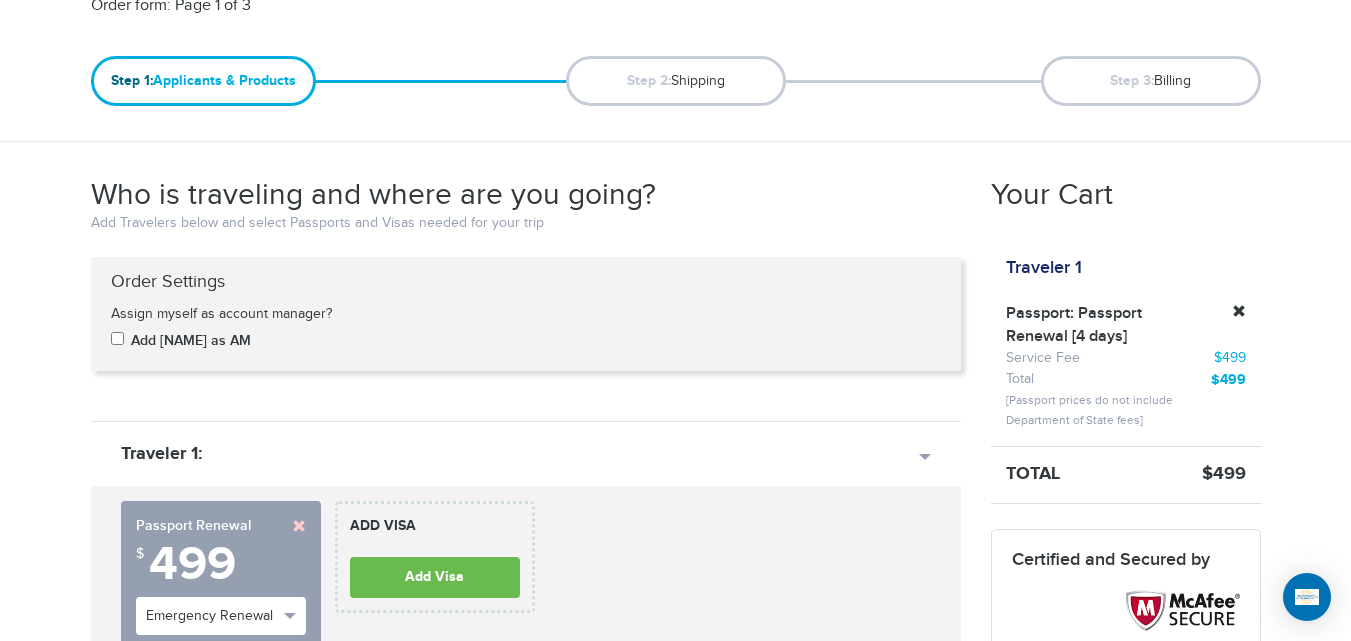 scroll, scrollTop: 0, scrollLeft: 0, axis: both 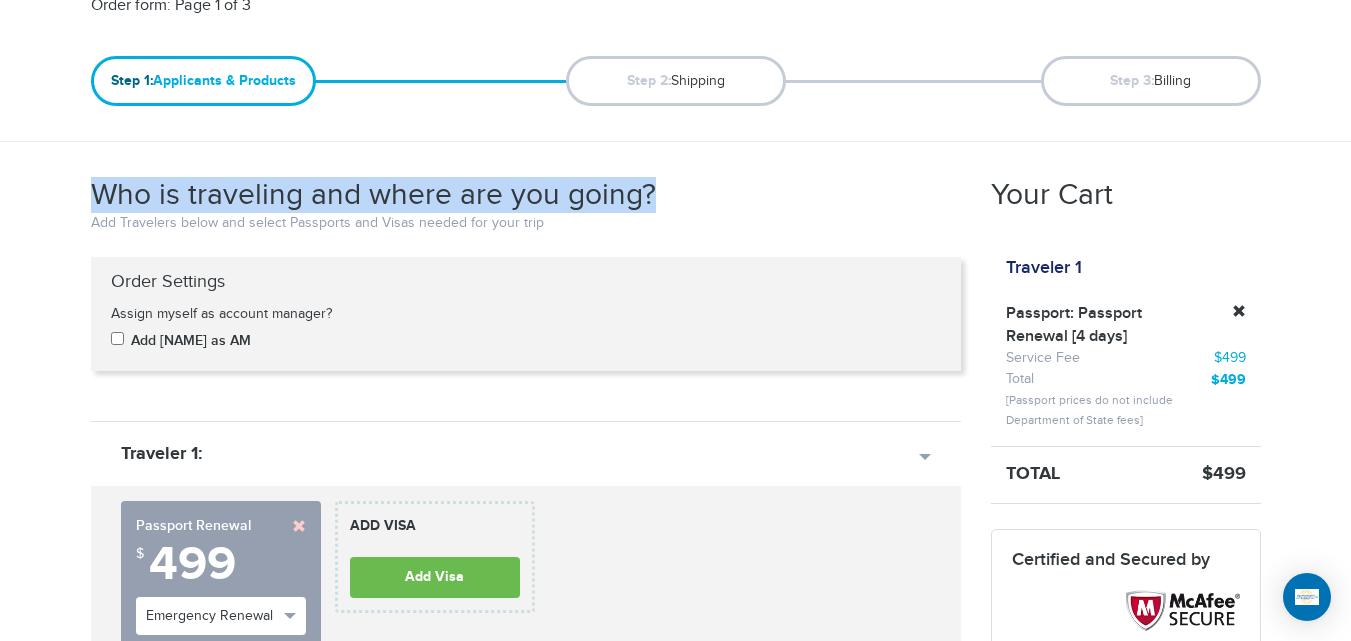 drag, startPoint x: 38, startPoint y: 193, endPoint x: 644, endPoint y: 188, distance: 606.0206 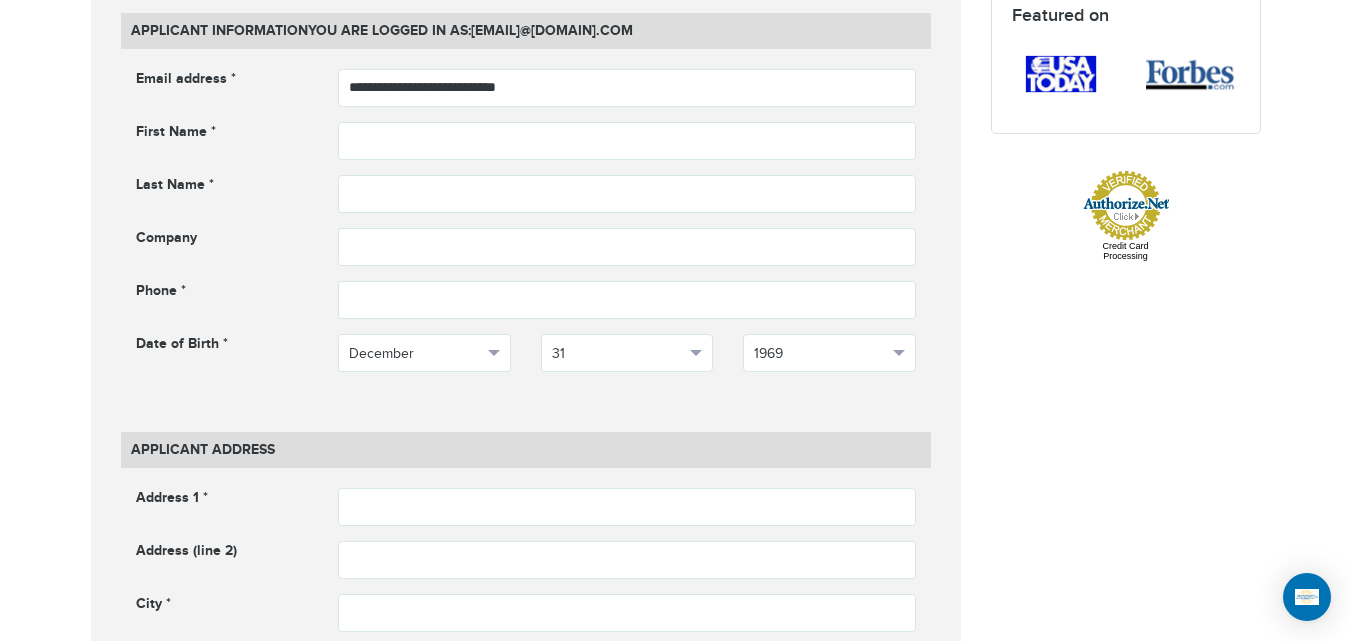 scroll, scrollTop: 925, scrollLeft: 0, axis: vertical 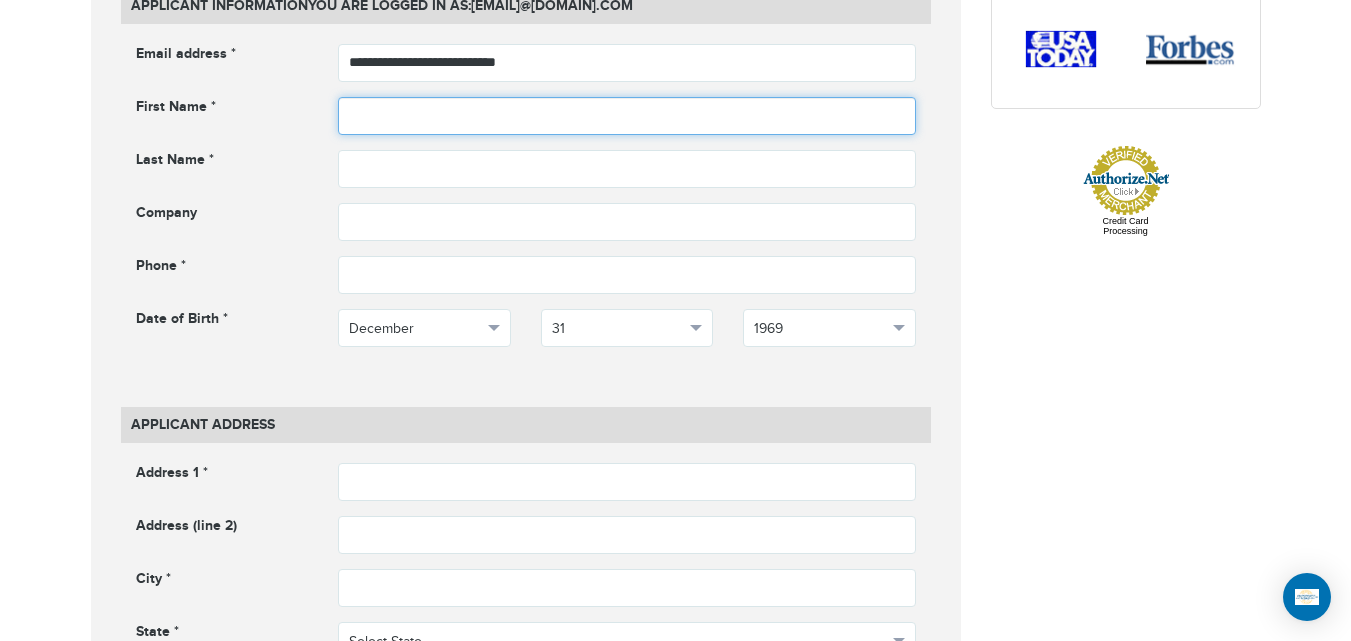 click at bounding box center (627, 116) 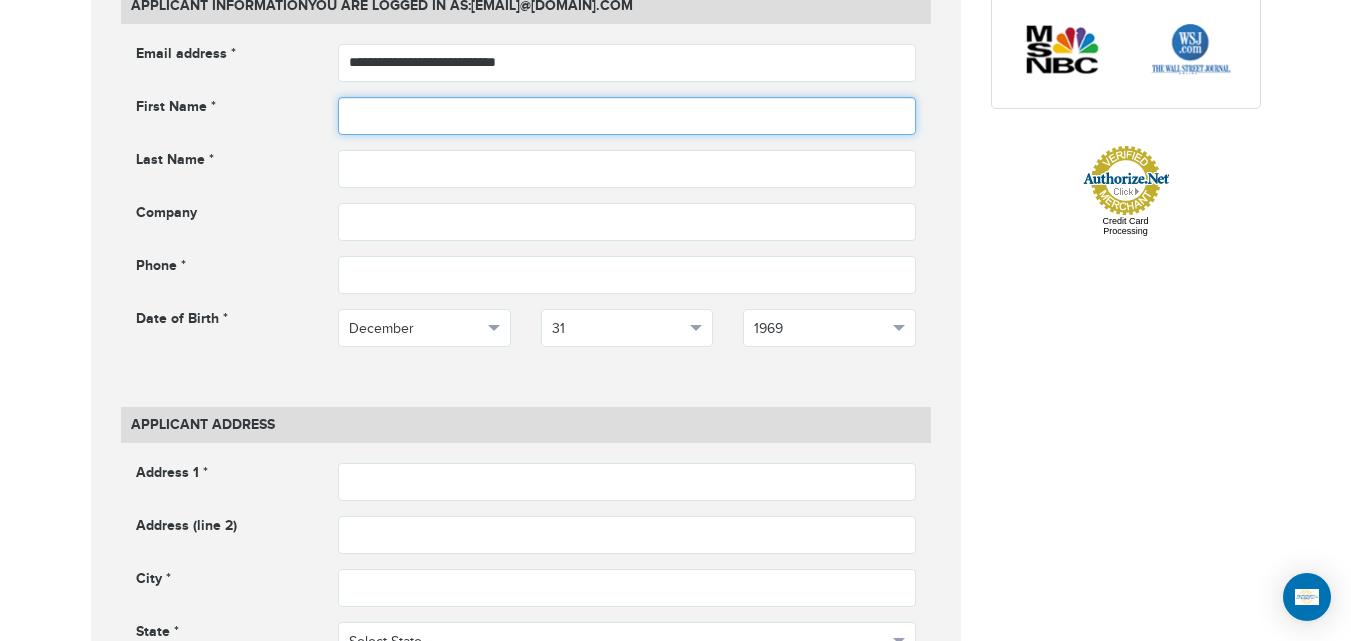 click at bounding box center [627, 116] 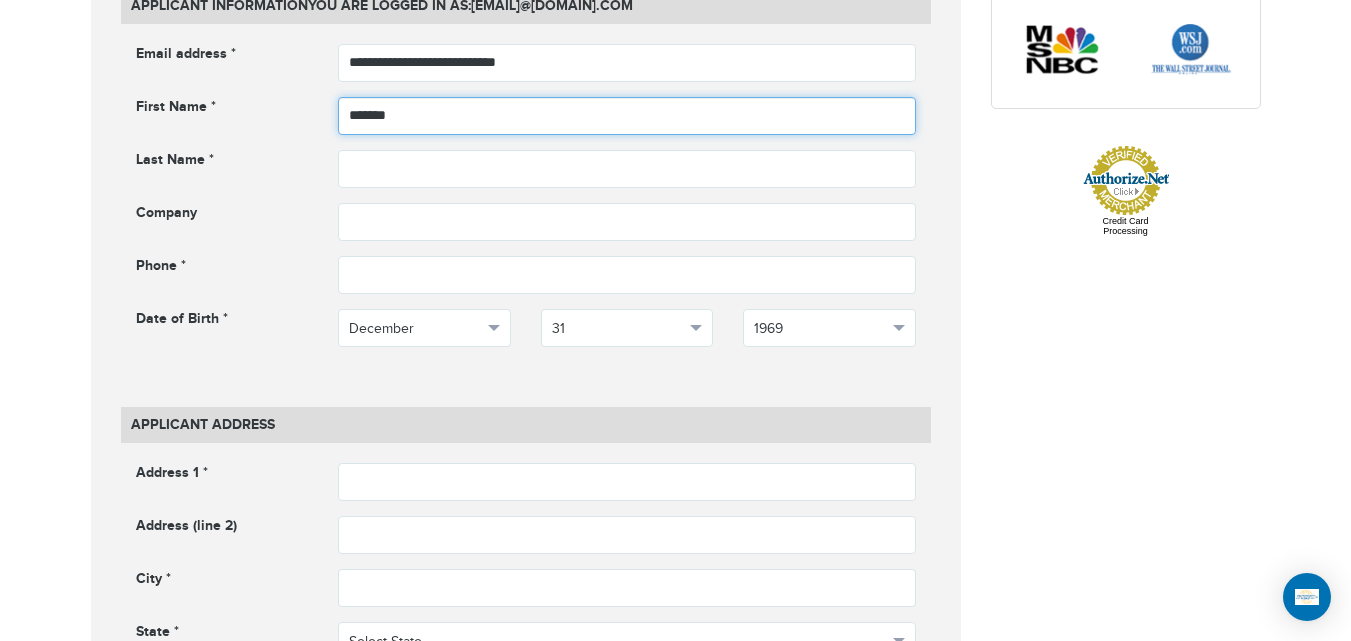type on "*******" 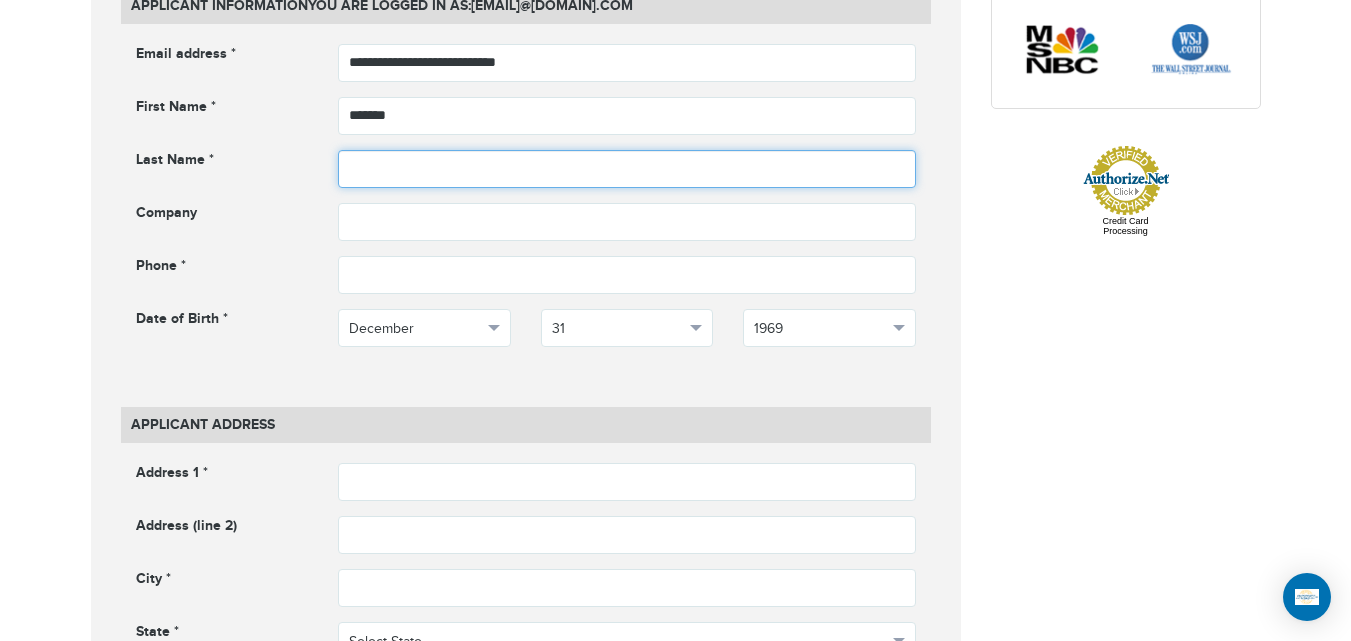 click at bounding box center (627, 169) 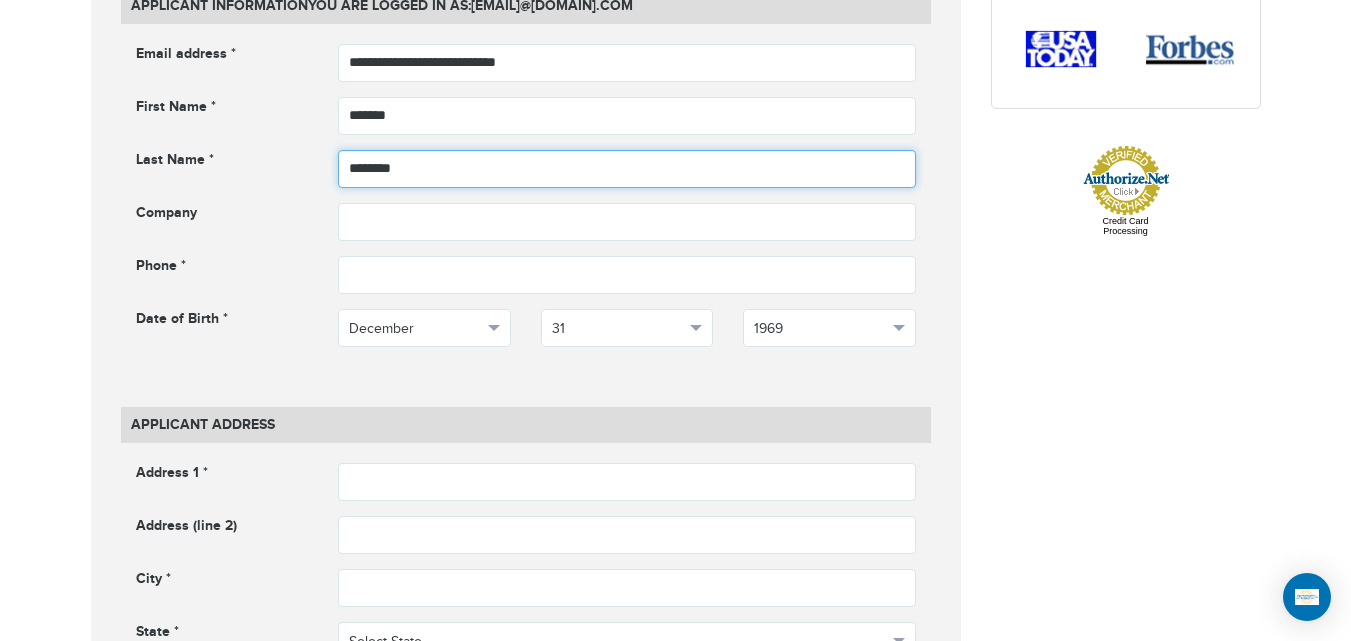 type on "********" 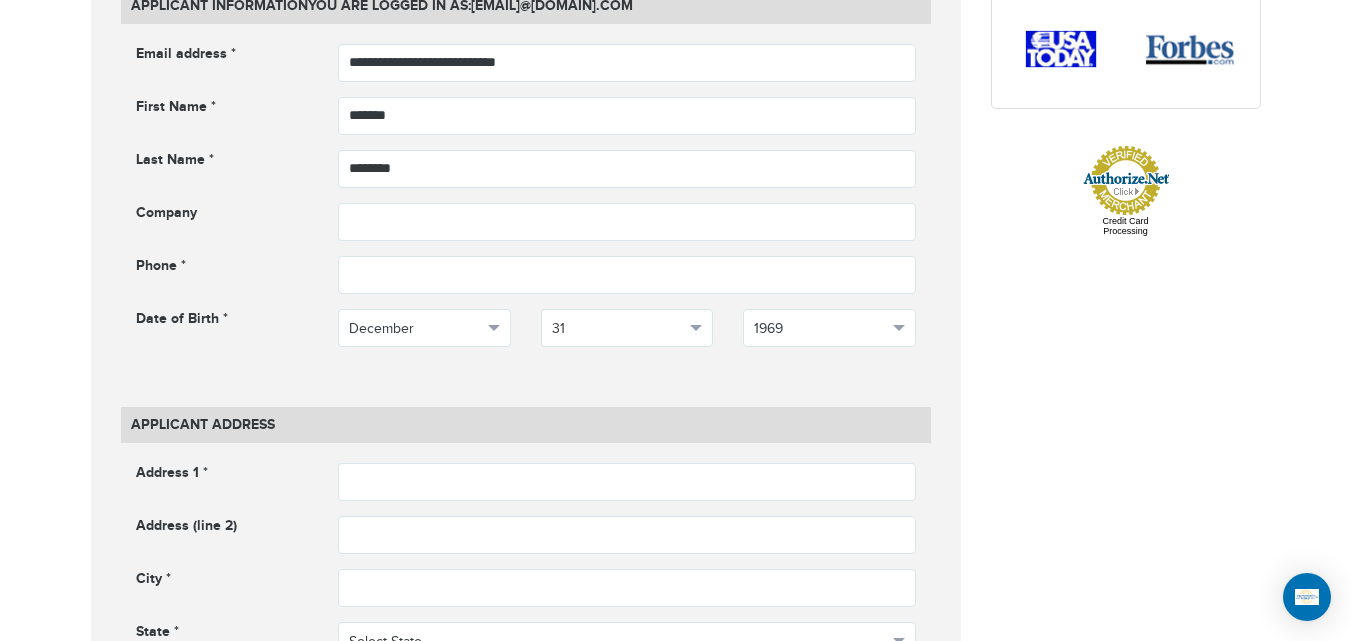 click on "**********" at bounding box center (526, 837) 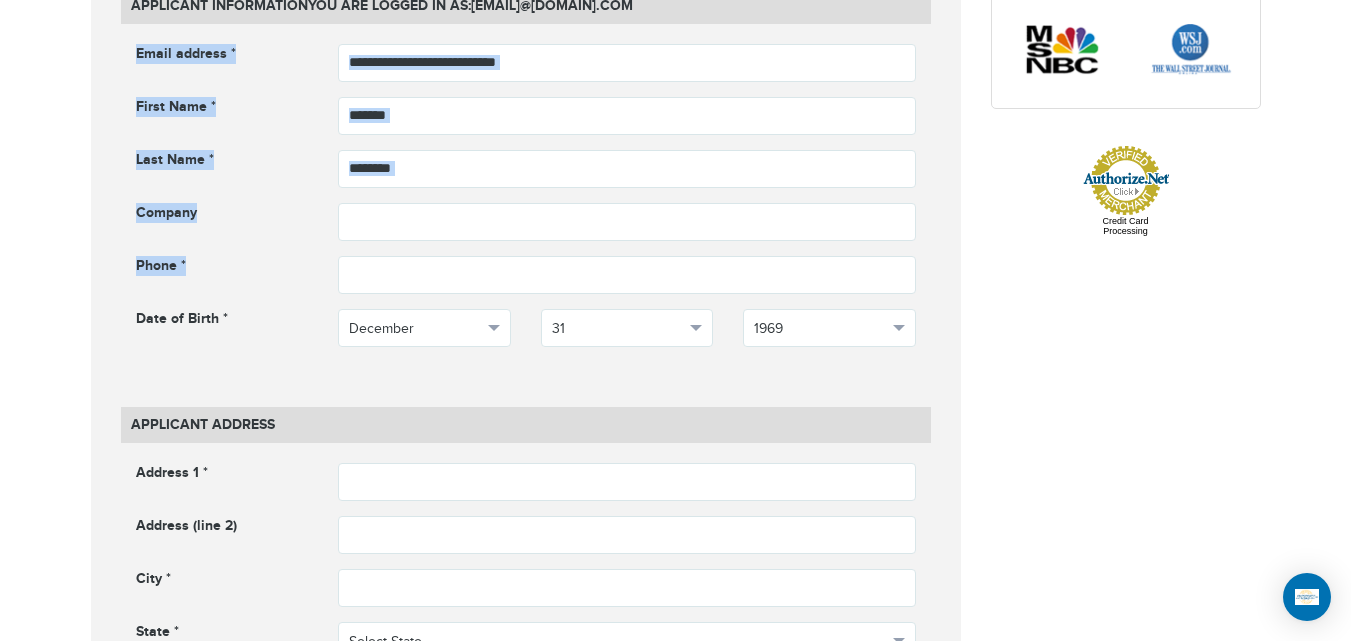 drag, startPoint x: 131, startPoint y: 325, endPoint x: 119, endPoint y: 46, distance: 279.25793 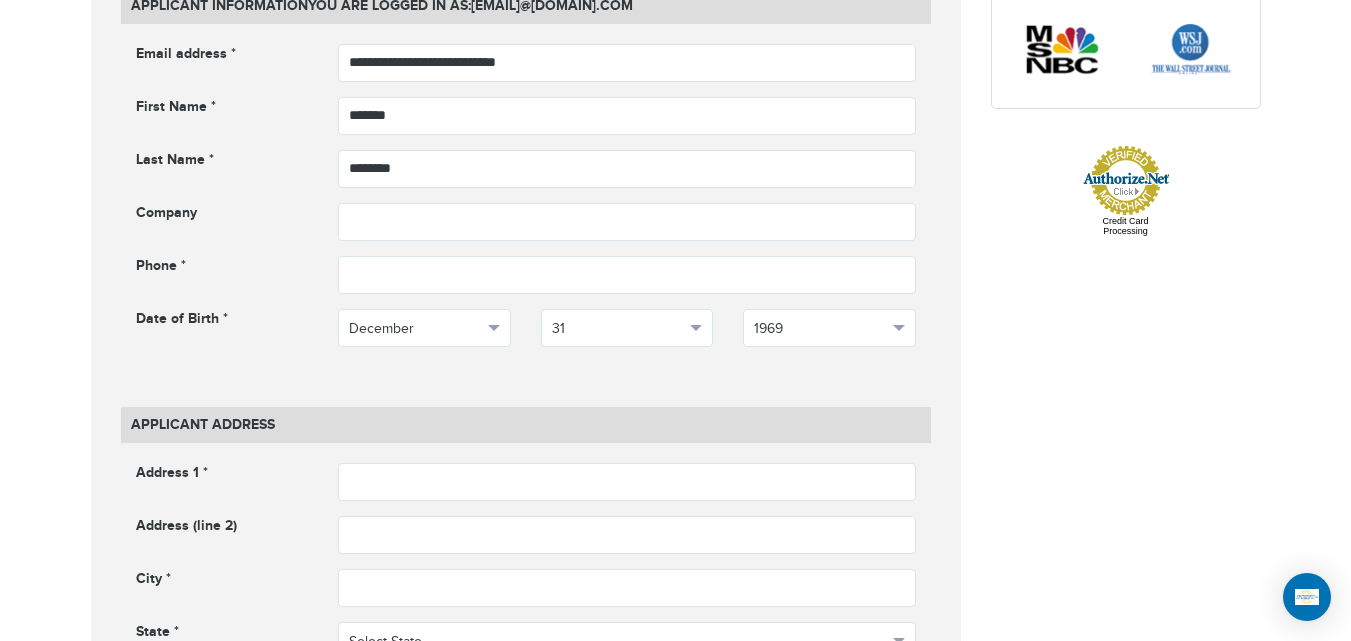 click on "**********" at bounding box center [526, 210] 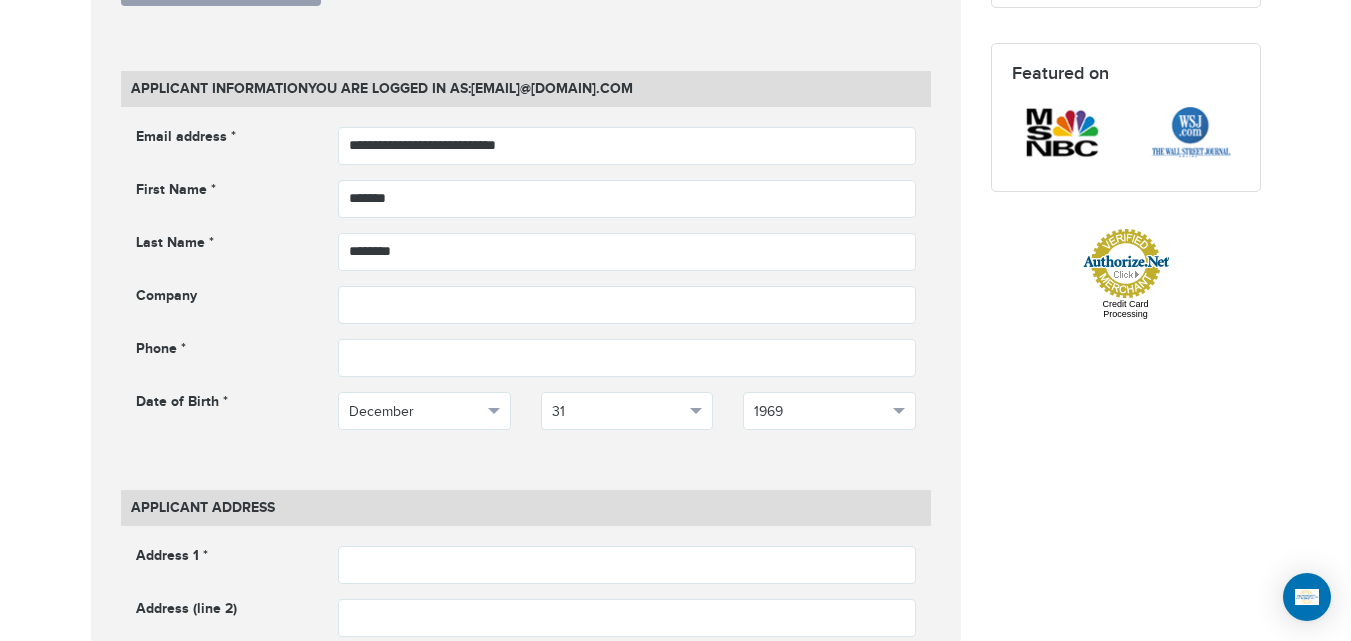 scroll, scrollTop: 830, scrollLeft: 0, axis: vertical 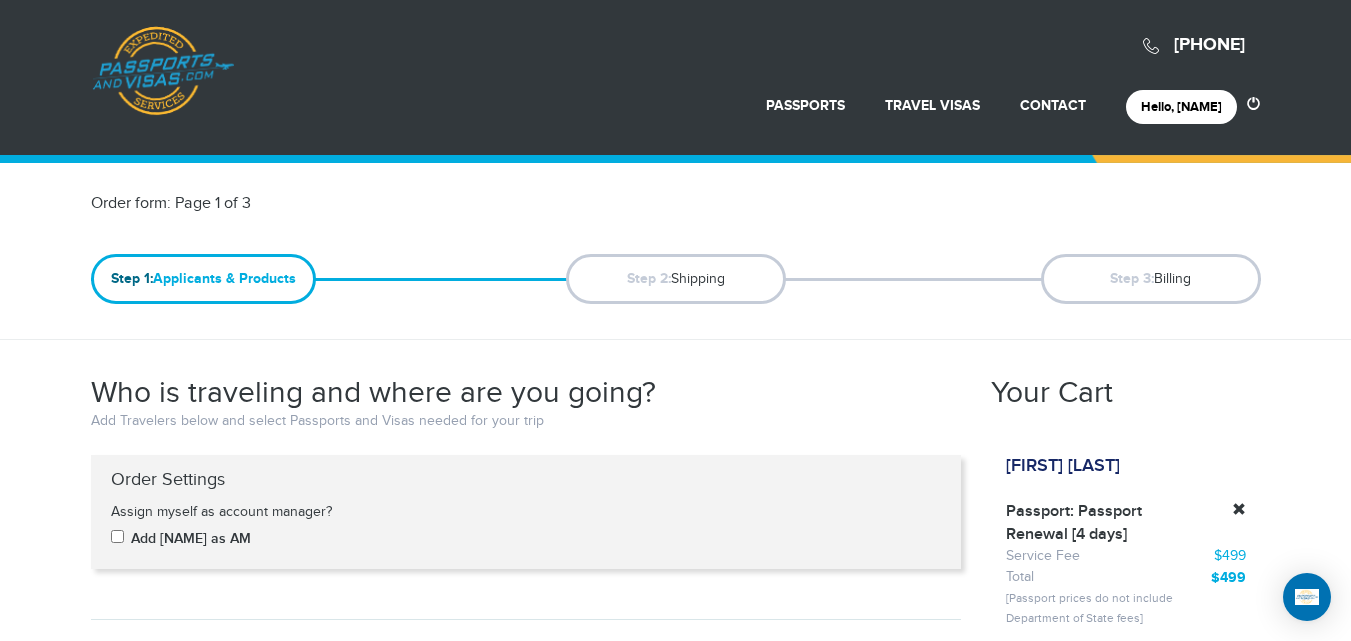 drag, startPoint x: 65, startPoint y: 199, endPoint x: 254, endPoint y: 198, distance: 189.00264 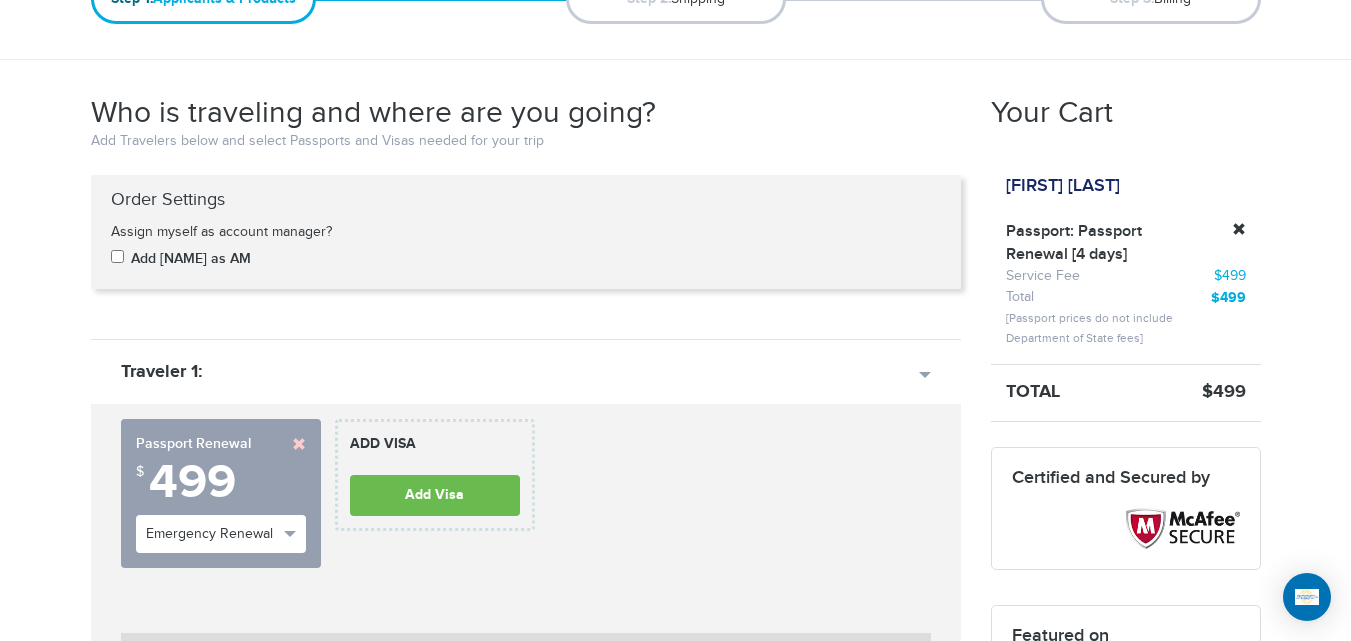 scroll, scrollTop: 395, scrollLeft: 0, axis: vertical 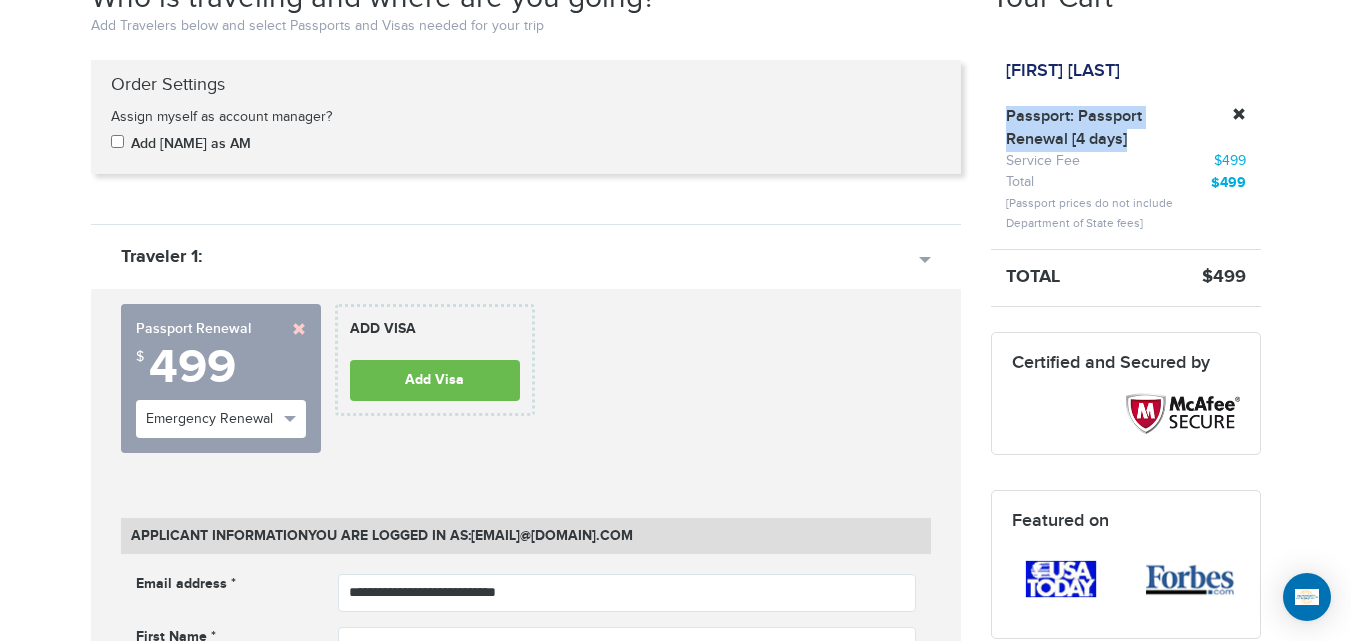 drag, startPoint x: 1104, startPoint y: 143, endPoint x: 1007, endPoint y: 126, distance: 98.478424 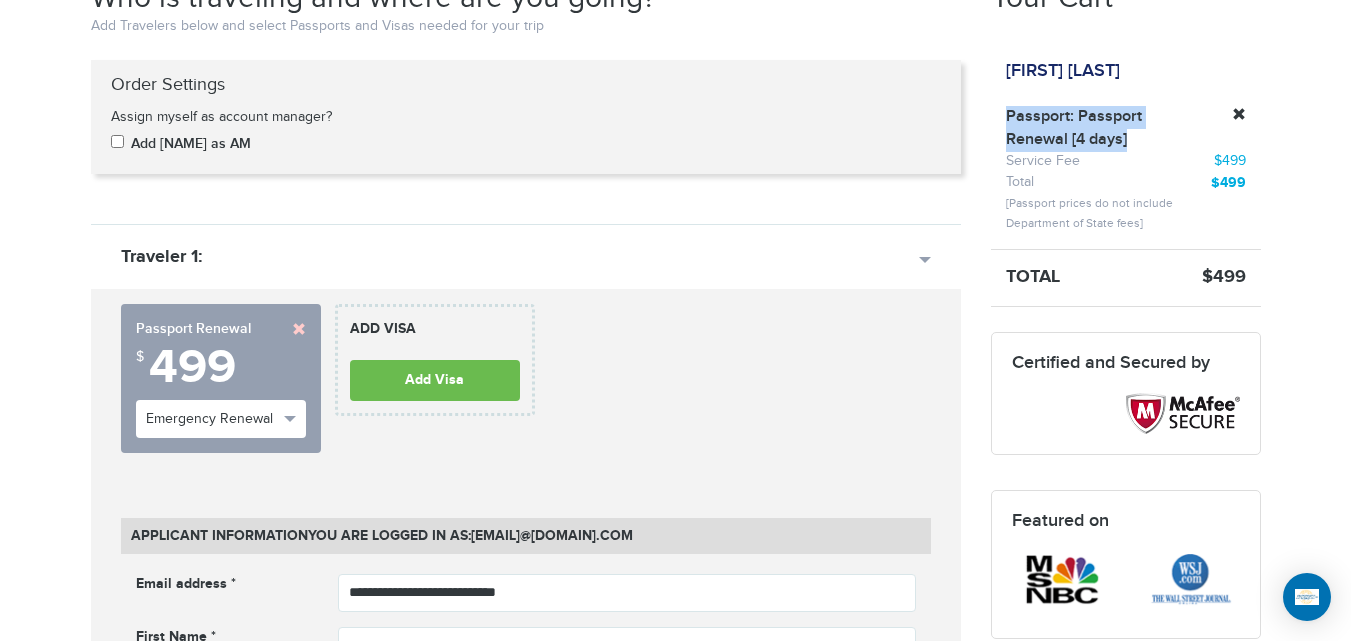 click on "Passport: Passport Renewal [4 days]" at bounding box center [1081, 129] 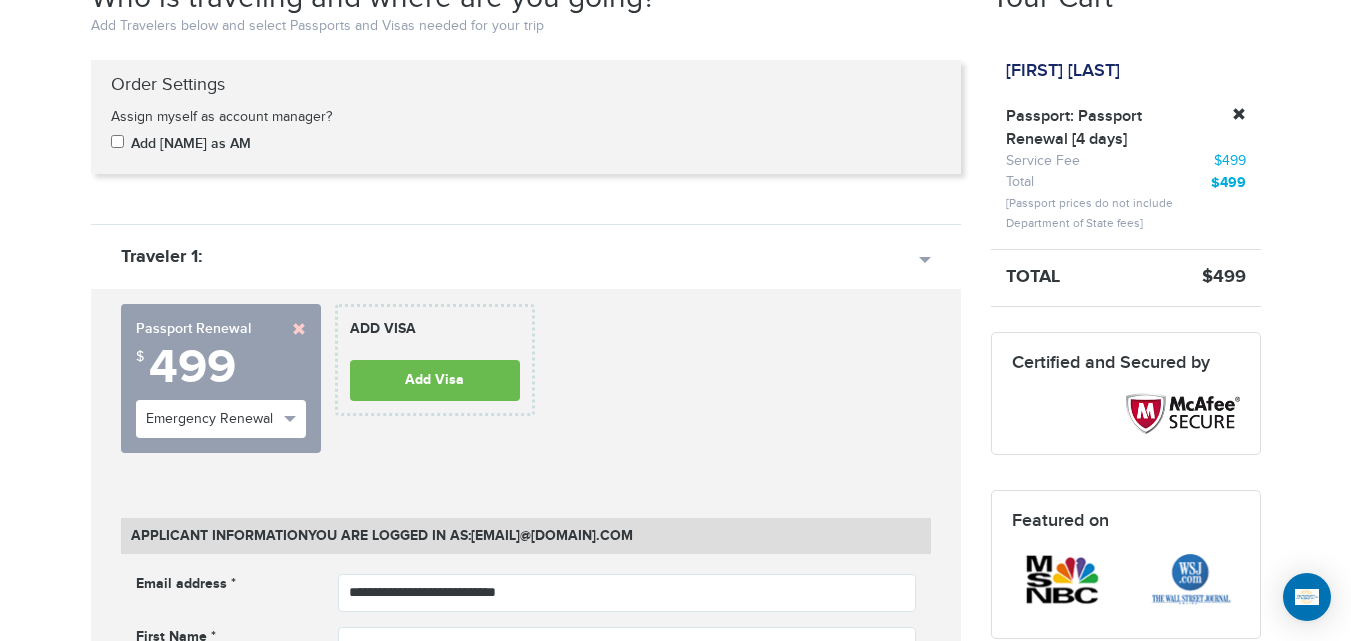 scroll, scrollTop: 0, scrollLeft: 0, axis: both 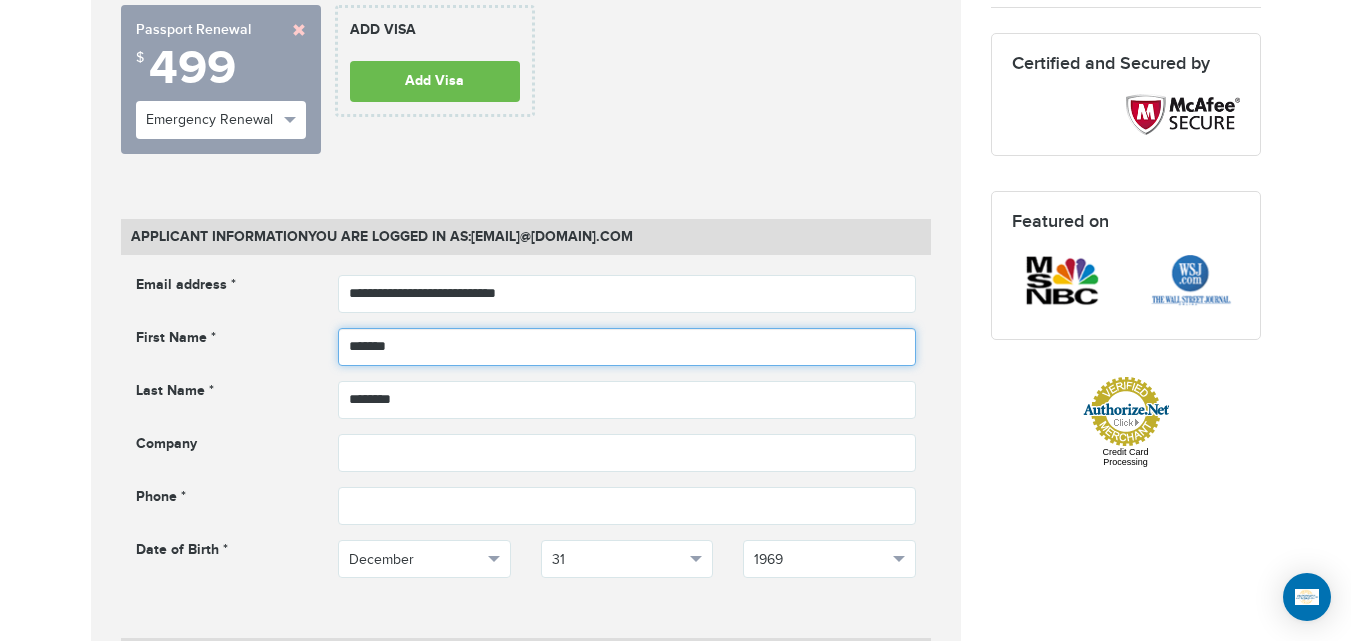 click on "*******" at bounding box center (627, 347) 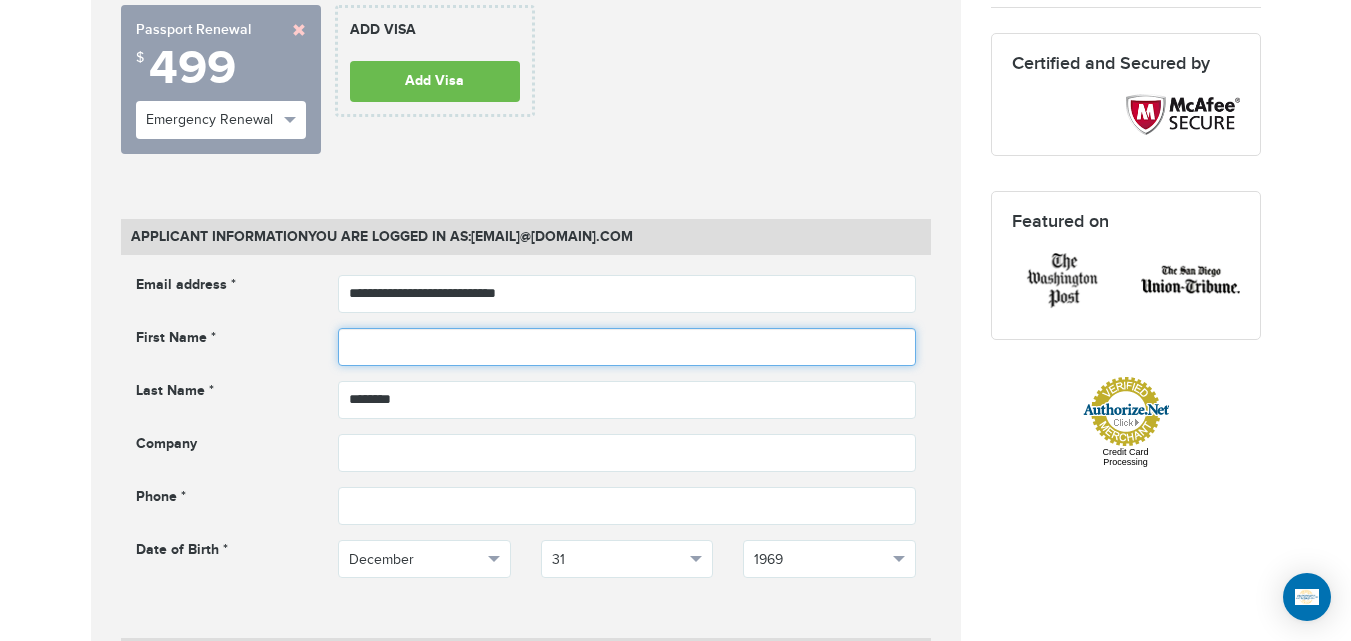 type 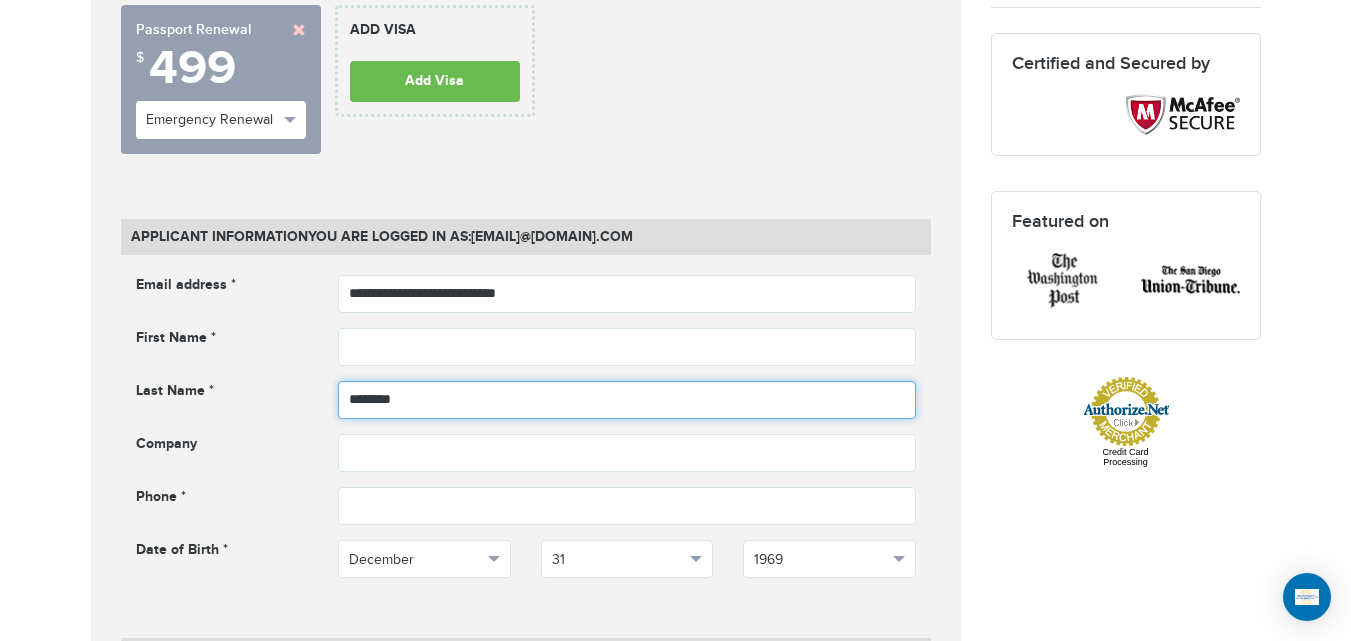 click on "********" at bounding box center (627, 400) 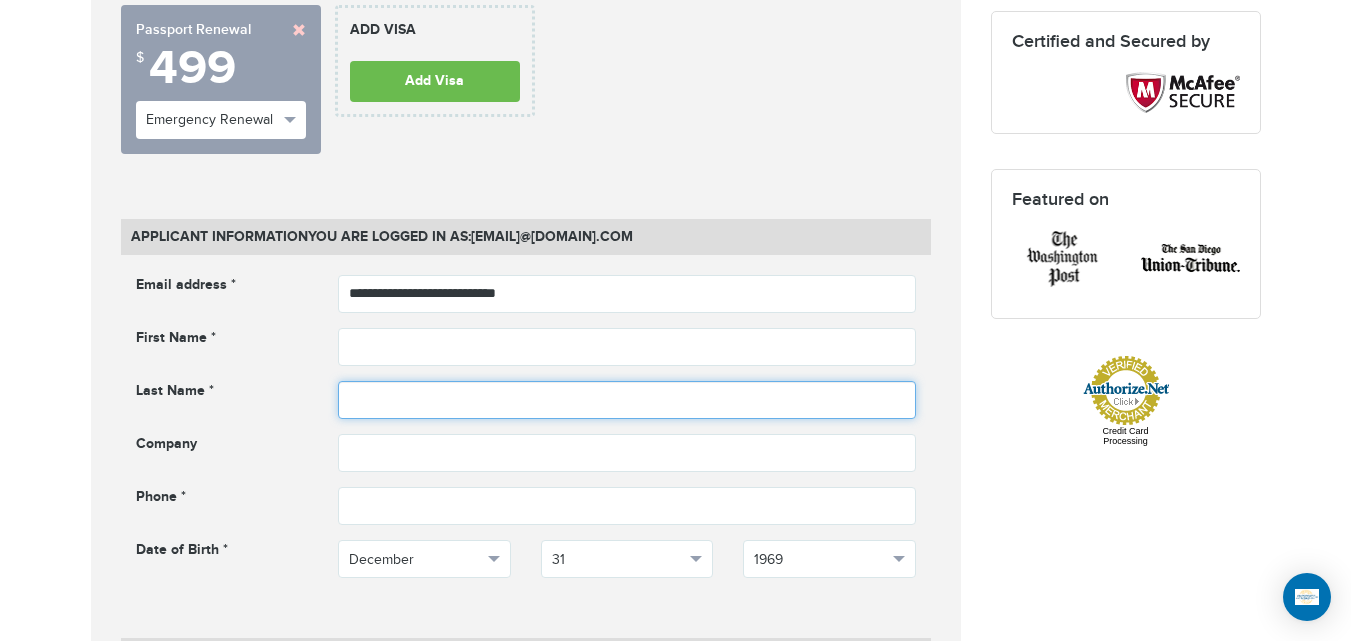 type 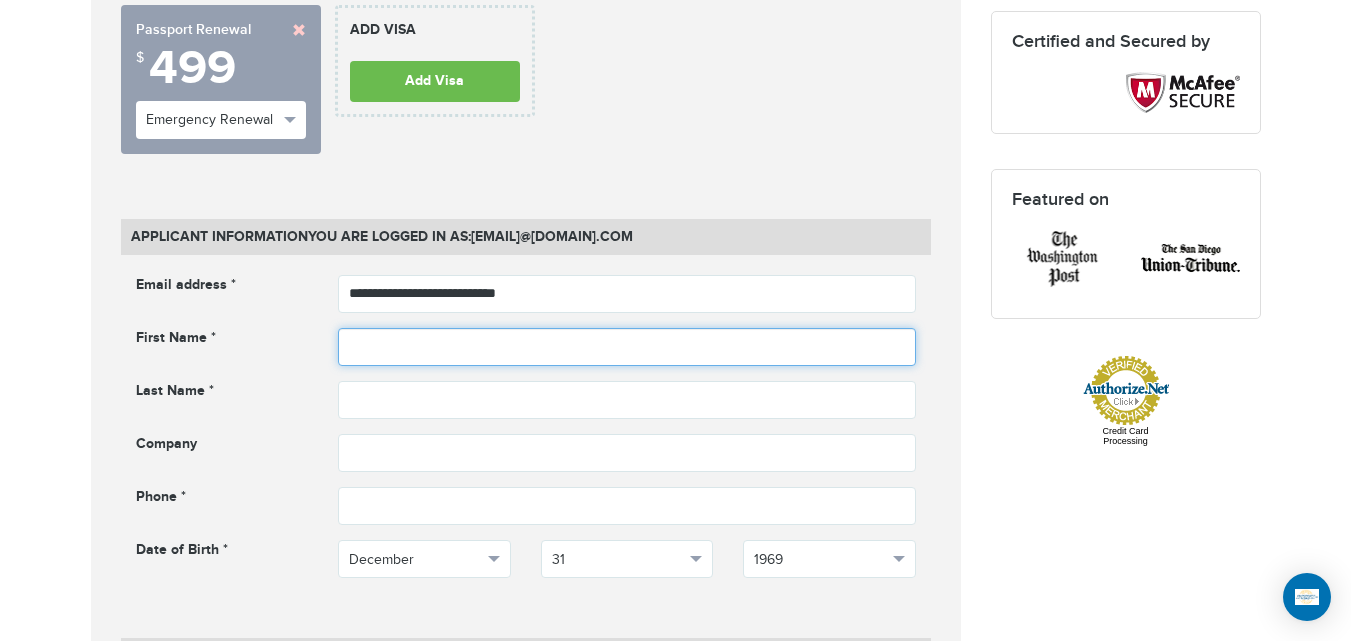 click at bounding box center (627, 347) 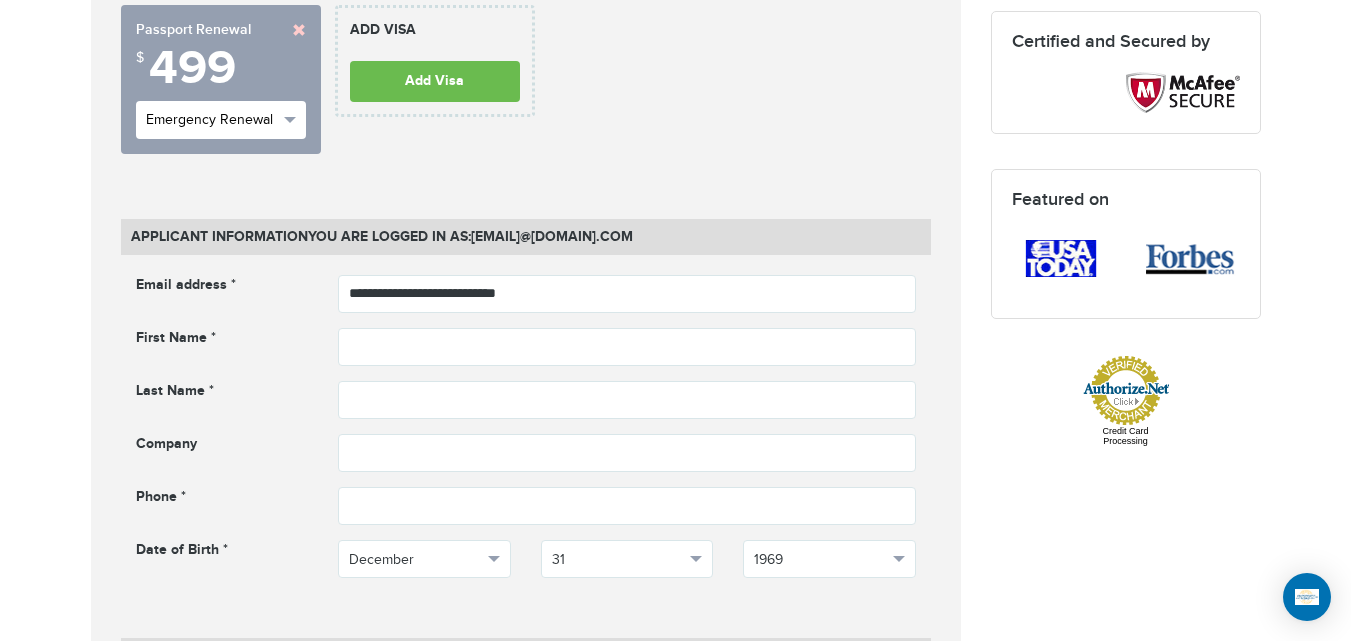 click on "Emergency Renewal" at bounding box center [221, 120] 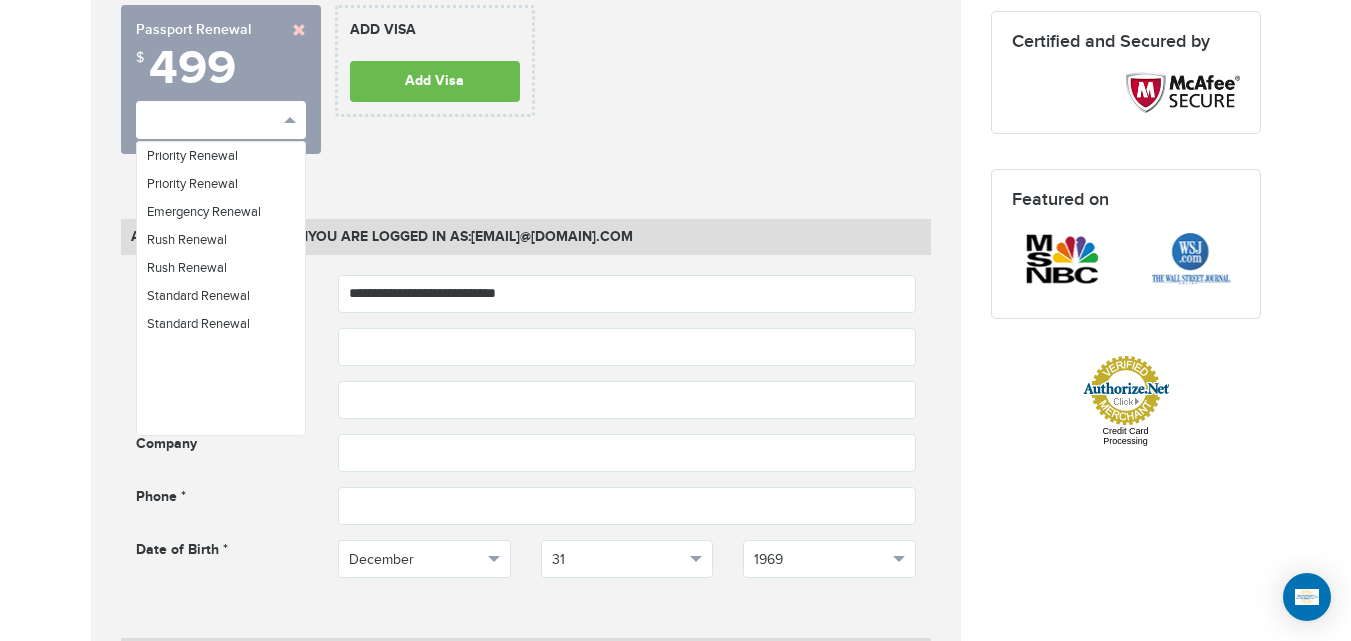 click on "720-902-3403
Passports & Visas.com
Hello, houcine
Passports
Passport Renewal
New Passport
Second Passport
Passport Name Change
Lost Passport
Child Passport
Travel Visas" at bounding box center (675, 1220) 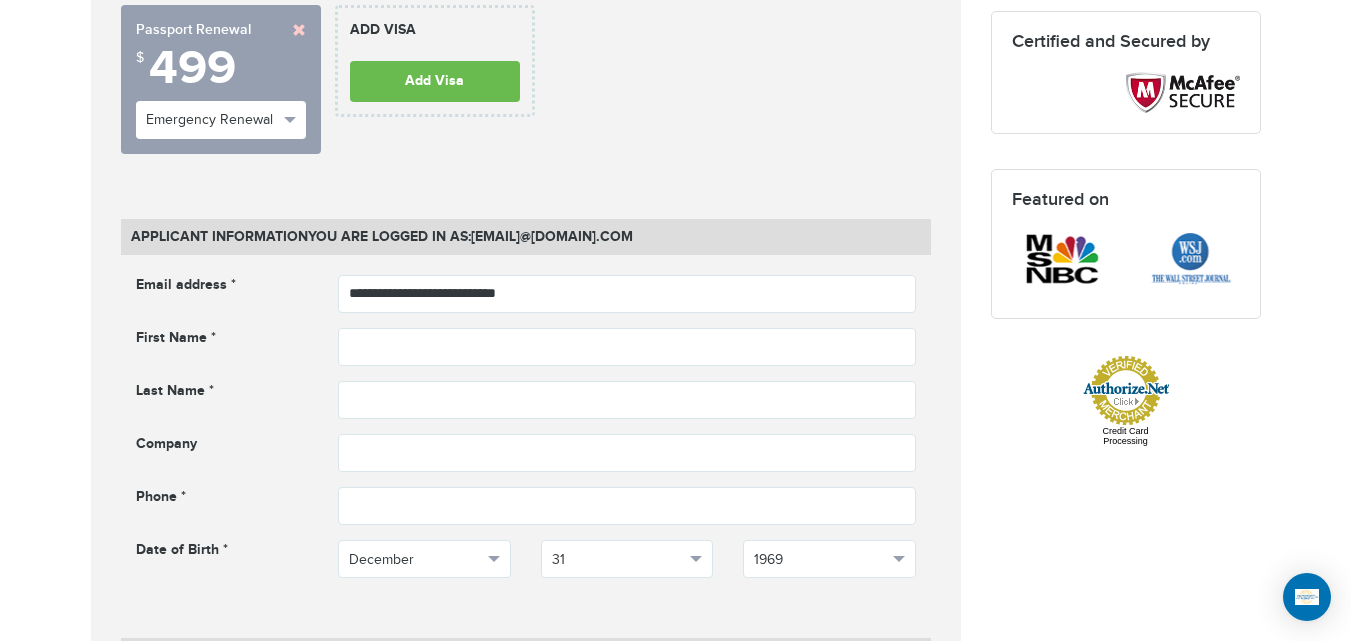 click at bounding box center [299, 30] 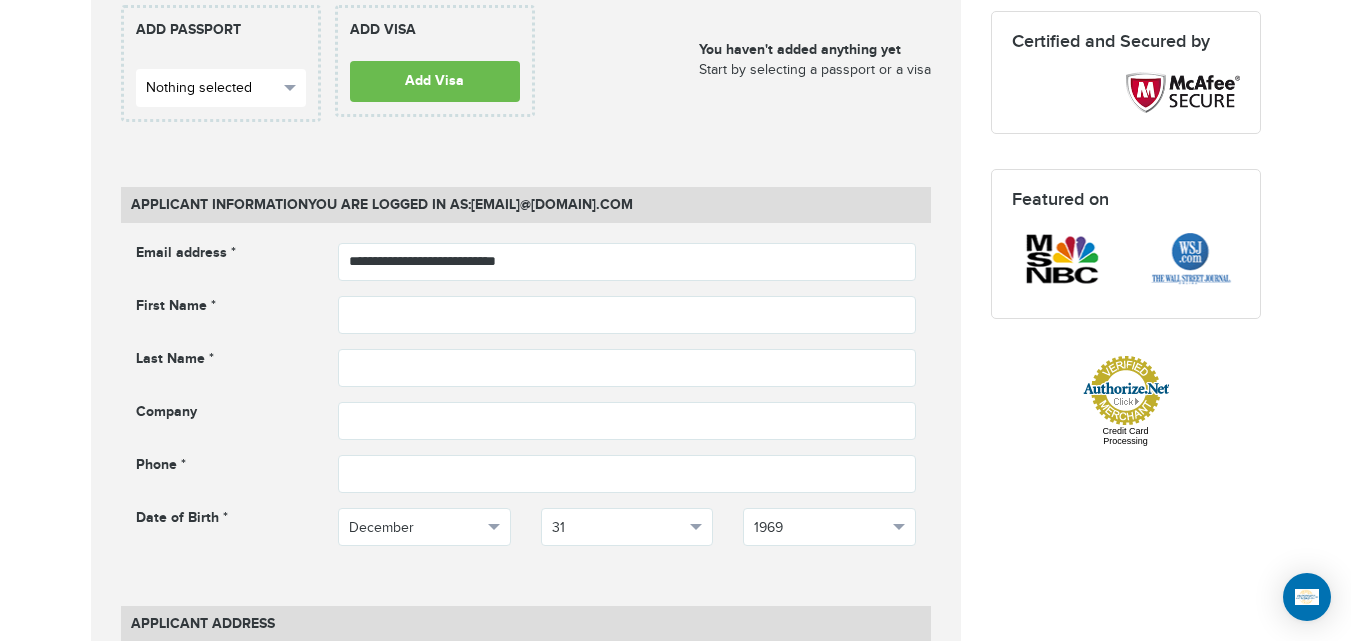 click on "Nothing selected" at bounding box center [221, 88] 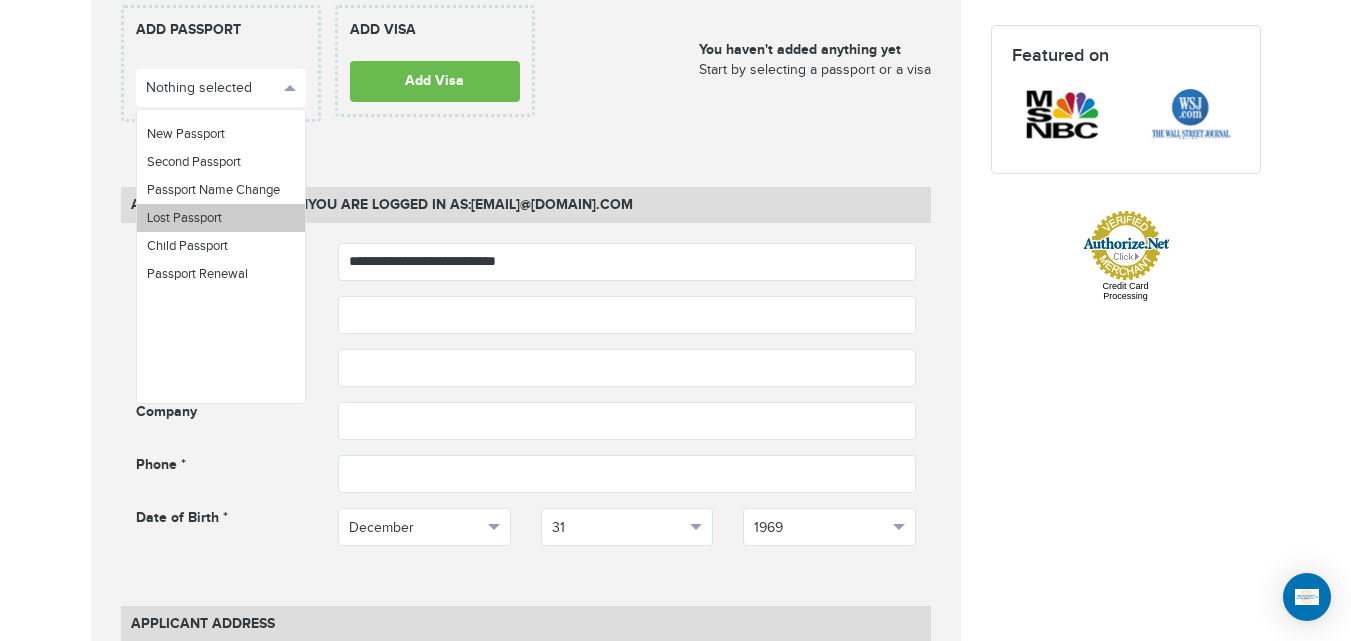 click on "Lost Passport" at bounding box center [221, 218] 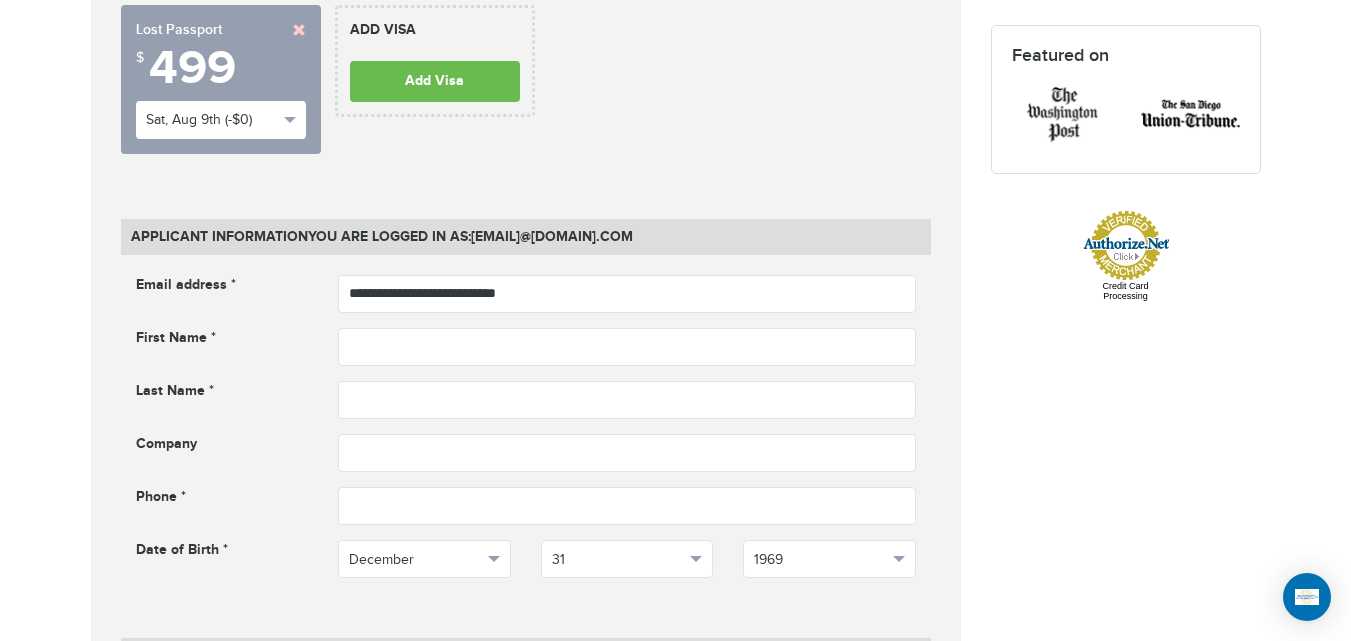 click on "720-902-3403
Passports & Visas.com
Hello, houcine
Passports
Passport Renewal
New Passport
Second Passport
Passport Name Change
Lost Passport
Child Passport
Travel Visas" at bounding box center (675, 1220) 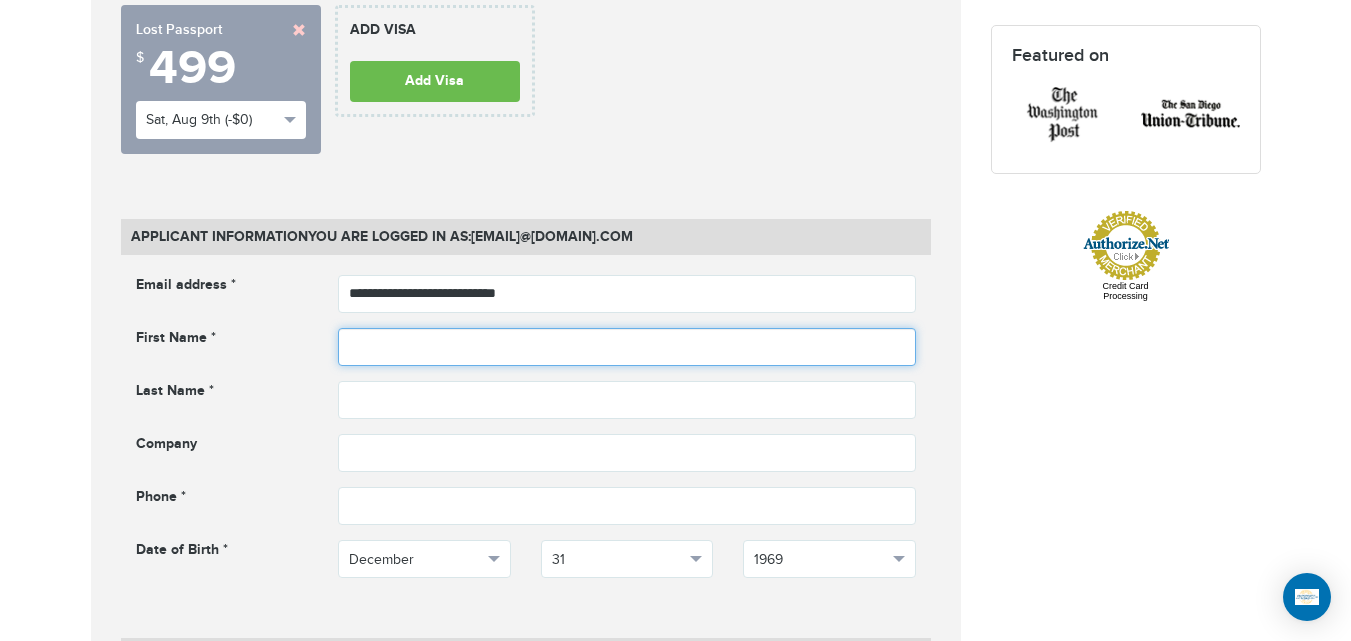 click at bounding box center [627, 347] 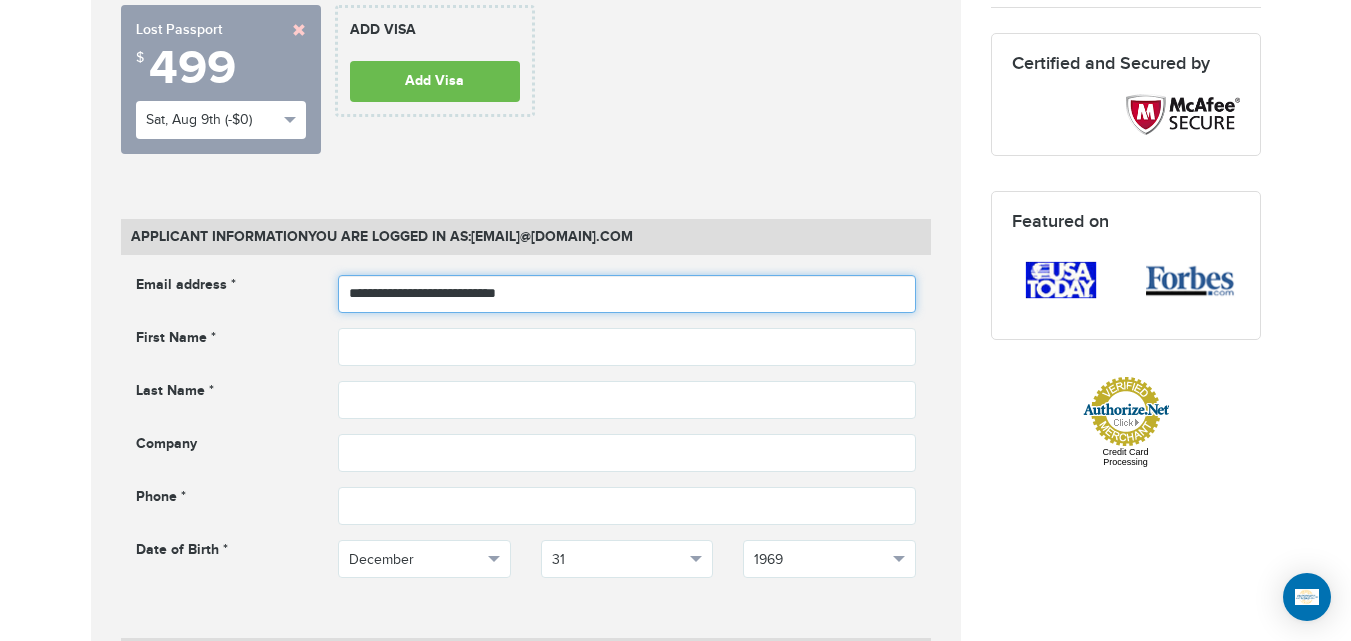 click on "**********" at bounding box center (627, 294) 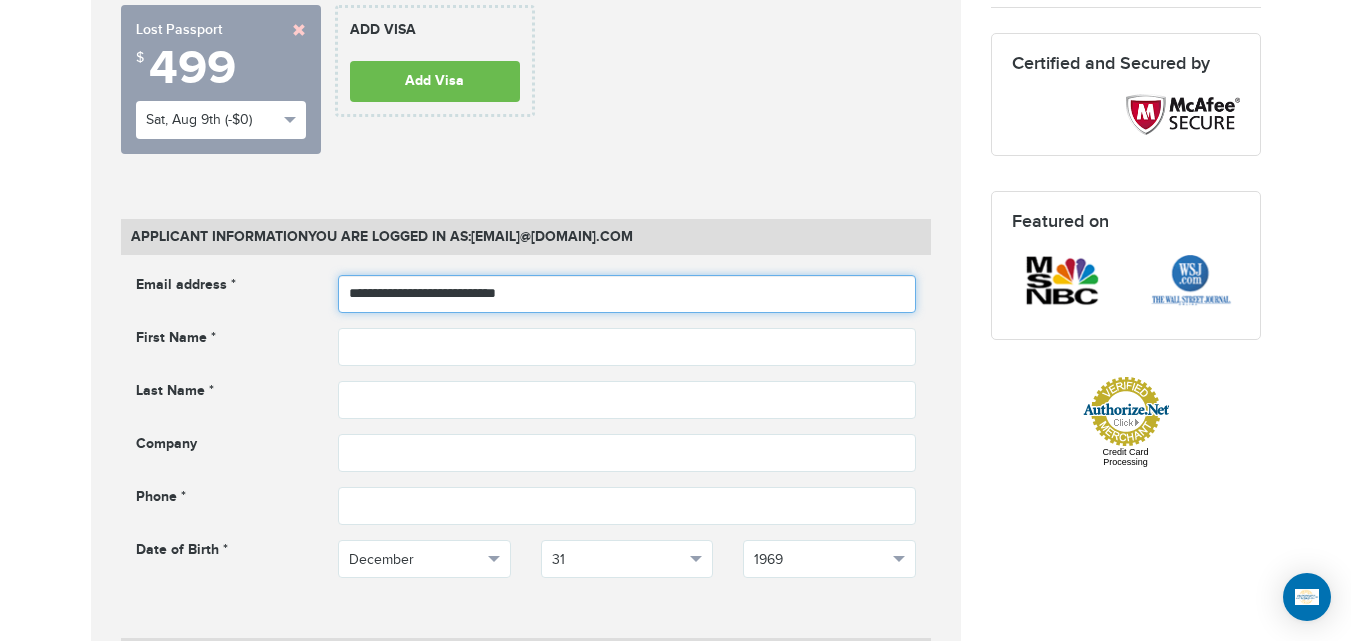click on "**********" at bounding box center [627, 294] 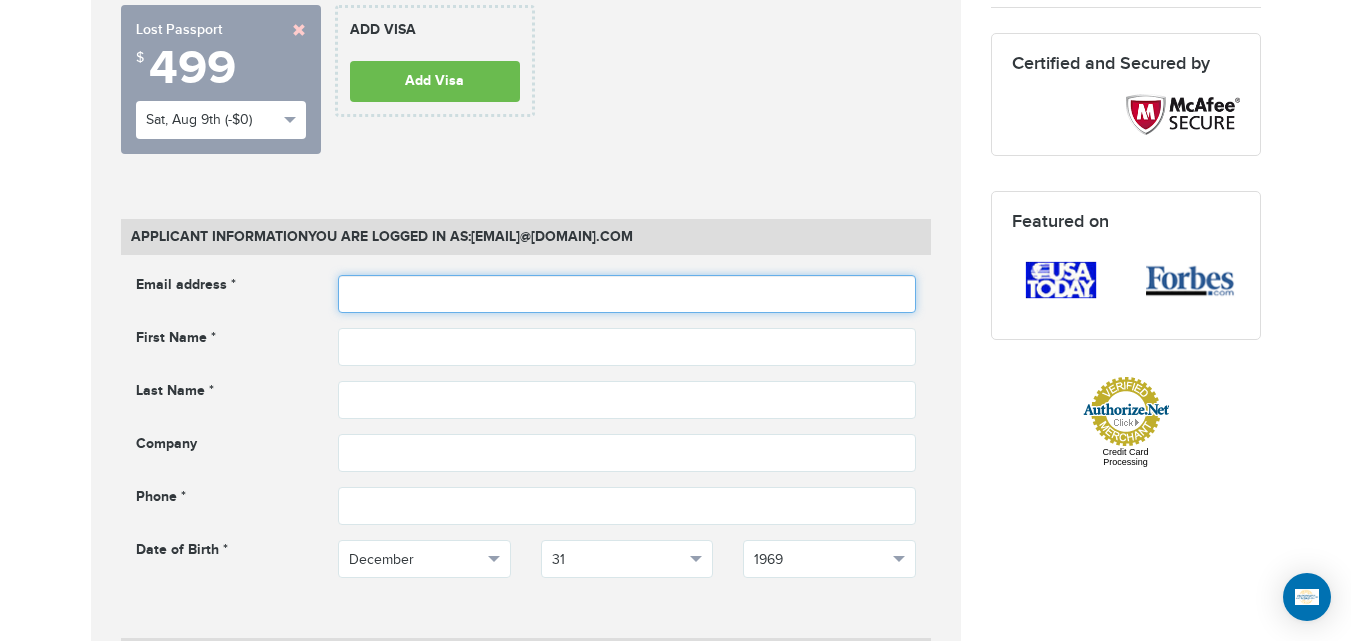 click at bounding box center [627, 294] 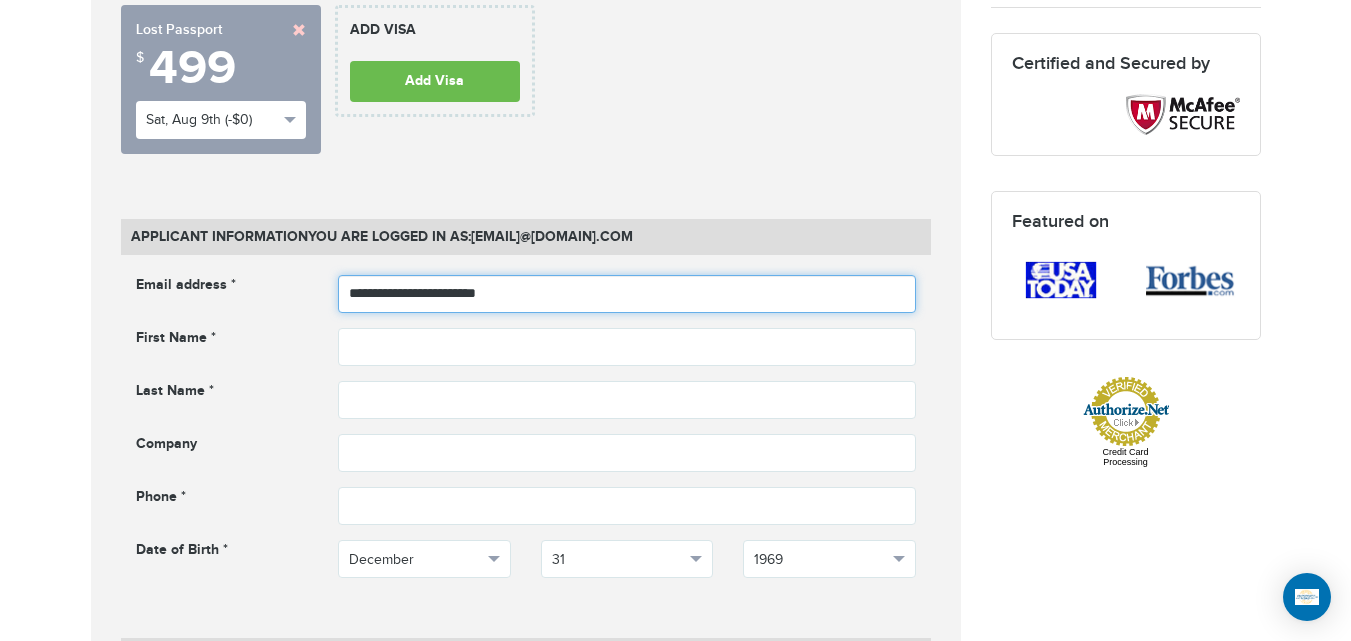 click on "**********" at bounding box center (627, 294) 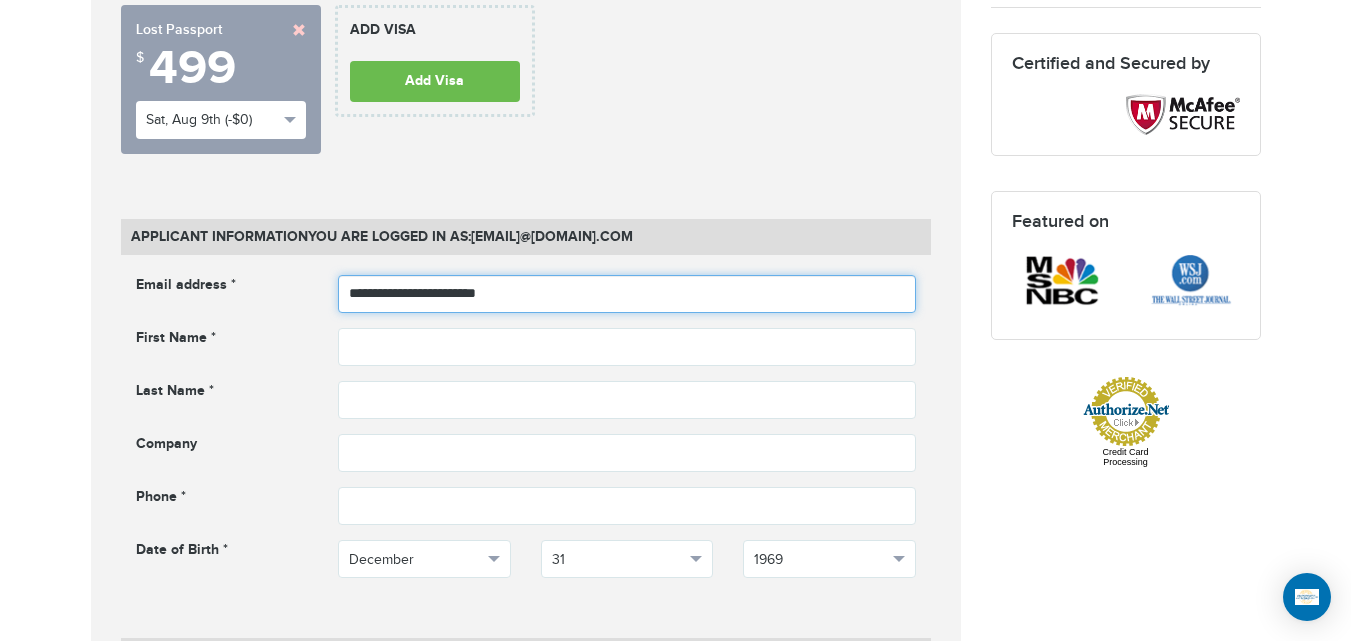 click on "**********" at bounding box center (627, 294) 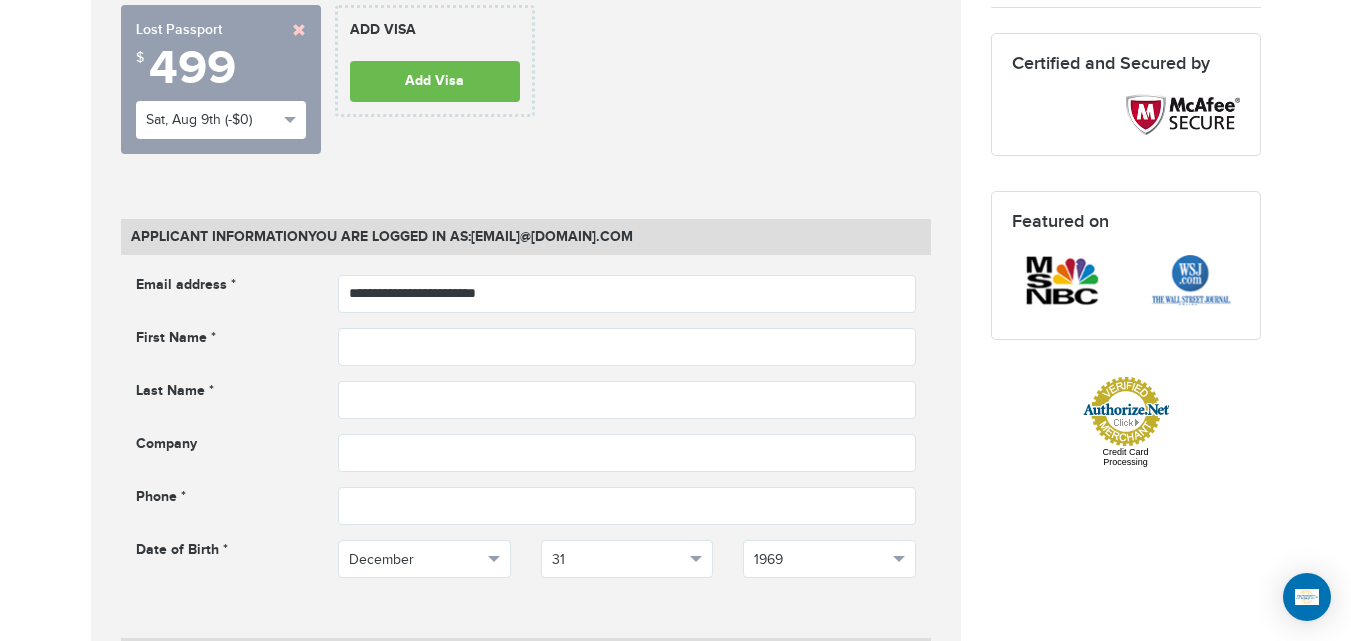click on "720-902-3403
Passports & Visas.com
Hello, houcine
Passports
Passport Renewal
New Passport
Second Passport
Passport Name Change
Lost Passport
Child Passport
Travel Visas" at bounding box center (675, 1220) 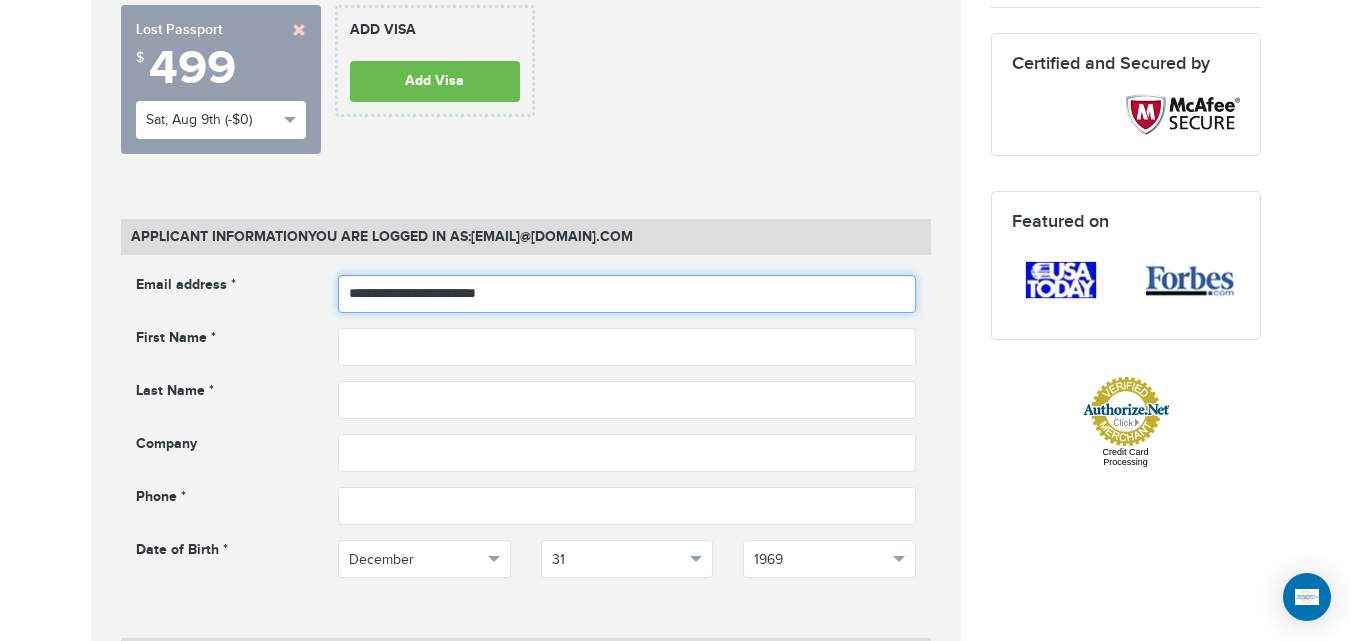 click on "**********" at bounding box center (627, 294) 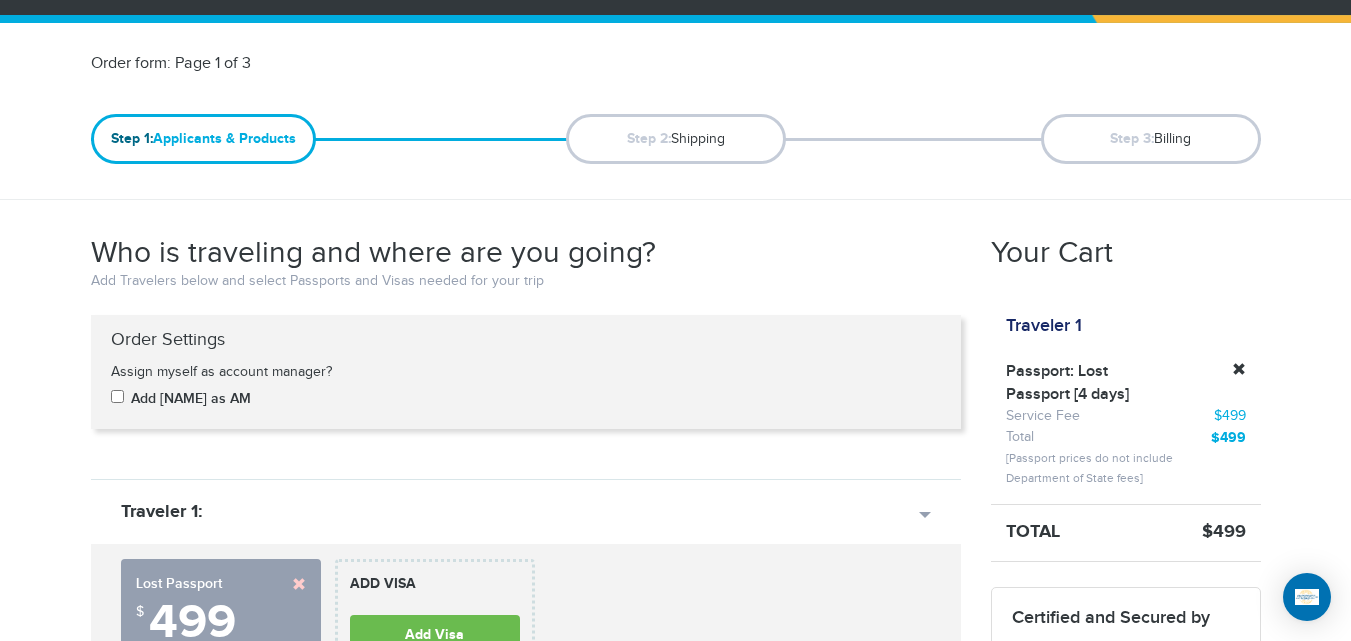 scroll, scrollTop: 0, scrollLeft: 0, axis: both 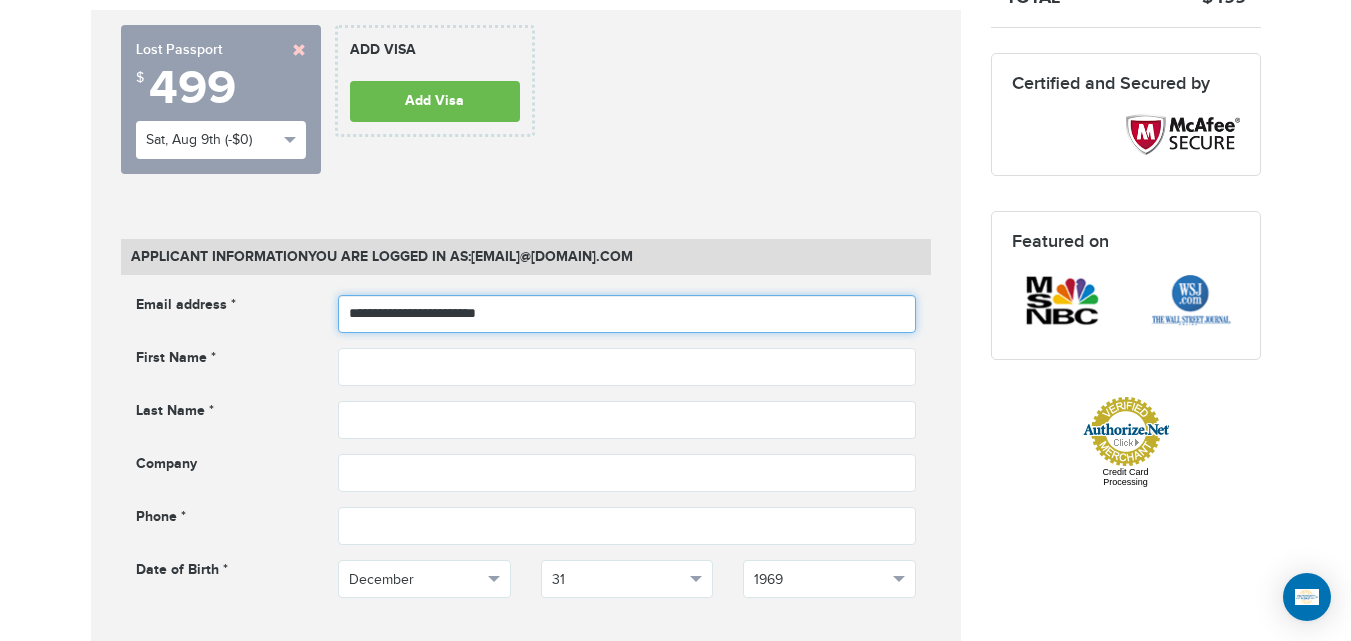 drag, startPoint x: 461, startPoint y: 320, endPoint x: 379, endPoint y: 316, distance: 82.0975 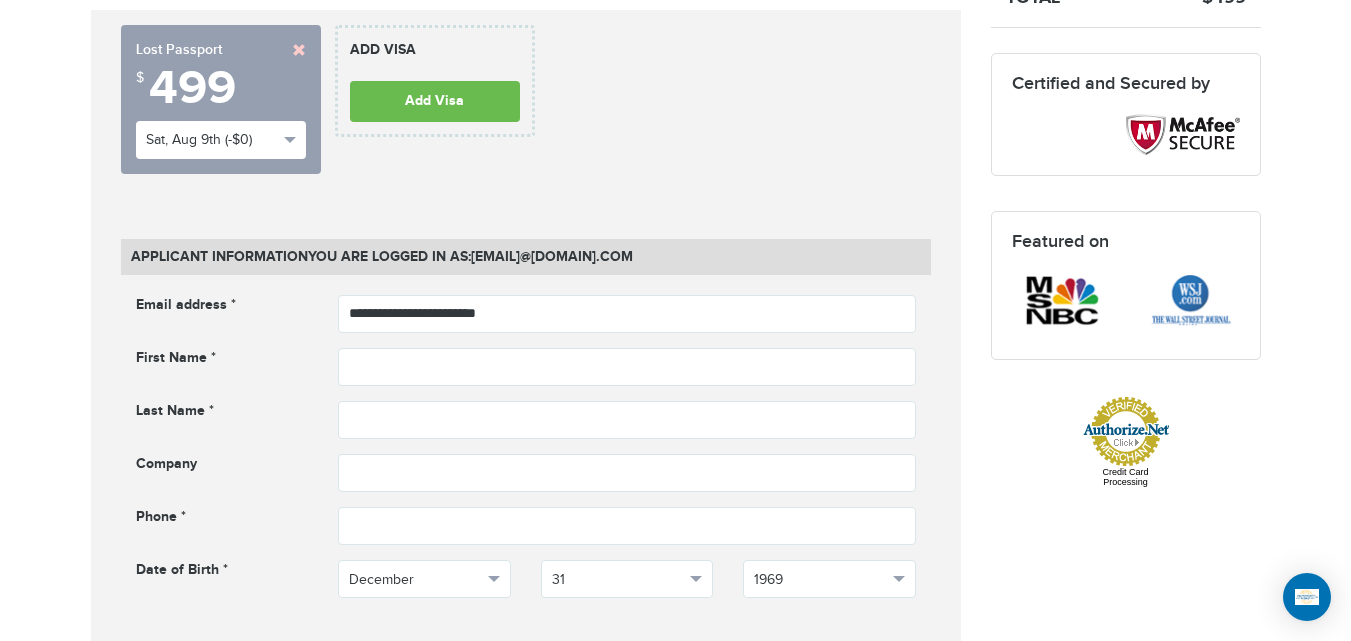 click on "720-902-3403
Passports & Visas.com
Hello, houcine
Passports
Passport Renewal
New Passport
Second Passport
Passport Name Change
Lost Passport
Child Passport
Travel Visas" at bounding box center (675, 1240) 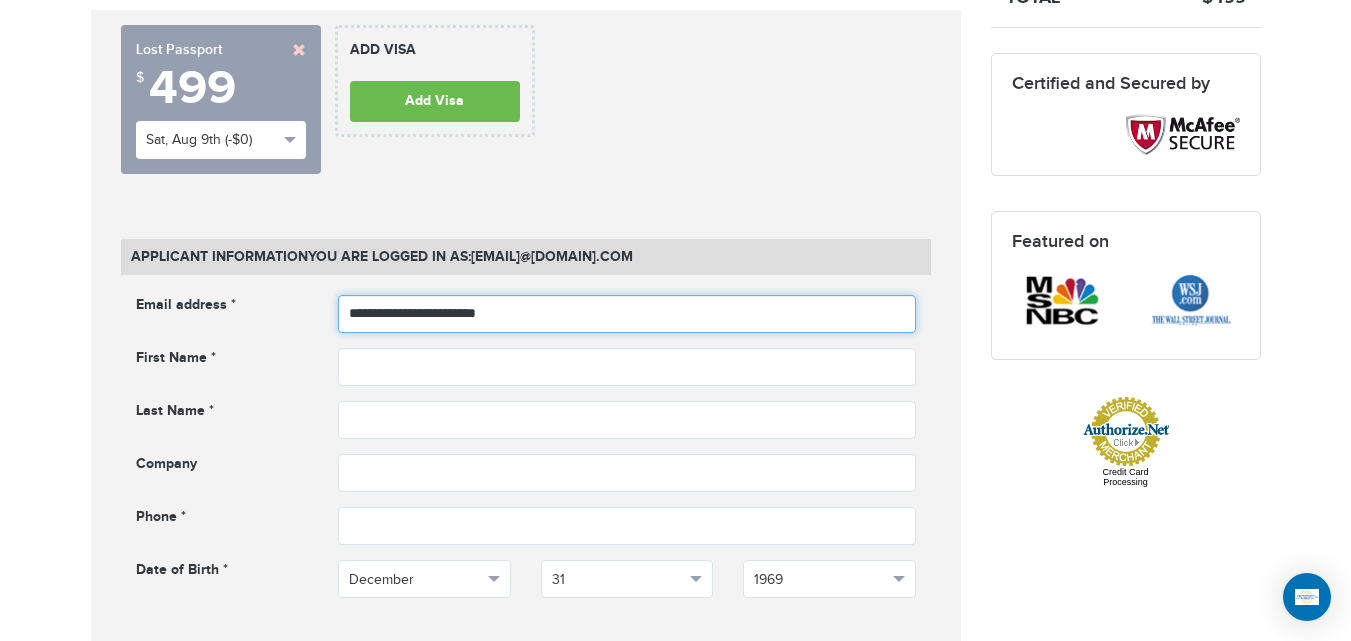 click on "**********" at bounding box center (627, 314) 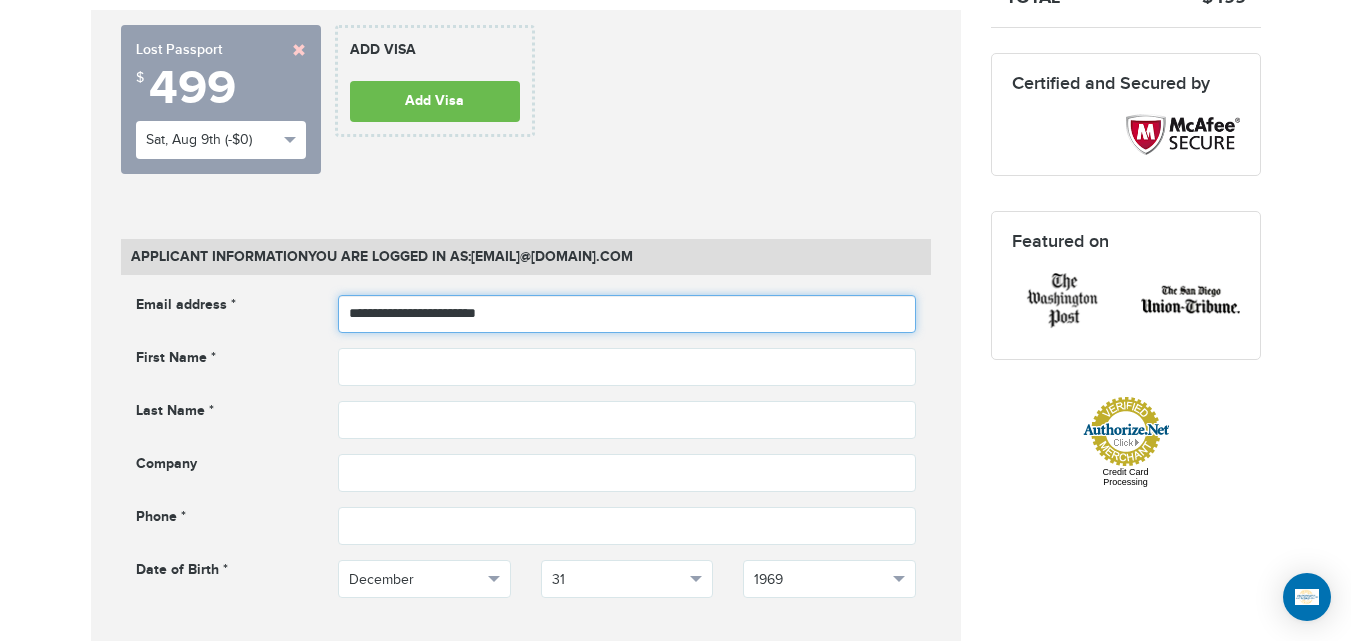 click on "**********" at bounding box center [627, 314] 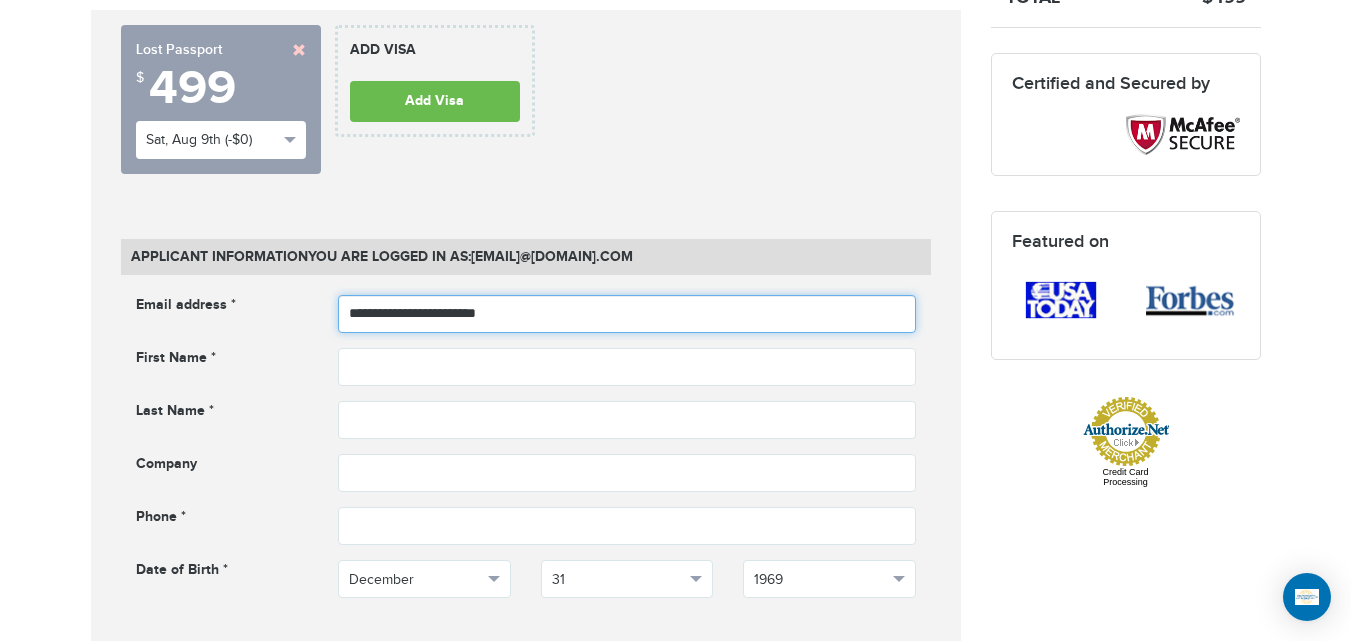 drag, startPoint x: 573, startPoint y: 318, endPoint x: 189, endPoint y: 318, distance: 384 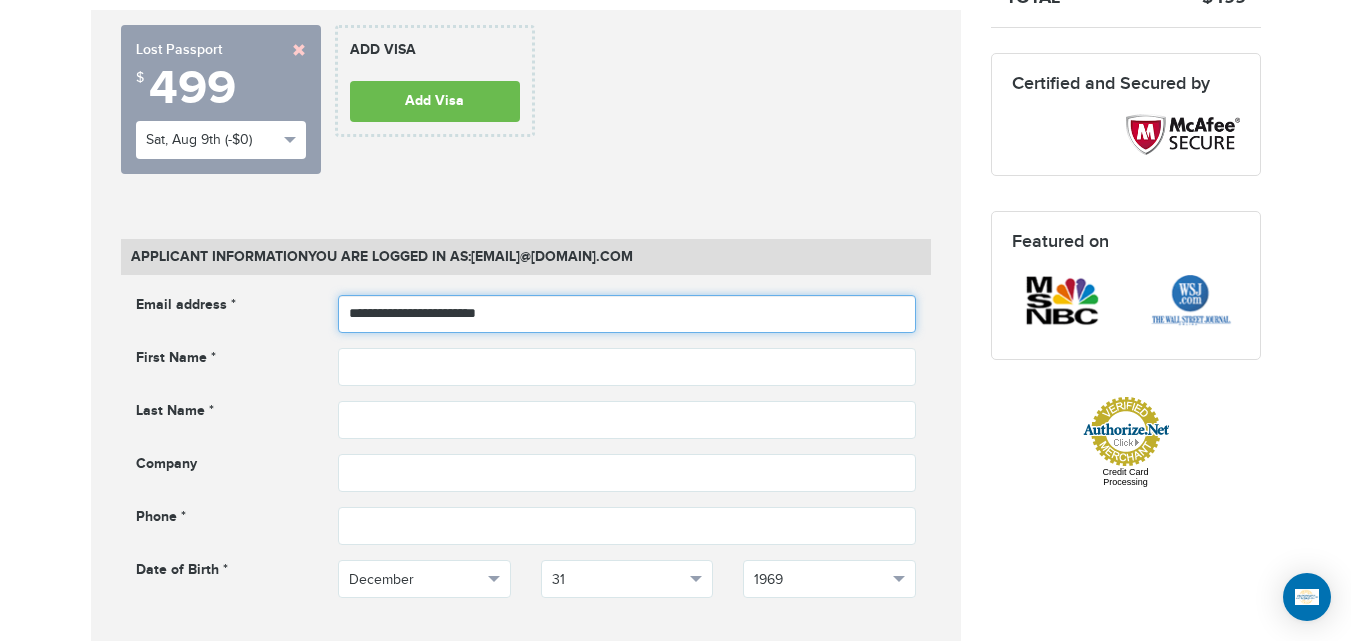 type on "**********" 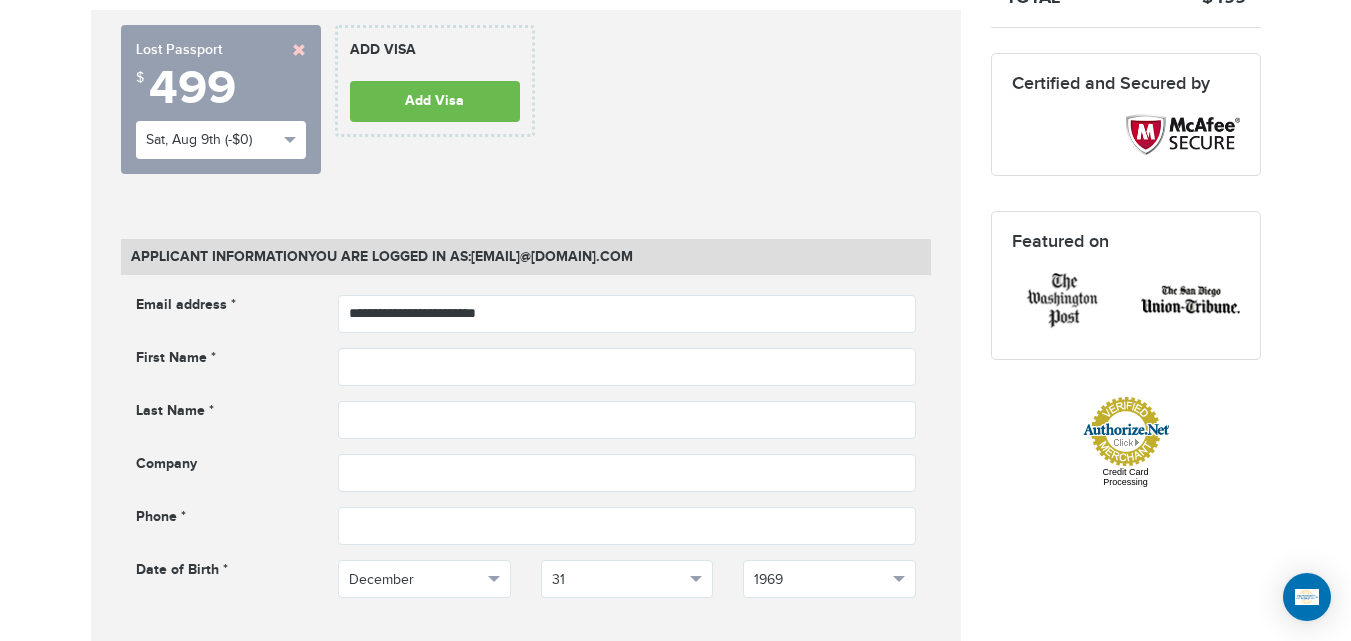 click on "720-902-3403
Passports & Visas.com
Hello, houcine
Passports
Passport Renewal
New Passport
Second Passport
Passport Name Change
Lost Passport
Child Passport
Travel Visas" at bounding box center (675, 1240) 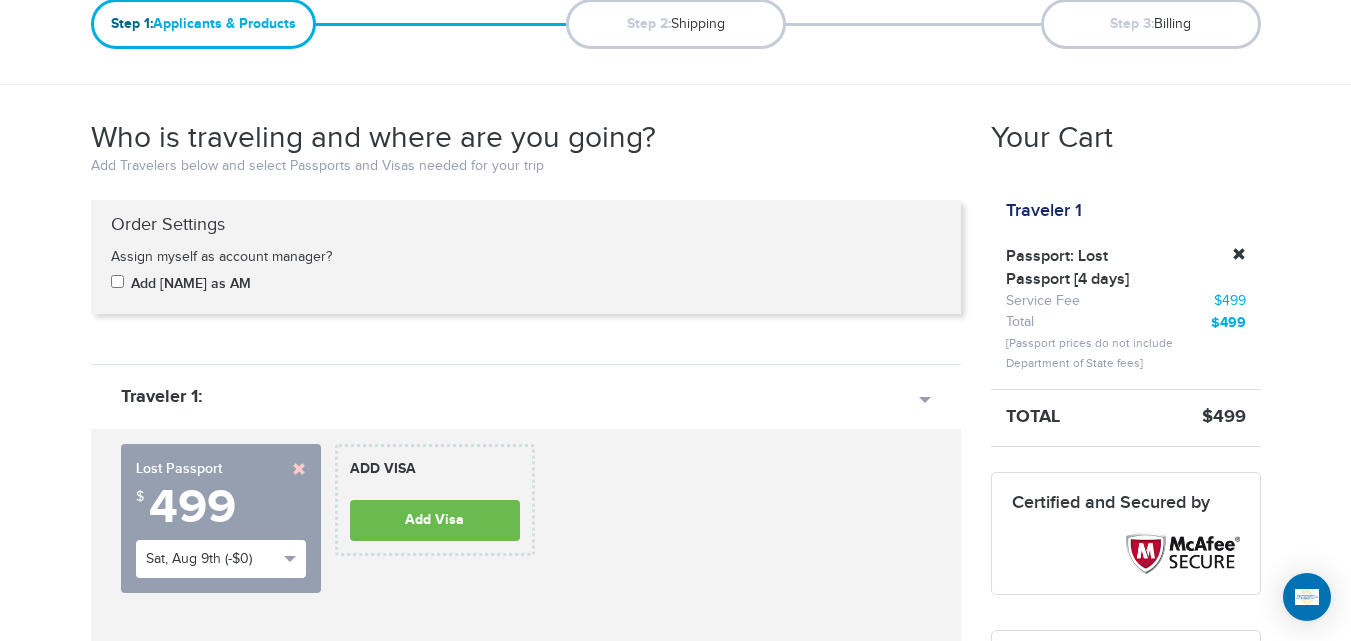 scroll, scrollTop: 280, scrollLeft: 0, axis: vertical 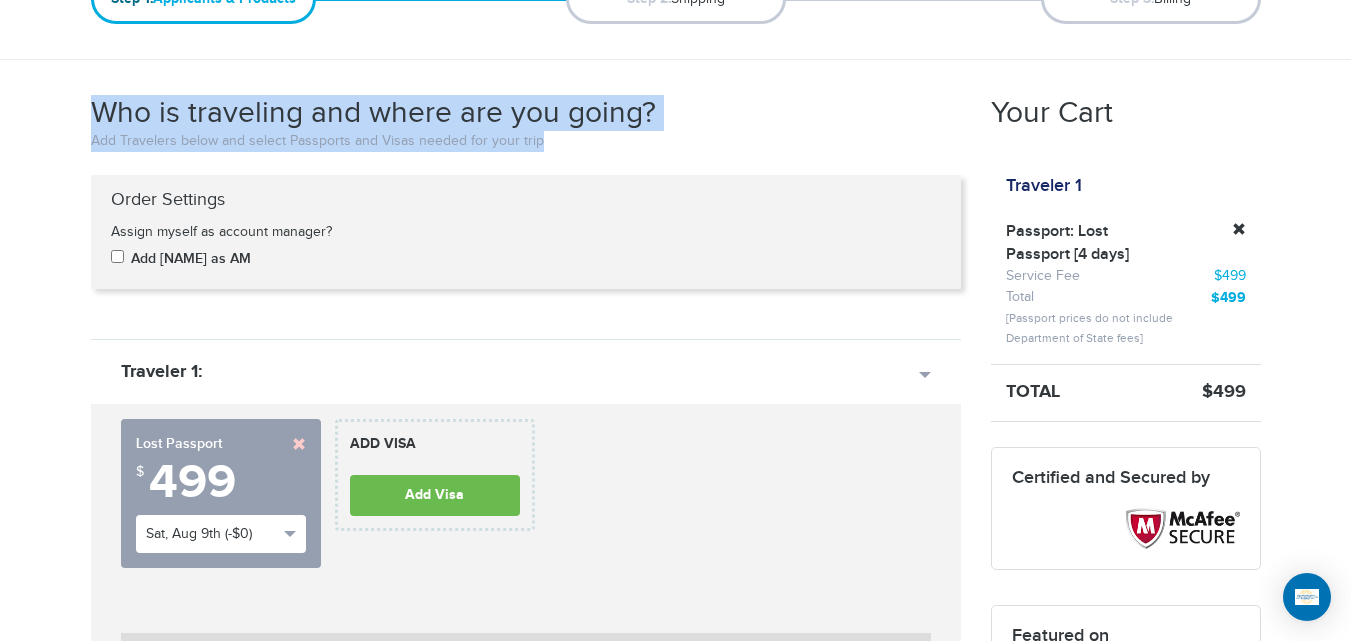 drag, startPoint x: 82, startPoint y: 99, endPoint x: 618, endPoint y: 146, distance: 538.0567 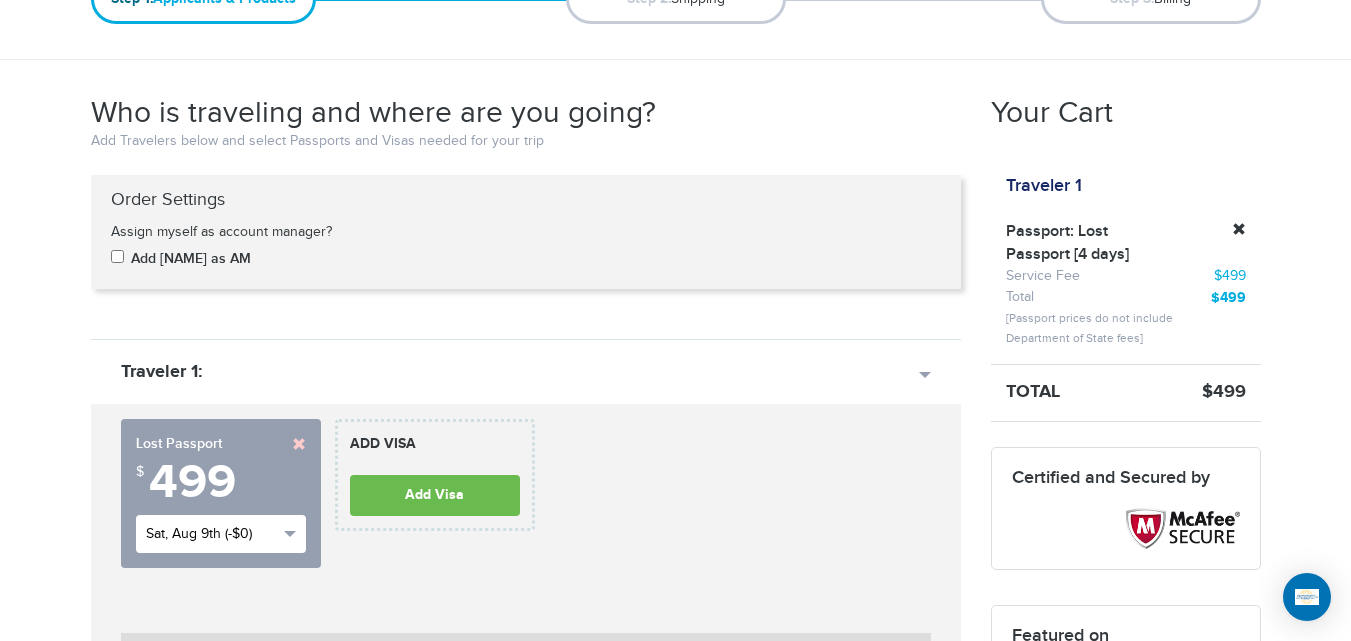 click on "Sat, Aug 9th (-$0)" at bounding box center (212, 534) 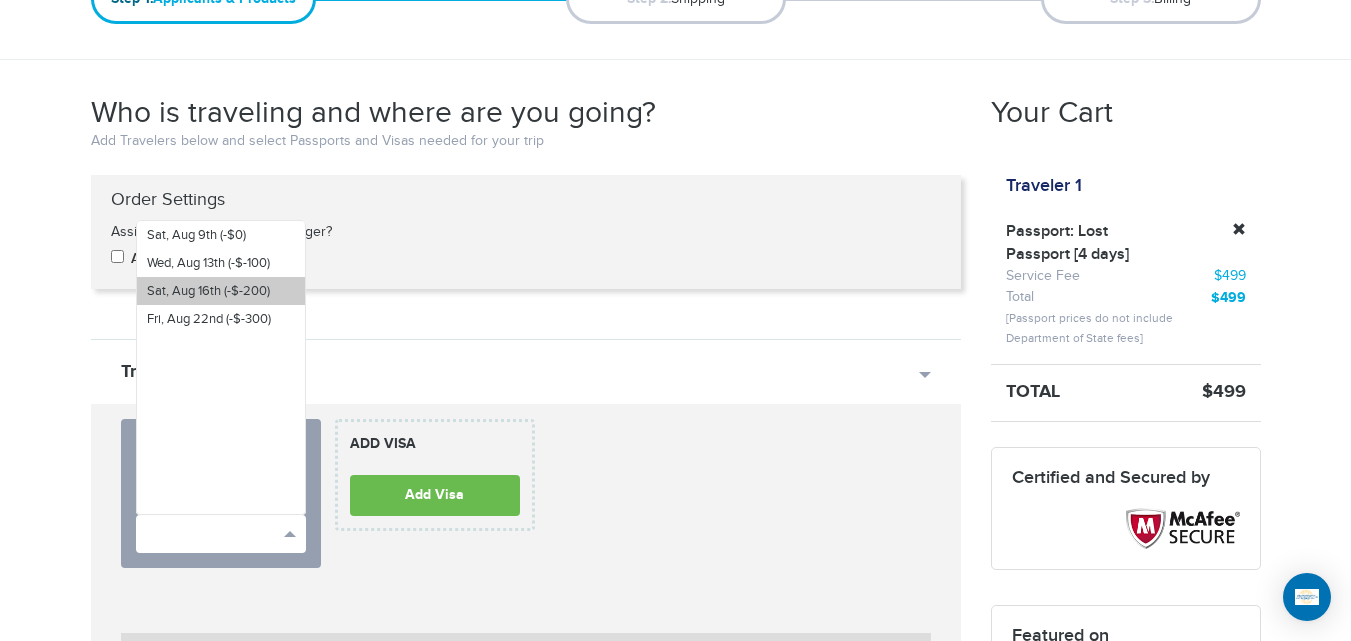 click on "Sat, Aug 16th (-$-200)" at bounding box center [221, 291] 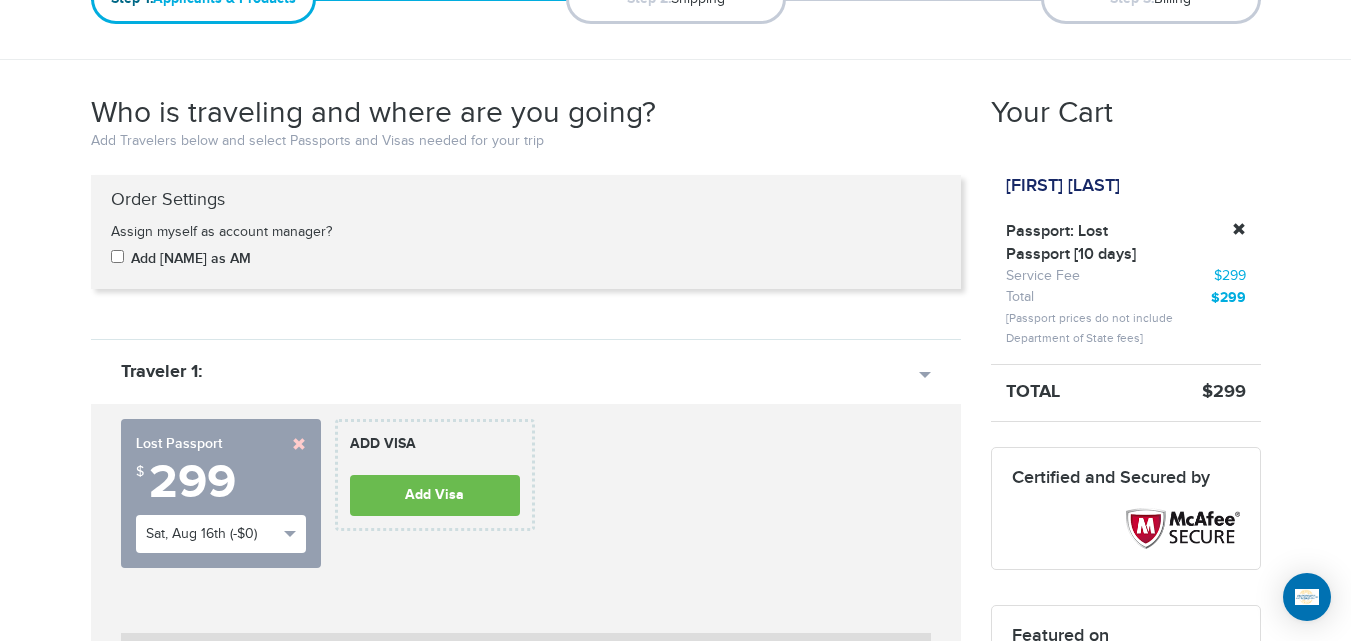 click on "$ 299" at bounding box center (221, 483) 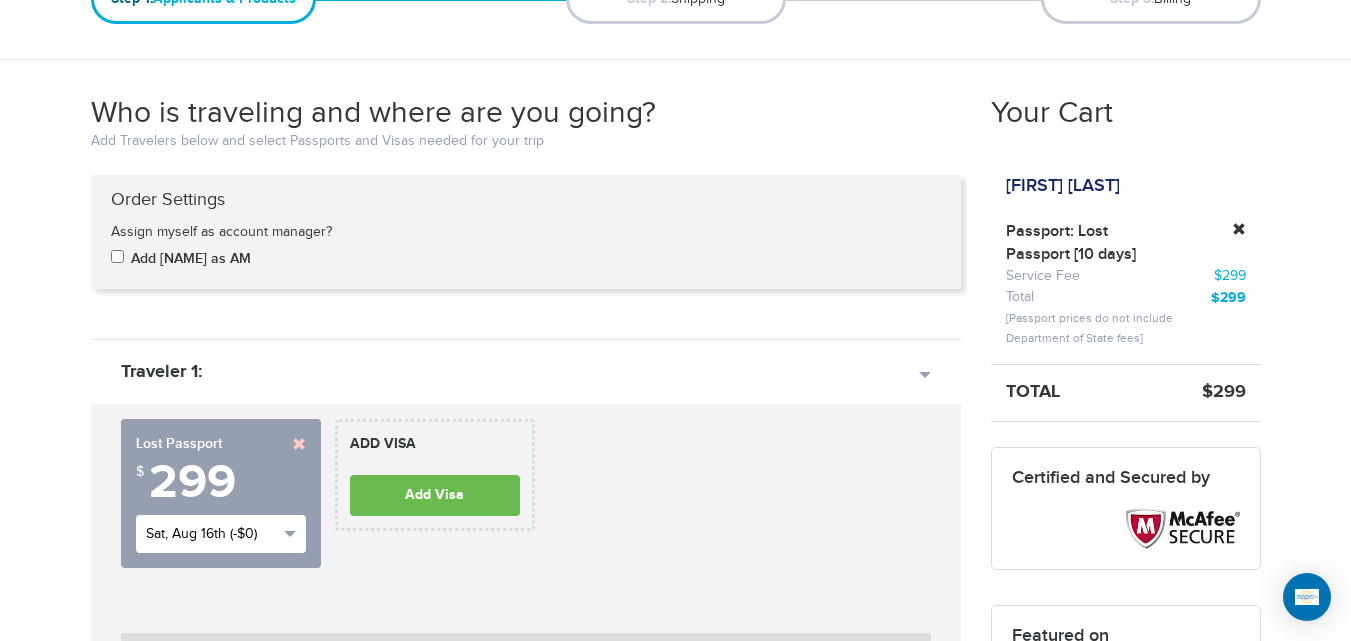 click on "Sat, Aug 16th (-$0)" at bounding box center (221, 534) 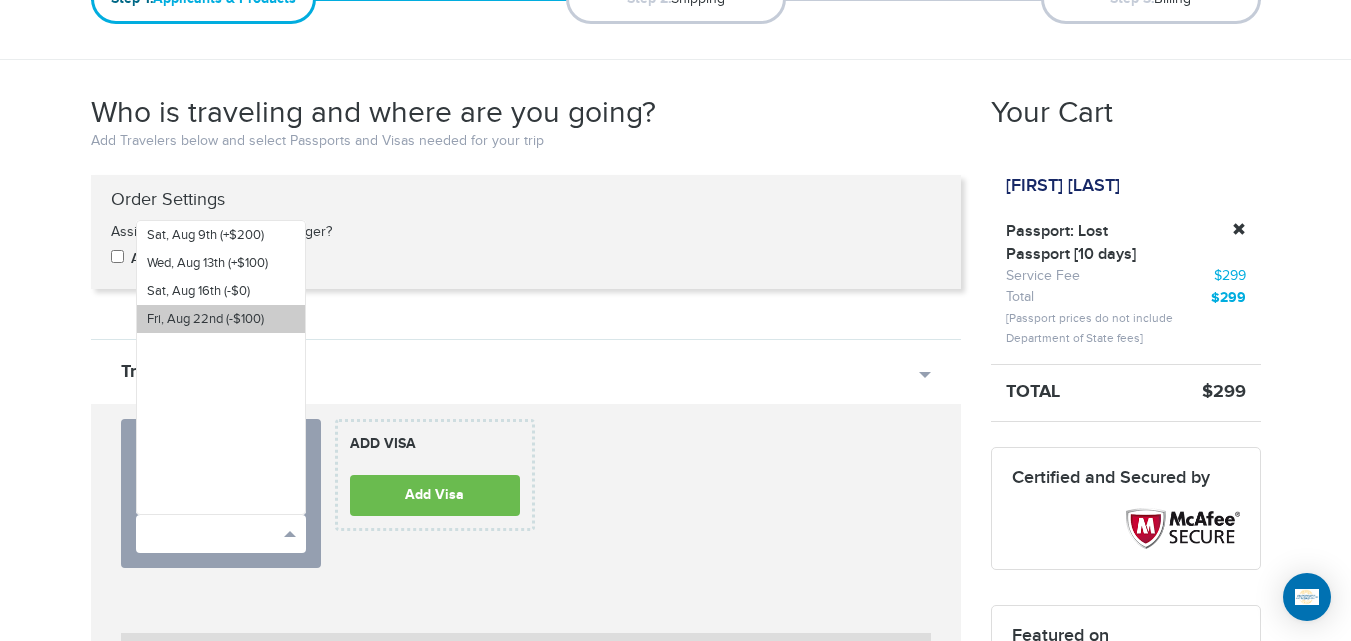 click on "Fri, Aug 22nd (-$100)" at bounding box center [205, 319] 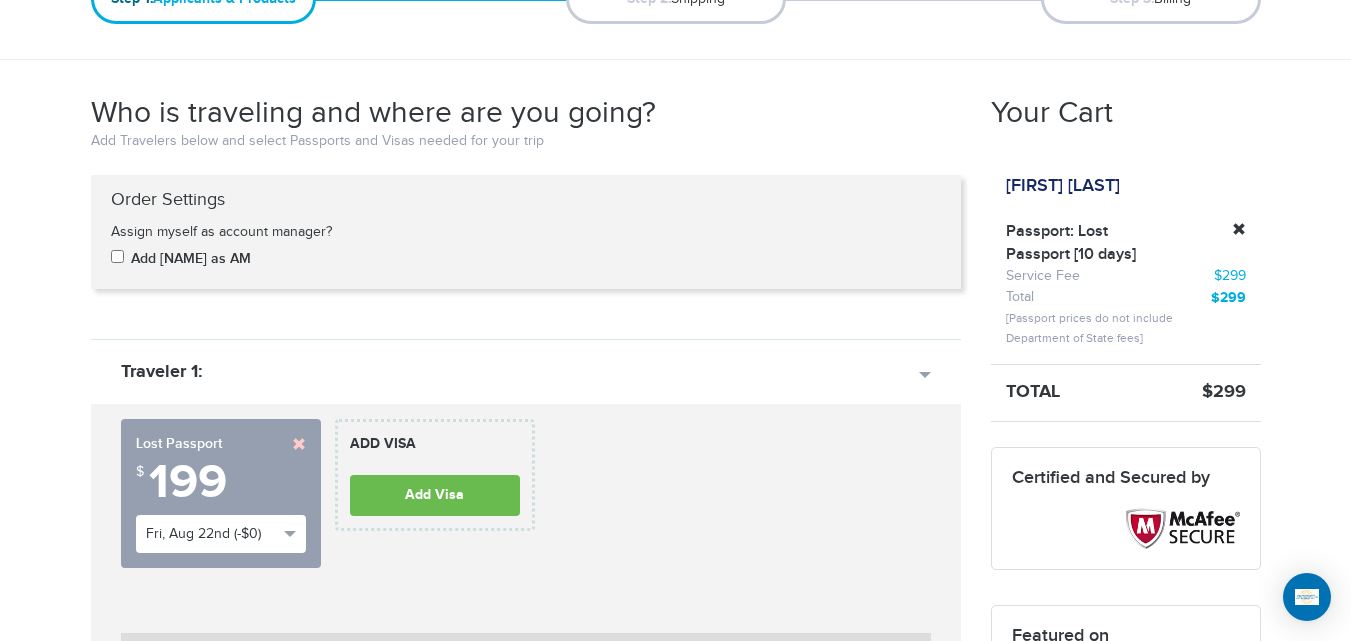 click on "720-902-3403
Passports & Visas.com
Hello, houcine
Passports
Passport Renewal
New Passport
Second Passport
Passport Name Change
Lost Passport
Child Passport
Travel Visas" at bounding box center (675, 1634) 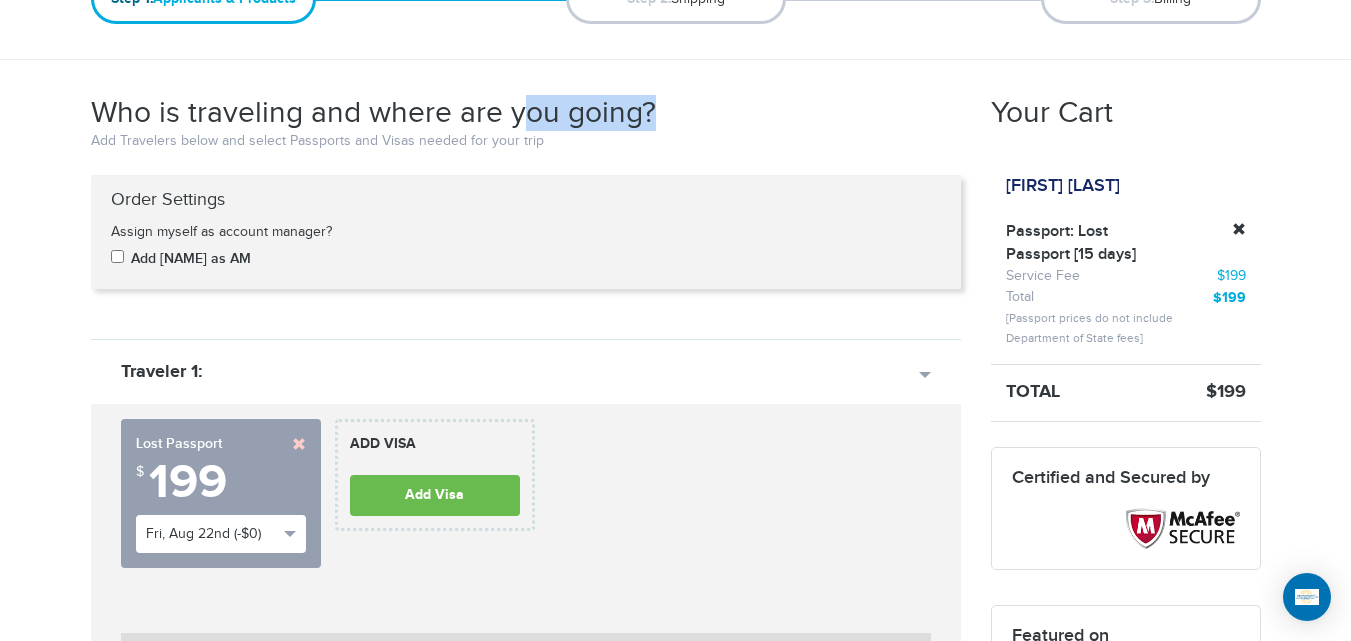drag, startPoint x: 682, startPoint y: 117, endPoint x: 528, endPoint y: 114, distance: 154.02922 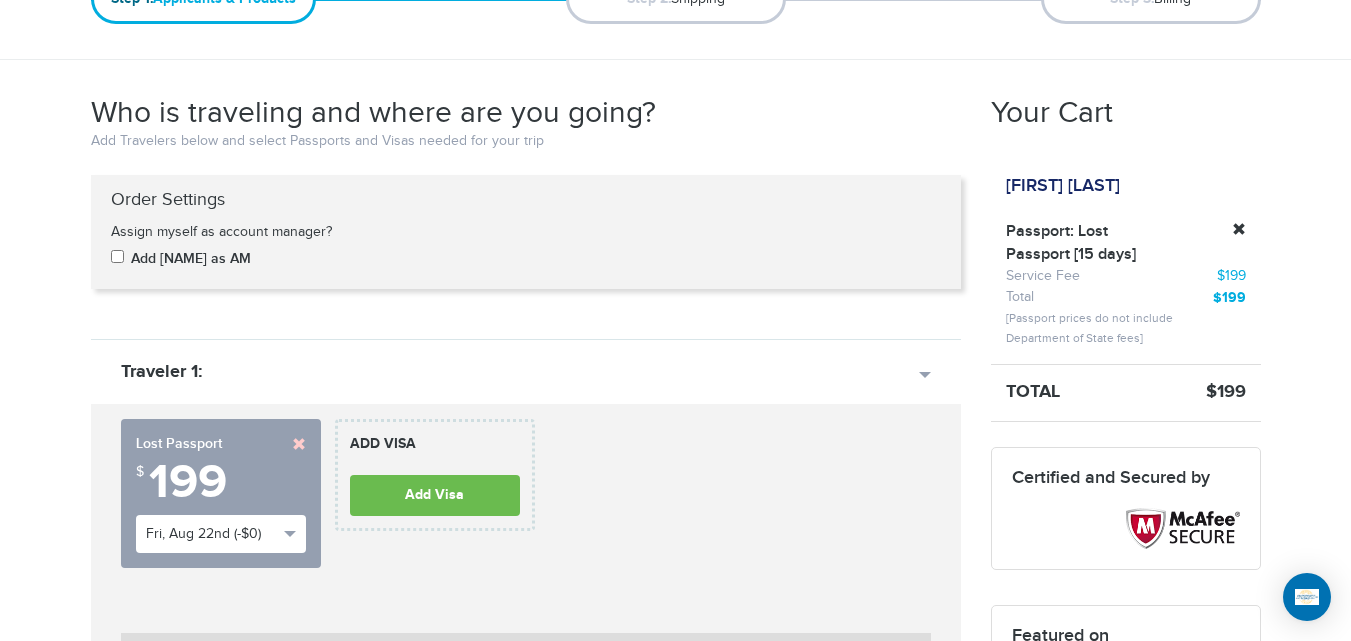click on "Who is traveling and where are you going?
Add Travelers below and select Passports and Visas needed for your trip" at bounding box center (526, 135) 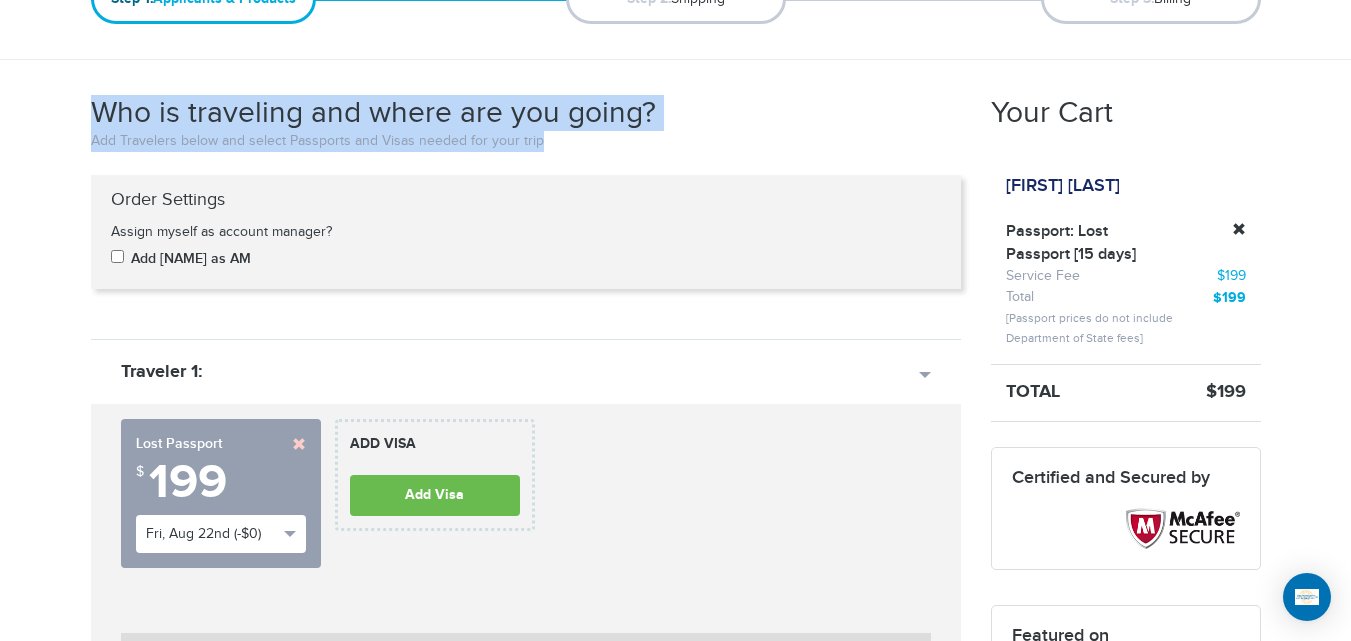 drag, startPoint x: 564, startPoint y: 156, endPoint x: 7, endPoint y: 72, distance: 563.29834 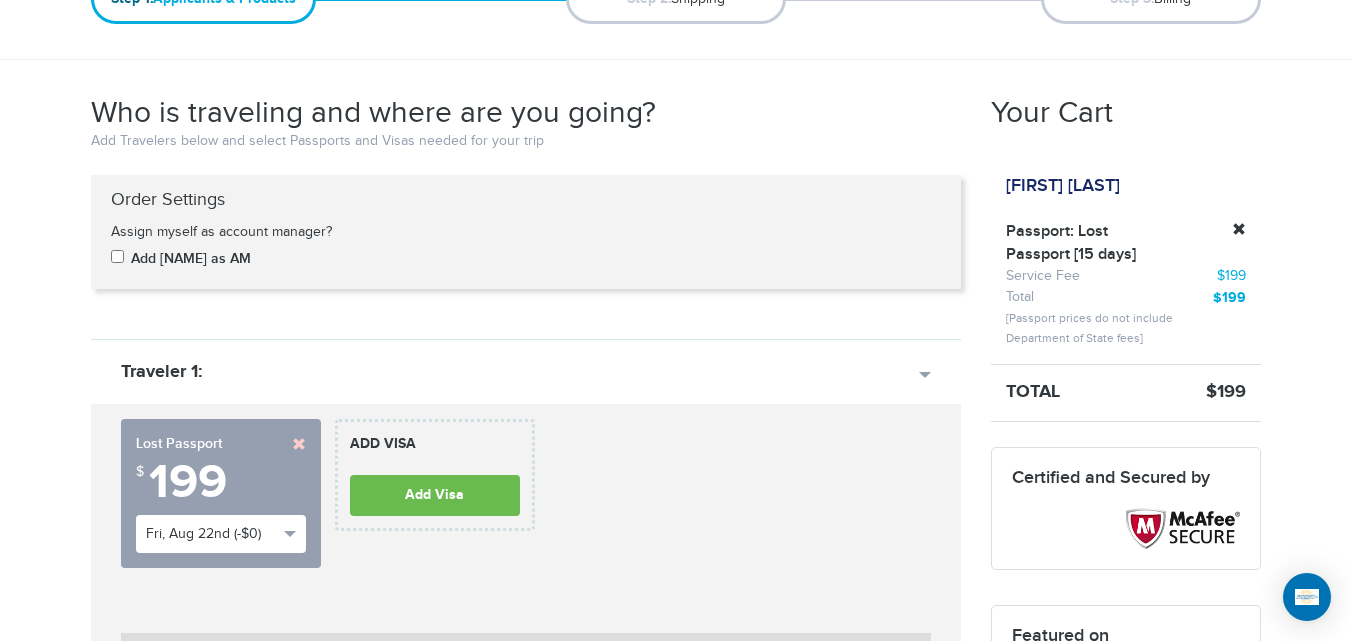 click on "720-902-3403
Passports & Visas.com
Hello, houcine
Passports
Passport Renewal
New Passport
Second Passport
Passport Name Change
Lost Passport
Child Passport
Travel Visas" at bounding box center [675, 1634] 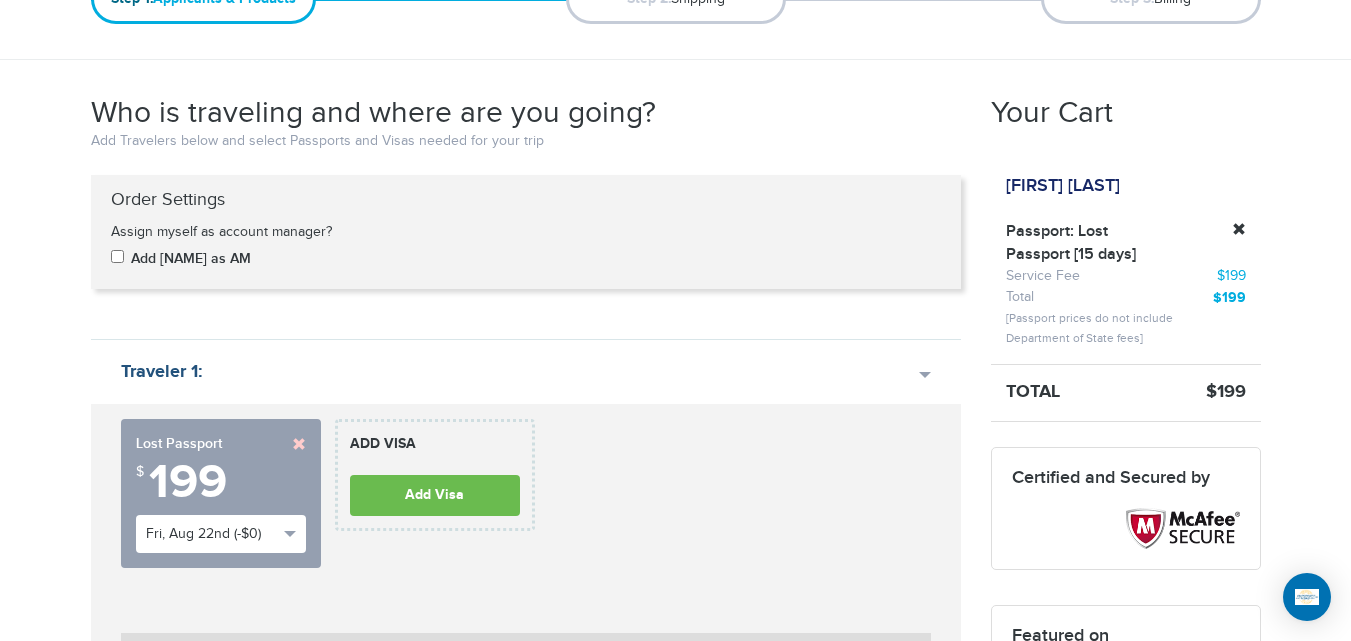 drag, startPoint x: 232, startPoint y: 368, endPoint x: 0, endPoint y: 332, distance: 234.77649 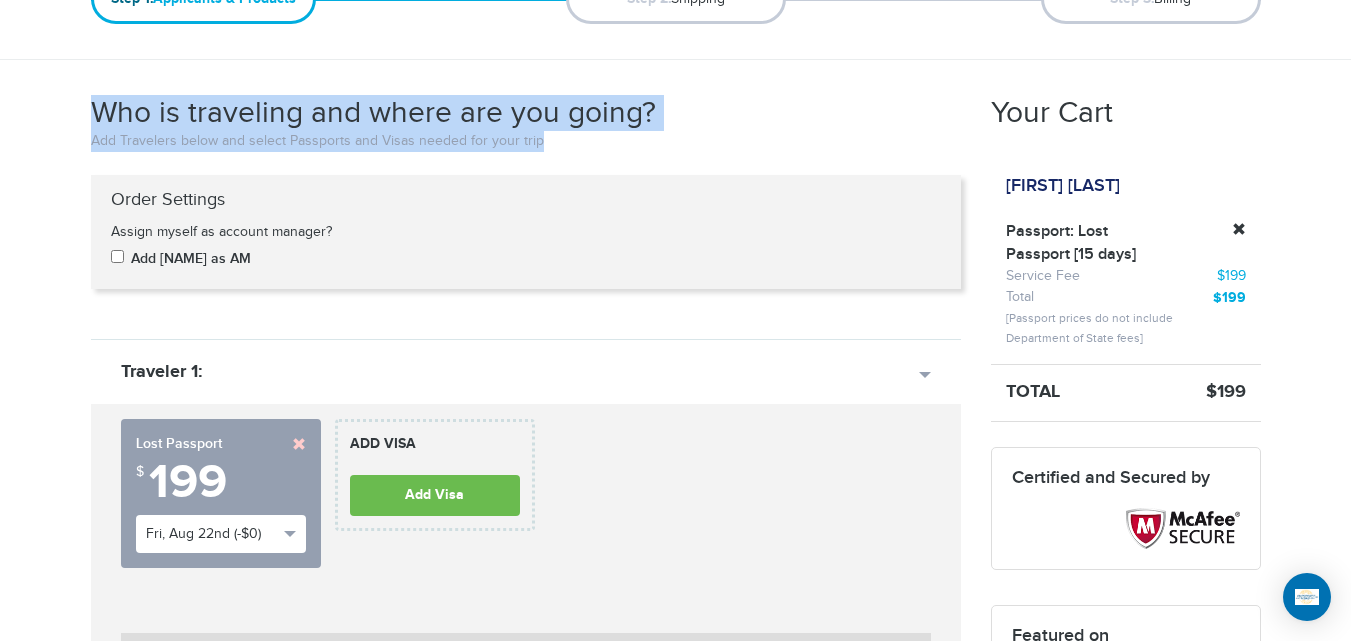 drag, startPoint x: 55, startPoint y: 79, endPoint x: 662, endPoint y: 159, distance: 612.24915 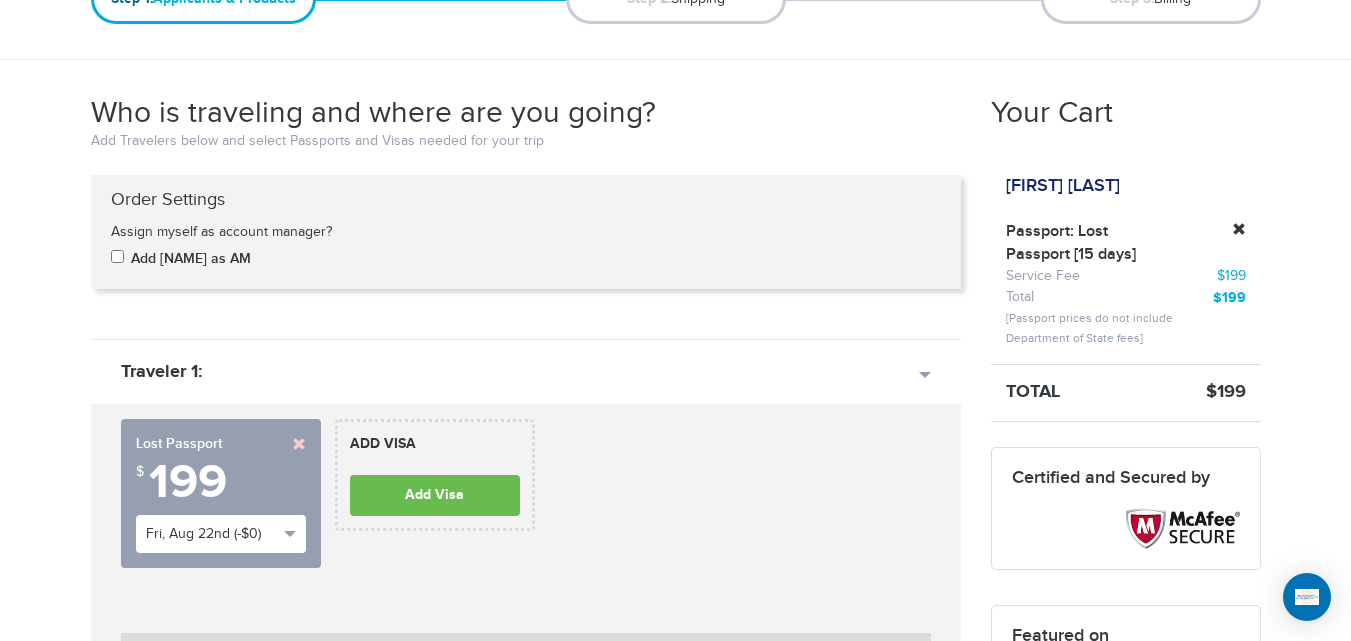 click on "720-902-3403
Passports & Visas.com
Hello, houcine
Passports
Passport Renewal
New Passport
Second Passport
Passport Name Change
Lost Passport
Child Passport
Travel Visas" at bounding box center [675, 1634] 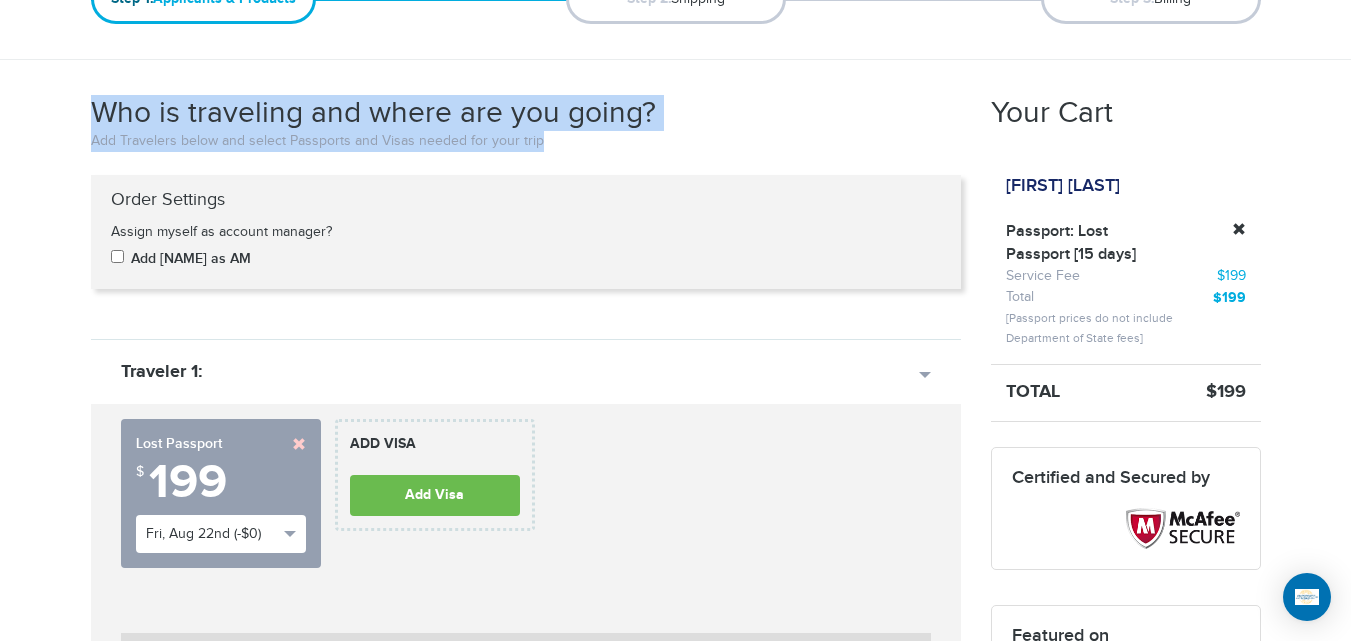 drag, startPoint x: 43, startPoint y: 107, endPoint x: 611, endPoint y: 146, distance: 569.33734 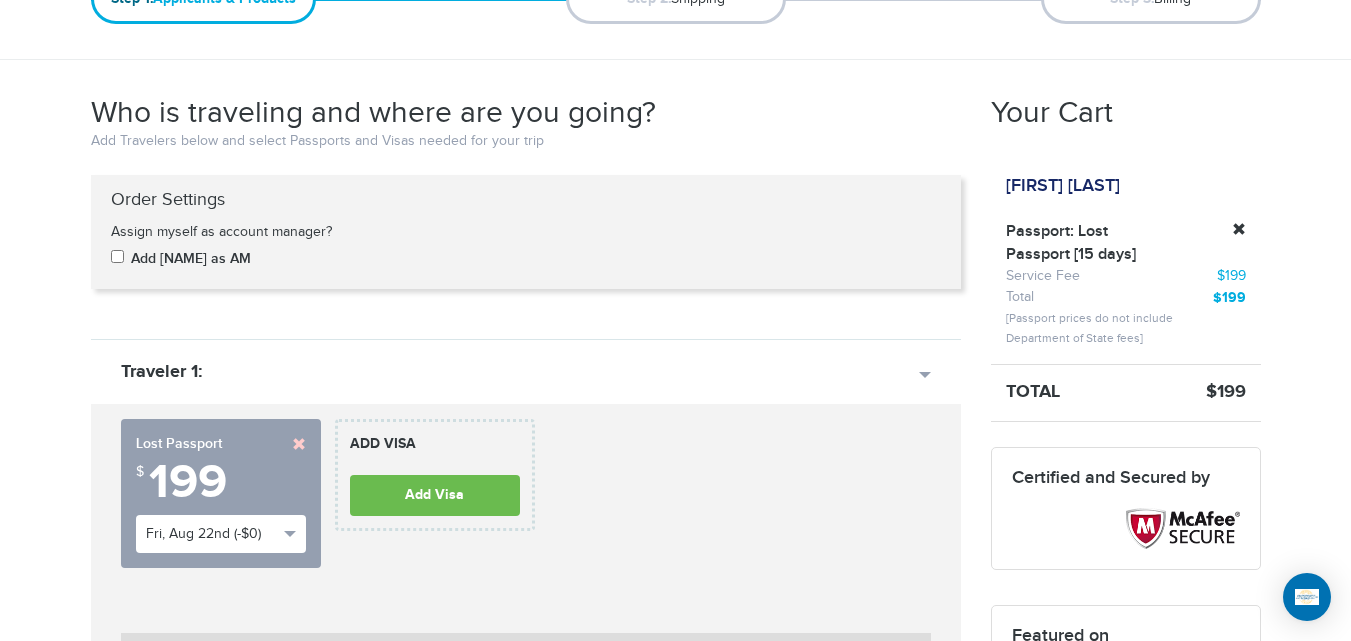 click on "720-902-3403
Passports & Visas.com
Hello, houcine
Passports
Passport Renewal
New Passport
Second Passport
Passport Name Change
Lost Passport
Child Passport
Travel Visas" at bounding box center (675, 1634) 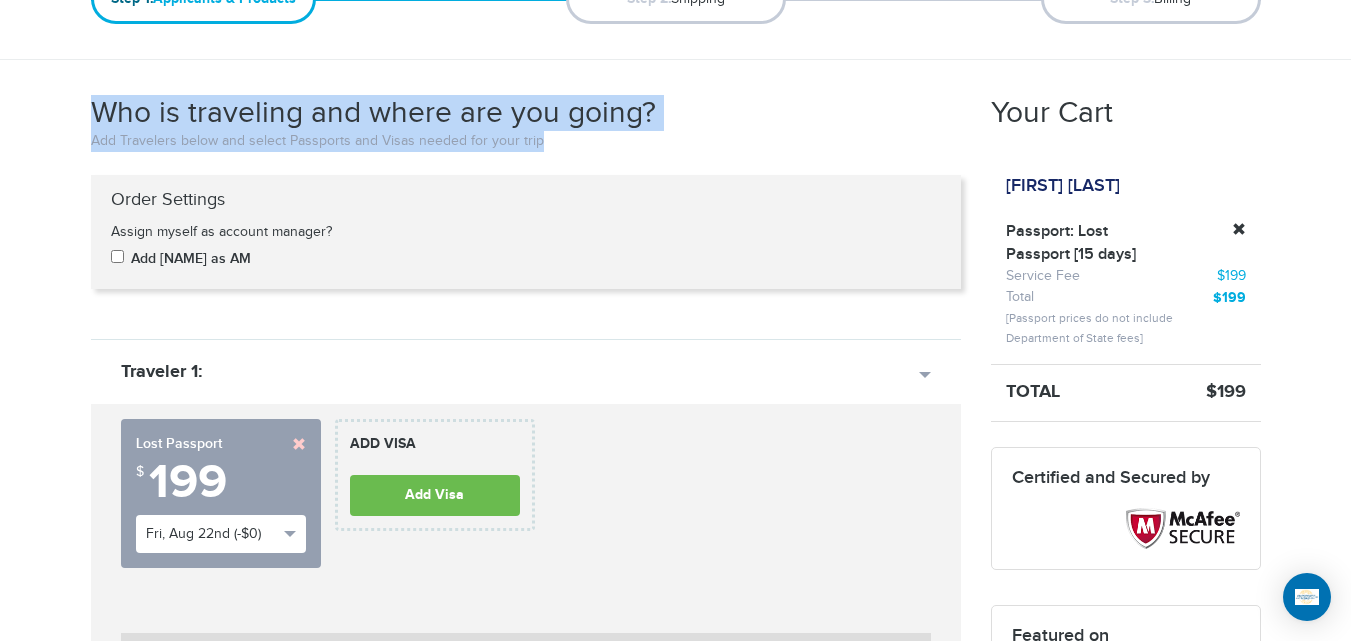 drag, startPoint x: 44, startPoint y: 88, endPoint x: 578, endPoint y: 148, distance: 537.3602 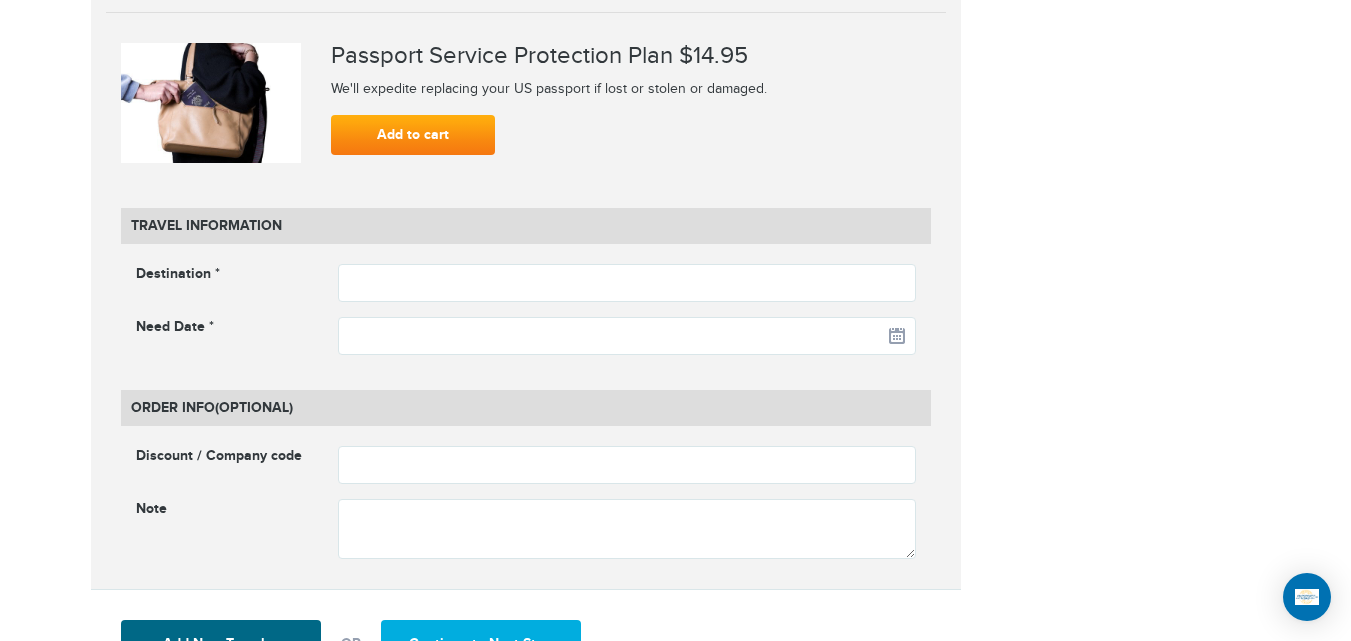 scroll, scrollTop: 2482, scrollLeft: 0, axis: vertical 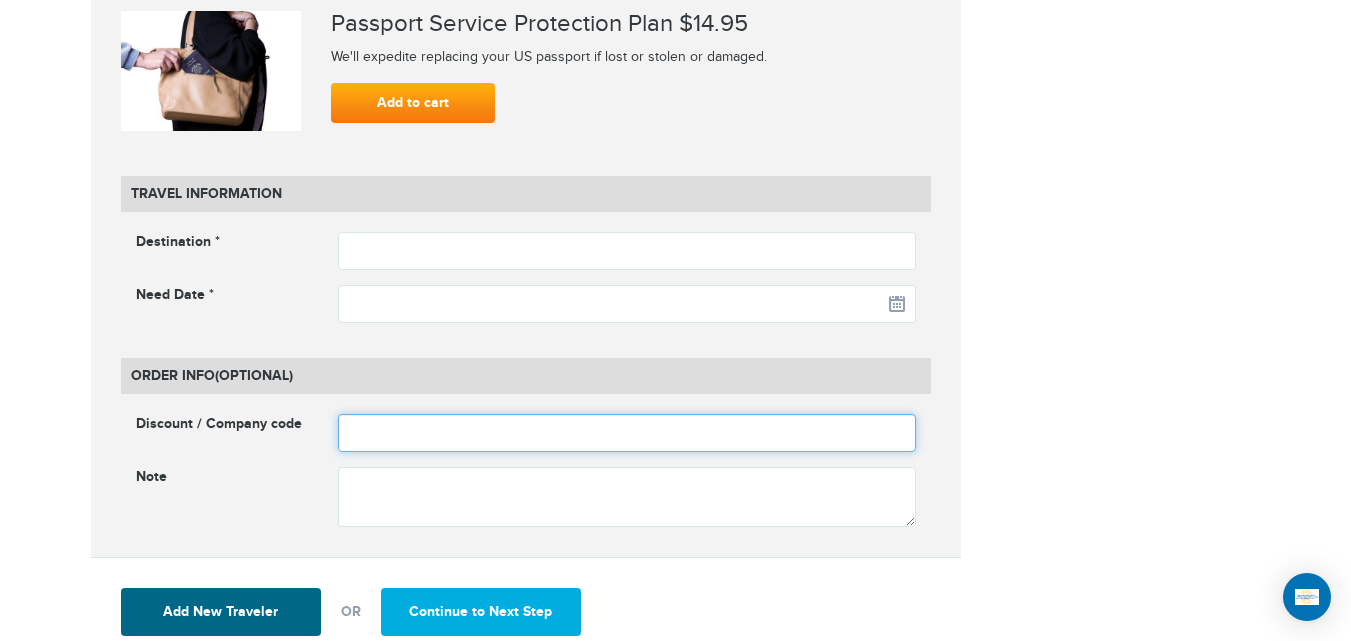 click at bounding box center (627, 433) 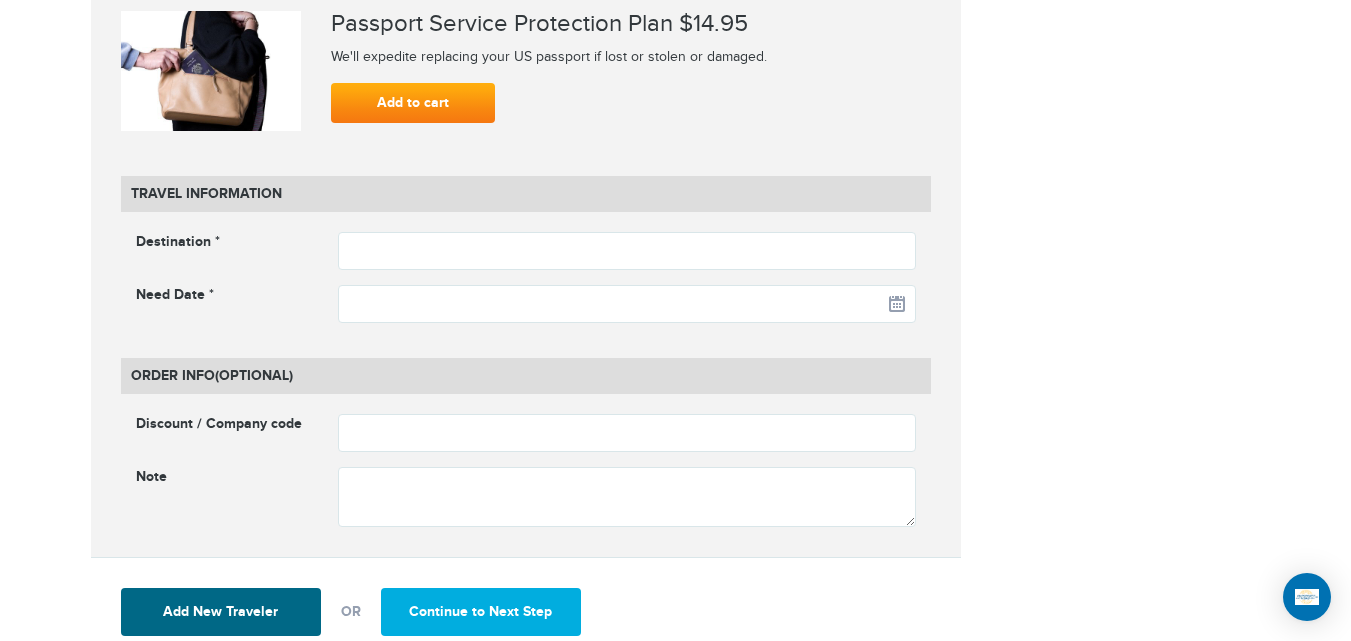 click on "**********" at bounding box center (676, -720) 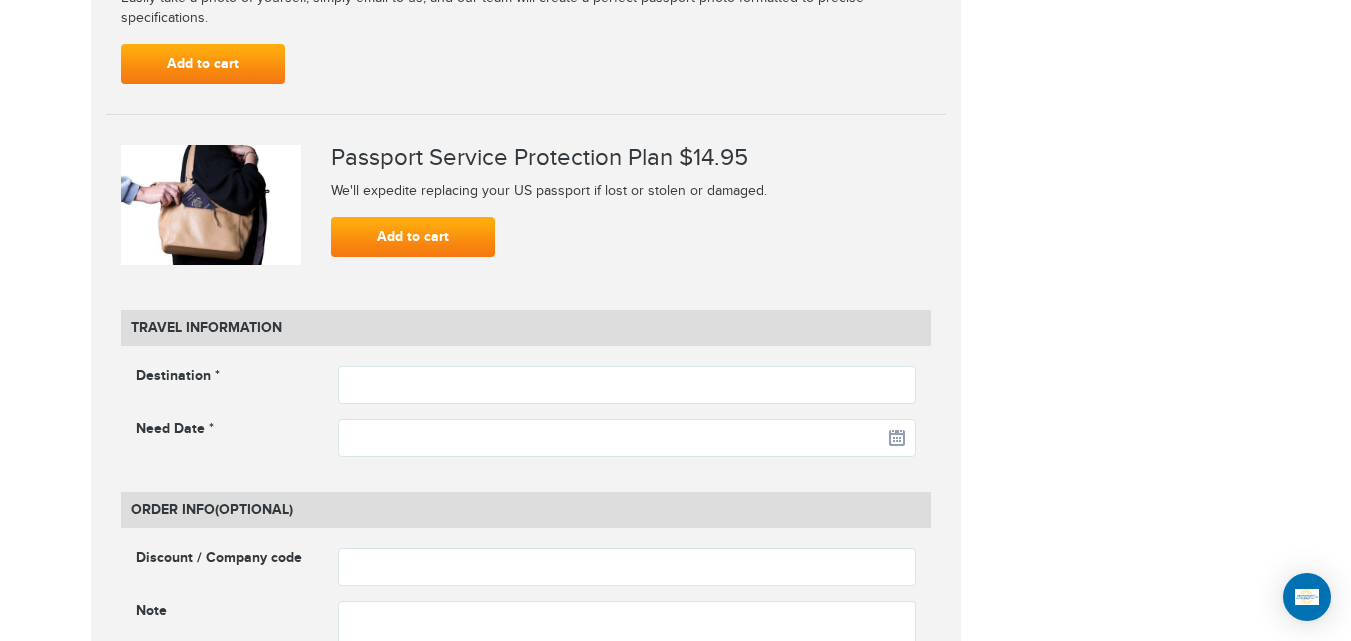 scroll, scrollTop: 2558, scrollLeft: 0, axis: vertical 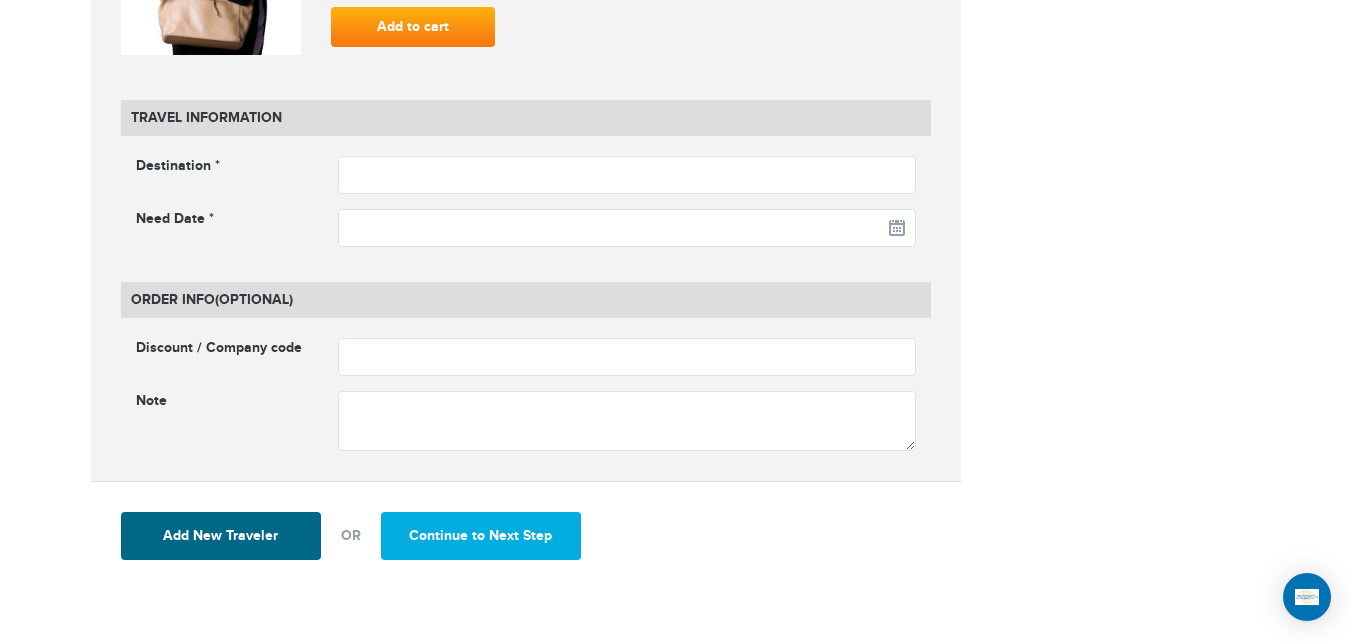 click on "Order Info  (Optional)
Discount / Company code
Note" at bounding box center (526, 364) 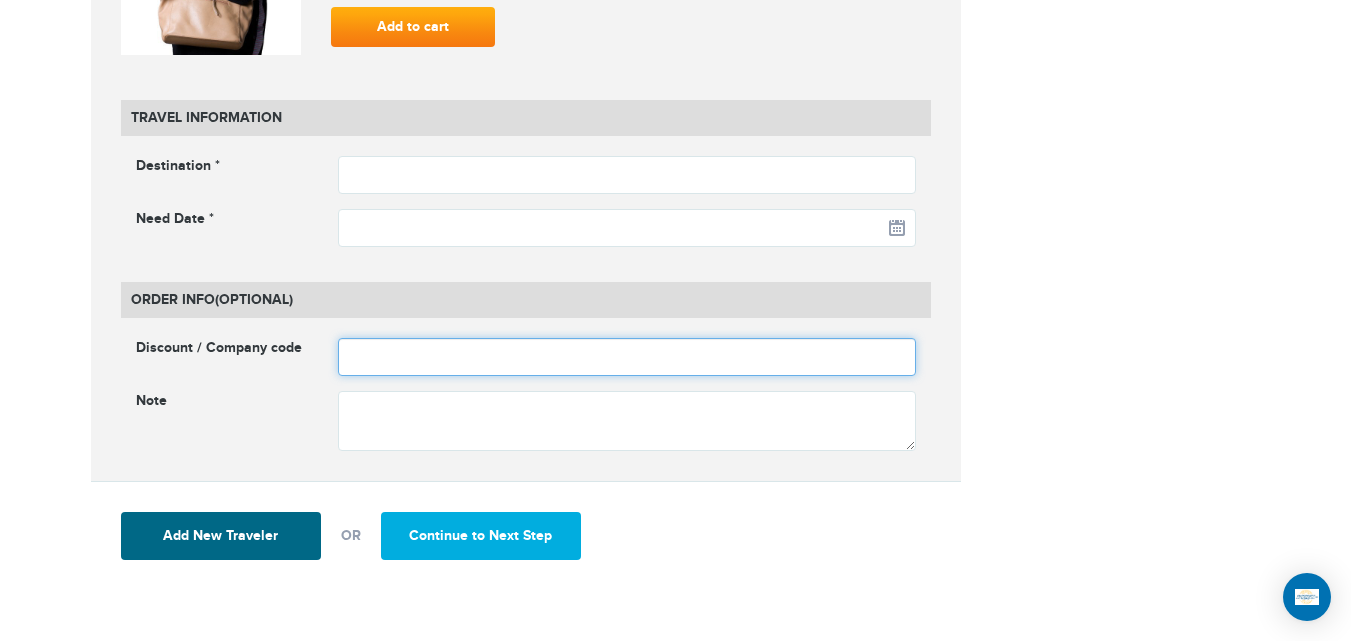 click at bounding box center [627, 357] 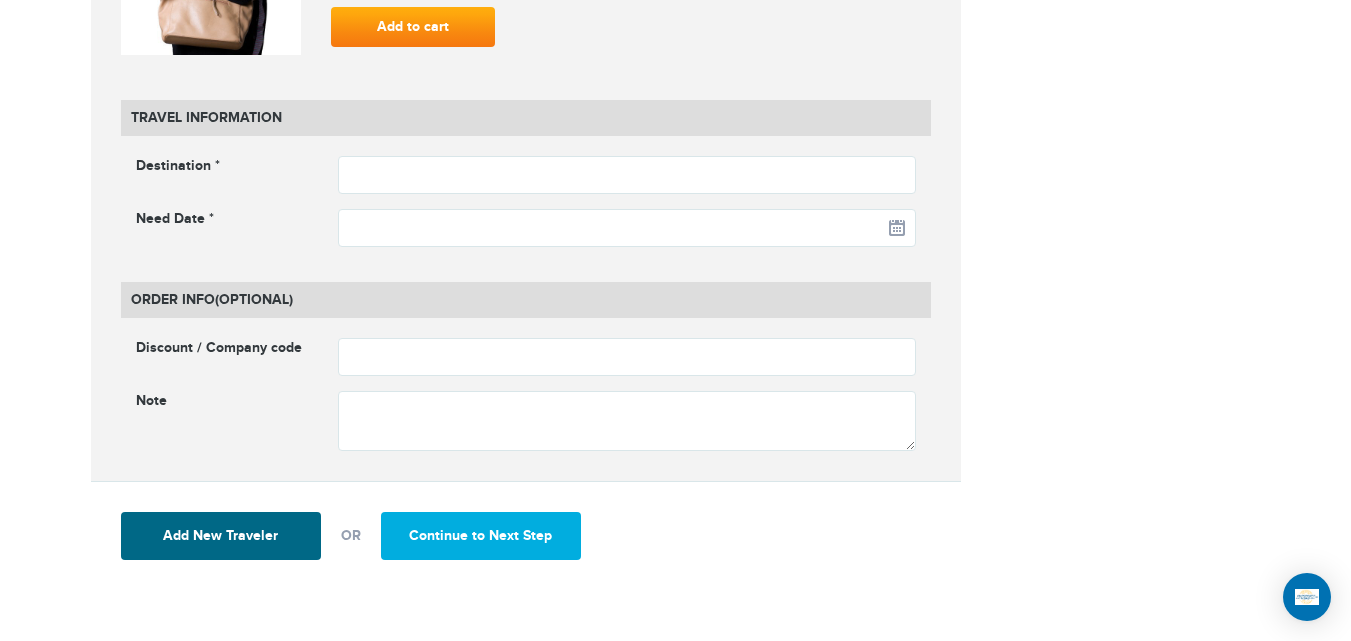 click on "**********" at bounding box center (676, -796) 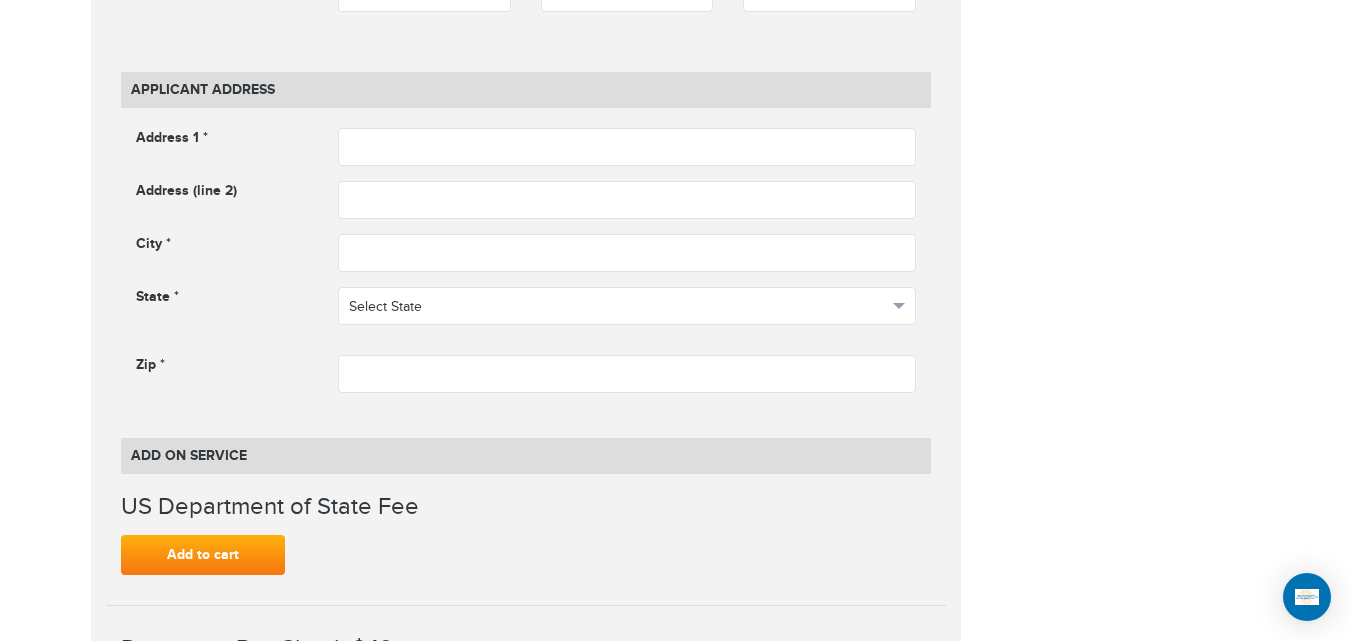 scroll, scrollTop: 1196, scrollLeft: 0, axis: vertical 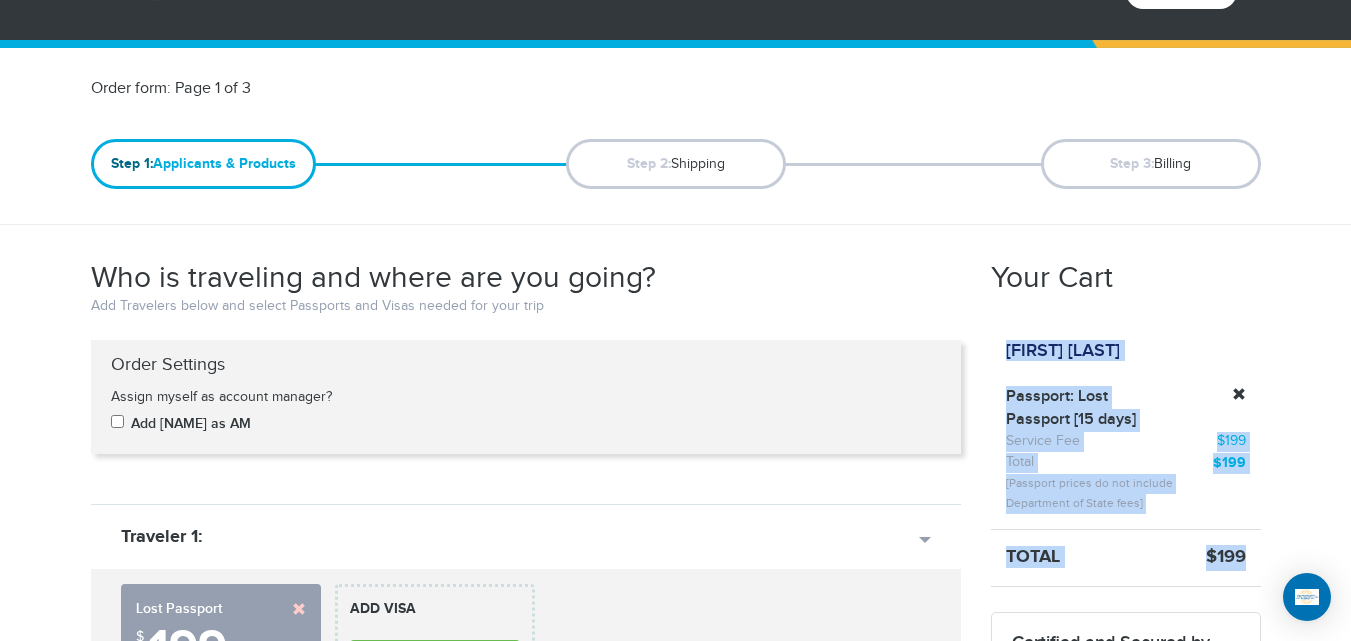 drag, startPoint x: 998, startPoint y: 342, endPoint x: 1267, endPoint y: 550, distance: 340.03677 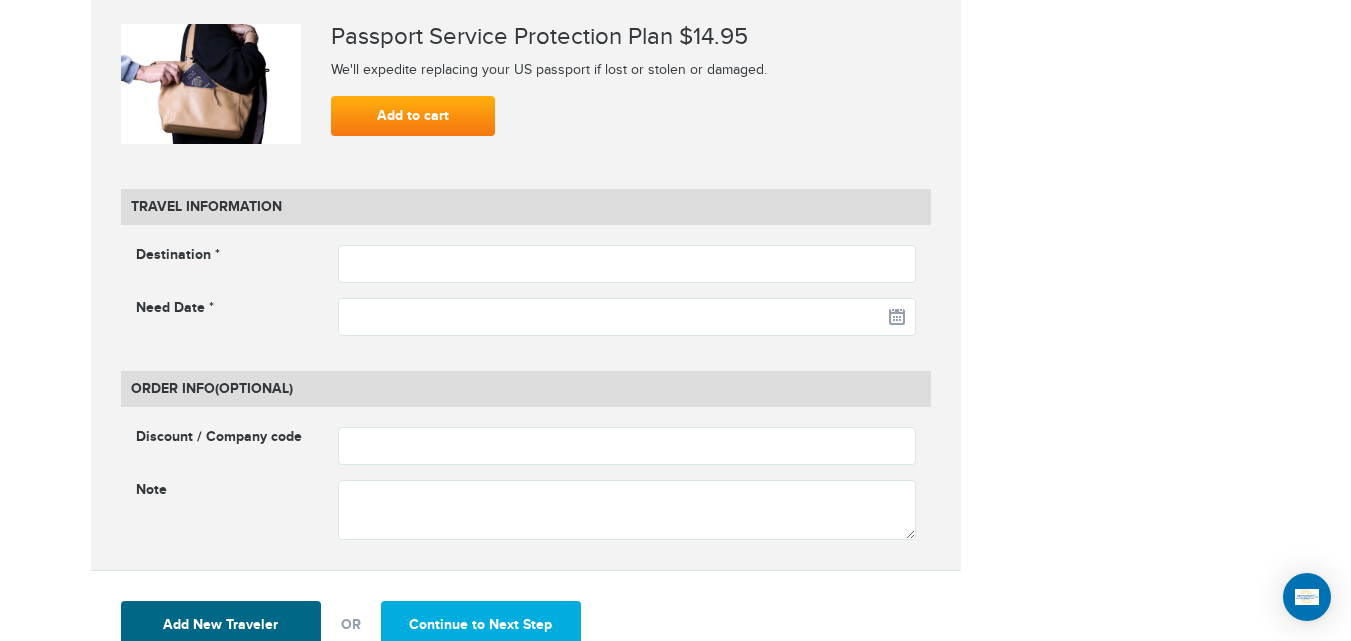 scroll, scrollTop: 2412, scrollLeft: 0, axis: vertical 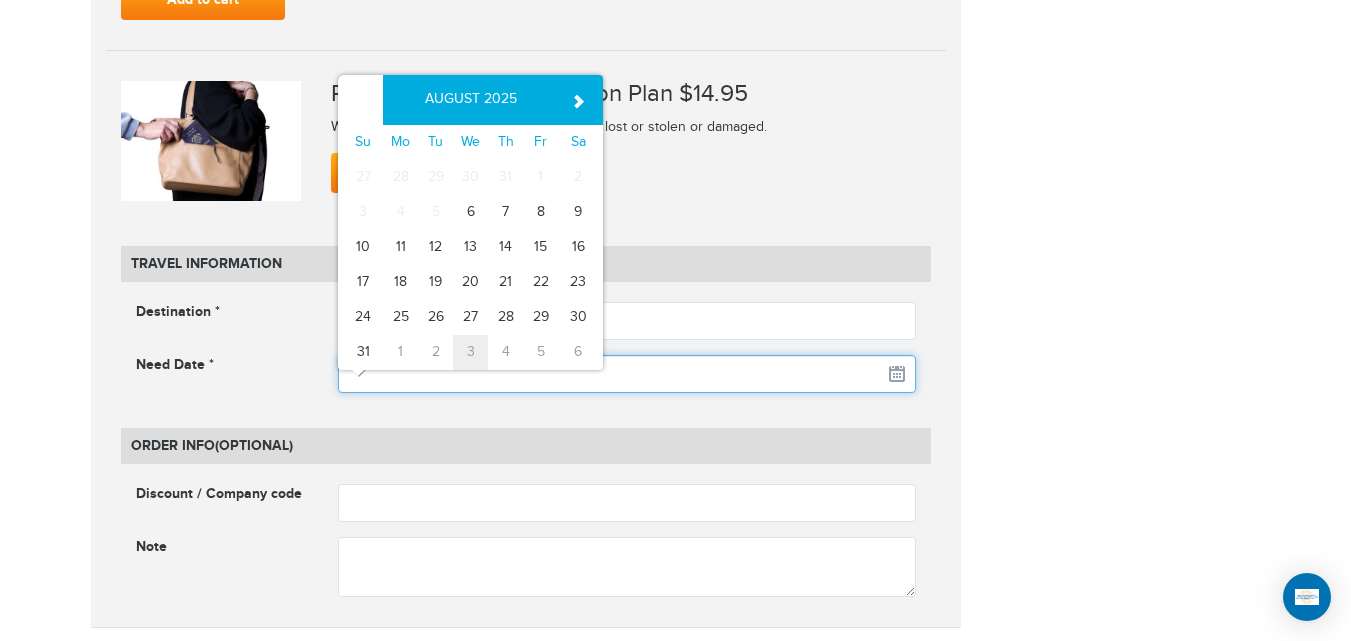 click on "720-902-3403
Passports & Visas.com
Hello, houcine
Passports
Passport Renewal
New Passport
Second Passport
Passport Name Change
Lost Passport
Child Passport
US Passport FAQ Contact" at bounding box center [675, -2092] 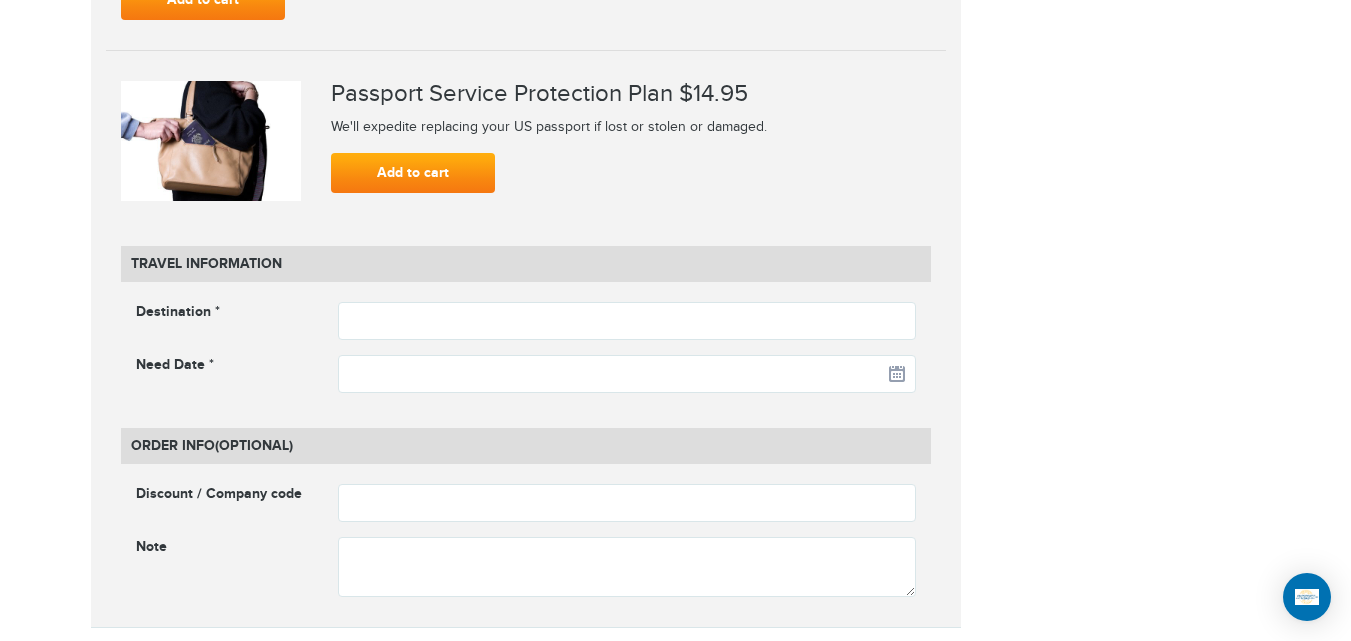 click on "**********" at bounding box center (676, -650) 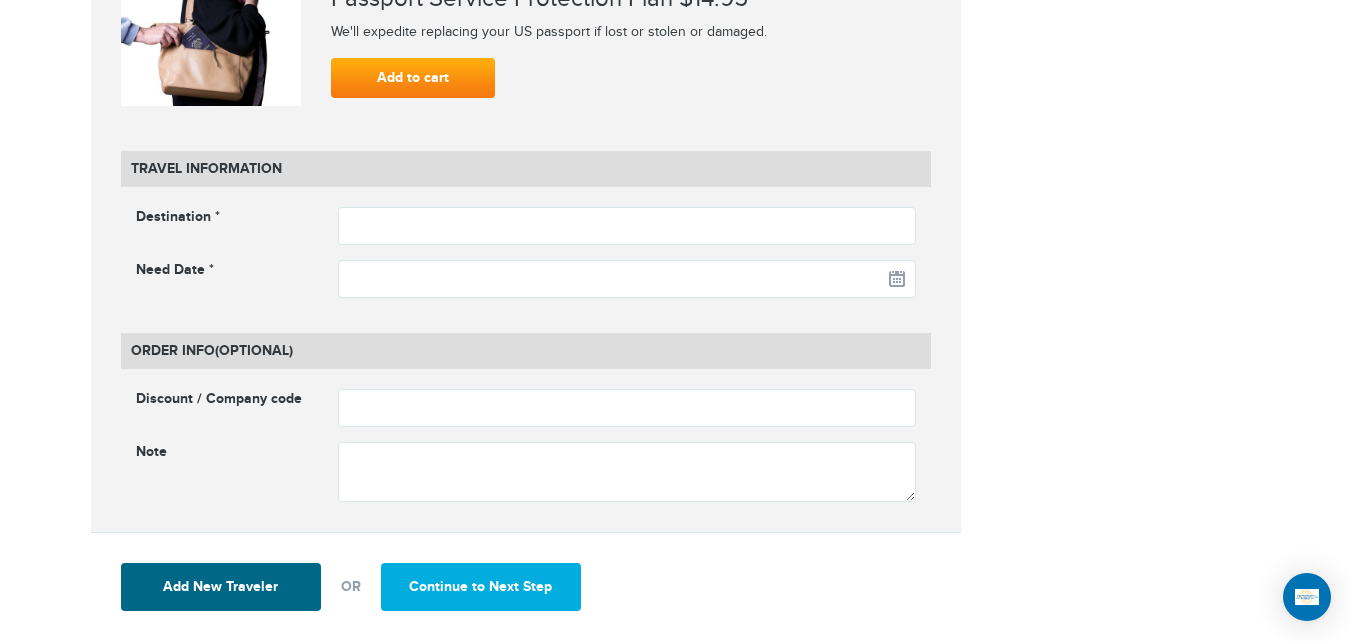 scroll, scrollTop: 2552, scrollLeft: 0, axis: vertical 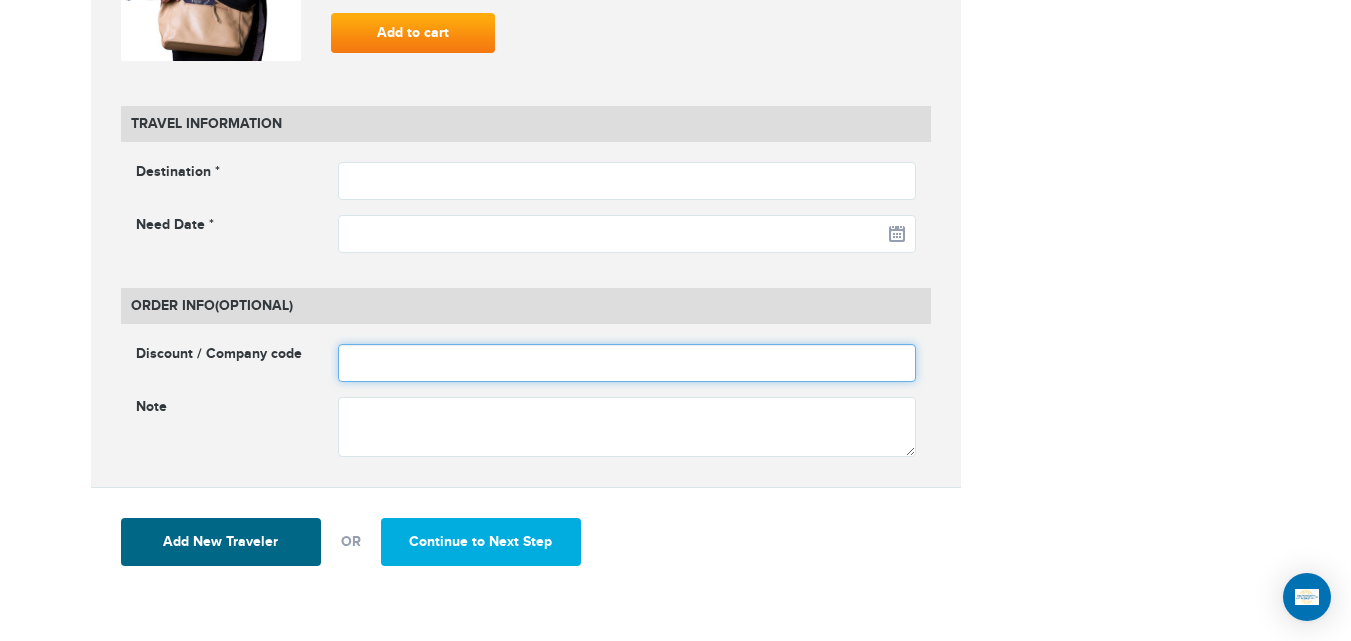 click at bounding box center (627, 363) 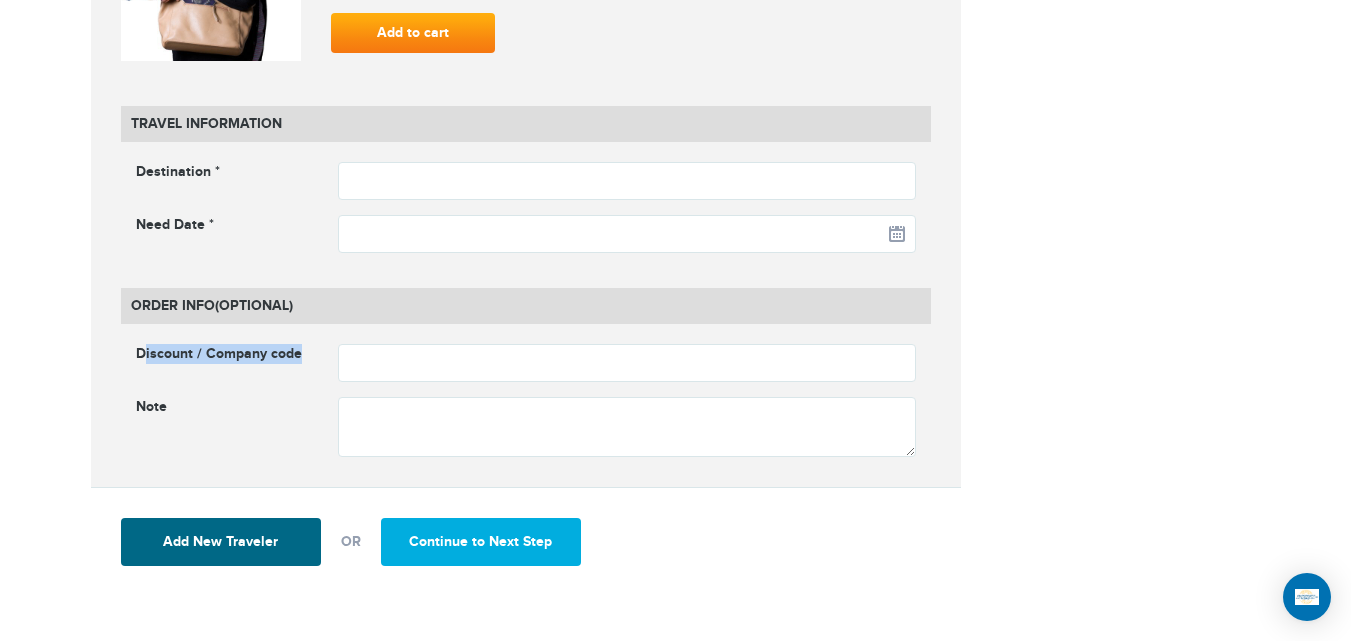 drag, startPoint x: 141, startPoint y: 351, endPoint x: 317, endPoint y: 366, distance: 176.63805 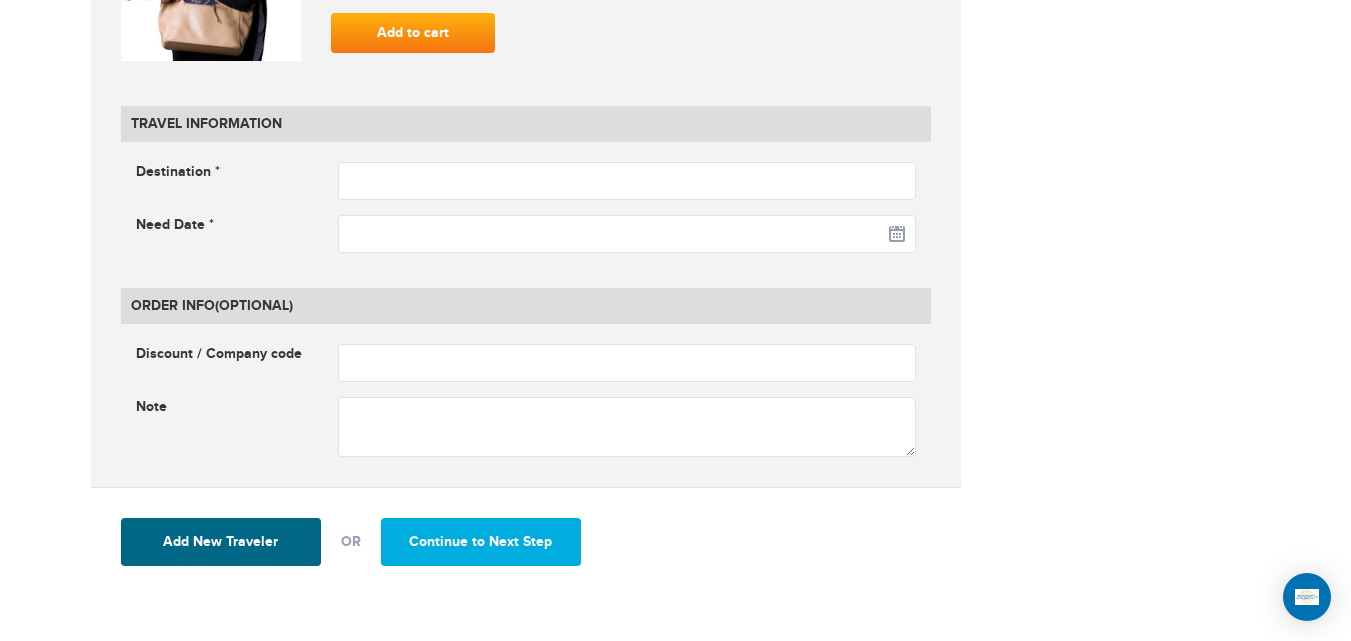 click on "Discount / Company code" at bounding box center [526, 363] 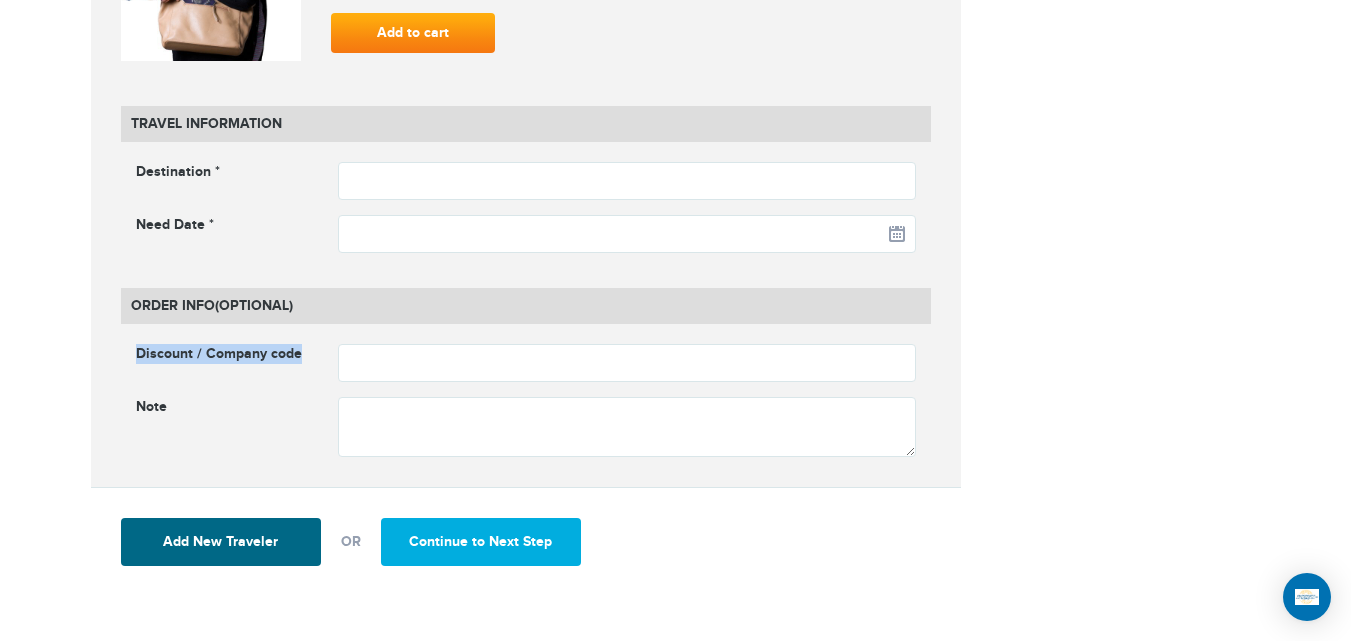 drag, startPoint x: 311, startPoint y: 366, endPoint x: 126, endPoint y: 346, distance: 186.07794 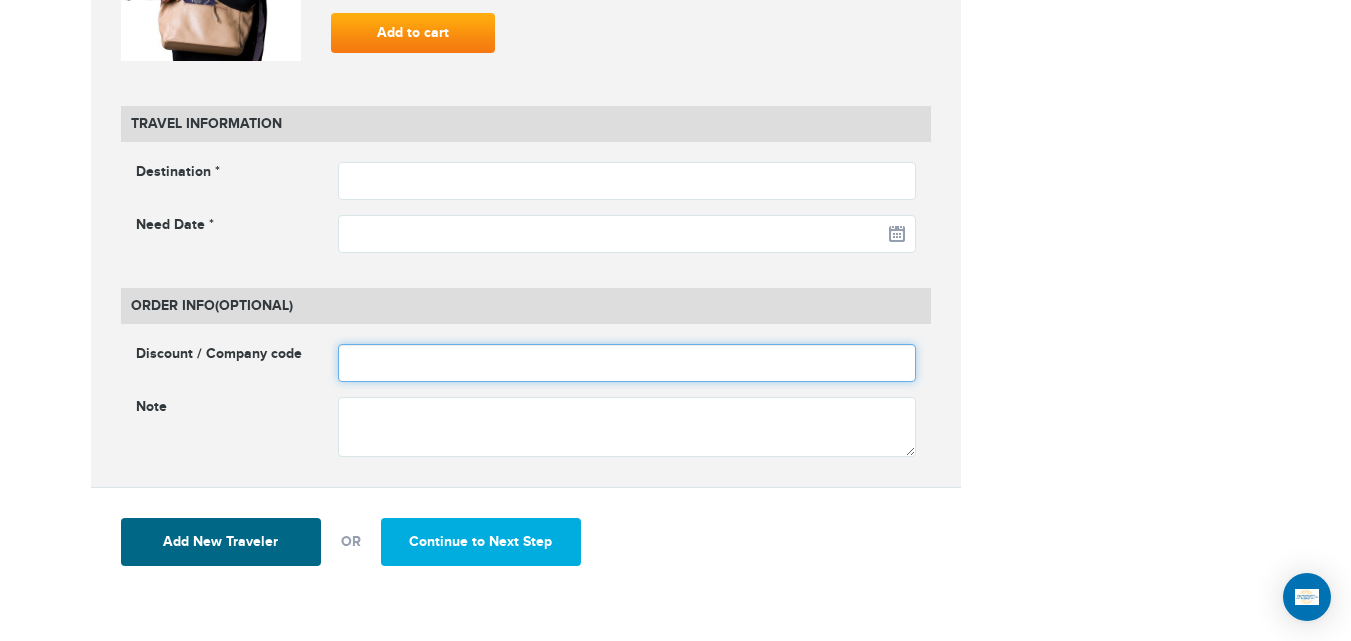 click at bounding box center [627, 363] 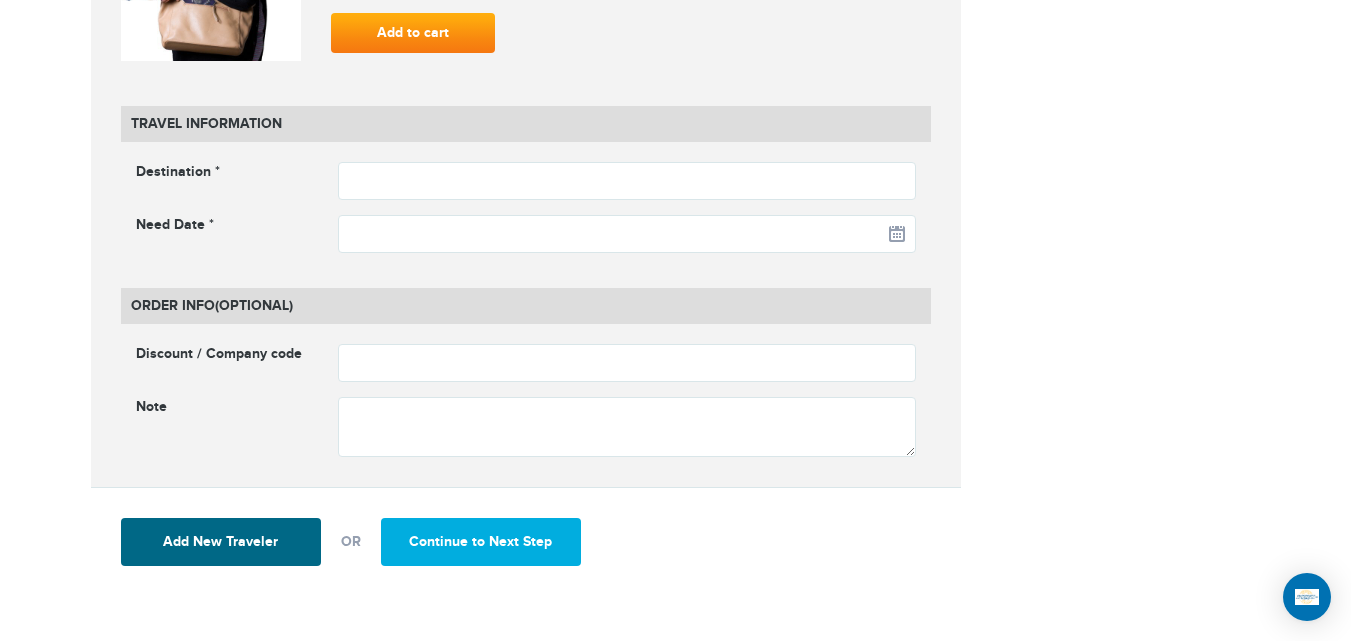 click on "**********" at bounding box center [676, -790] 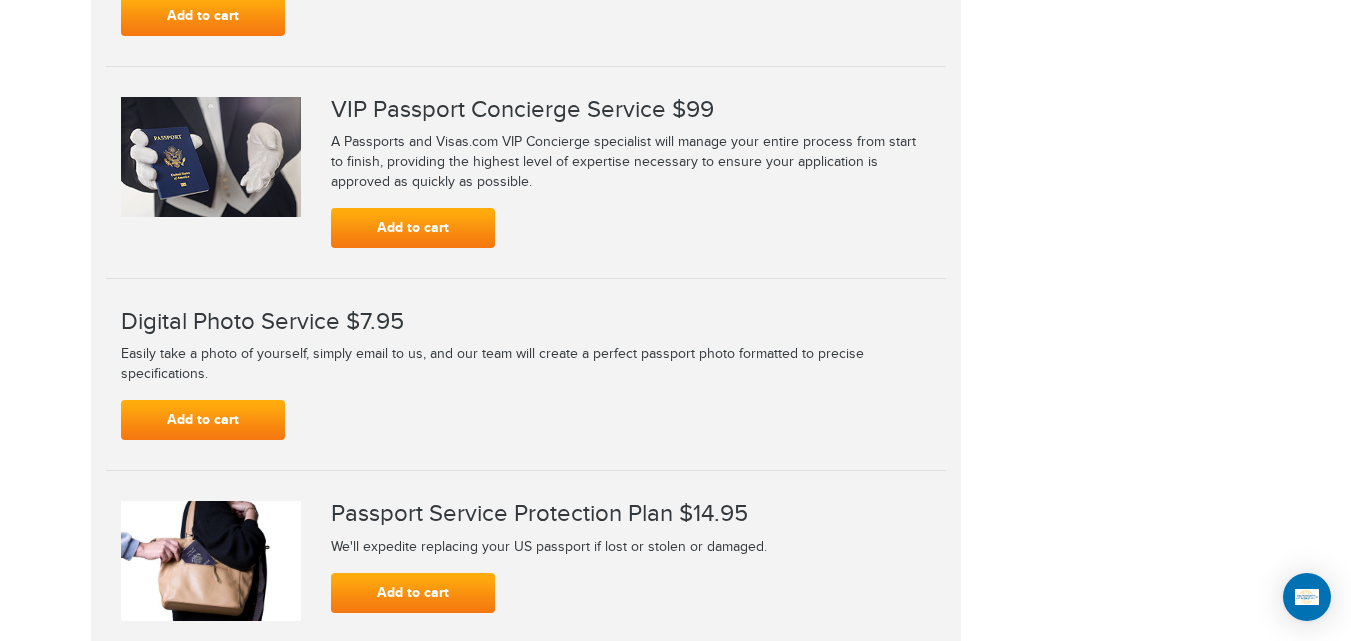 scroll, scrollTop: 2062, scrollLeft: 0, axis: vertical 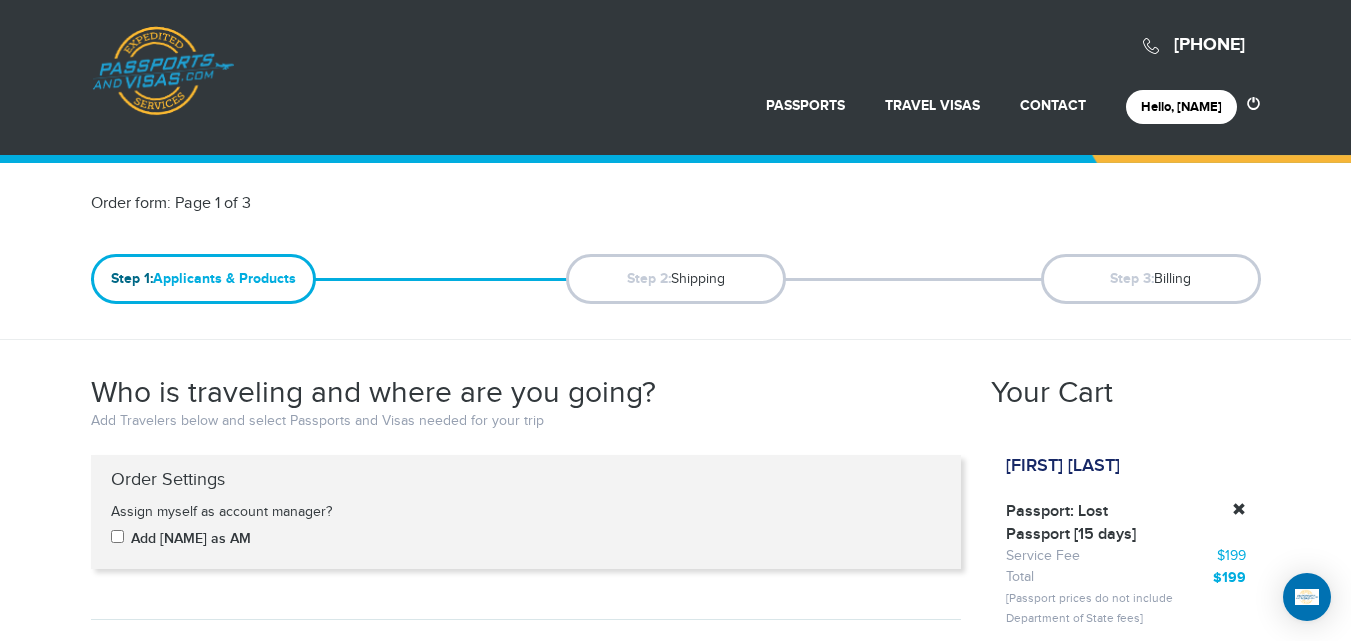 click on "Passports & Visas.com" at bounding box center (163, 71) 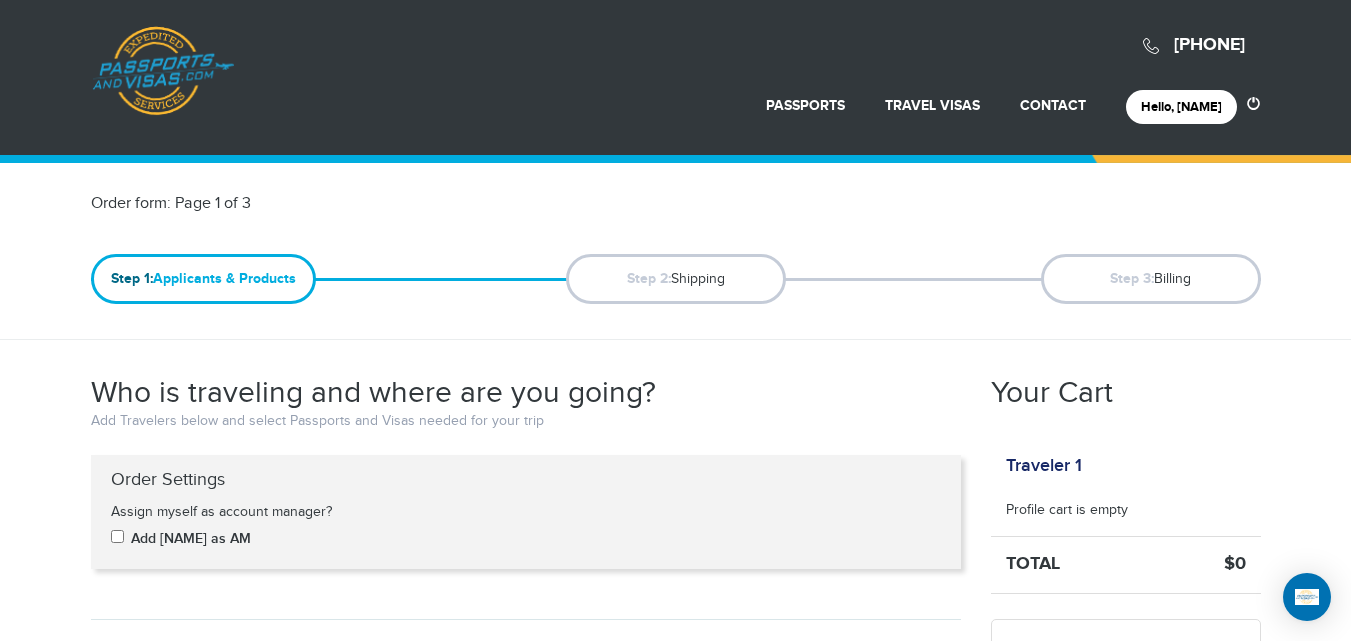 scroll, scrollTop: 0, scrollLeft: 0, axis: both 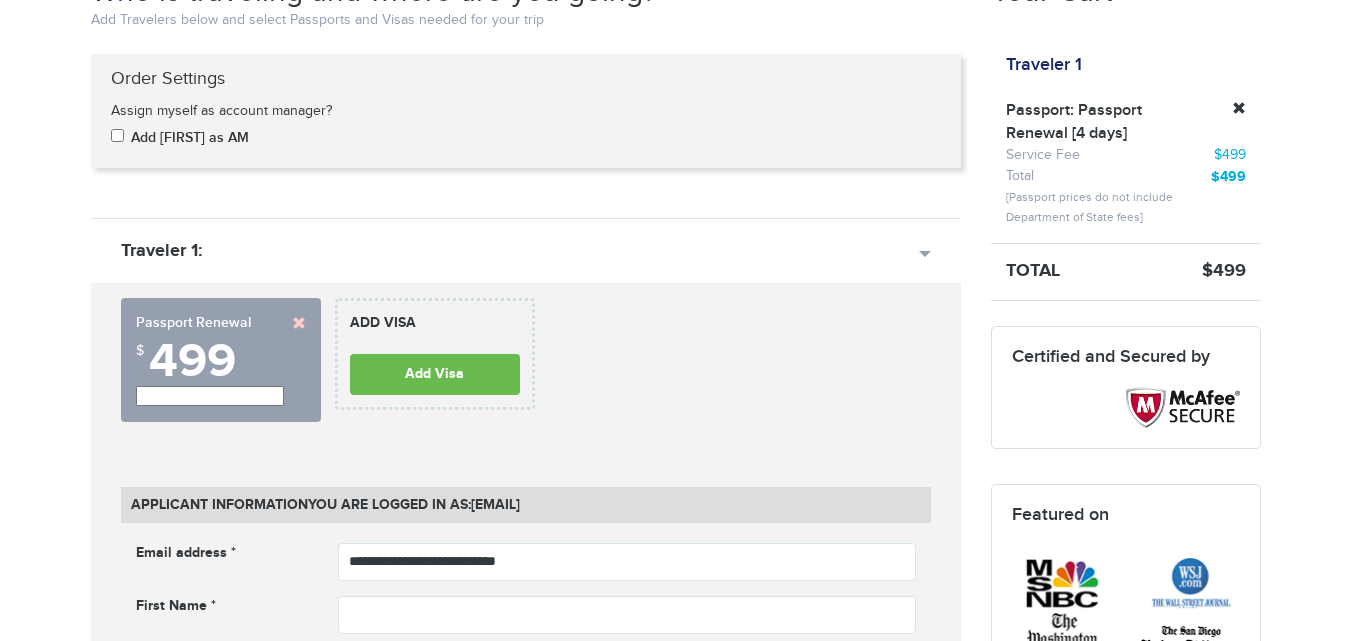 click on "[PHONE]
Passports & Visas.com
Login
Check Status
Passports
Passport Renewal
New Passport
Second Passport
Passport Name Change
Lost Passport
Contact" at bounding box center (675, -89) 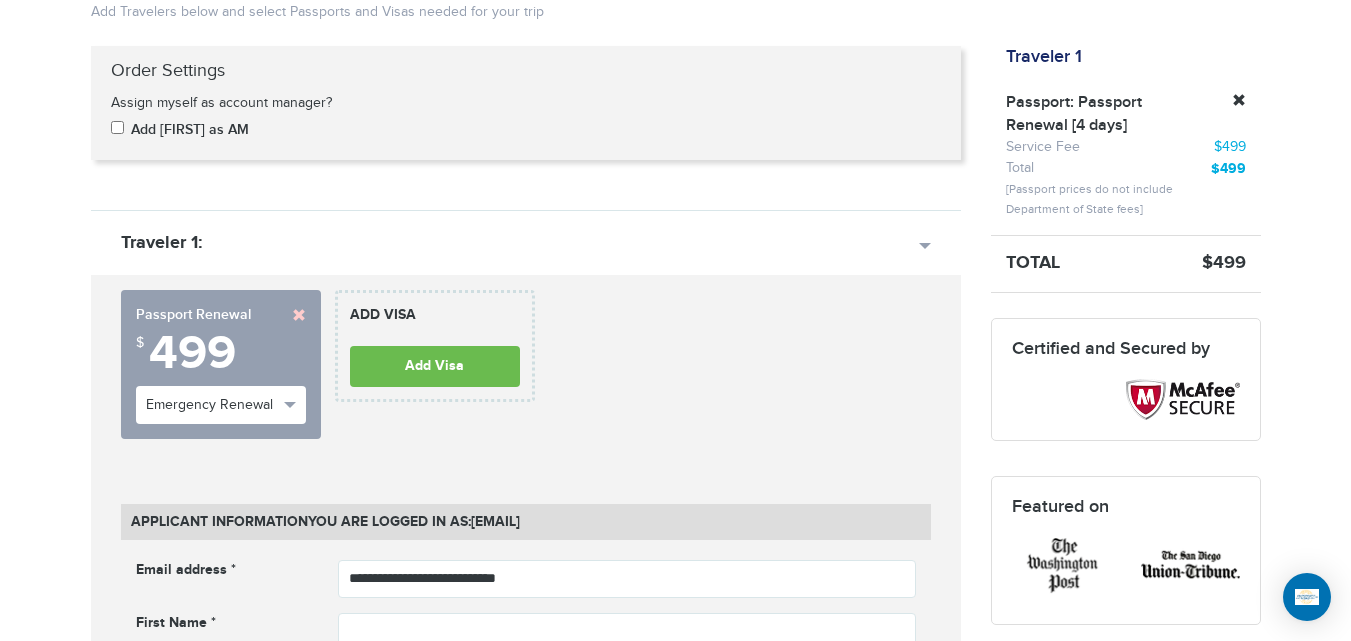 scroll, scrollTop: 0, scrollLeft: 0, axis: both 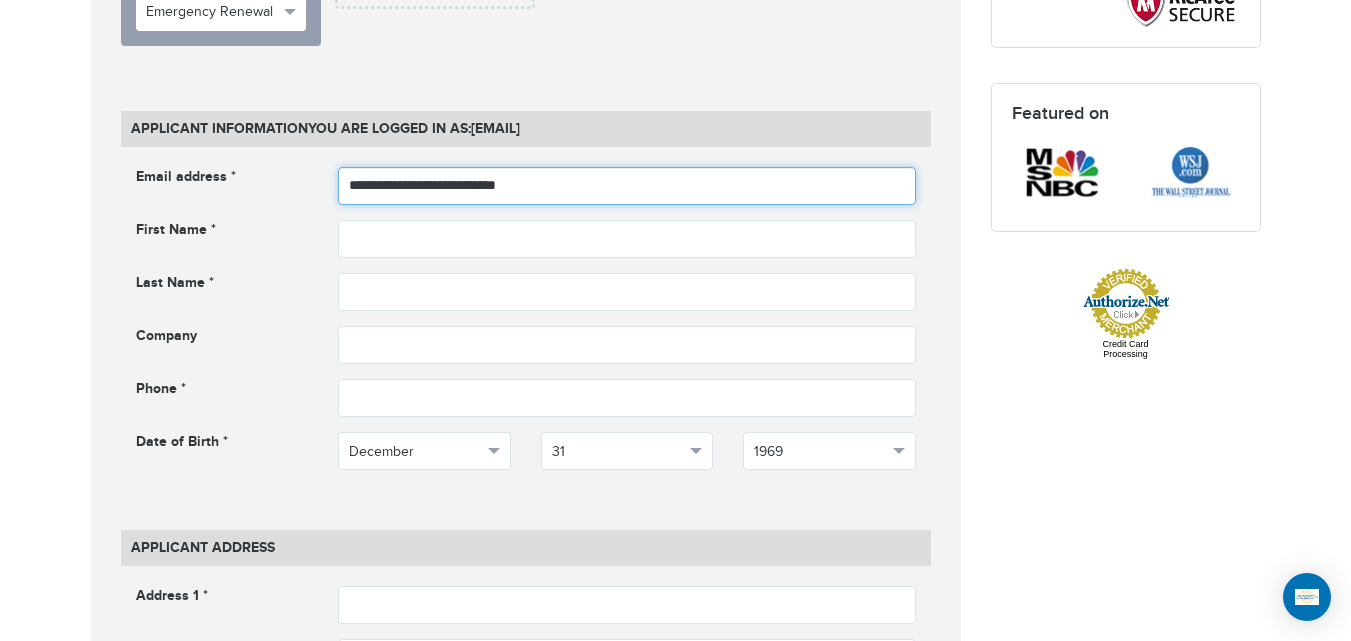 click on "**********" at bounding box center (627, 186) 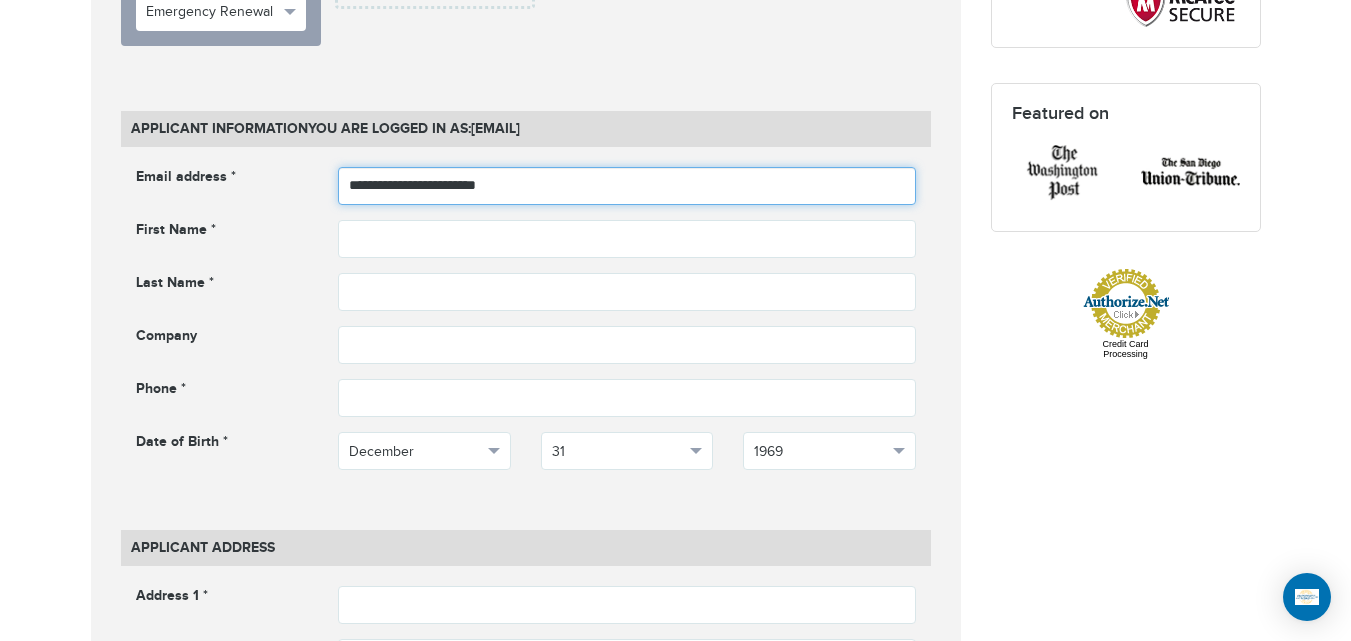 type on "**********" 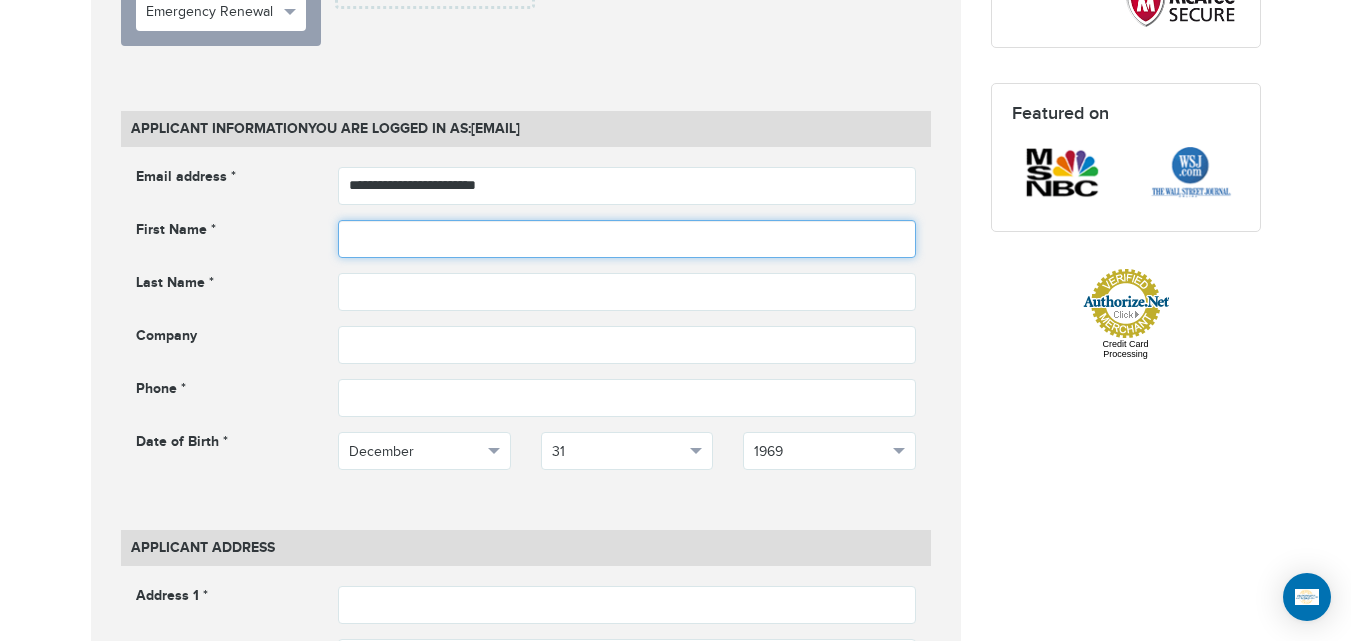 click at bounding box center [627, 239] 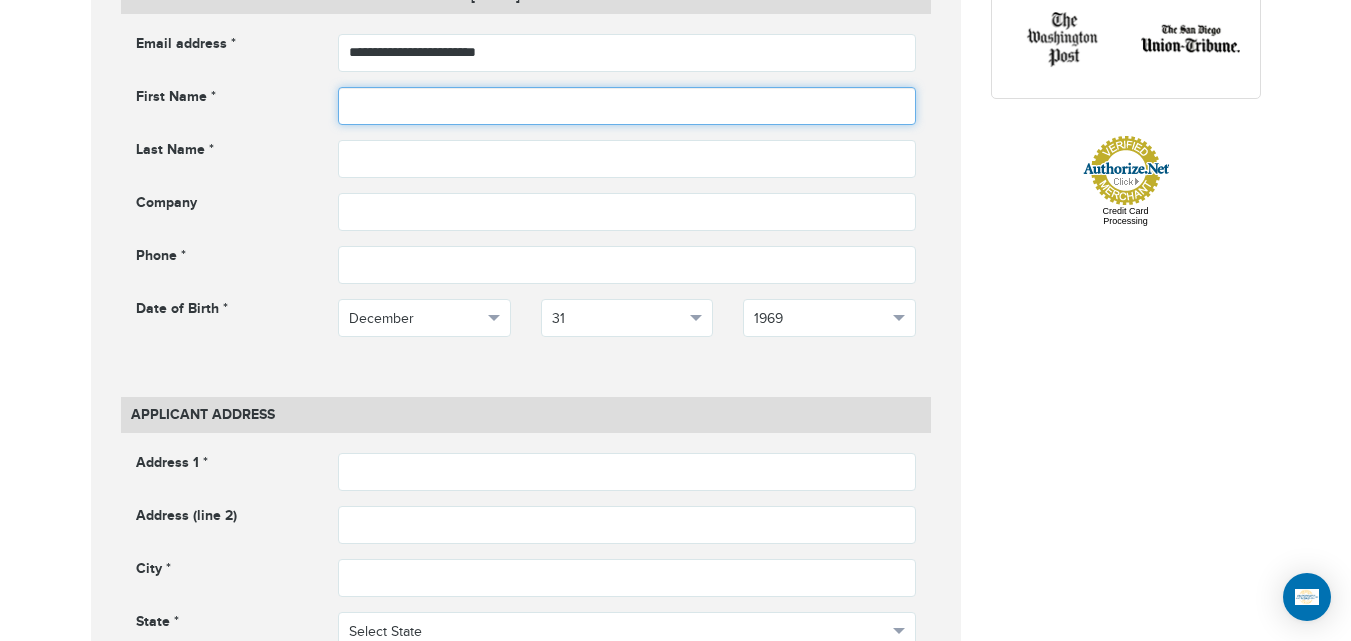 scroll, scrollTop: 942, scrollLeft: 0, axis: vertical 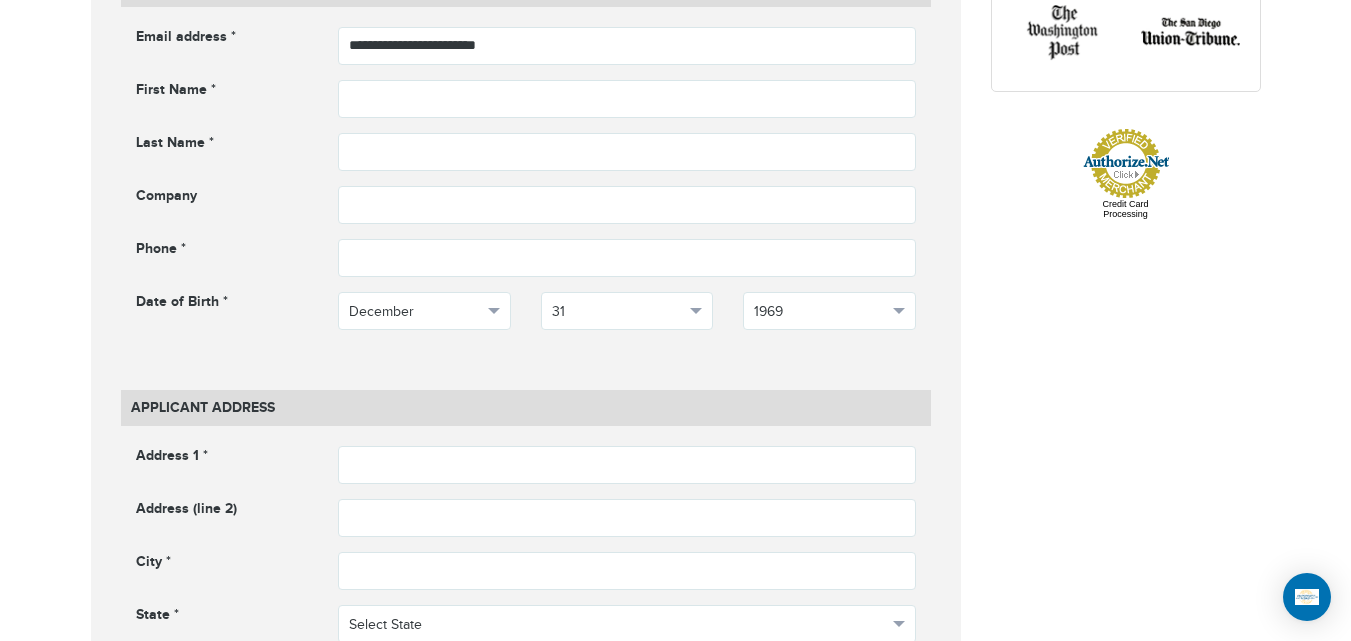 click on "**********" at bounding box center [676, 820] 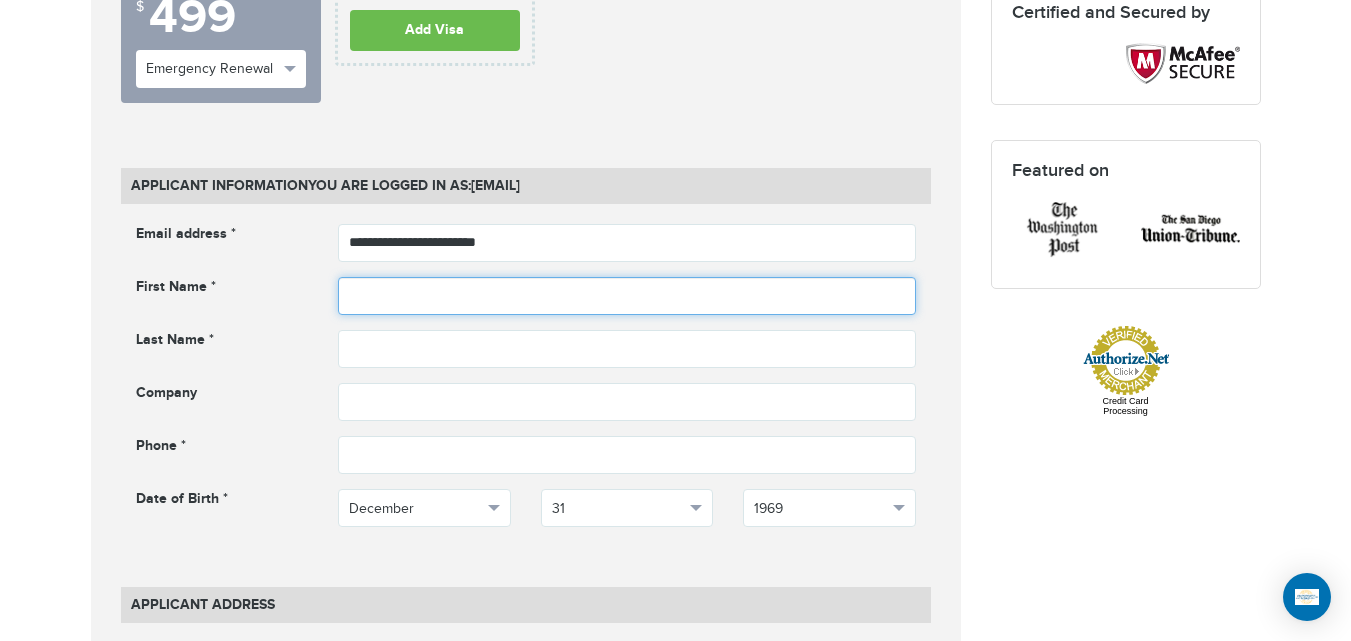click at bounding box center (627, 296) 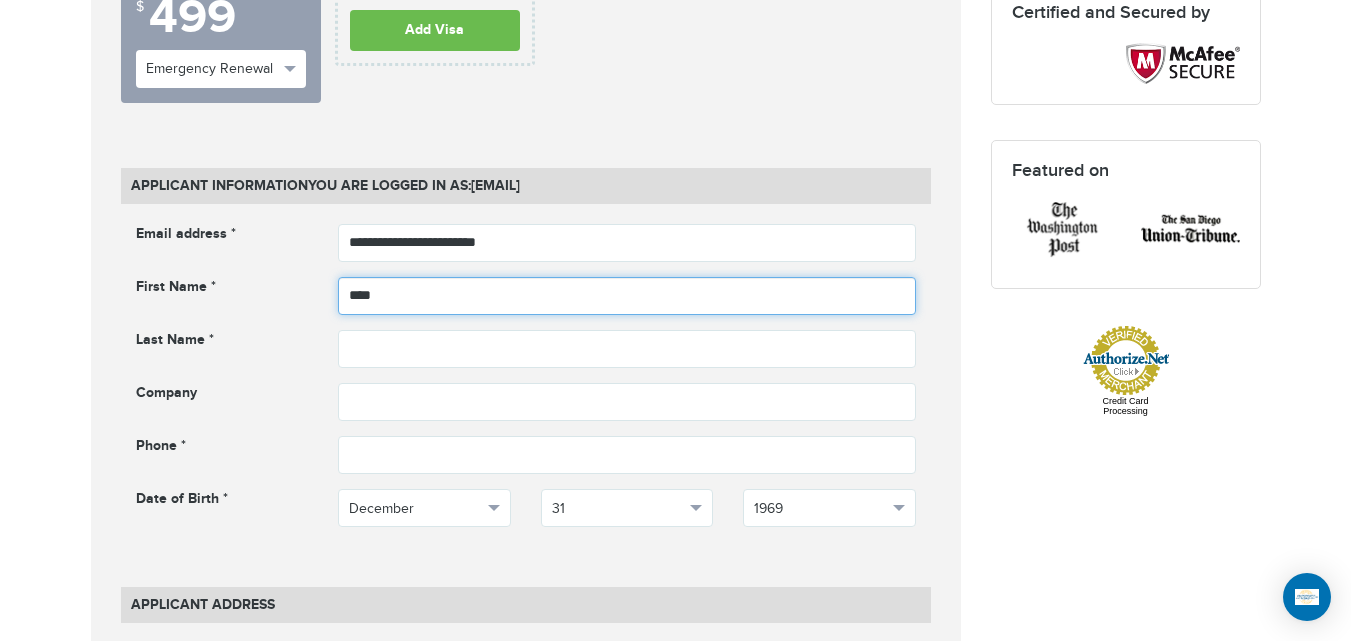 type on "****" 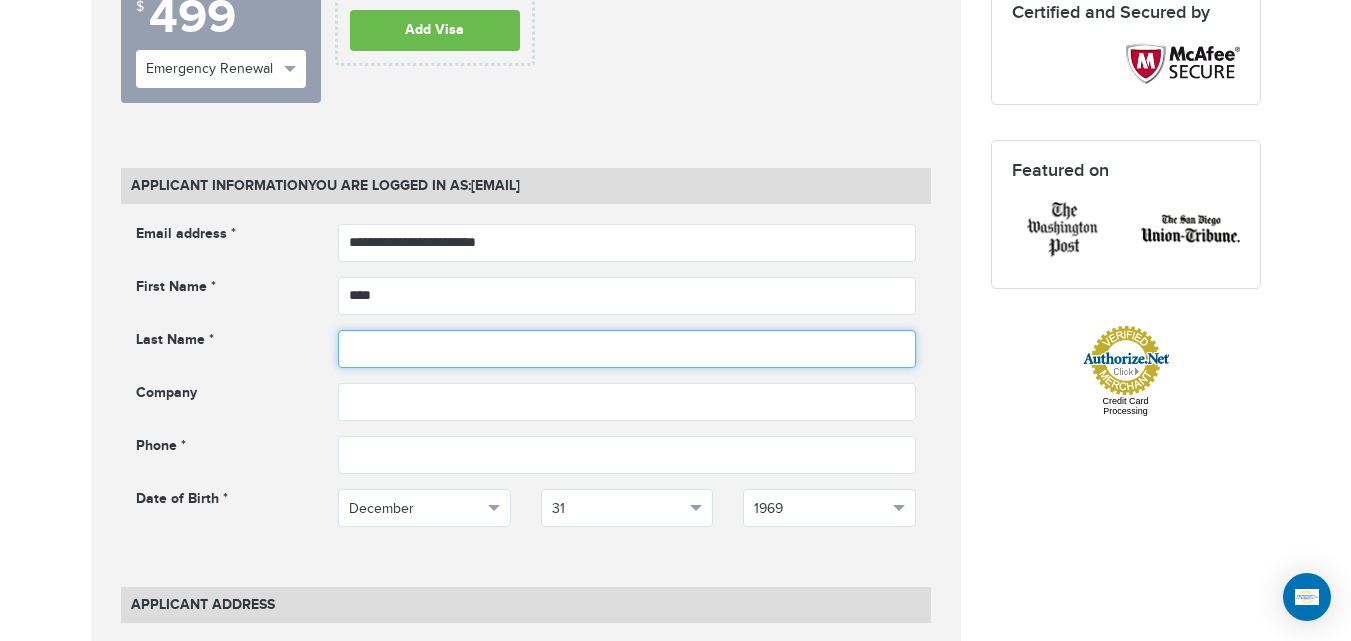 click at bounding box center [627, 349] 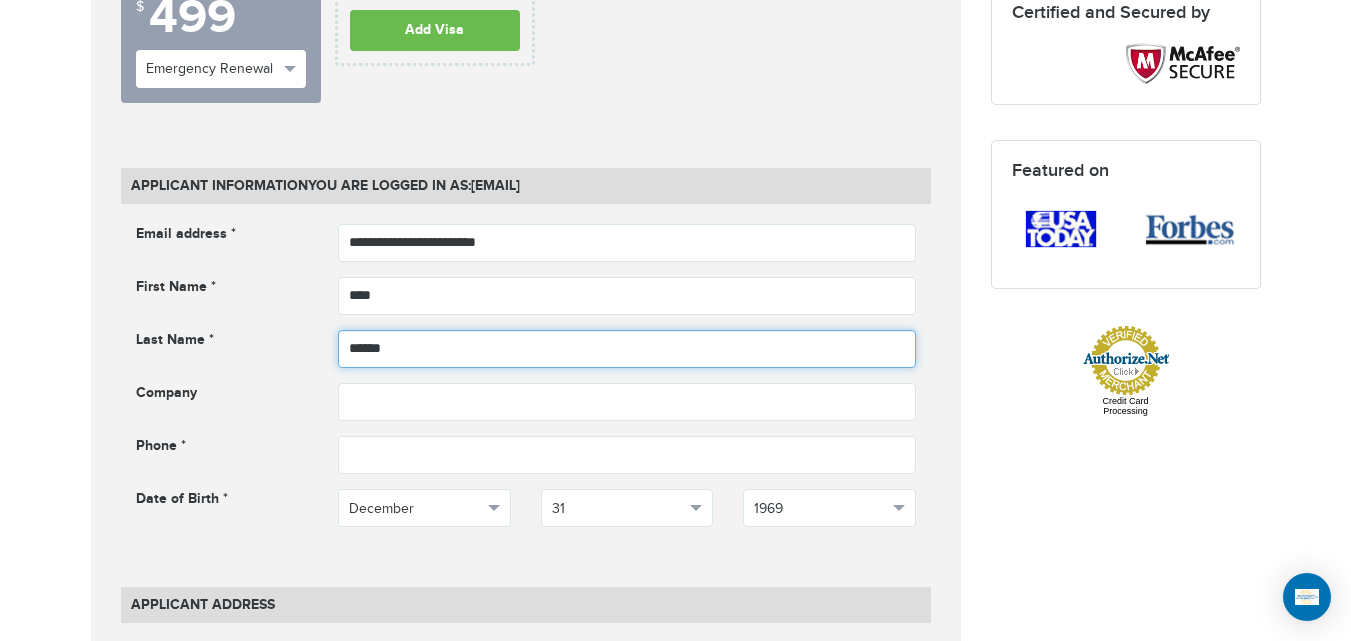 type on "*******" 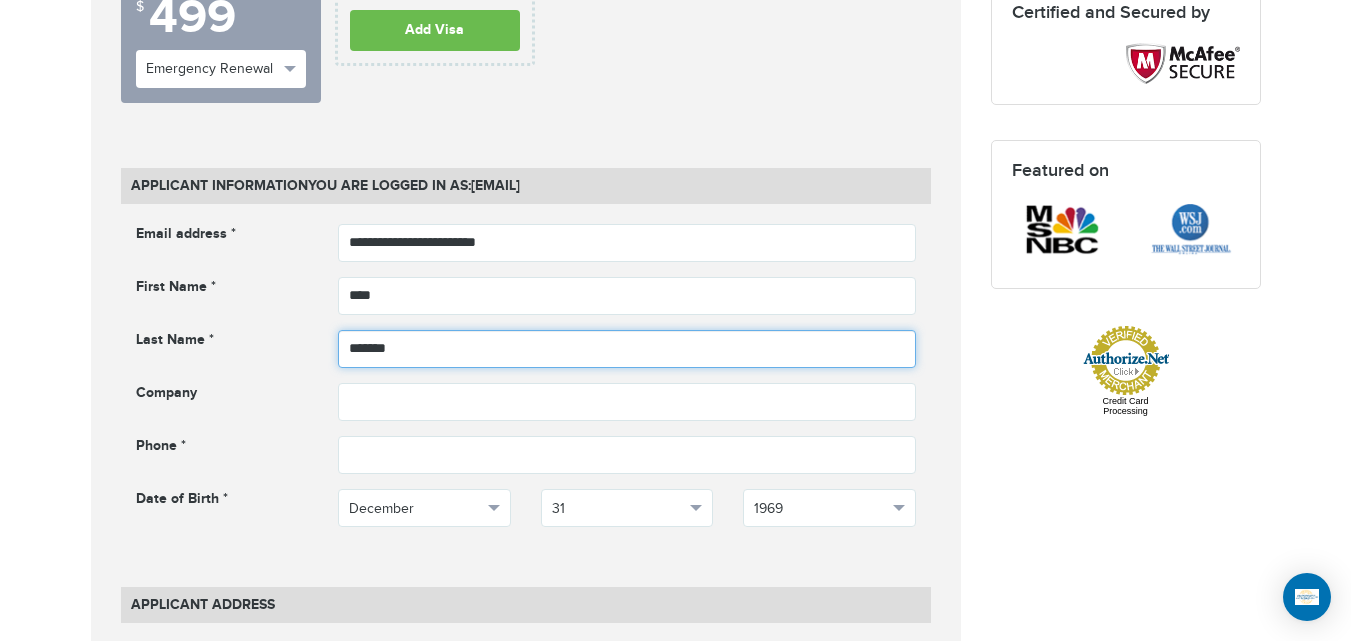 click on "*******" at bounding box center [627, 349] 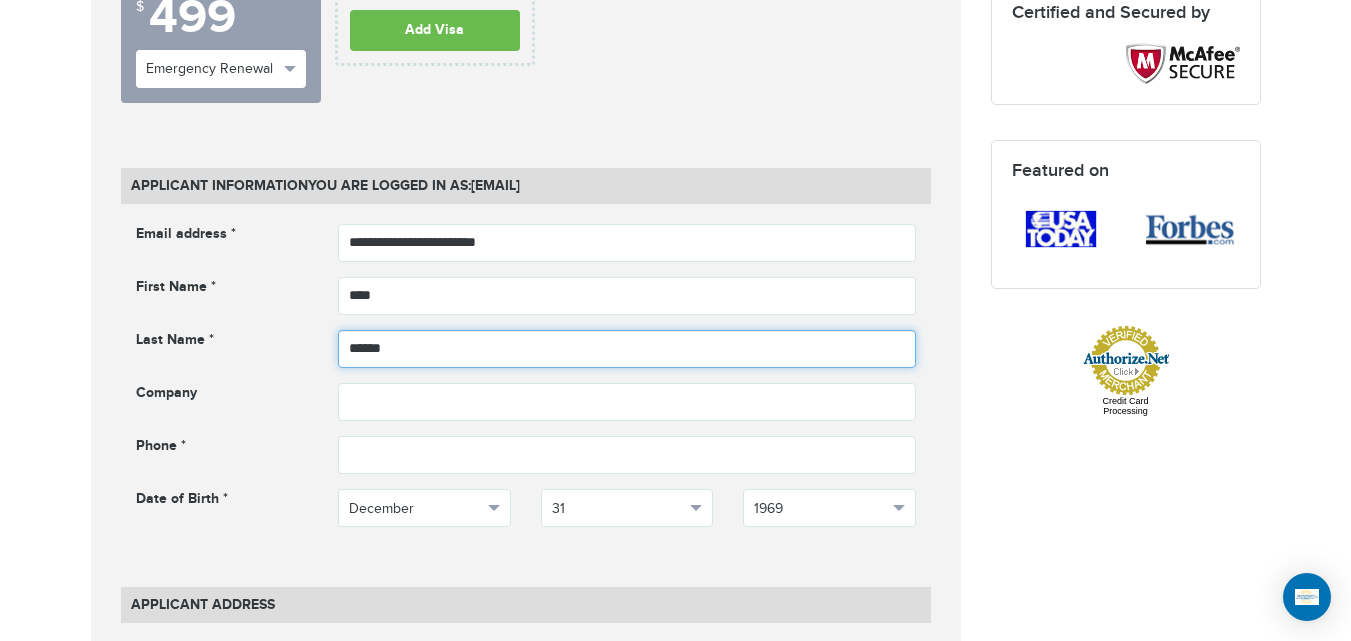 type on "******" 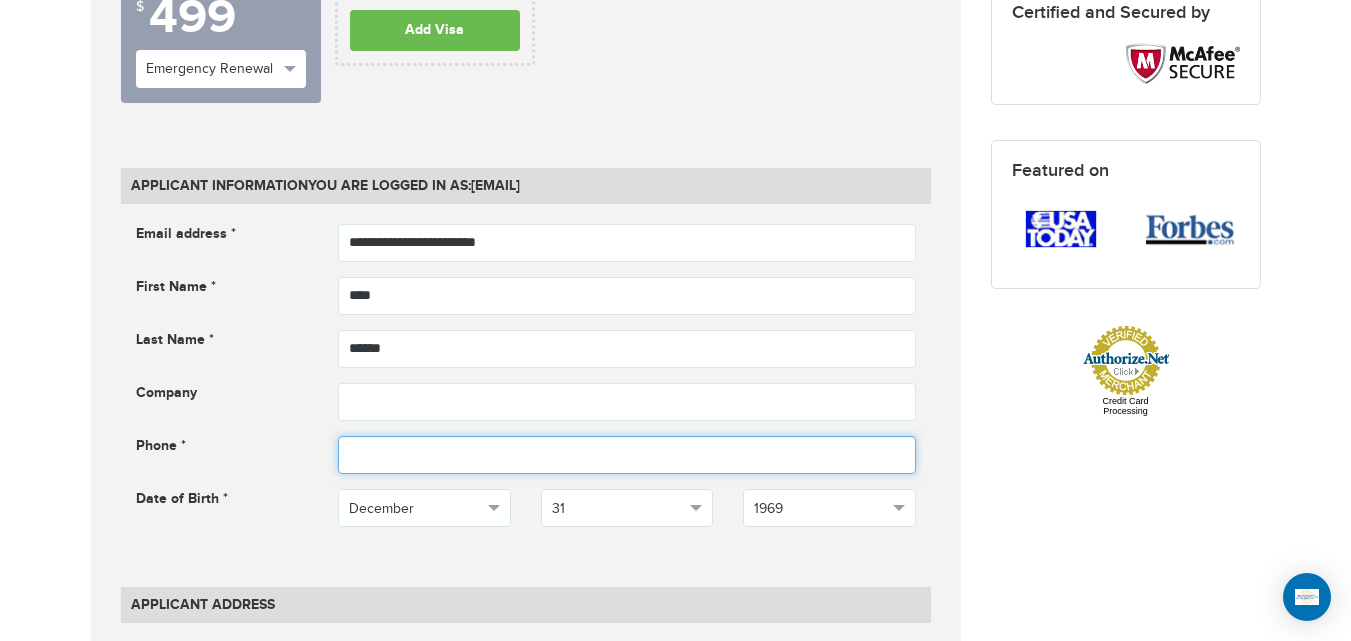 click at bounding box center (627, 455) 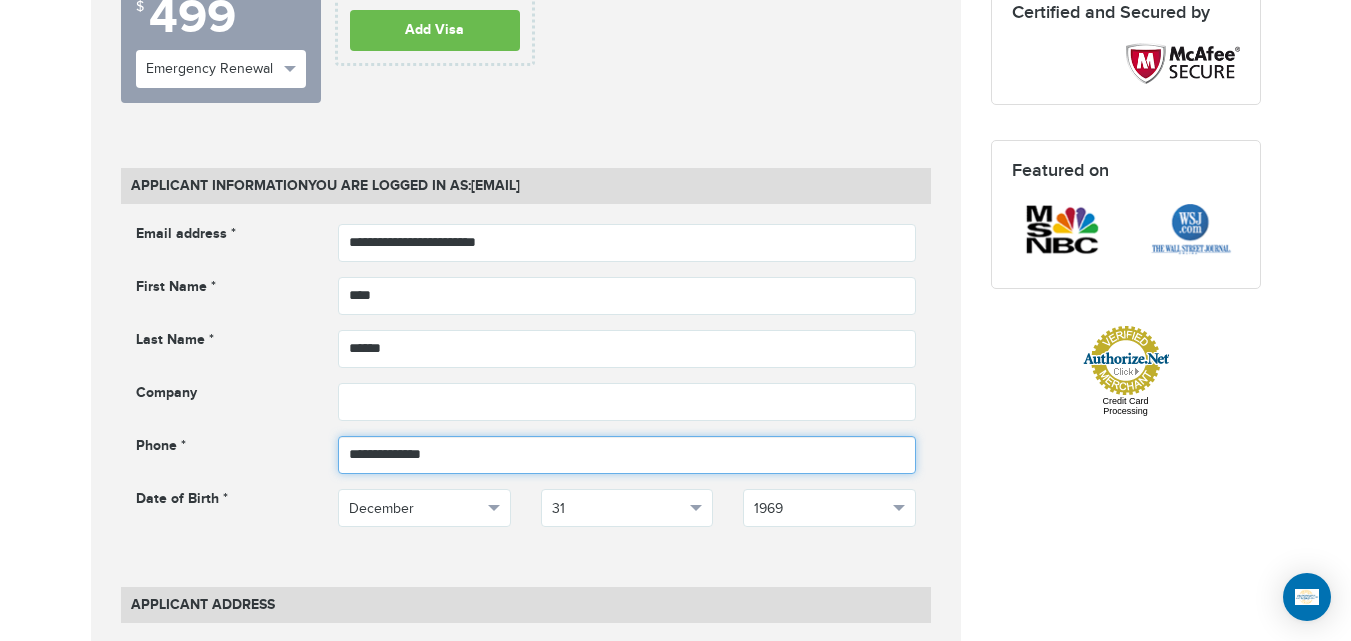 type on "**********" 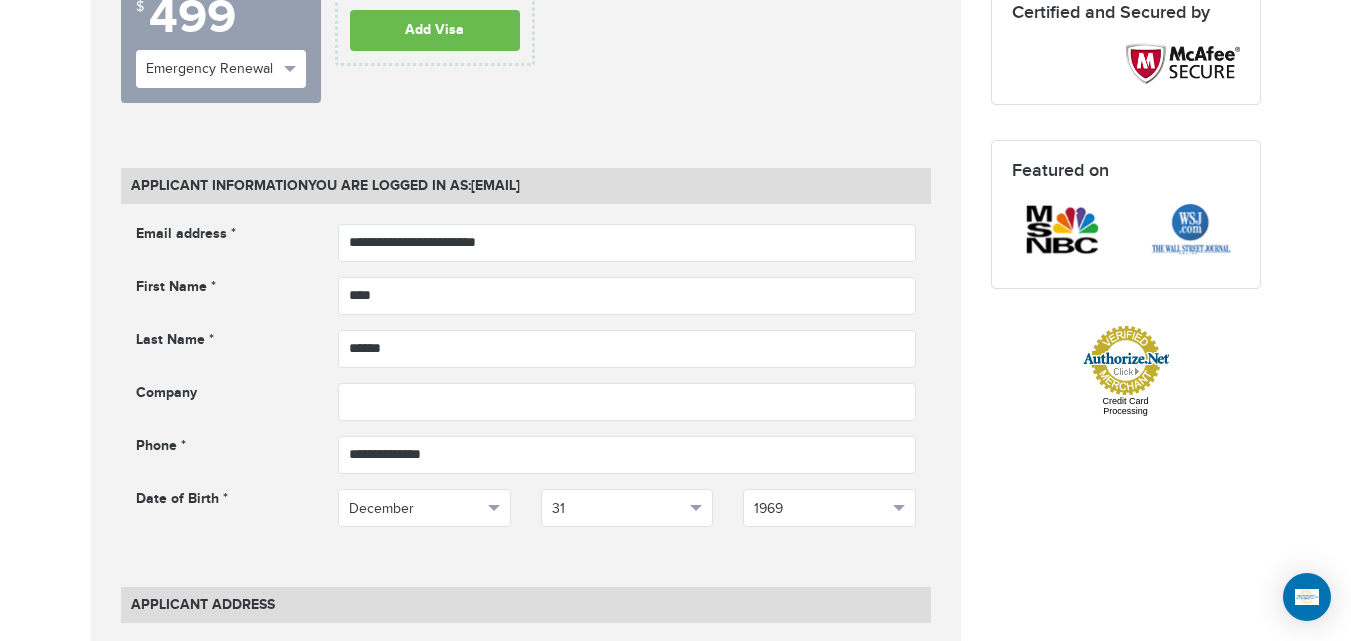 click on "**********" at bounding box center [526, 1017] 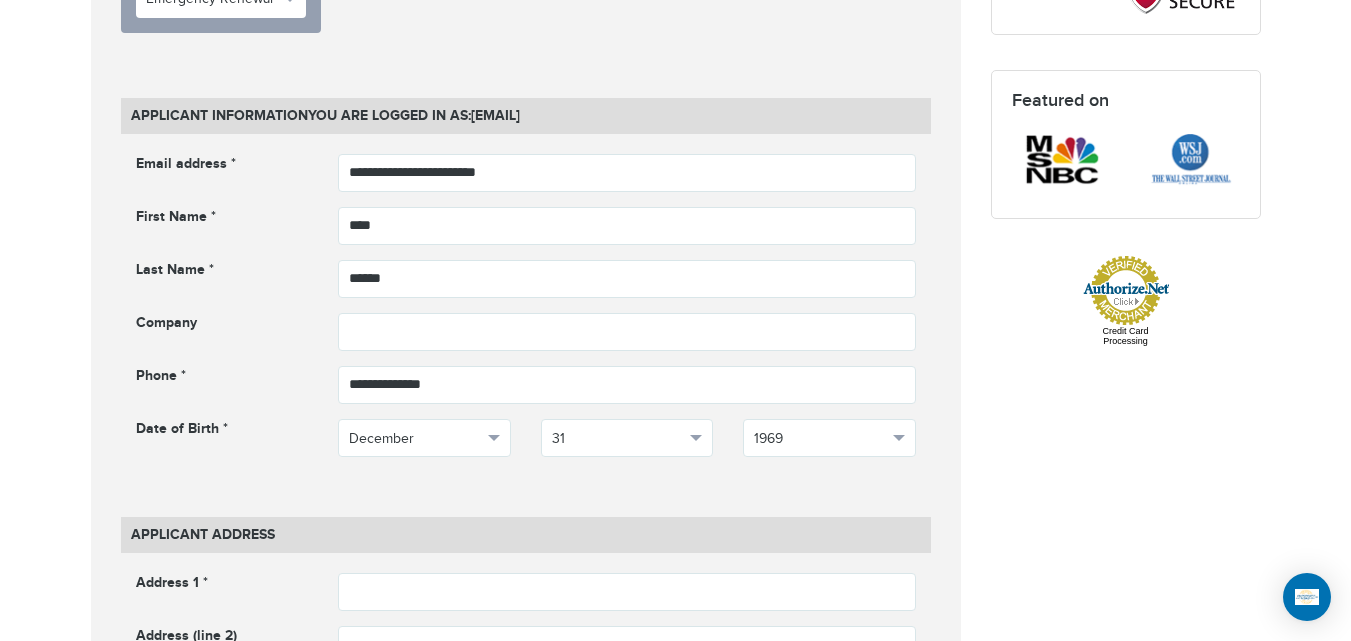 scroll, scrollTop: 821, scrollLeft: 0, axis: vertical 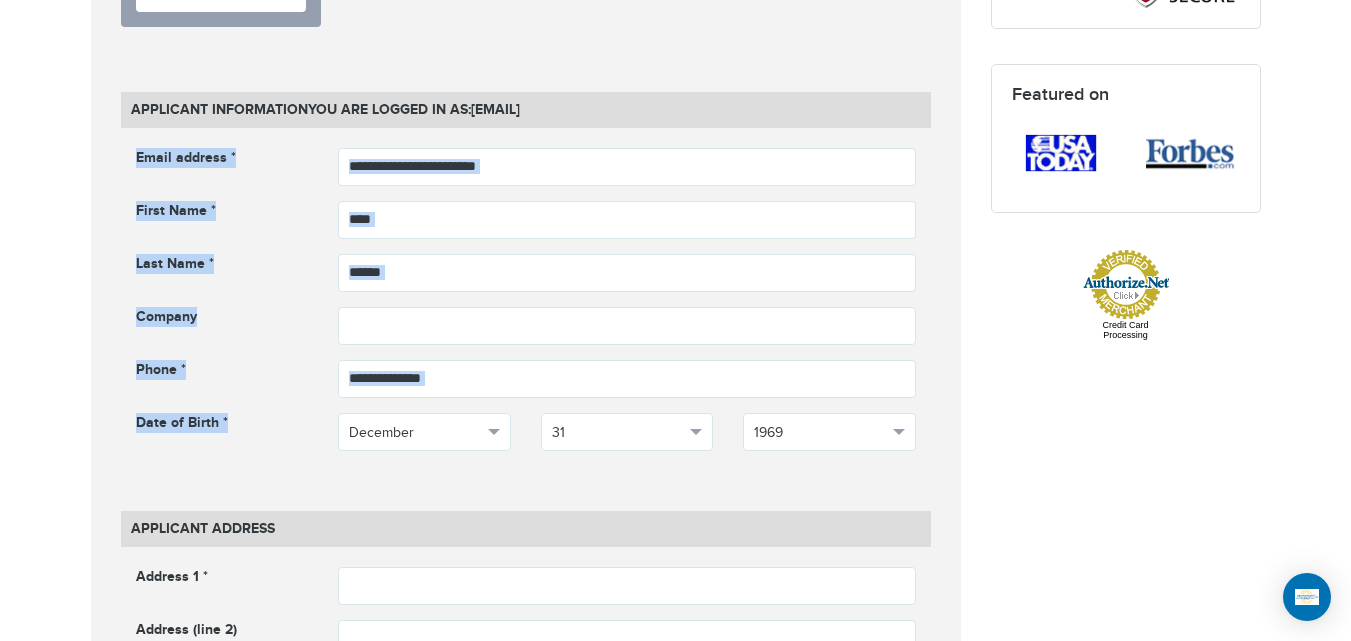 drag, startPoint x: 258, startPoint y: 434, endPoint x: 125, endPoint y: 144, distance: 319.04388 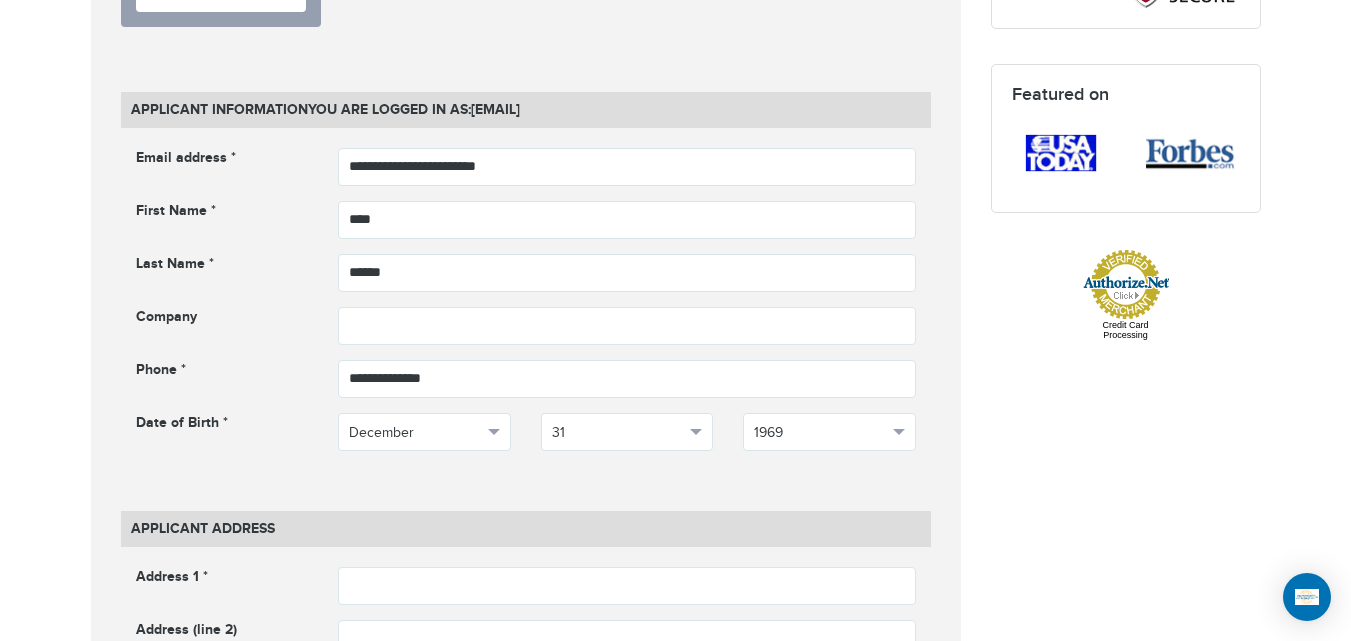 click on "**********" at bounding box center (526, 314) 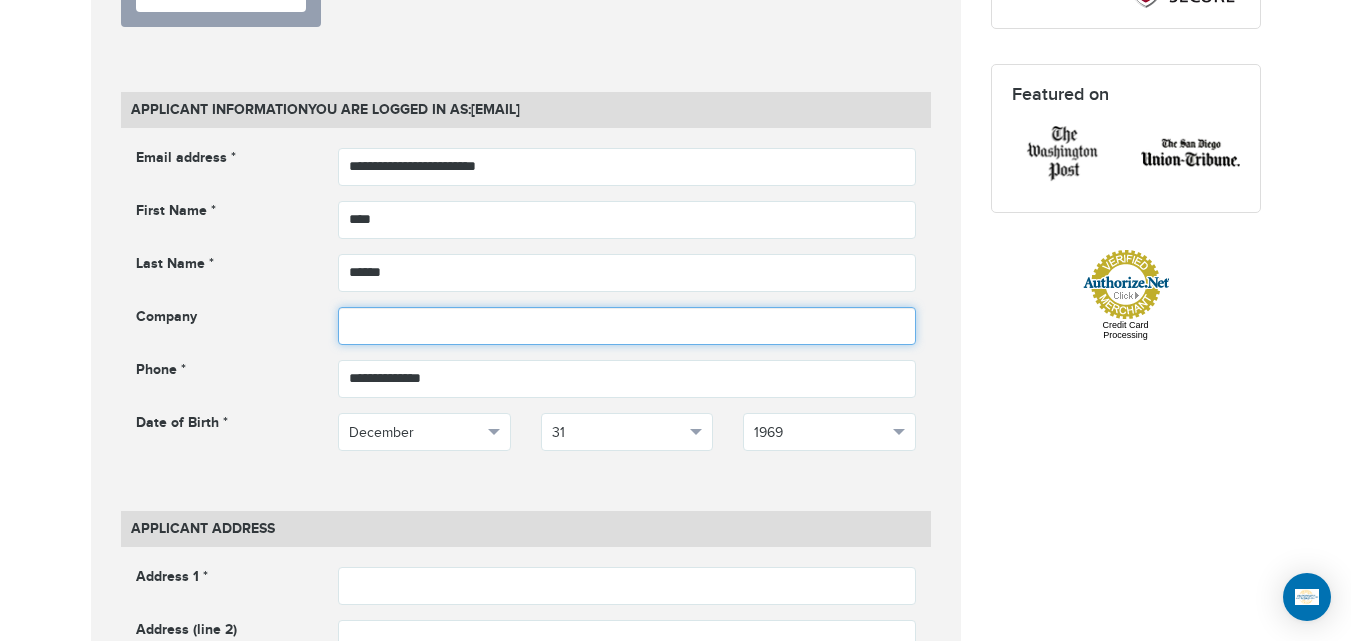 click at bounding box center [627, 326] 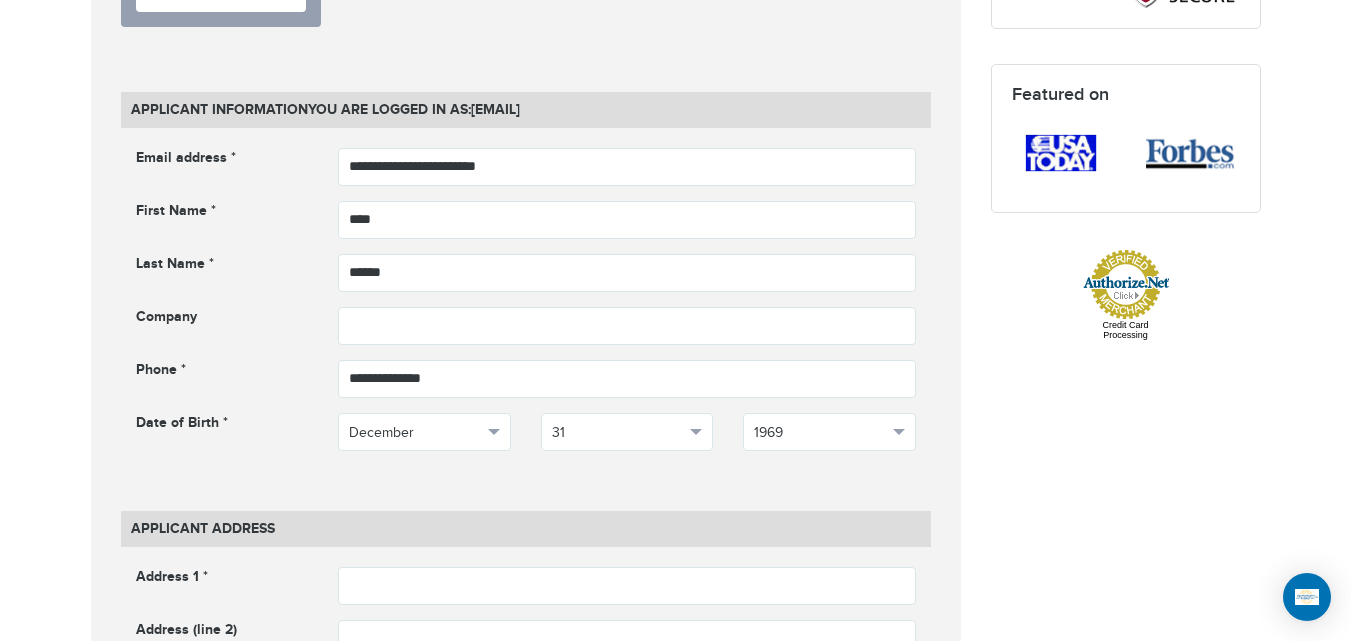 click on "720-593-6473
Passports & Visas.com
Hello, houcine
Passports
Passport Renewal
New Passport
Second Passport
Passport Name Change
Lost Passport
Child Passport
Travel Visas" at bounding box center [675, 1093] 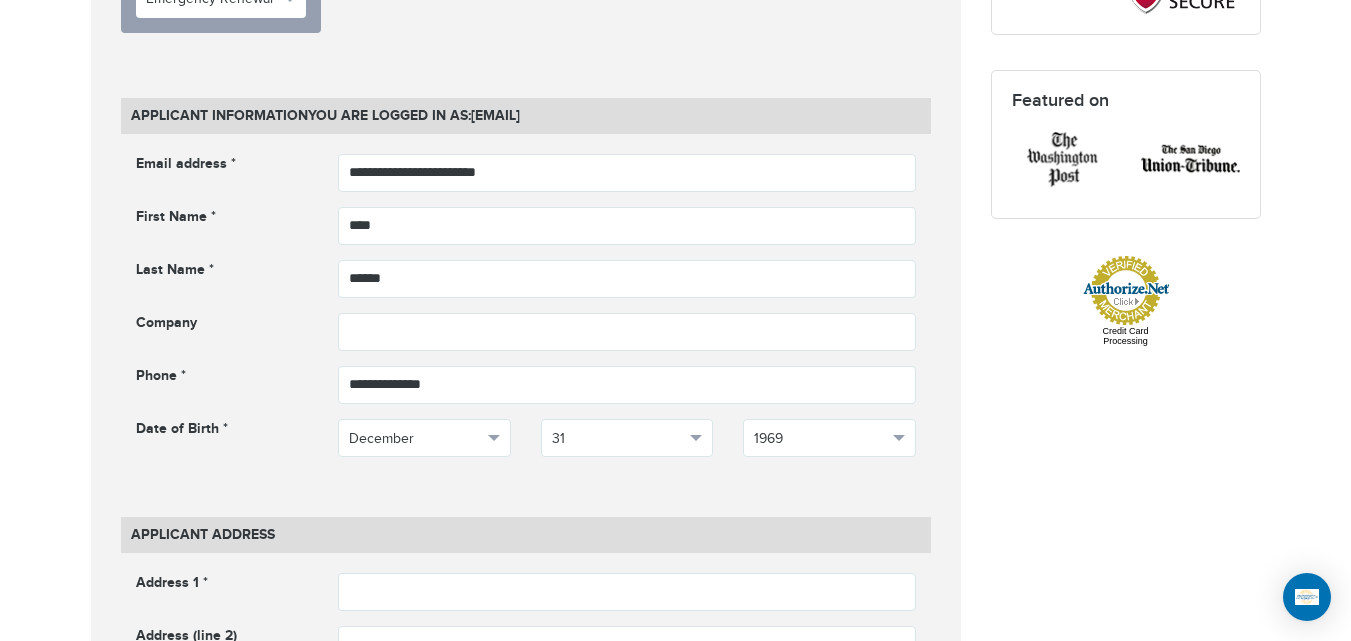 scroll, scrollTop: 834, scrollLeft: 0, axis: vertical 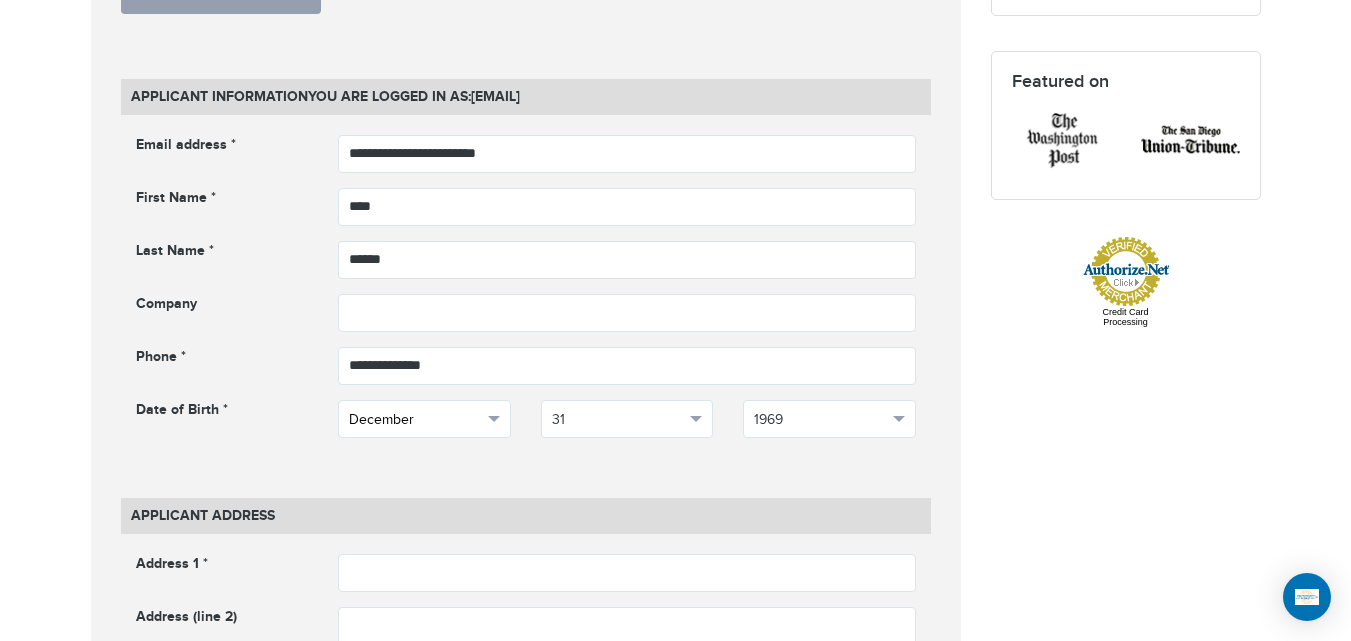 click on "December" at bounding box center (424, 419) 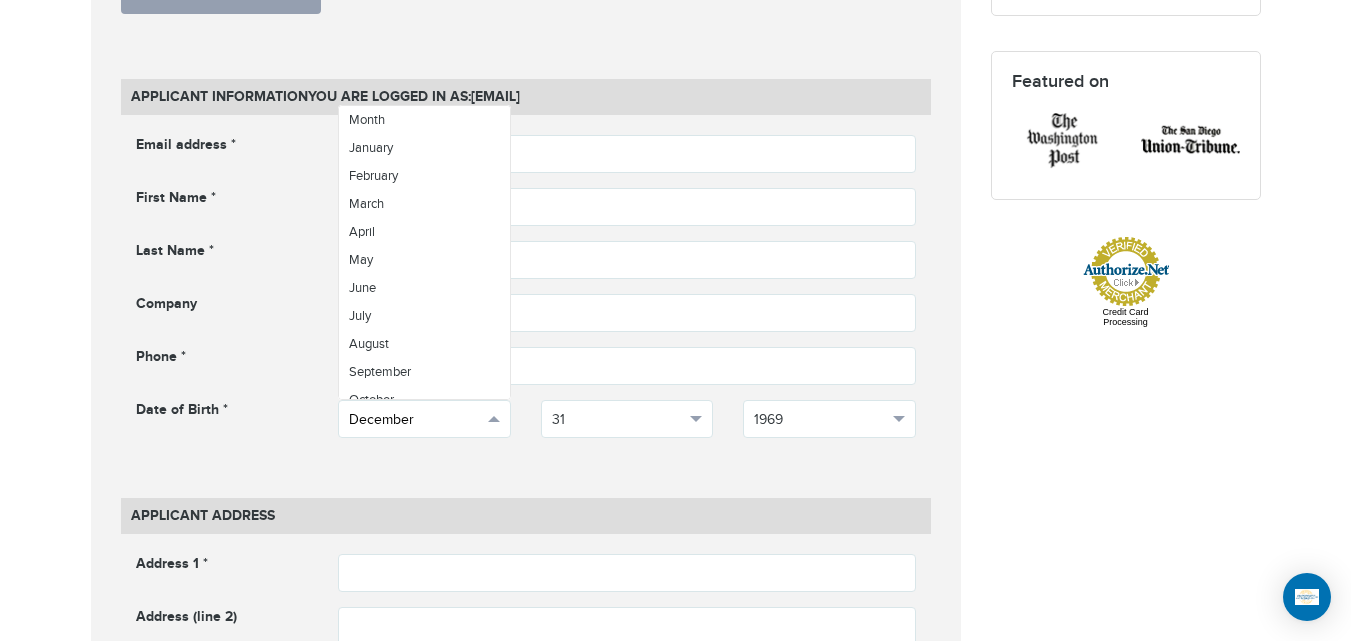 scroll, scrollTop: 71, scrollLeft: 0, axis: vertical 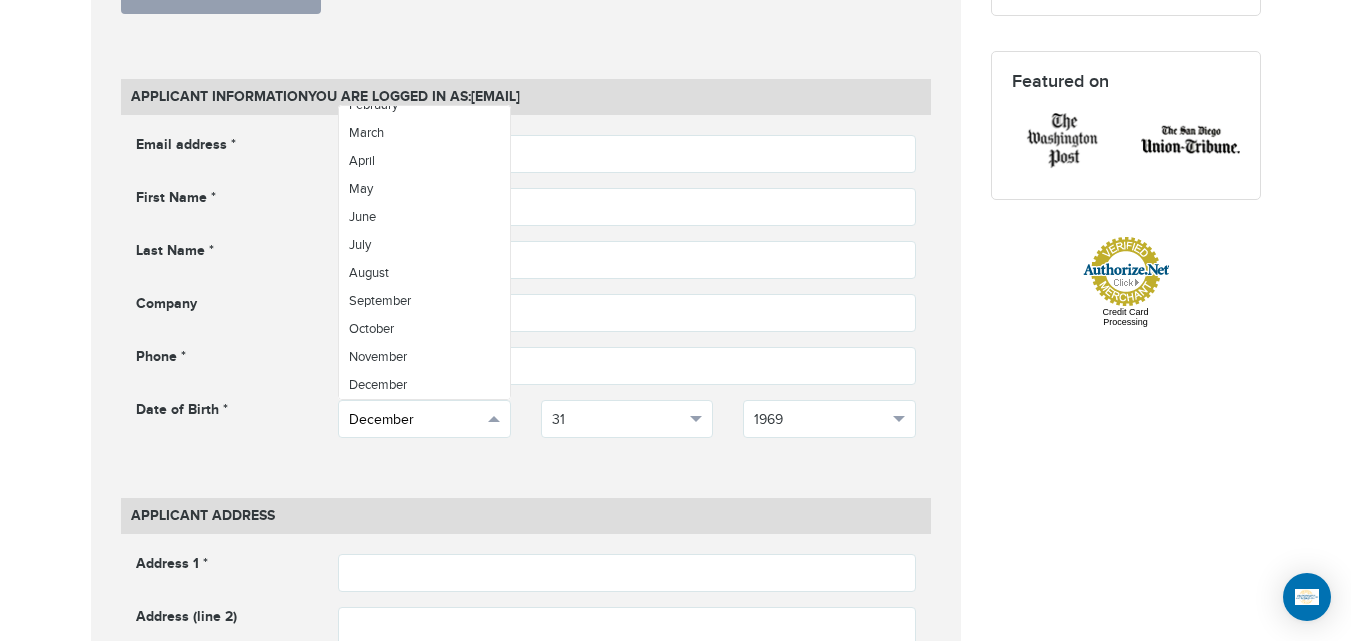 click on "December" at bounding box center [424, 419] 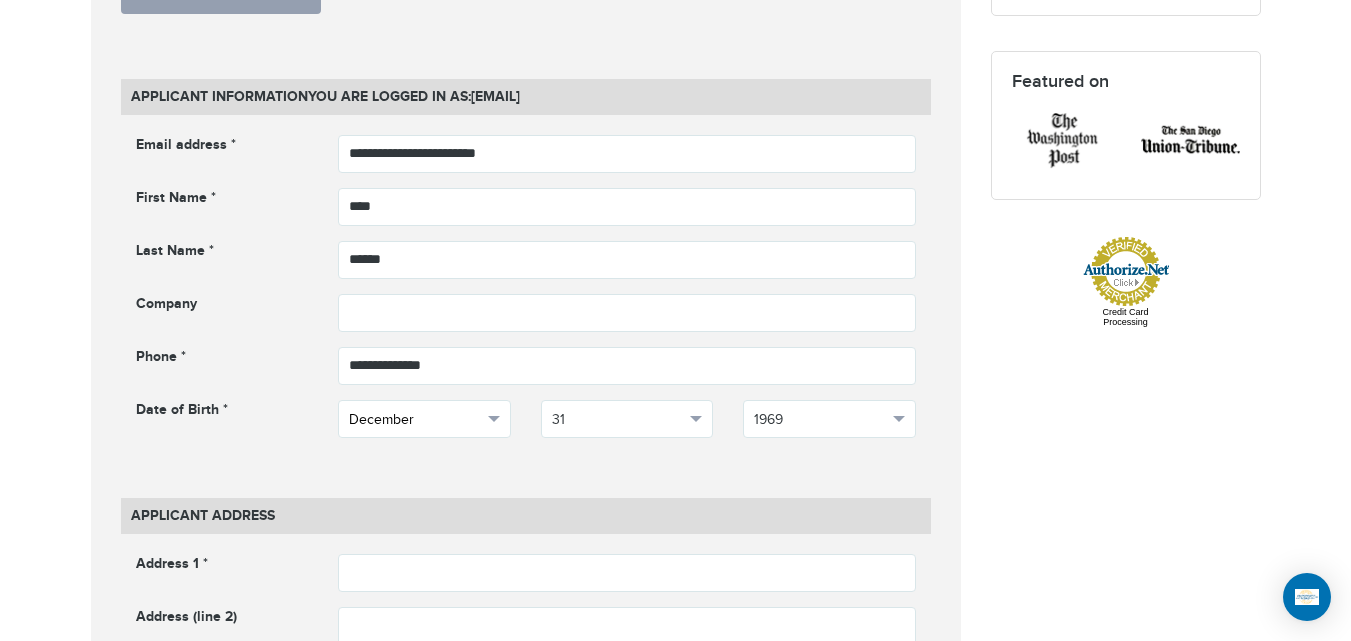 click on "December" at bounding box center [424, 419] 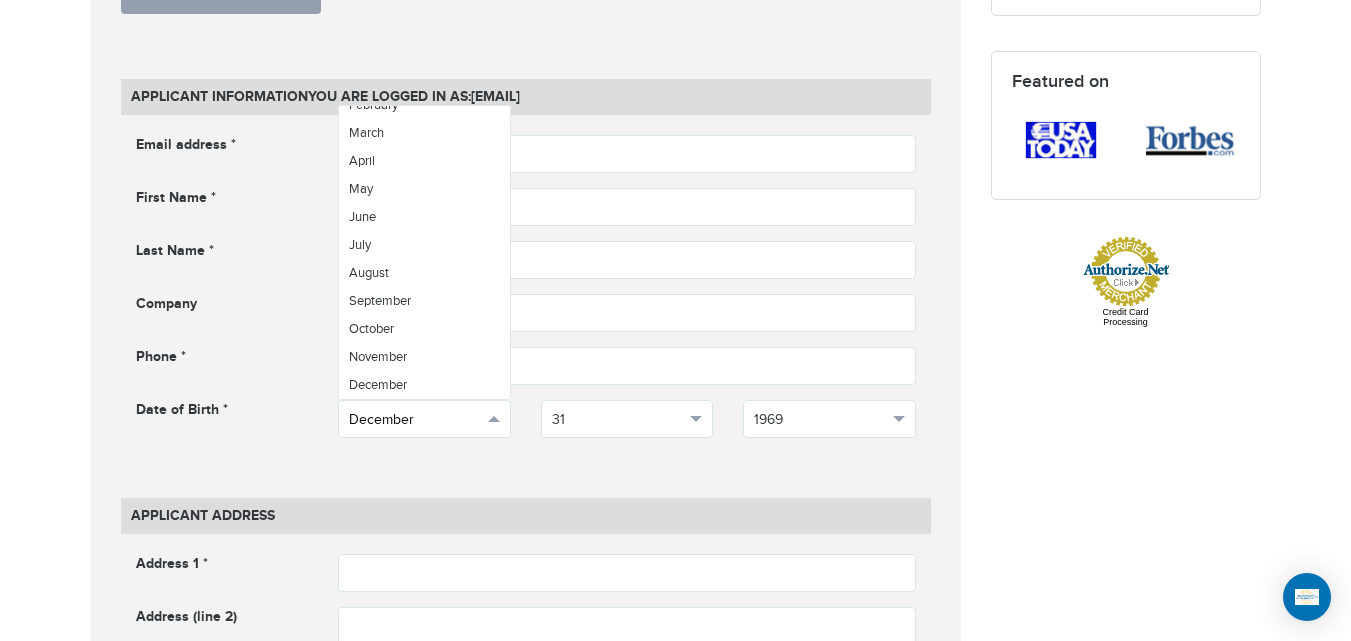 click on "December" at bounding box center [424, 419] 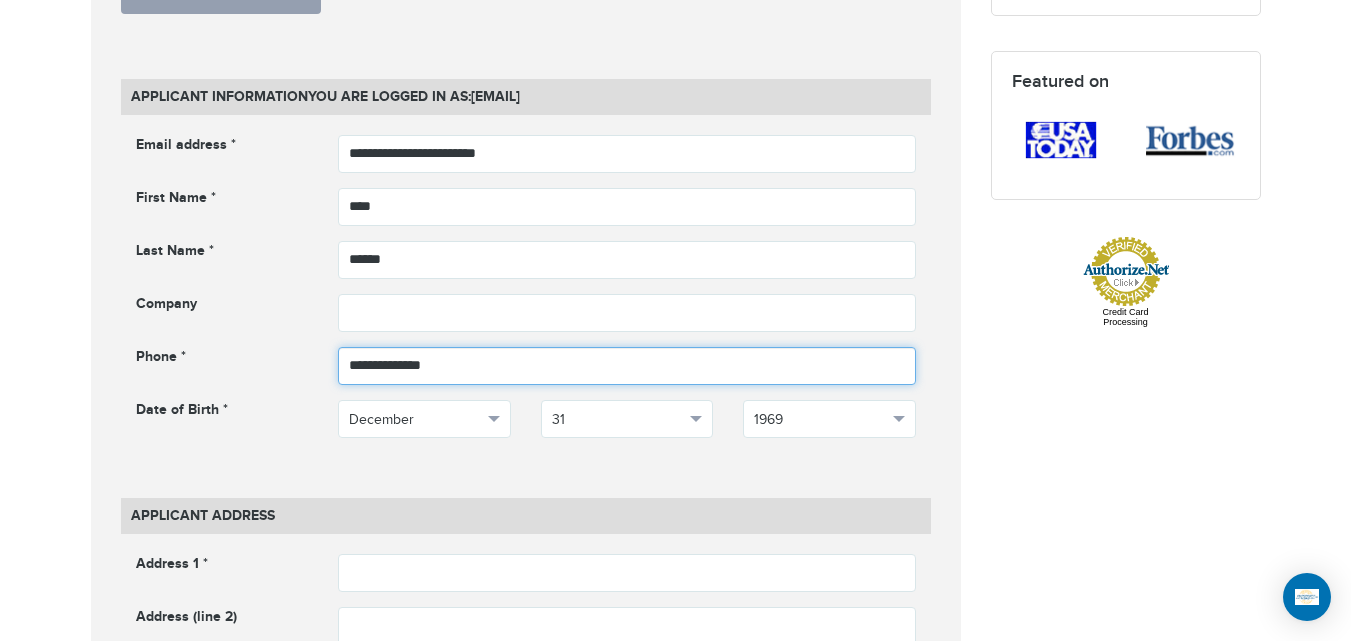click at bounding box center (627, 366) 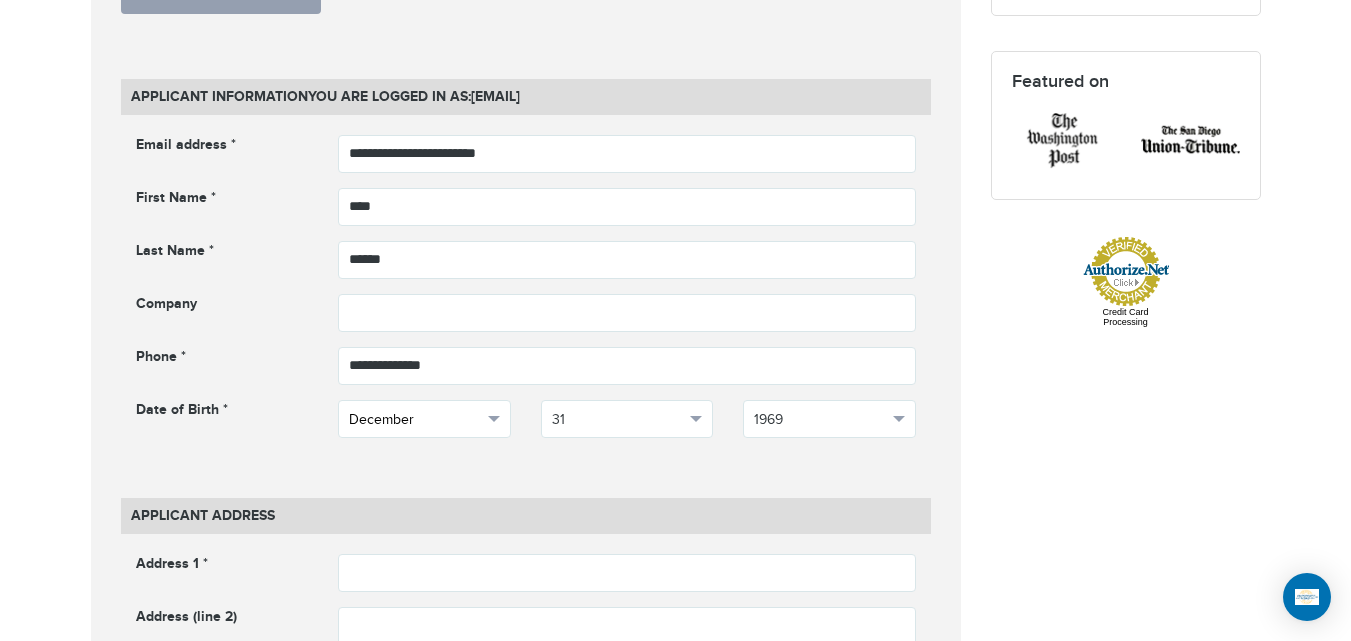 click on "December" at bounding box center [415, 420] 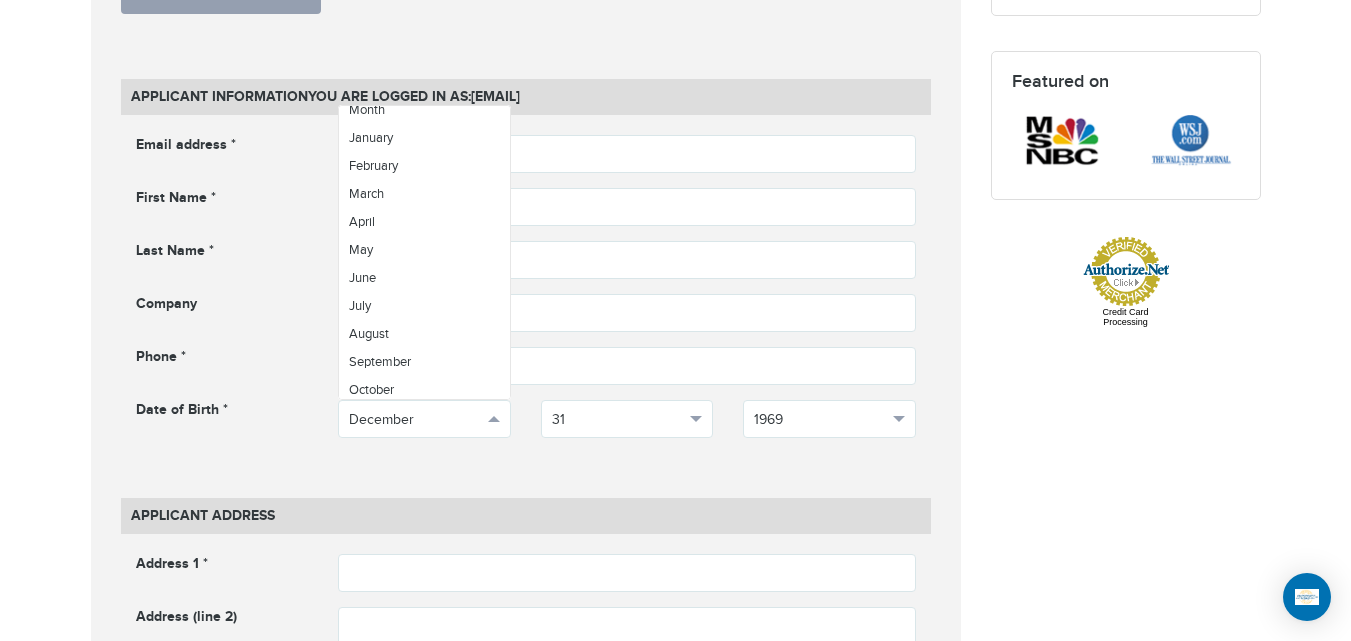 scroll, scrollTop: 0, scrollLeft: 0, axis: both 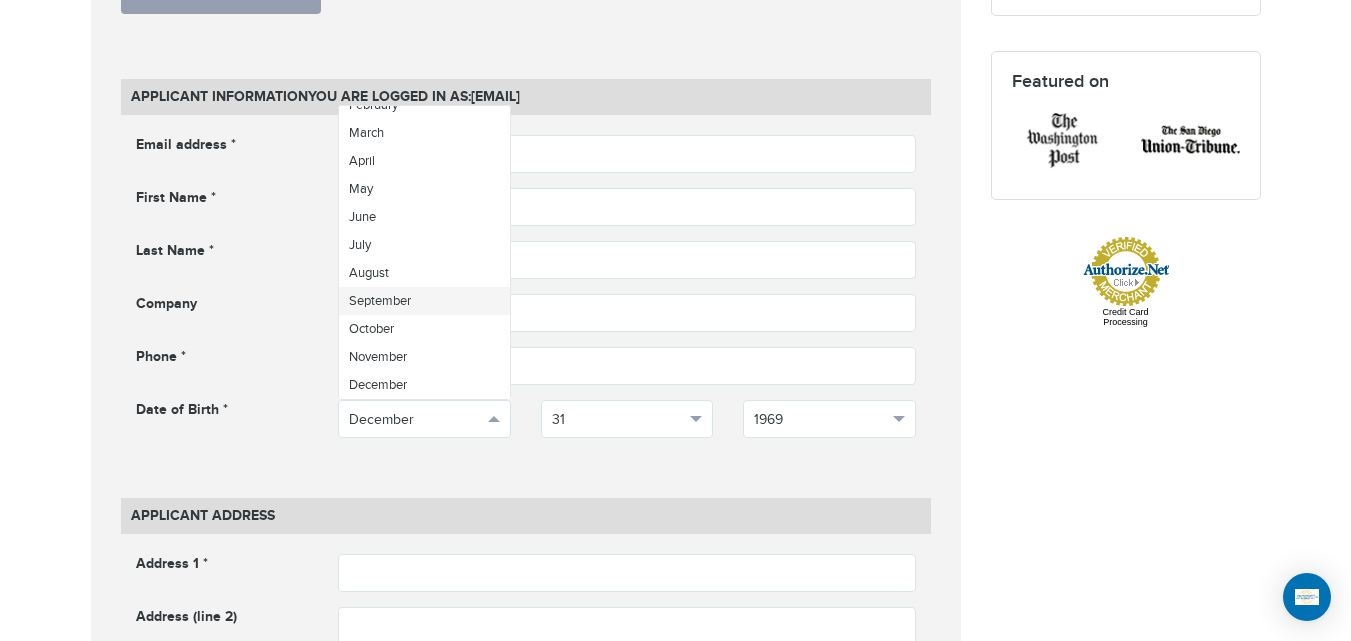 click on "September" at bounding box center (424, 301) 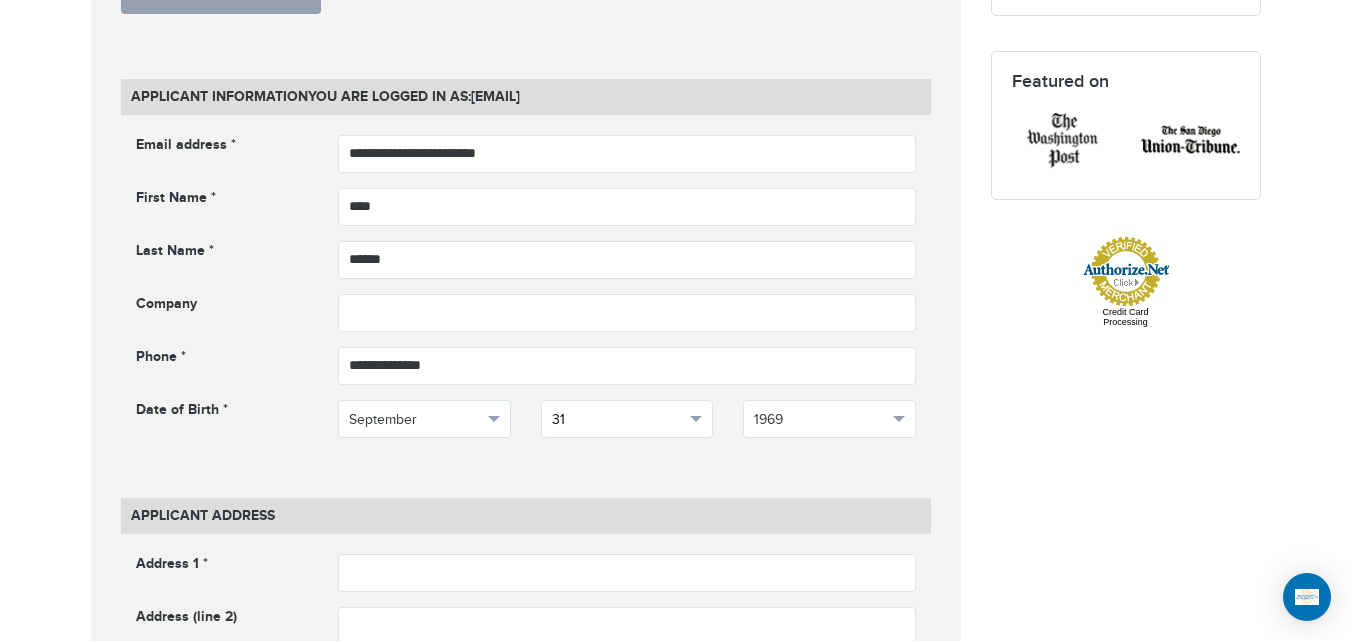 click on "31" at bounding box center [618, 420] 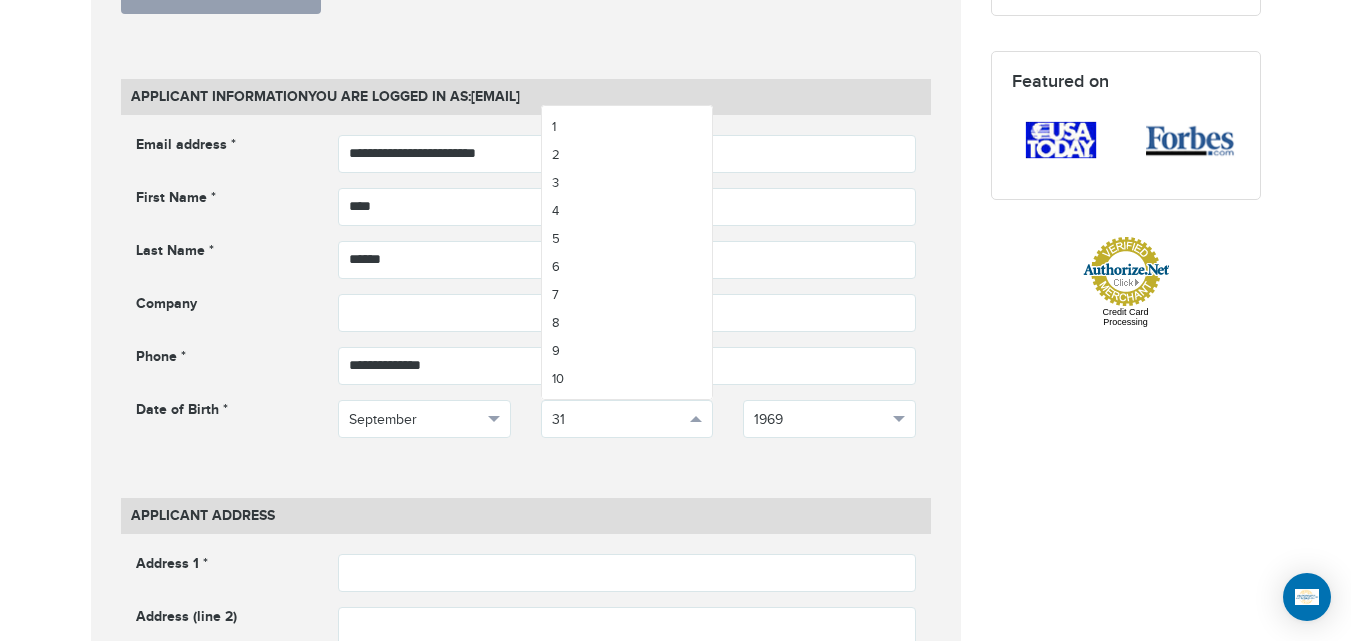 scroll, scrollTop: 0, scrollLeft: 0, axis: both 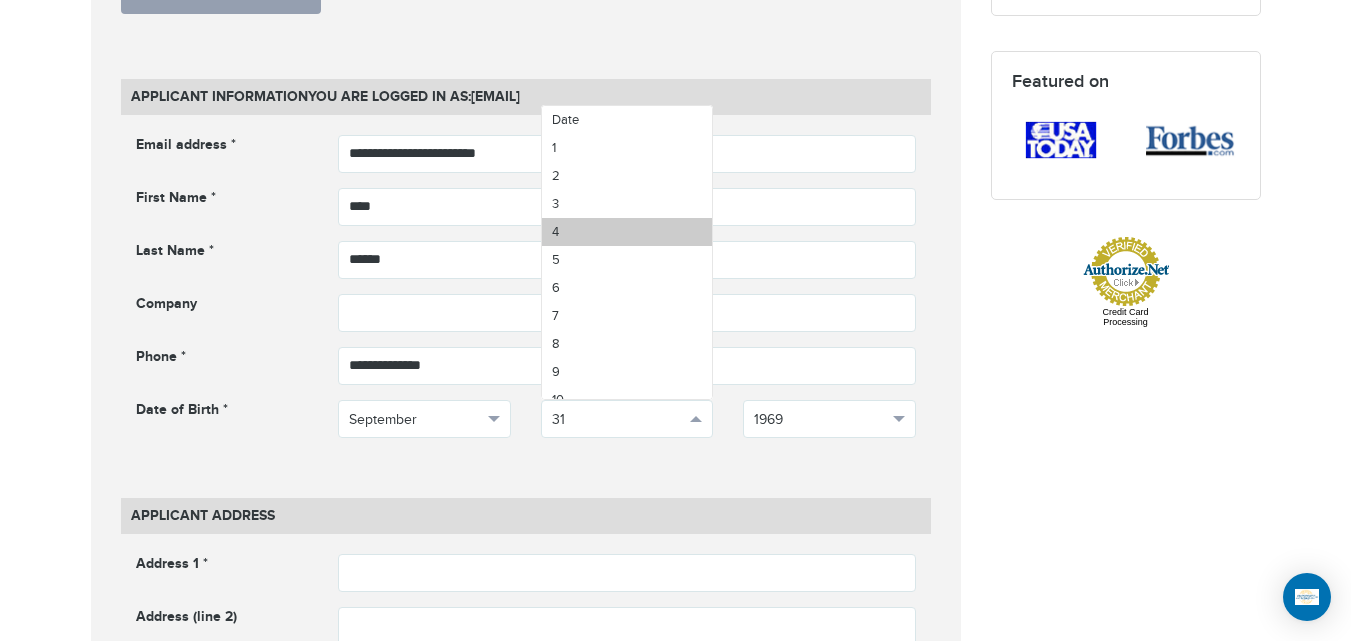 click on "4" at bounding box center (555, 232) 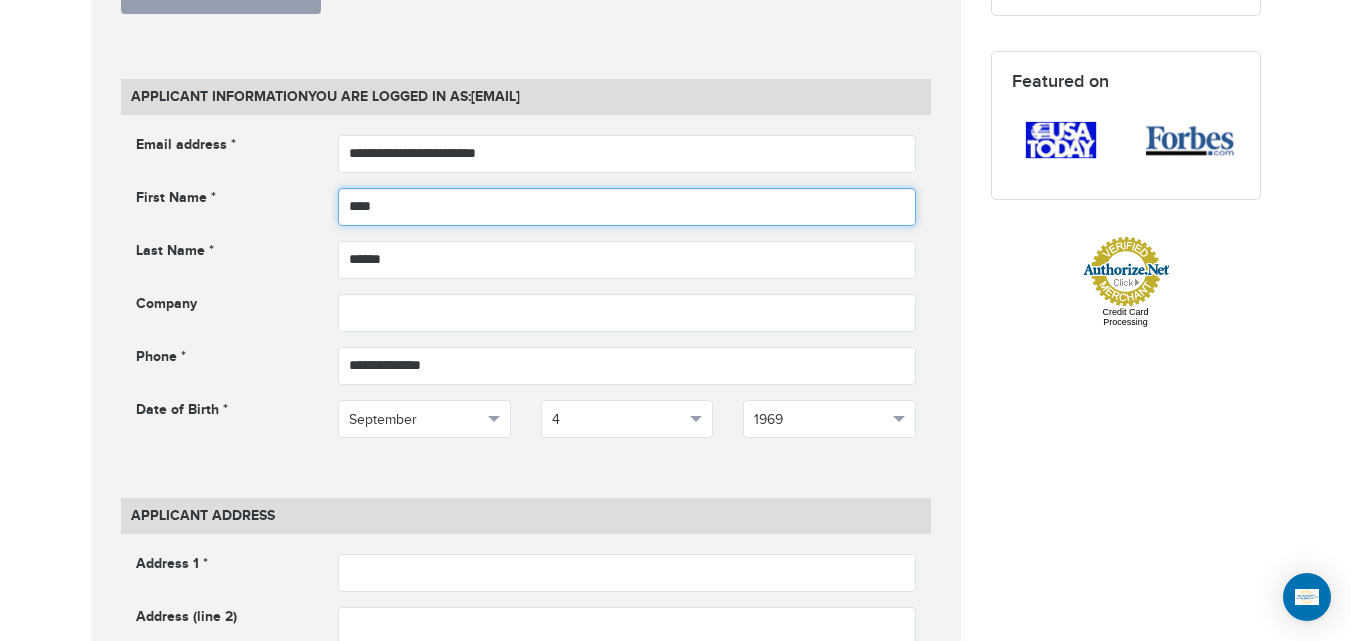 drag, startPoint x: 579, startPoint y: 222, endPoint x: 608, endPoint y: 217, distance: 29.427877 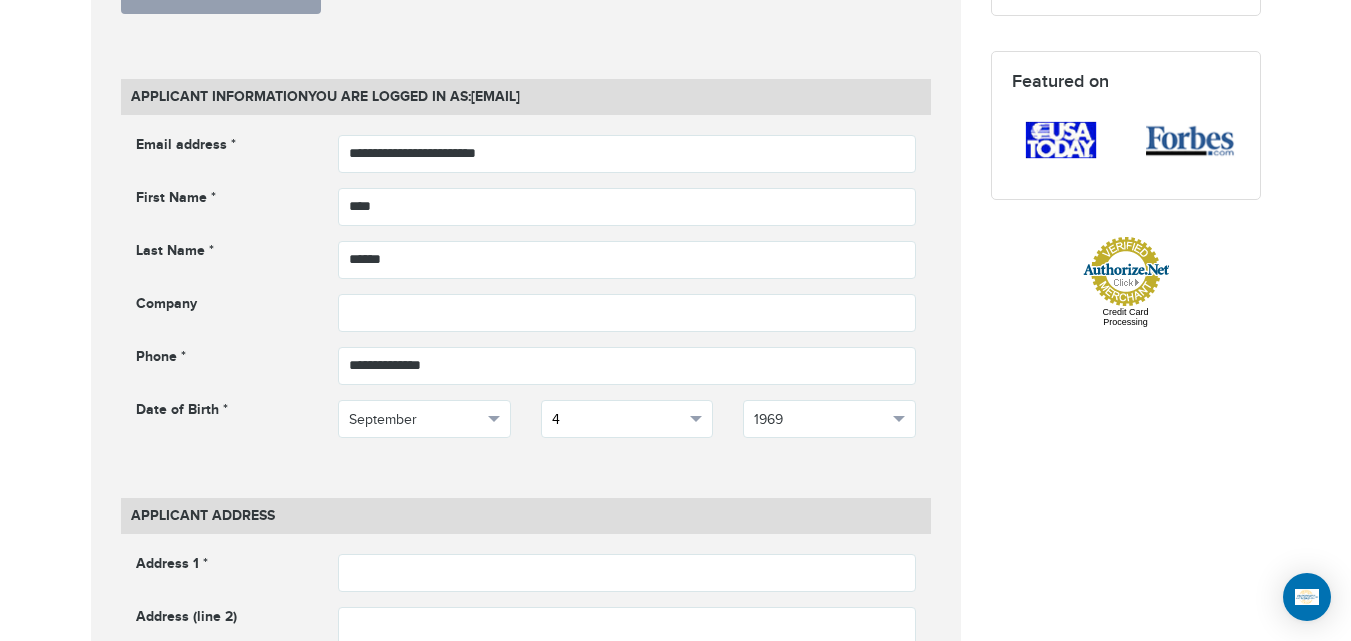 click on "4" at bounding box center [618, 420] 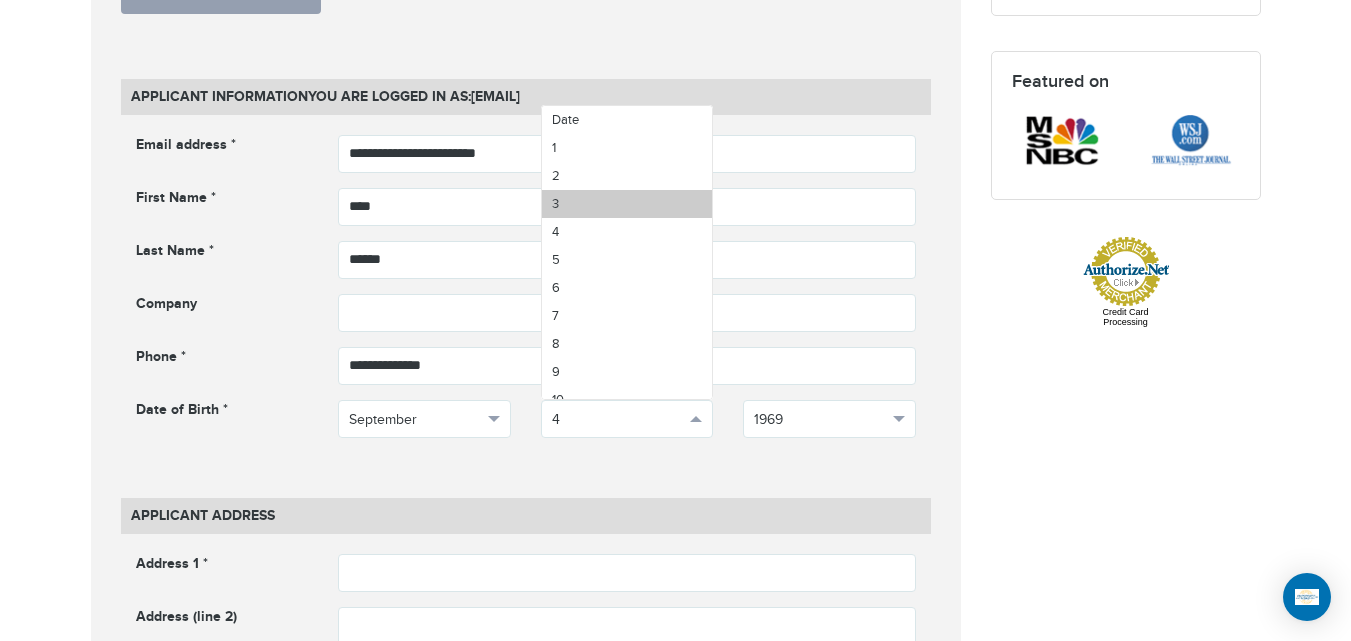 click on "3" at bounding box center (627, 204) 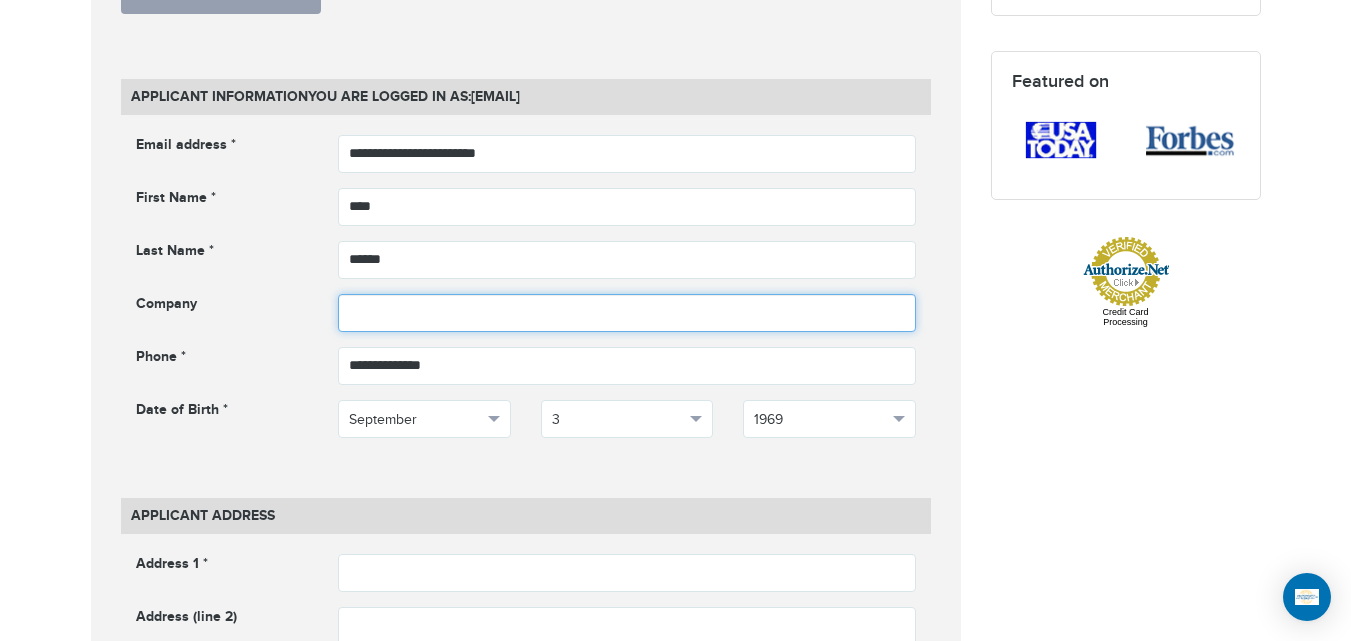 click at bounding box center (627, 313) 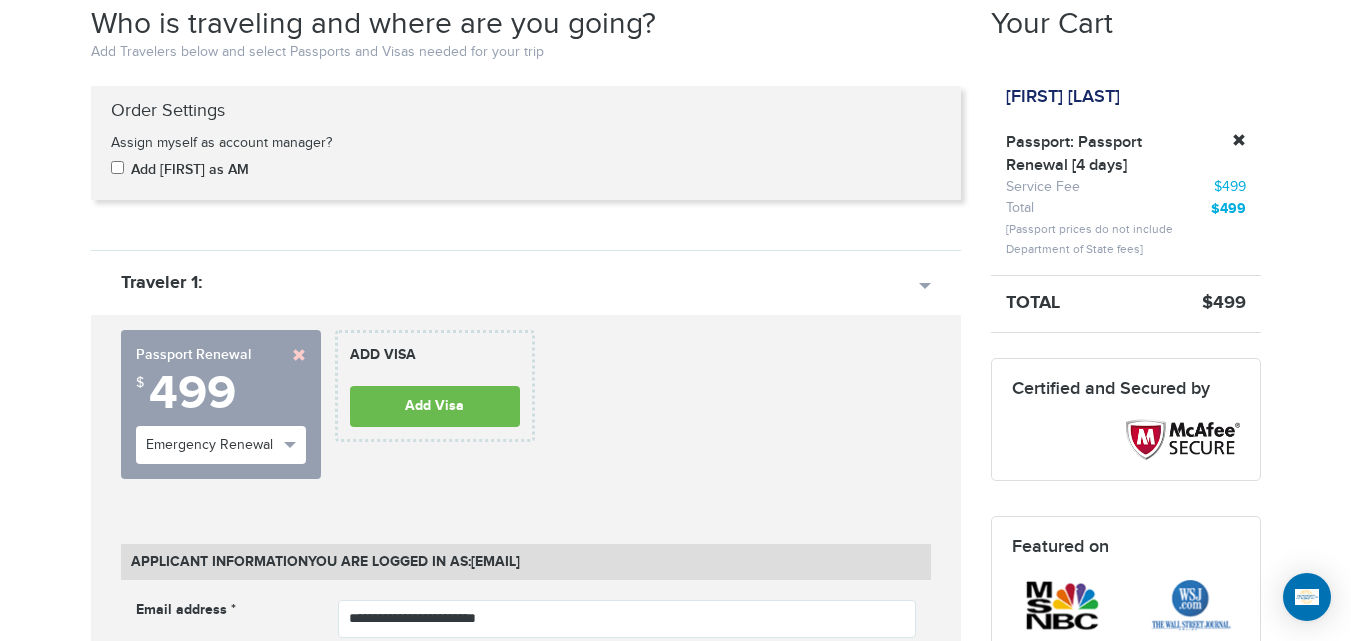 scroll, scrollTop: 356, scrollLeft: 0, axis: vertical 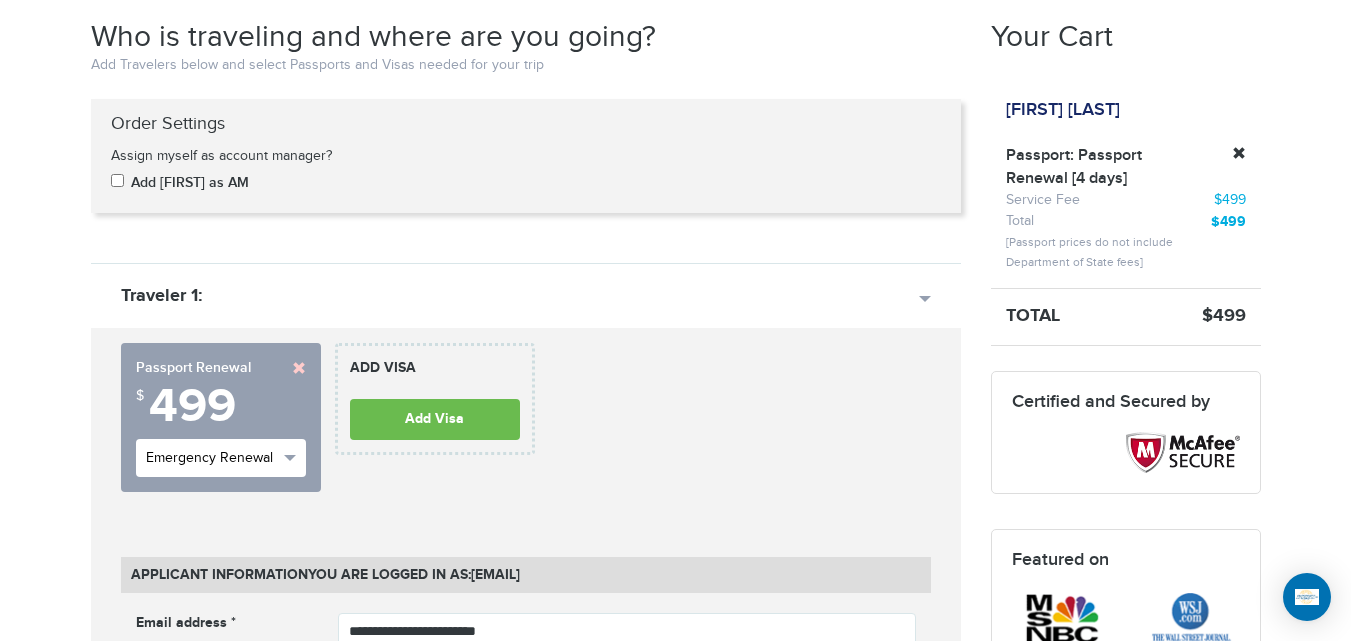 click on "Emergency Renewal" at bounding box center [212, 458] 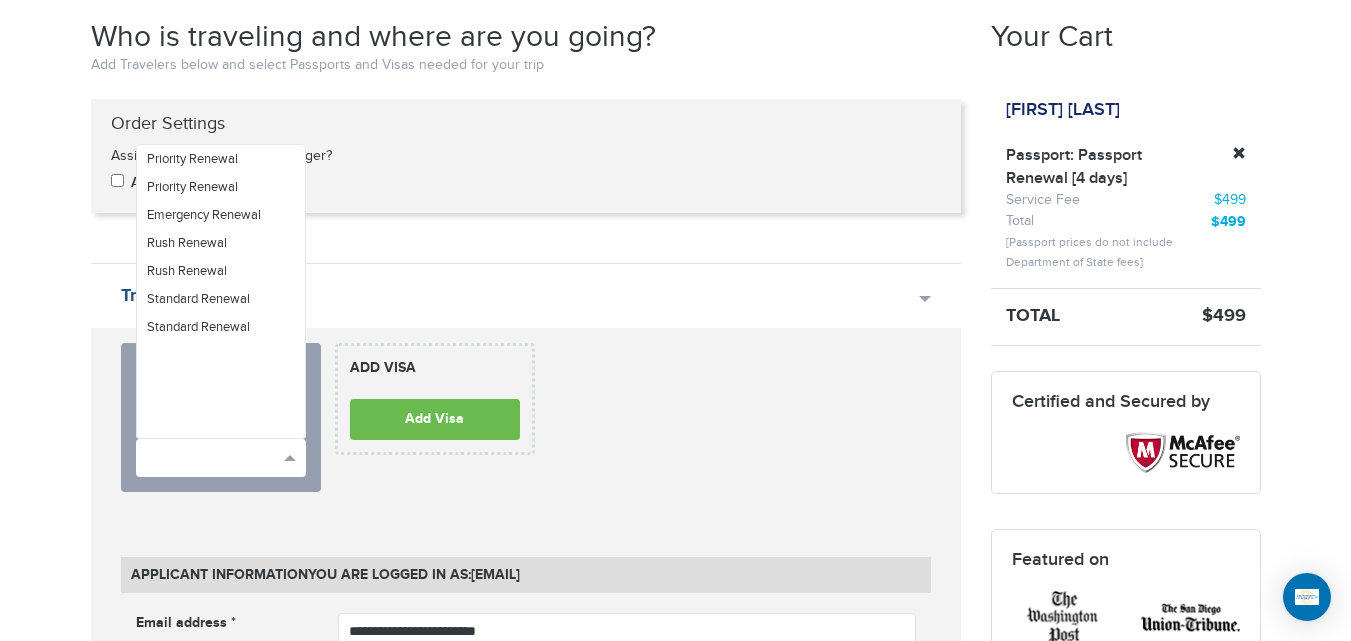 click on "Traveler 1:" at bounding box center (526, 295) 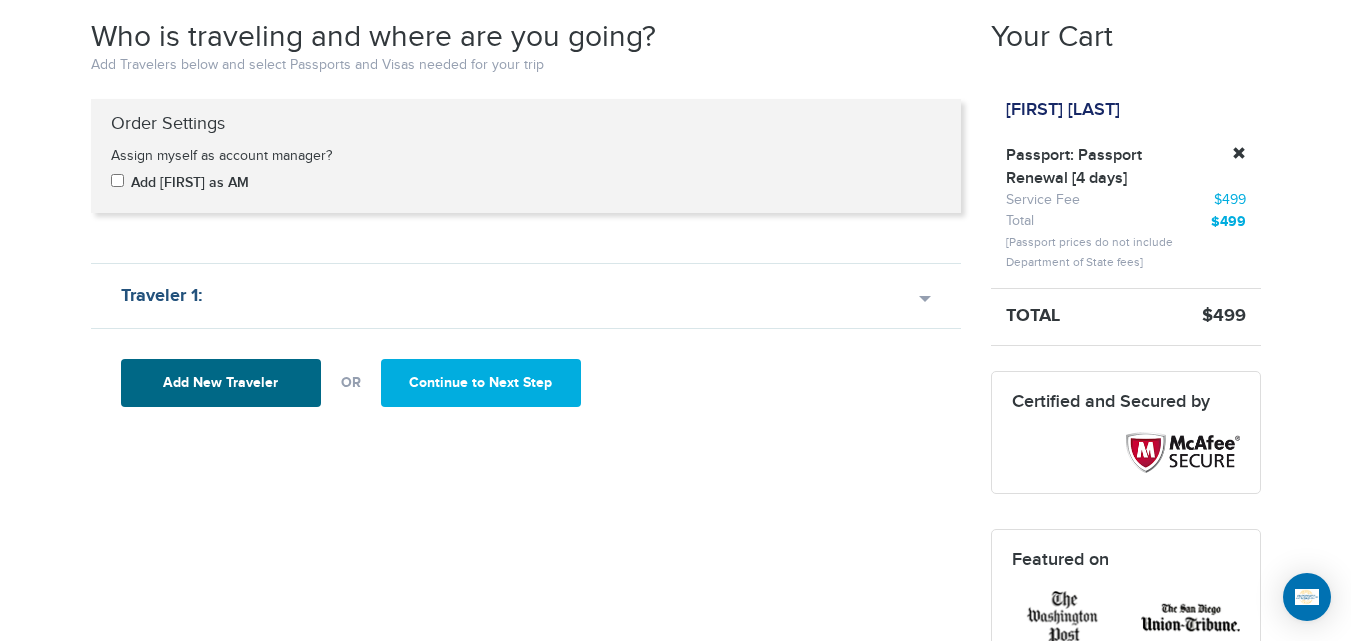 drag, startPoint x: 300, startPoint y: 367, endPoint x: 733, endPoint y: 272, distance: 443.299 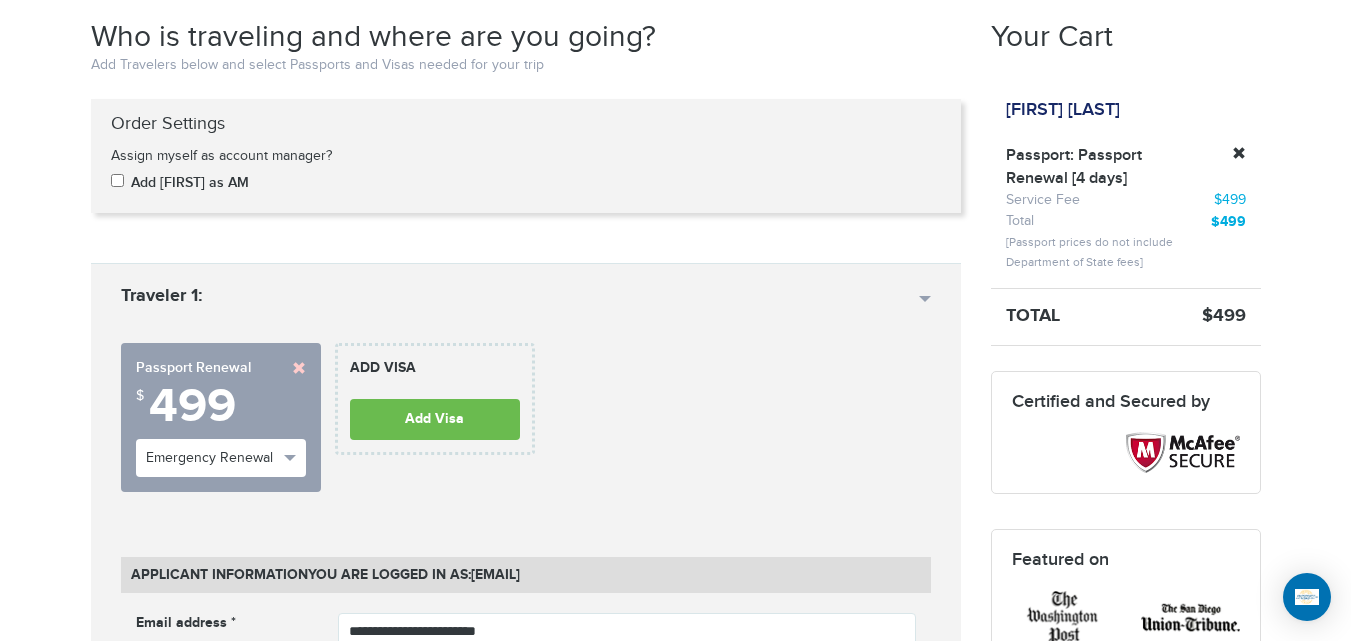 click at bounding box center (299, 368) 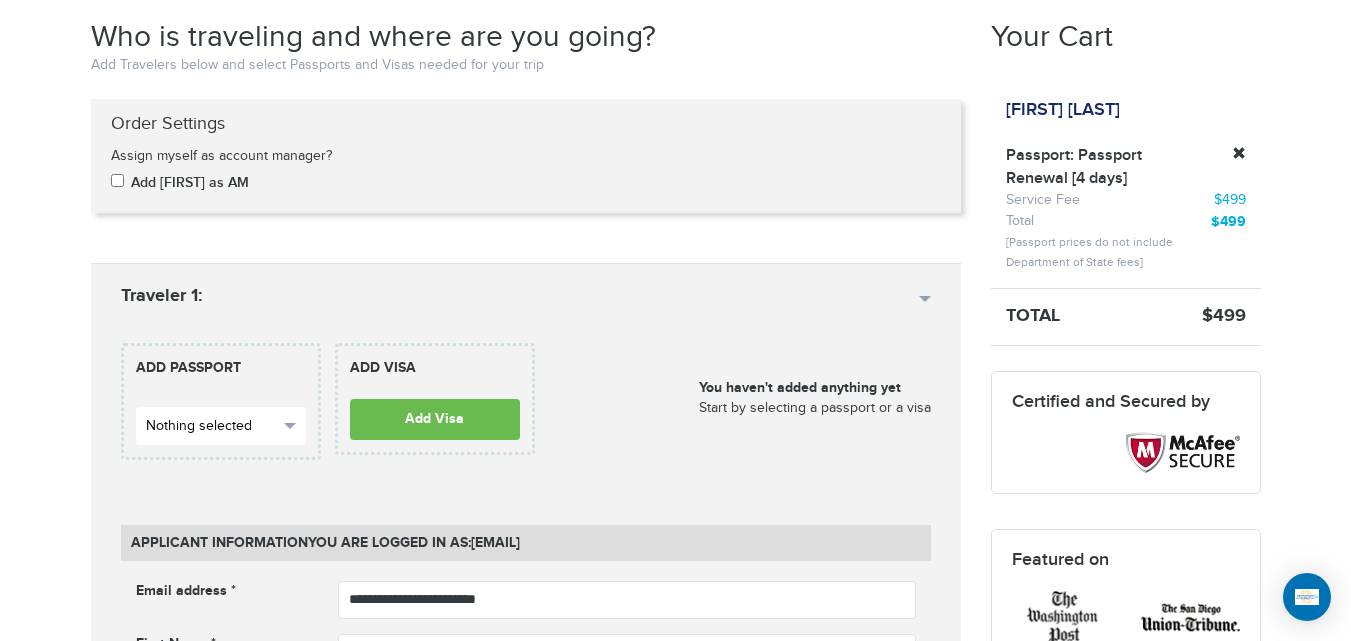 click on "Nothing selected" at bounding box center [212, 426] 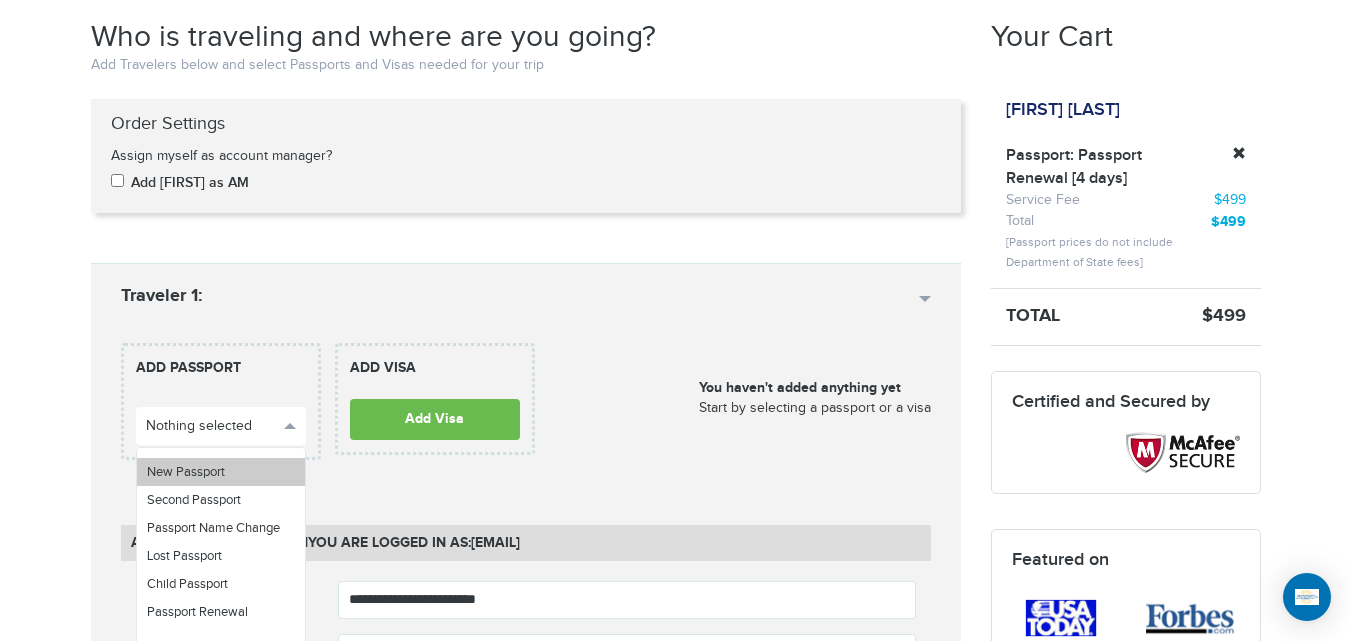 click on "New Passport" at bounding box center (221, 472) 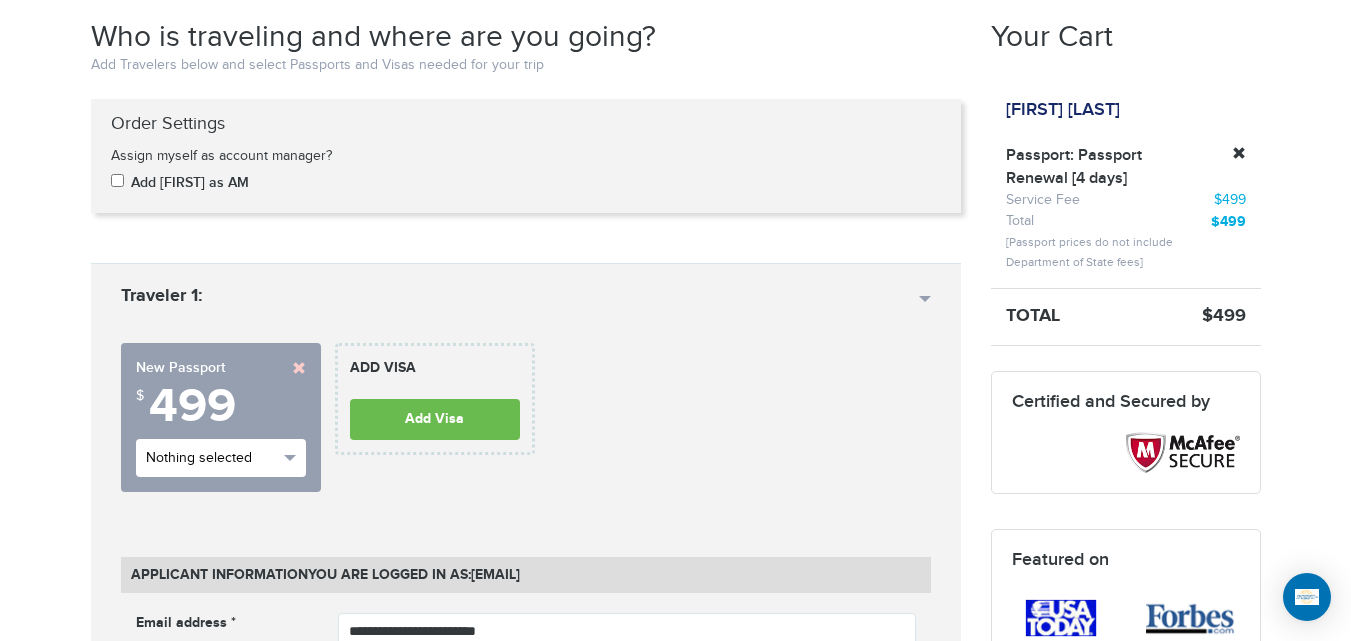 click on "Nothing selected" at bounding box center (221, 458) 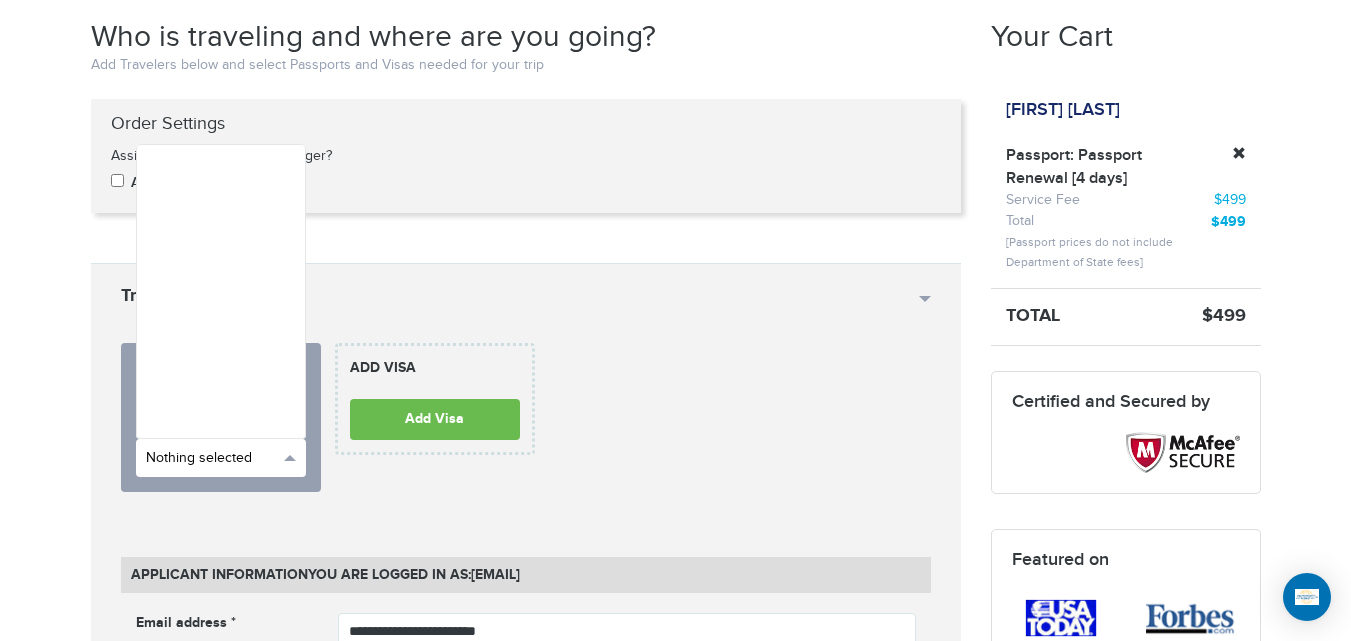 click on "Nothing selected" at bounding box center (212, 458) 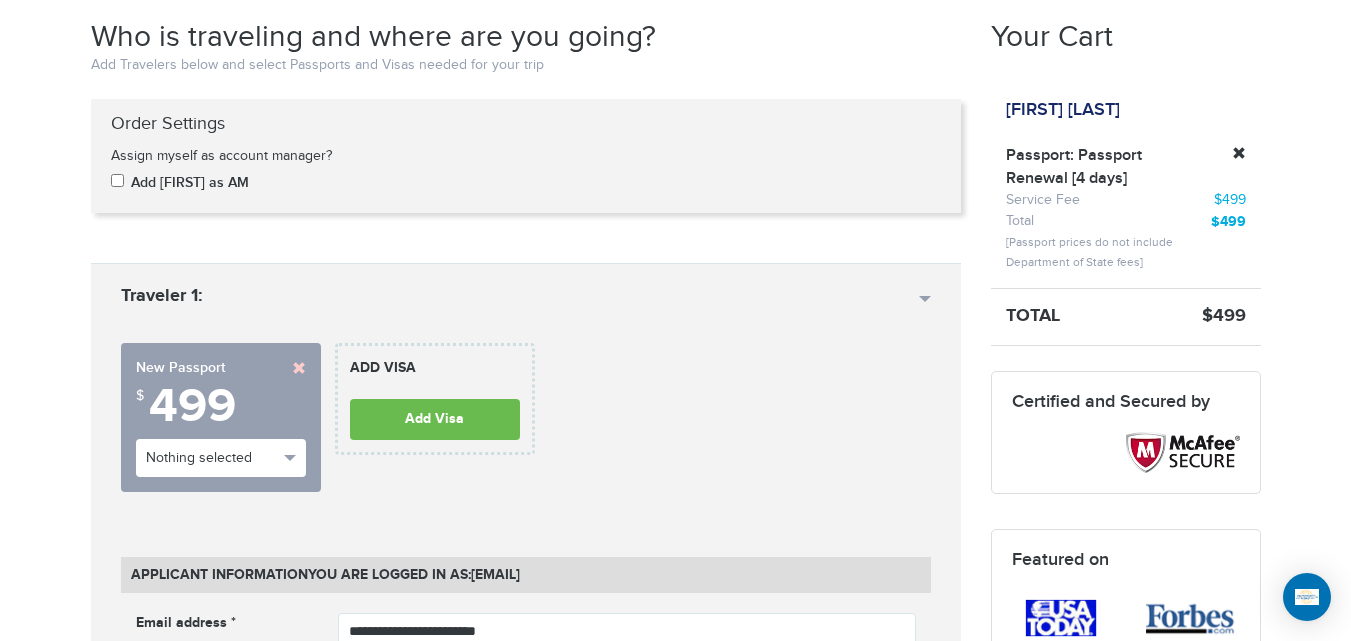 click at bounding box center [299, 368] 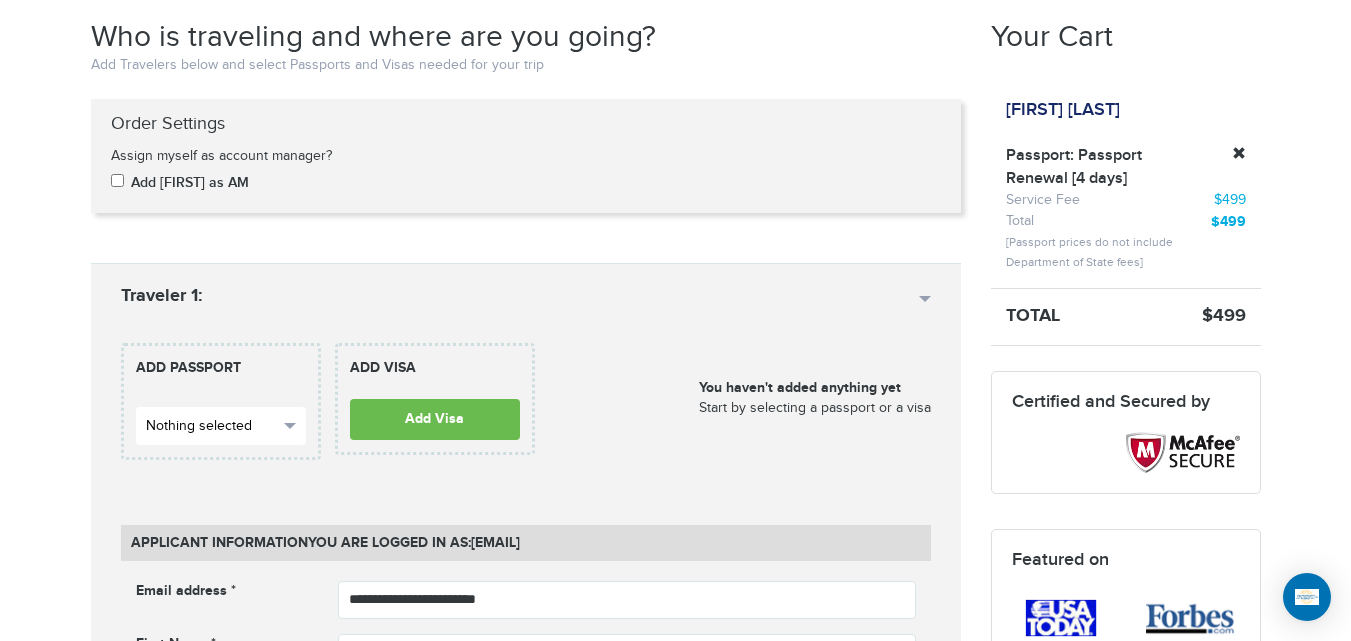 click on "Nothing selected" at bounding box center (221, 426) 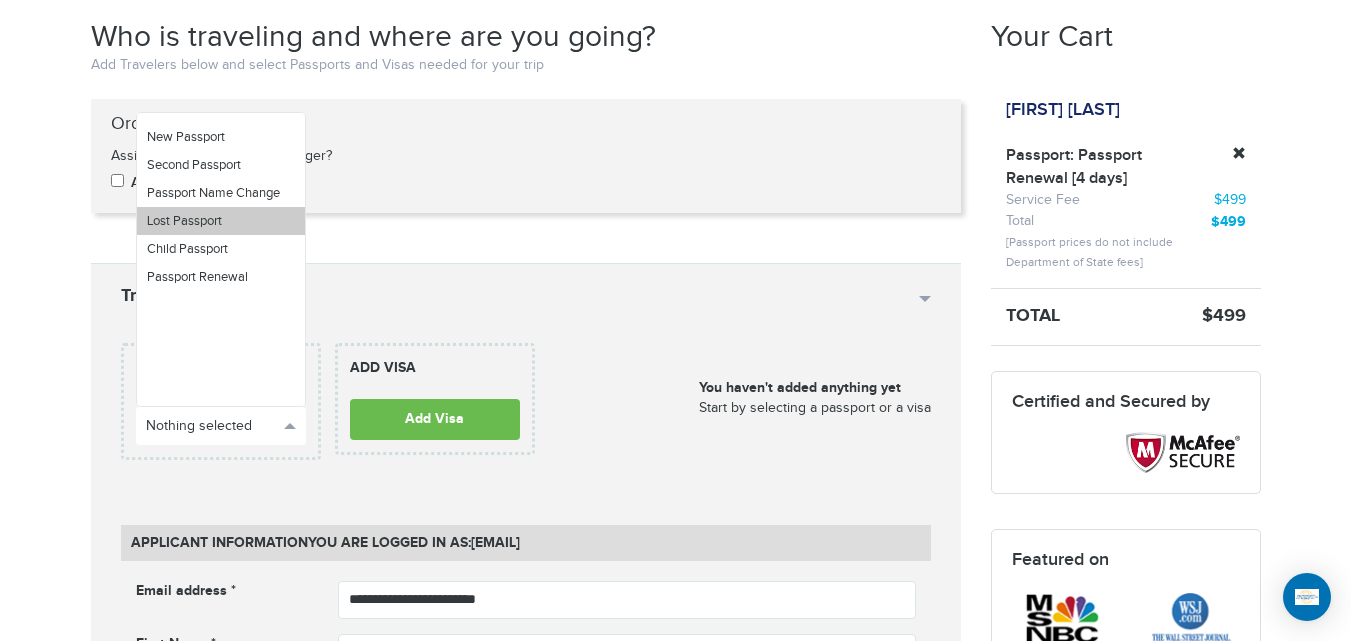 click on "Lost Passport" at bounding box center [221, 221] 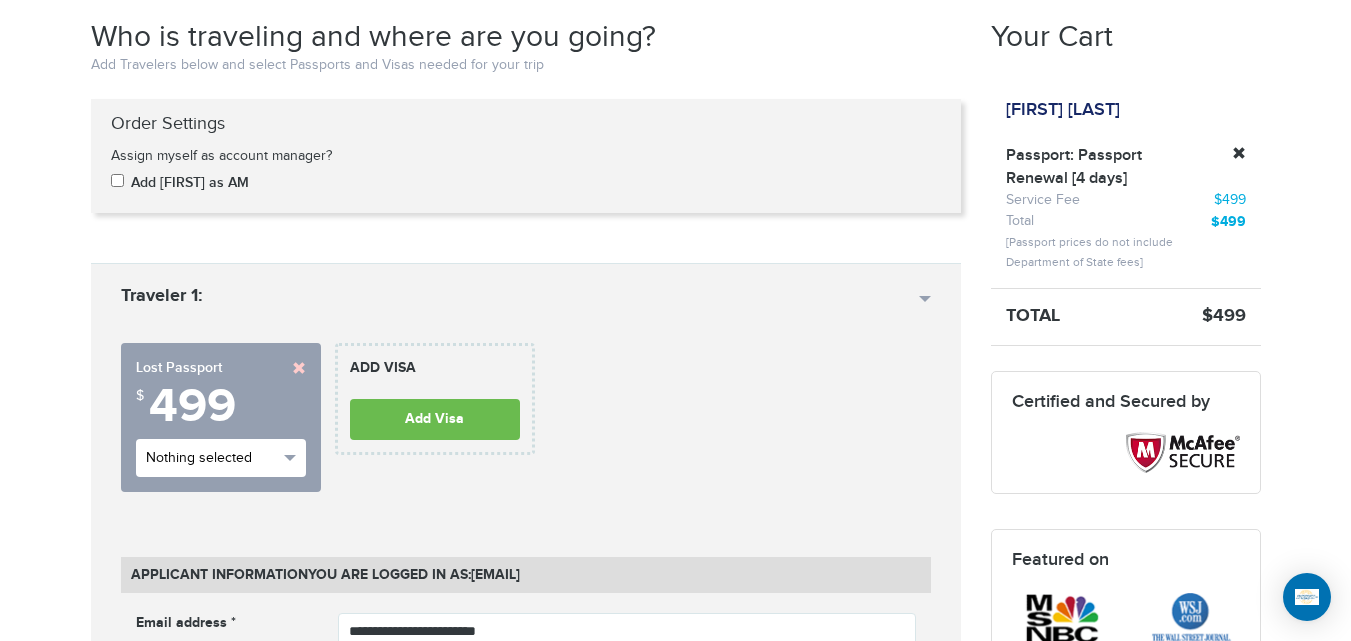 click on "Nothing selected" at bounding box center (212, 458) 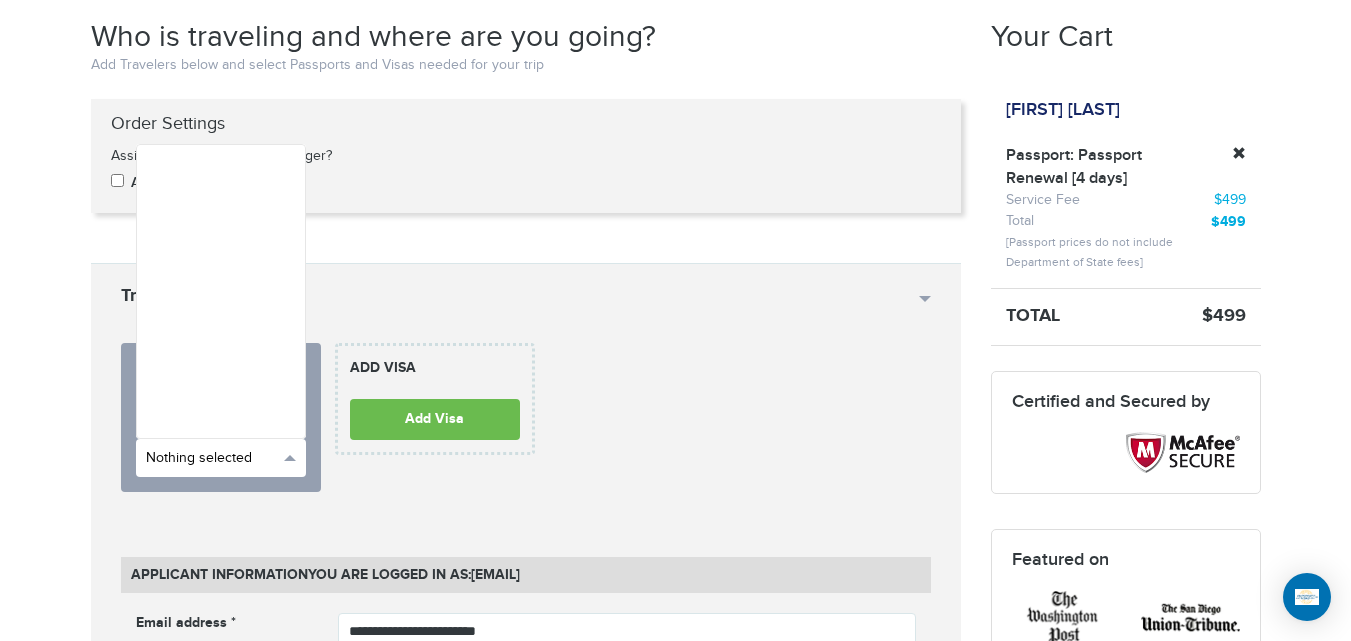 click on "Nothing selected" at bounding box center (221, 458) 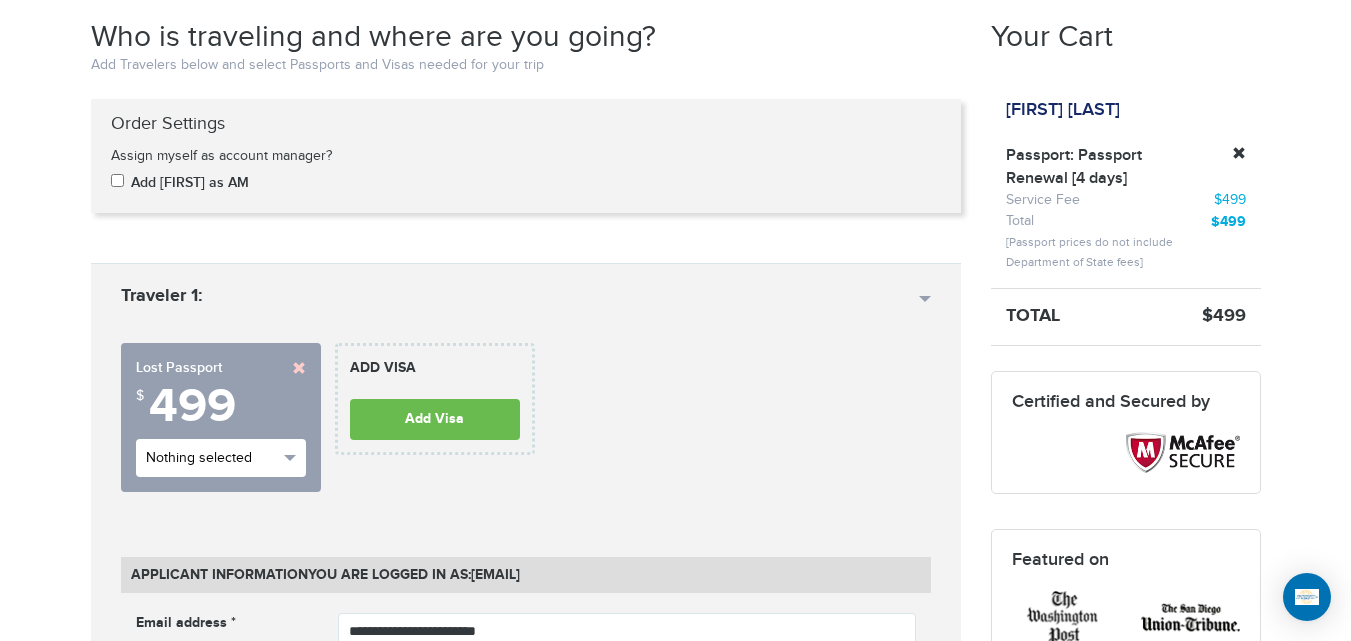click on "Nothing selected" at bounding box center (221, 458) 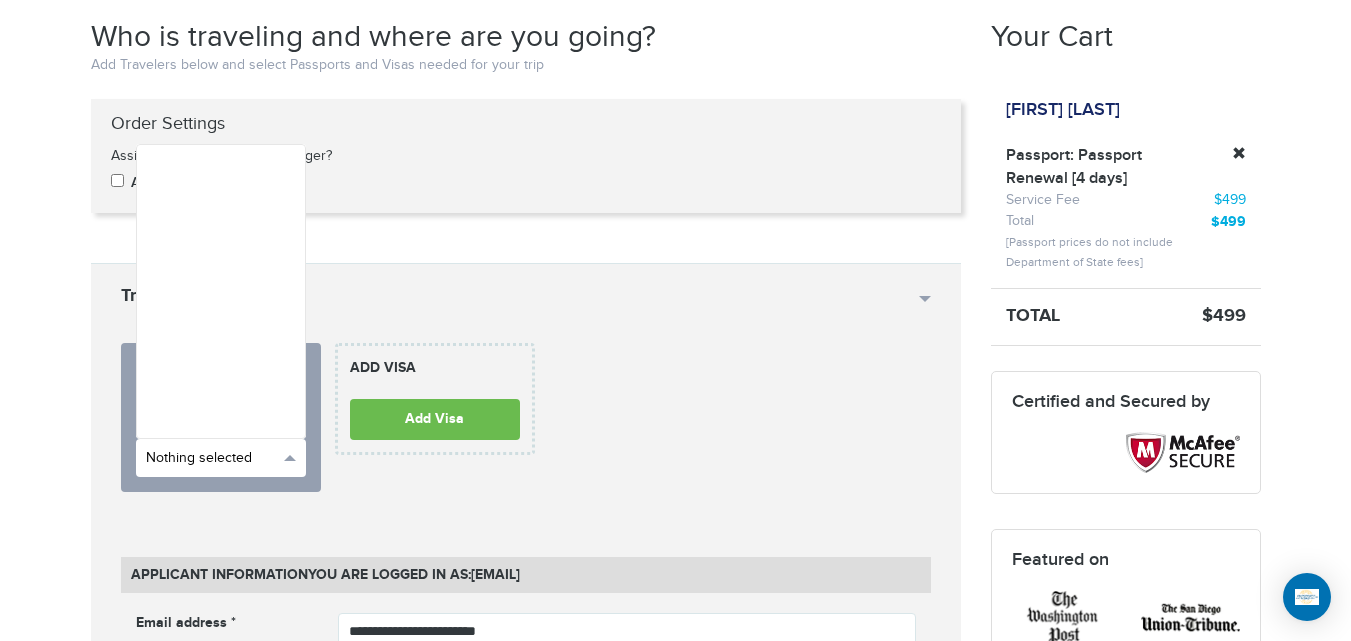 click on "Nothing selected" at bounding box center (221, 458) 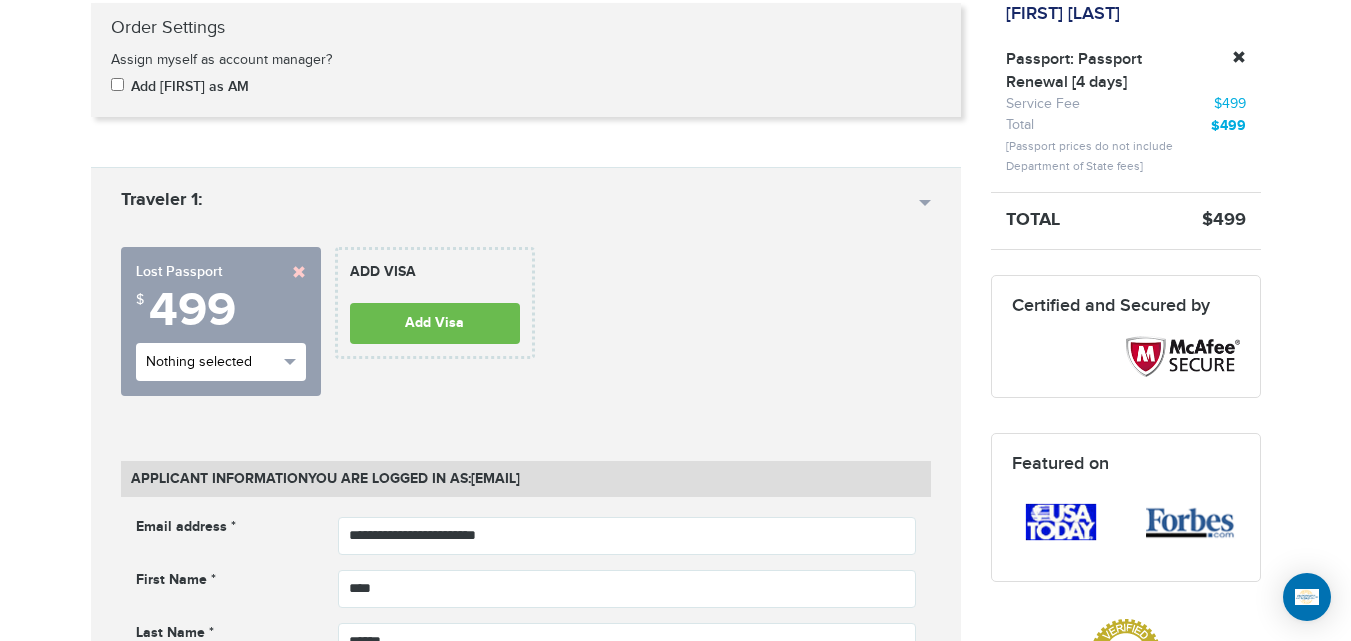 scroll, scrollTop: 433, scrollLeft: 0, axis: vertical 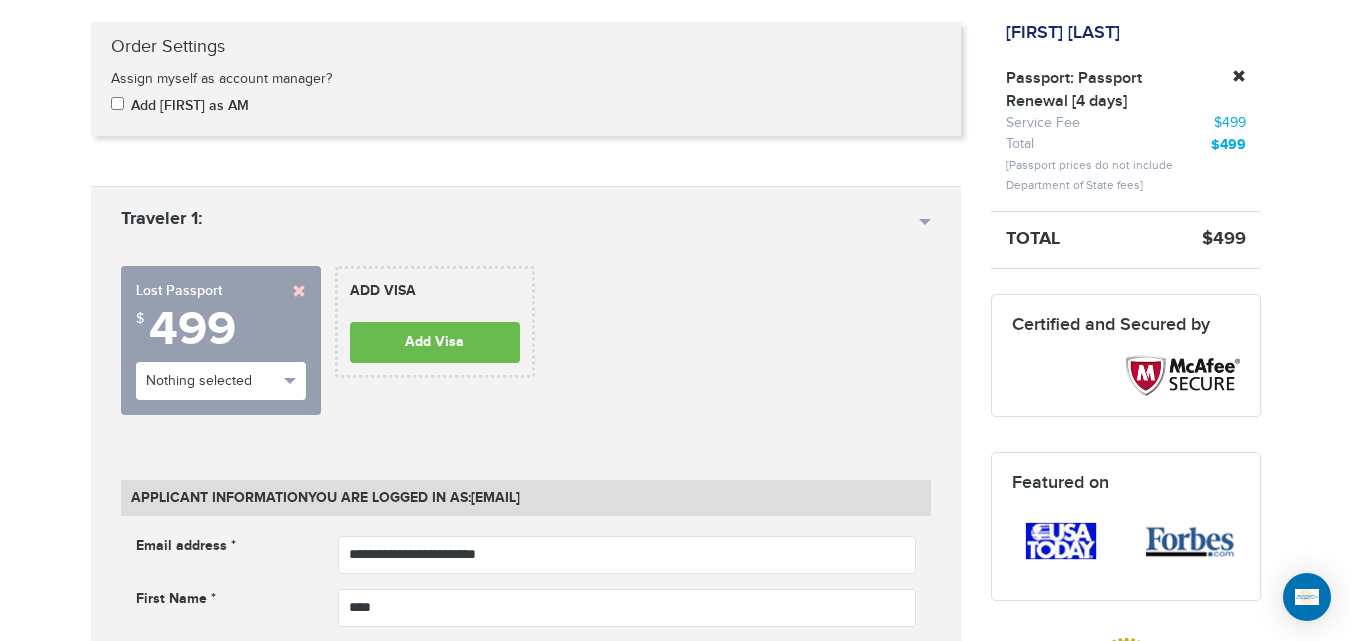 click at bounding box center (299, 291) 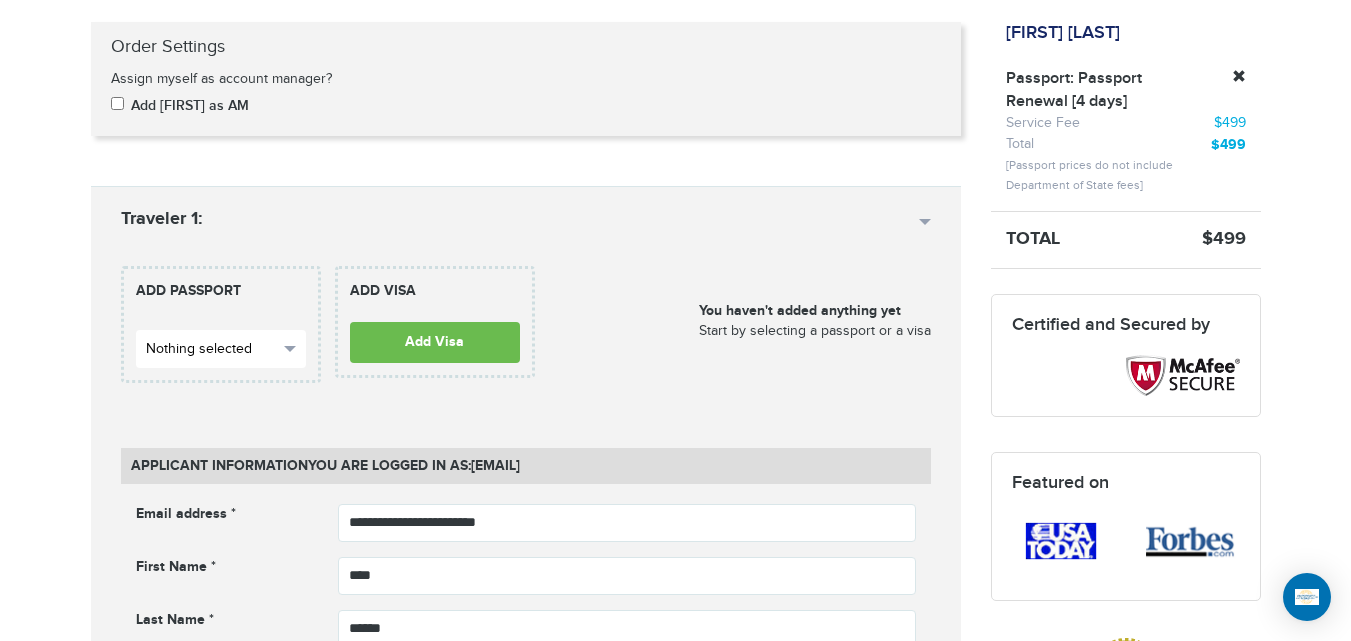 click on "Nothing selected" at bounding box center (212, 349) 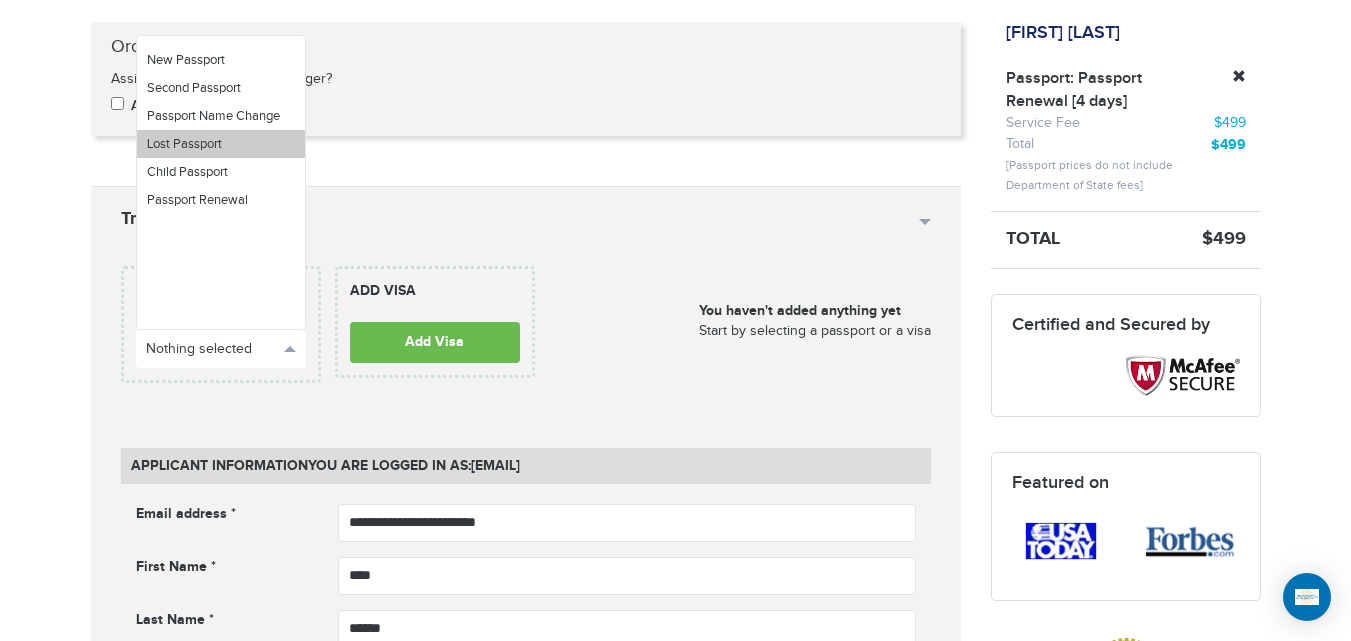 click on "Lost Passport" at bounding box center (184, 144) 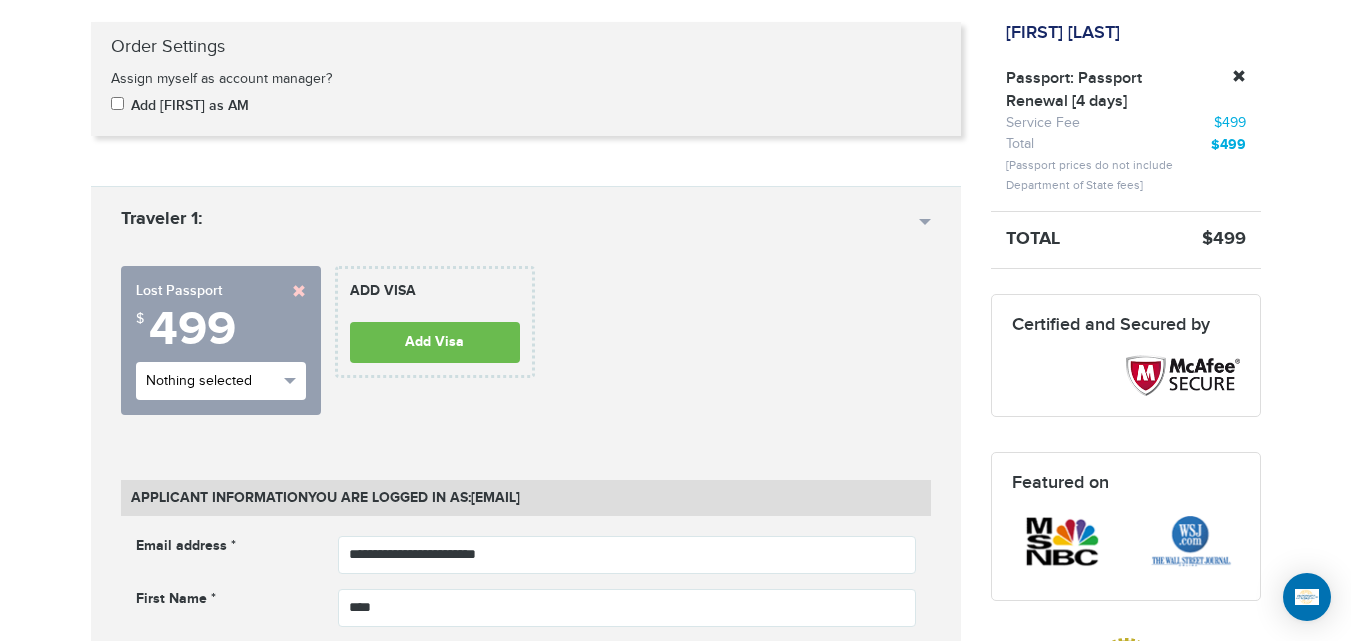 click on "Nothing selected" at bounding box center [212, 381] 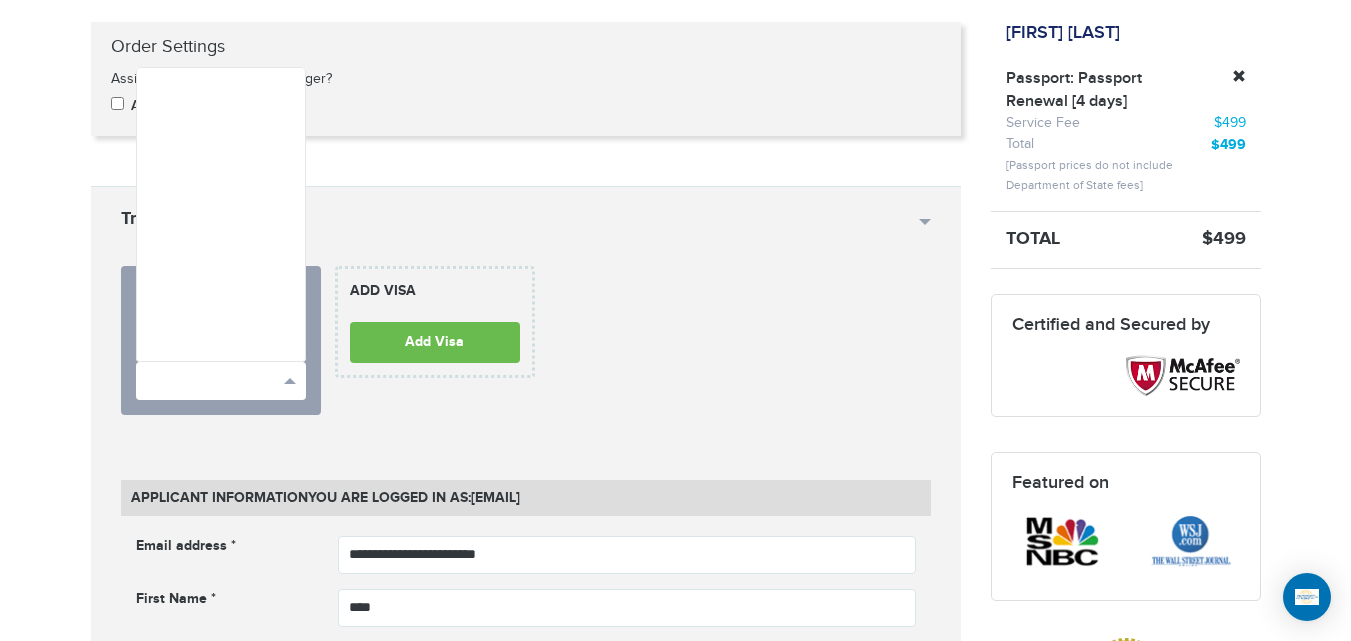 click at bounding box center [221, 214] 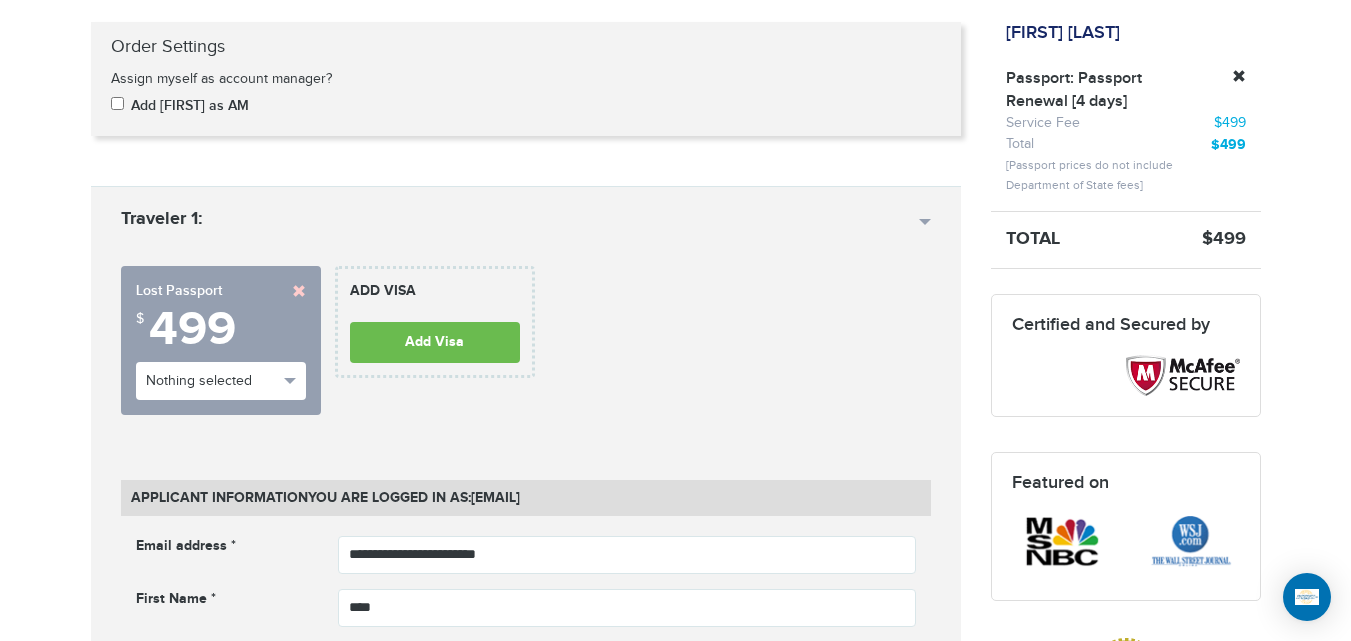 click on "**********" at bounding box center [526, 1369] 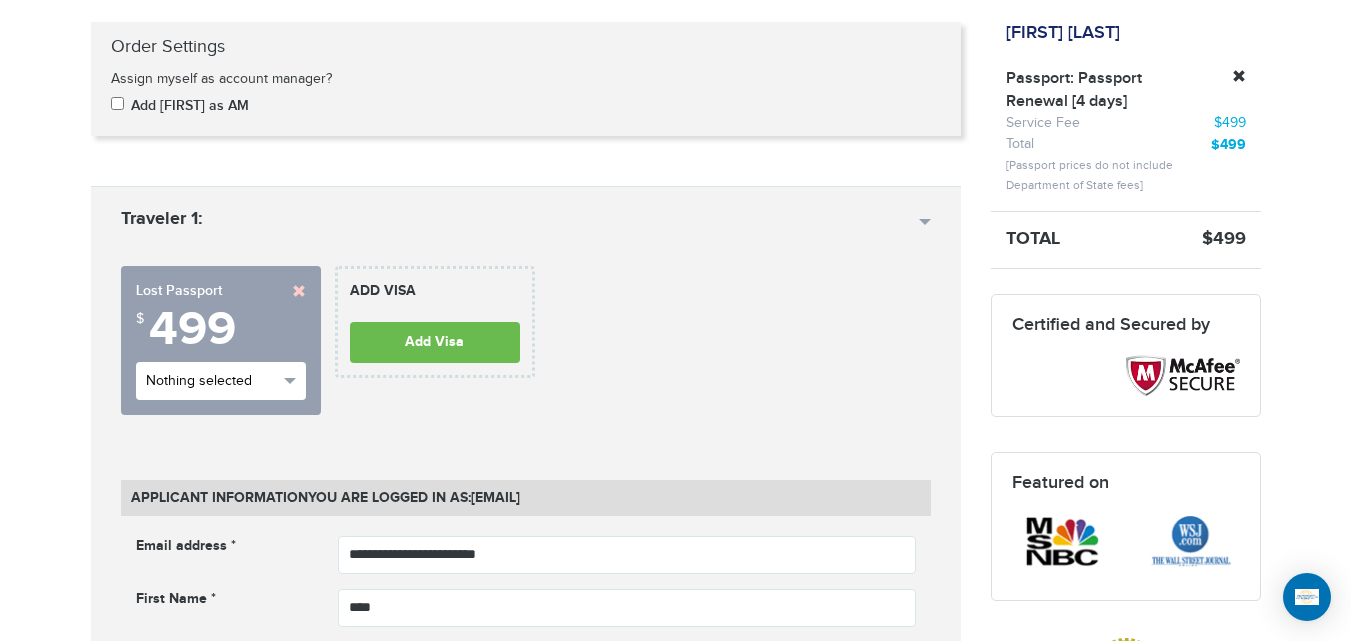 click on "Nothing selected" at bounding box center [221, 381] 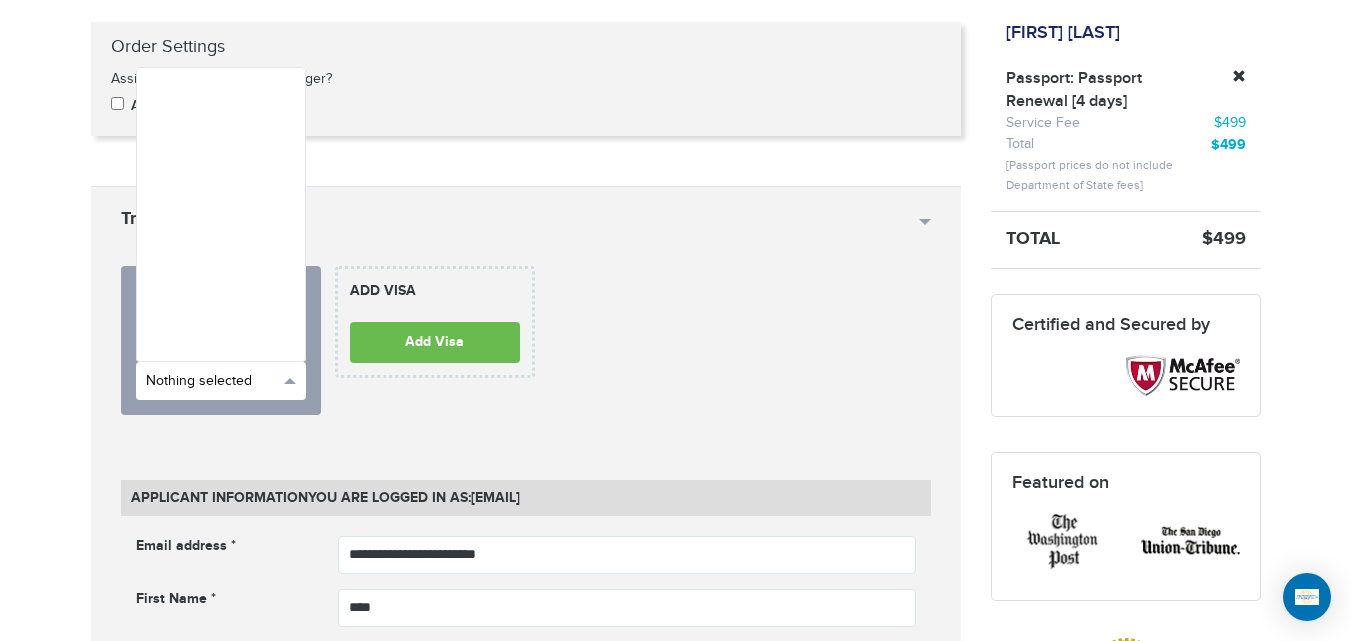 click on "Nothing selected" at bounding box center [221, 381] 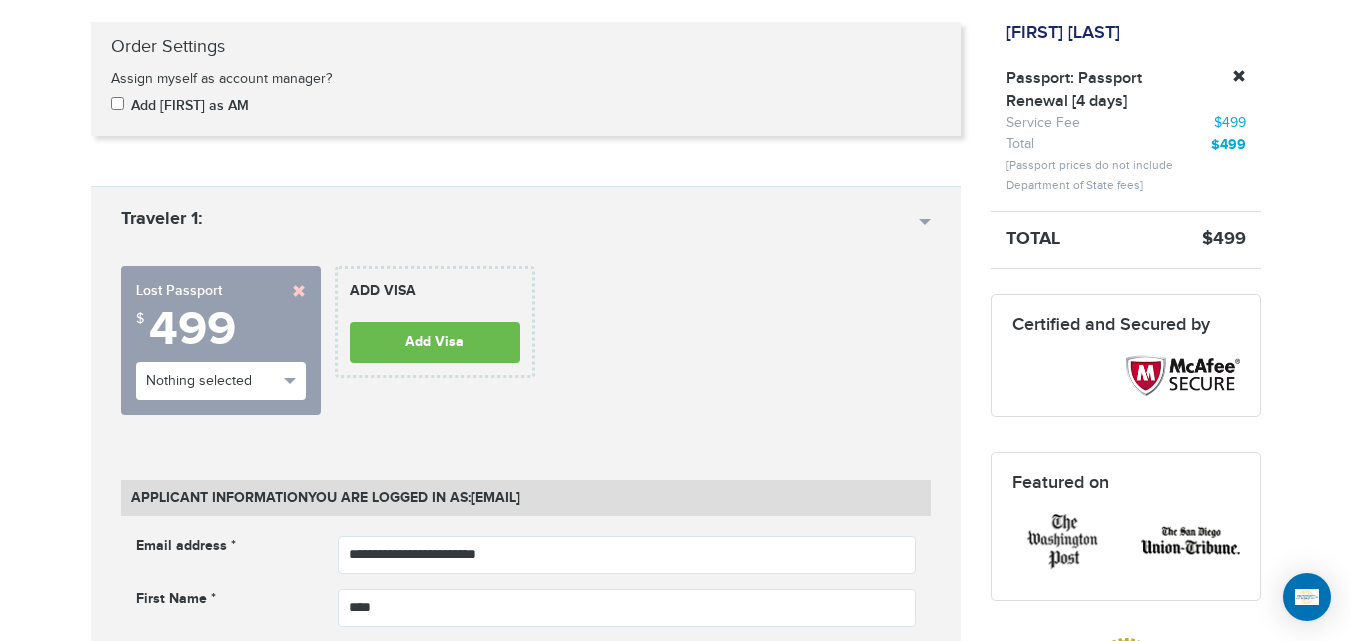 click on "720-593-6473
Passports & Visas.com
Hello, houcine
Passports
Passport Renewal
New Passport
Second Passport
Passport Name Change
Lost Passport
Child Passport
Travel Visas" at bounding box center [675, 1481] 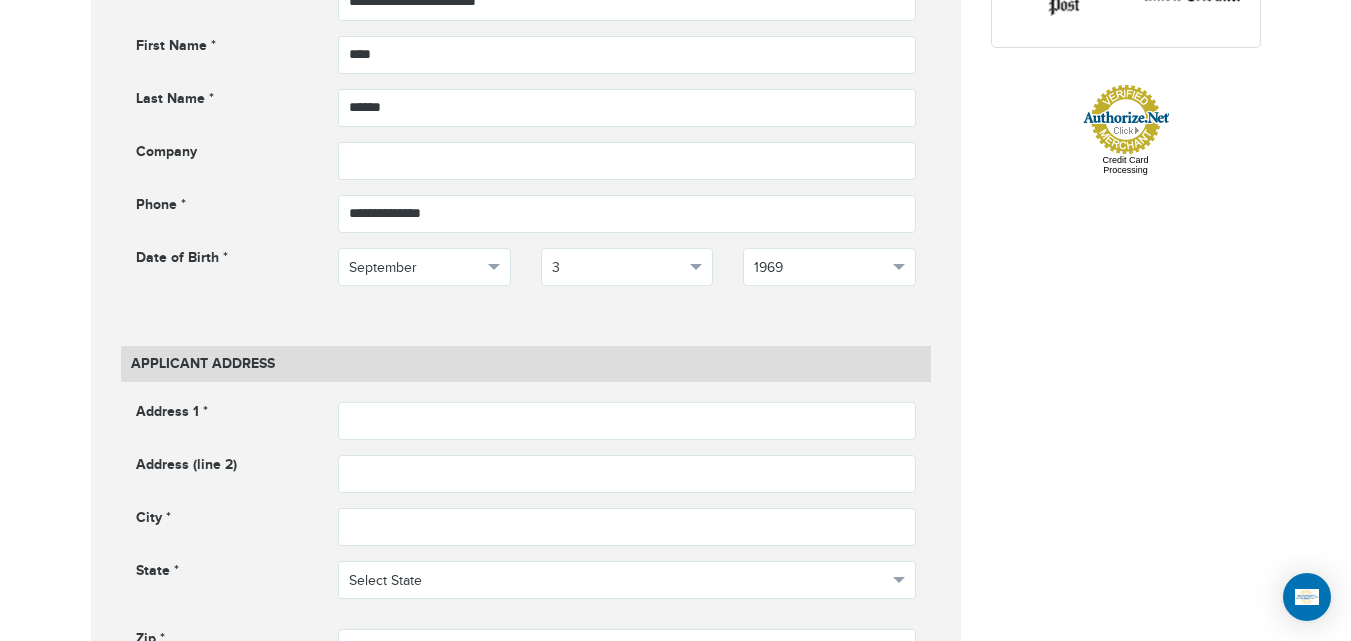 scroll, scrollTop: 1095, scrollLeft: 0, axis: vertical 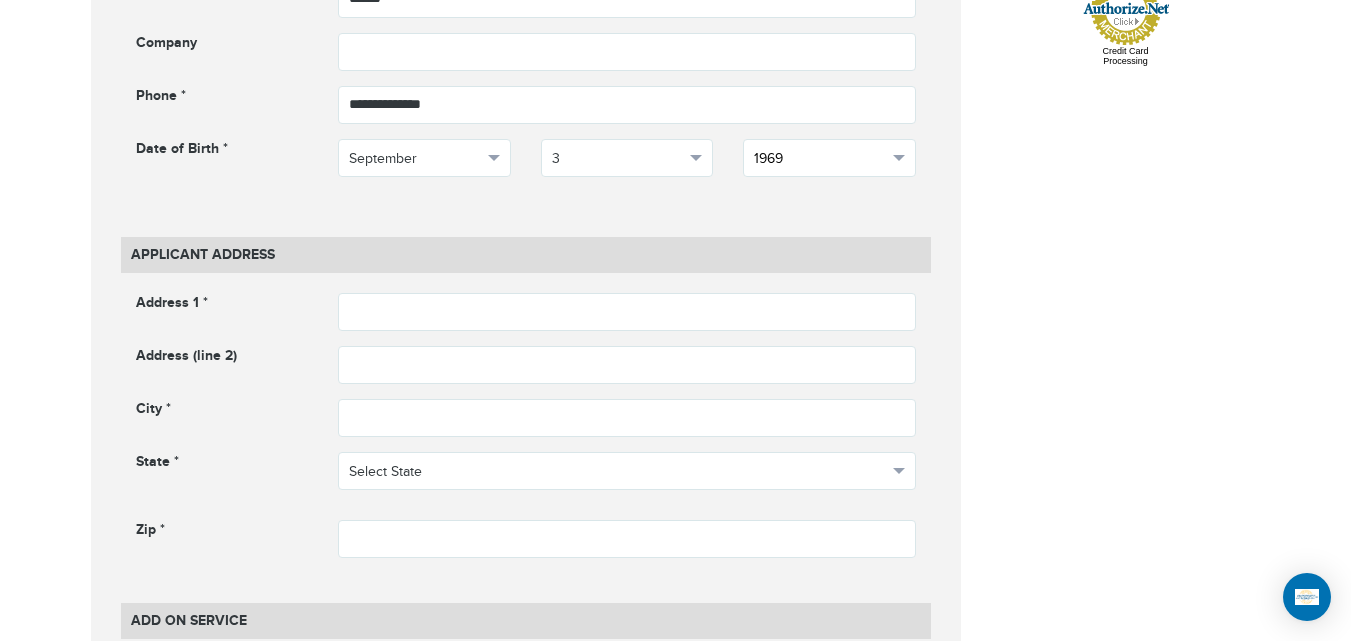 click on "1969" at bounding box center [829, 158] 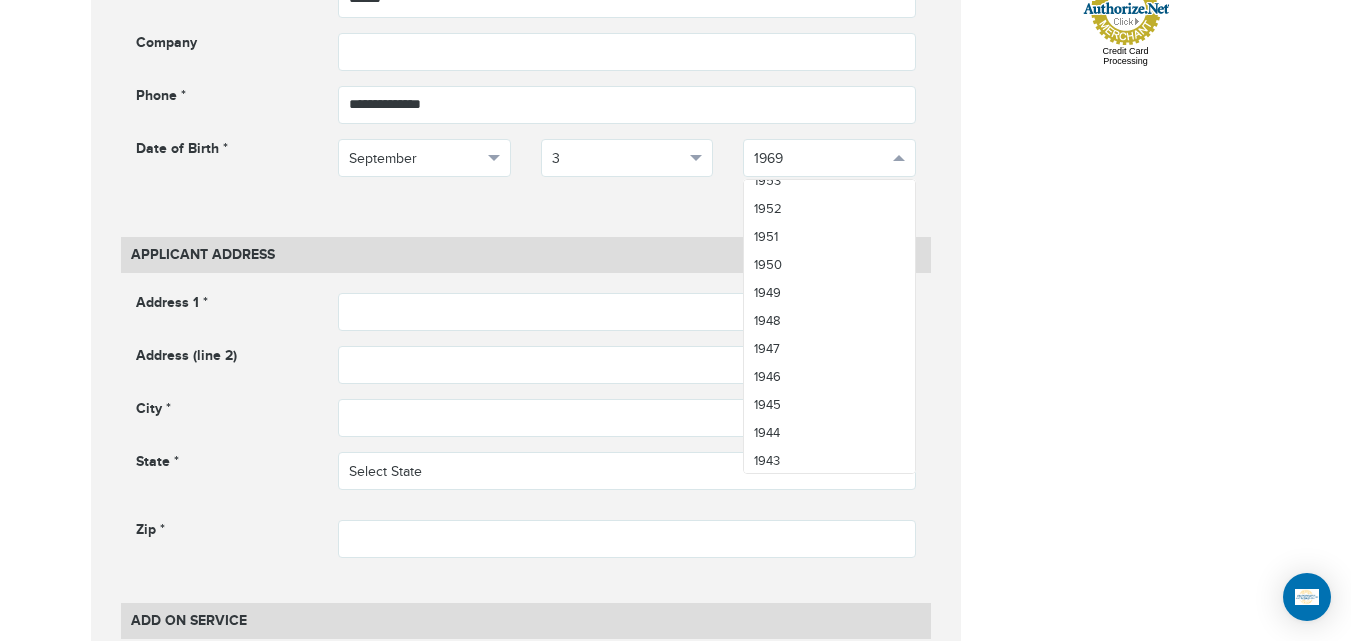 scroll, scrollTop: 2088, scrollLeft: 0, axis: vertical 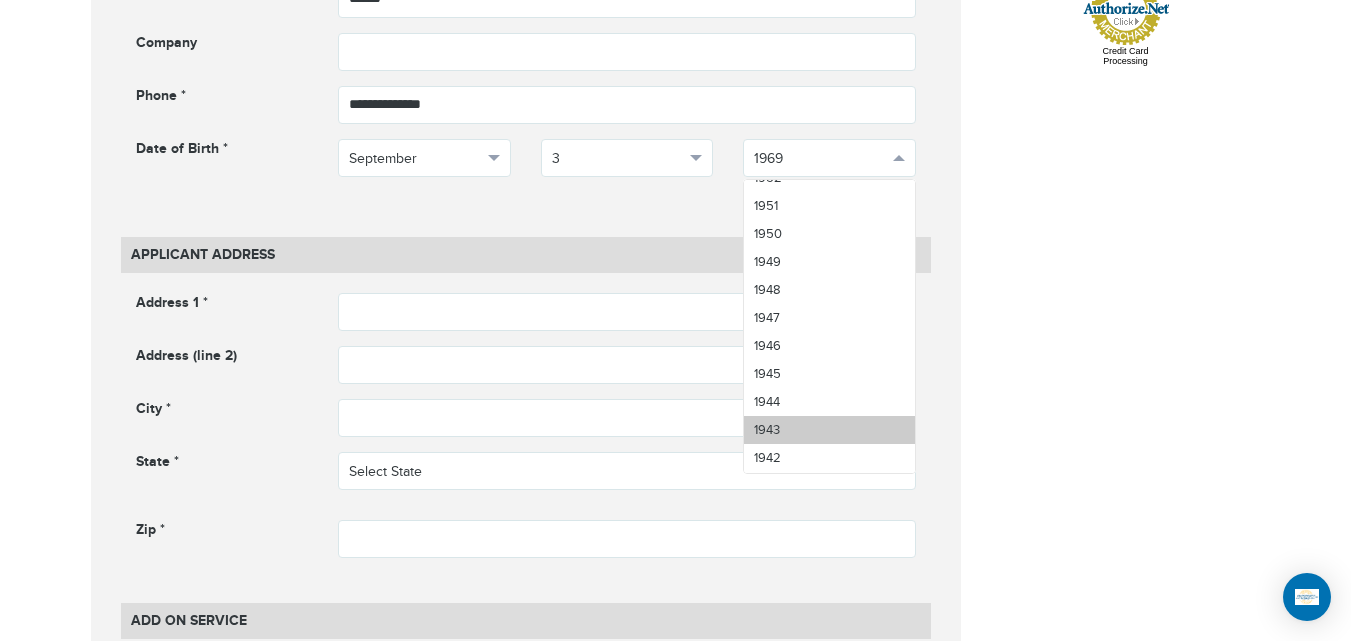 click on "1943" at bounding box center (829, 430) 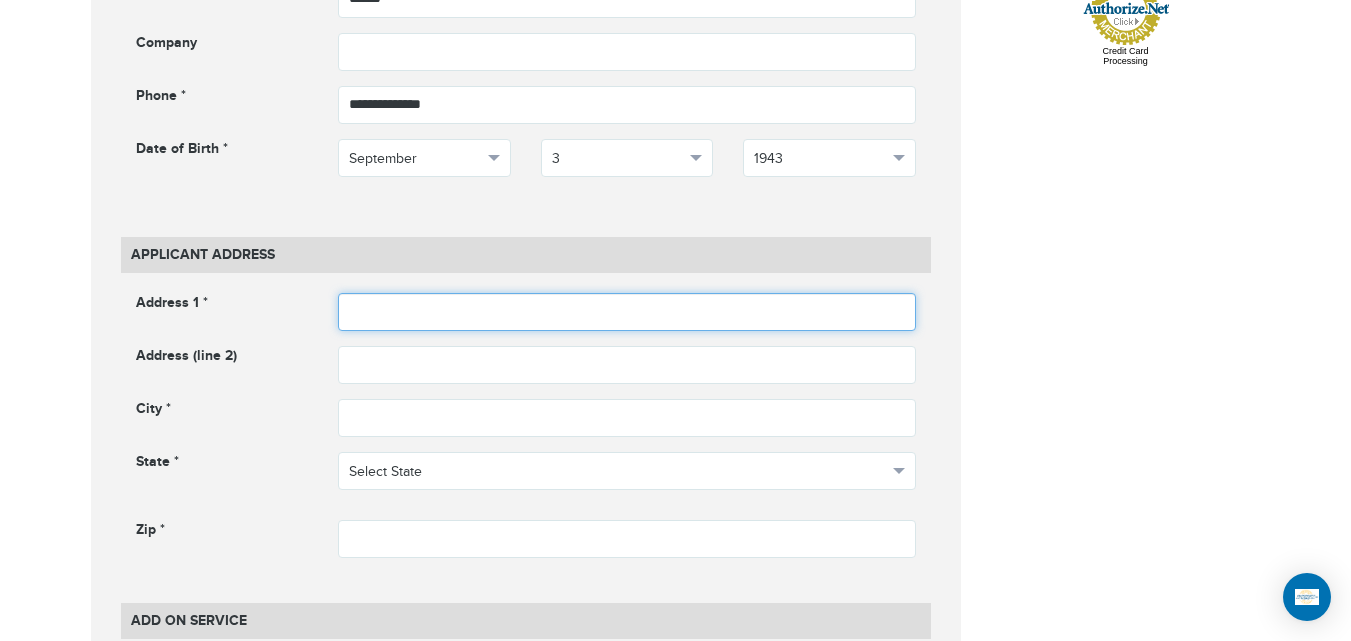click at bounding box center (627, 312) 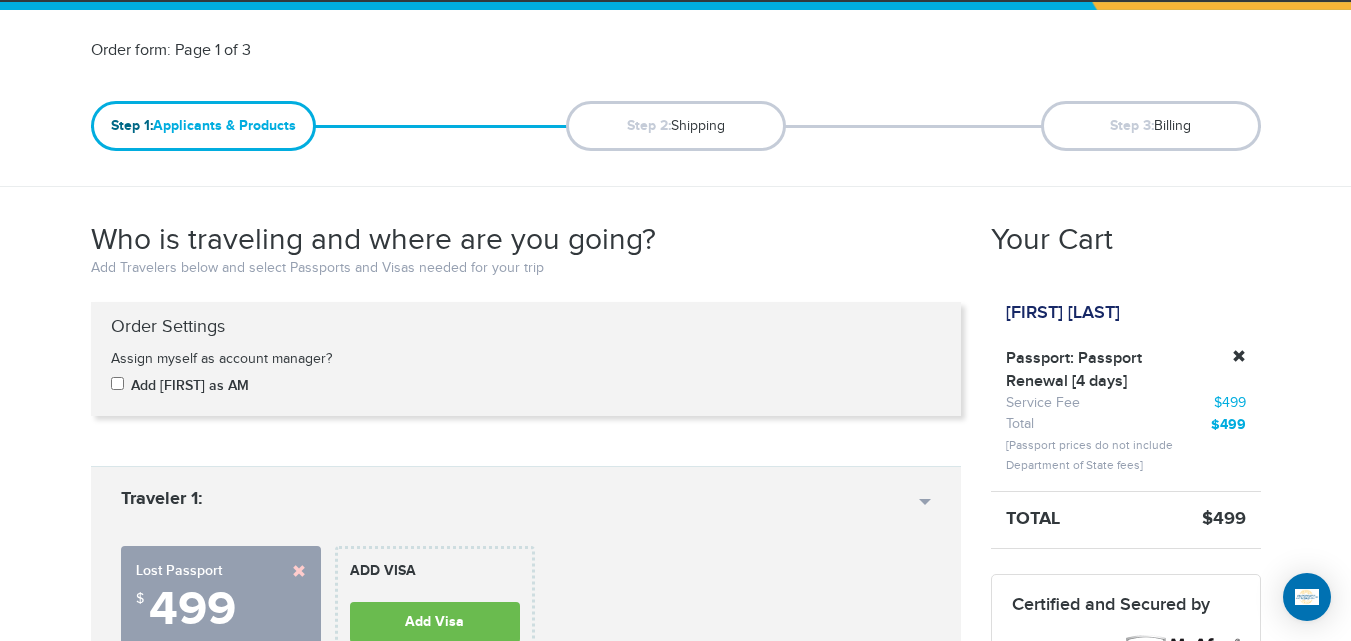 scroll, scrollTop: 0, scrollLeft: 0, axis: both 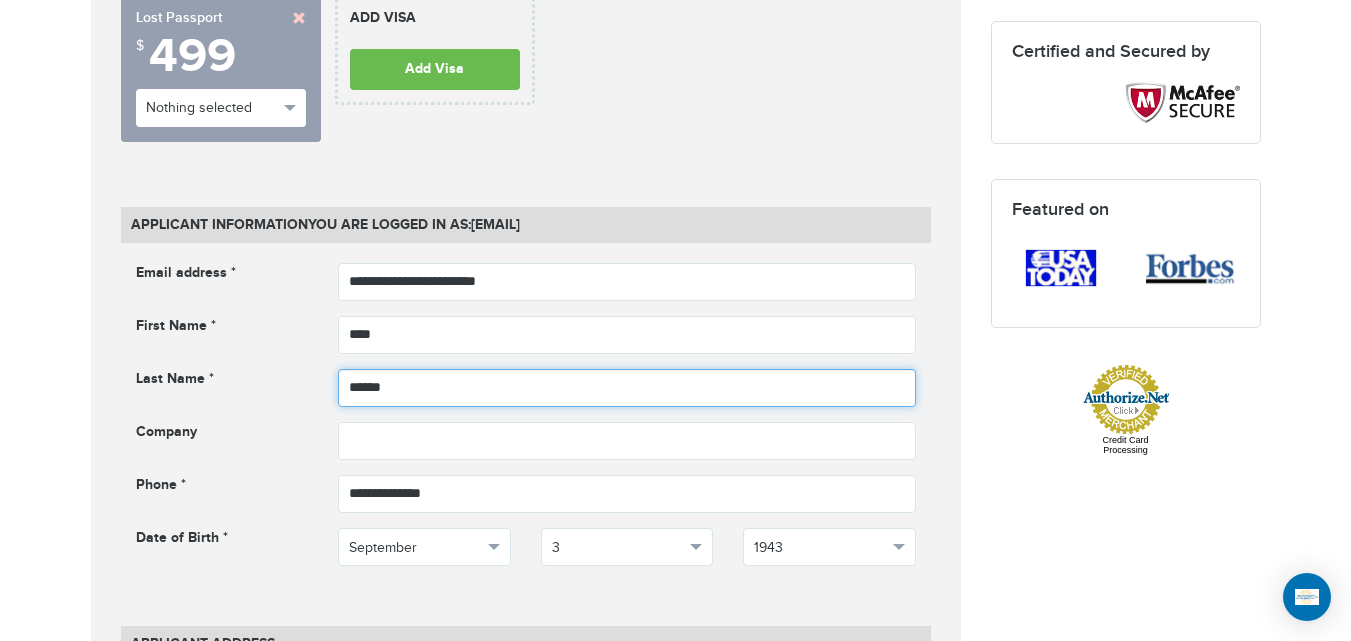 drag, startPoint x: 540, startPoint y: 385, endPoint x: 358, endPoint y: 323, distance: 192.27065 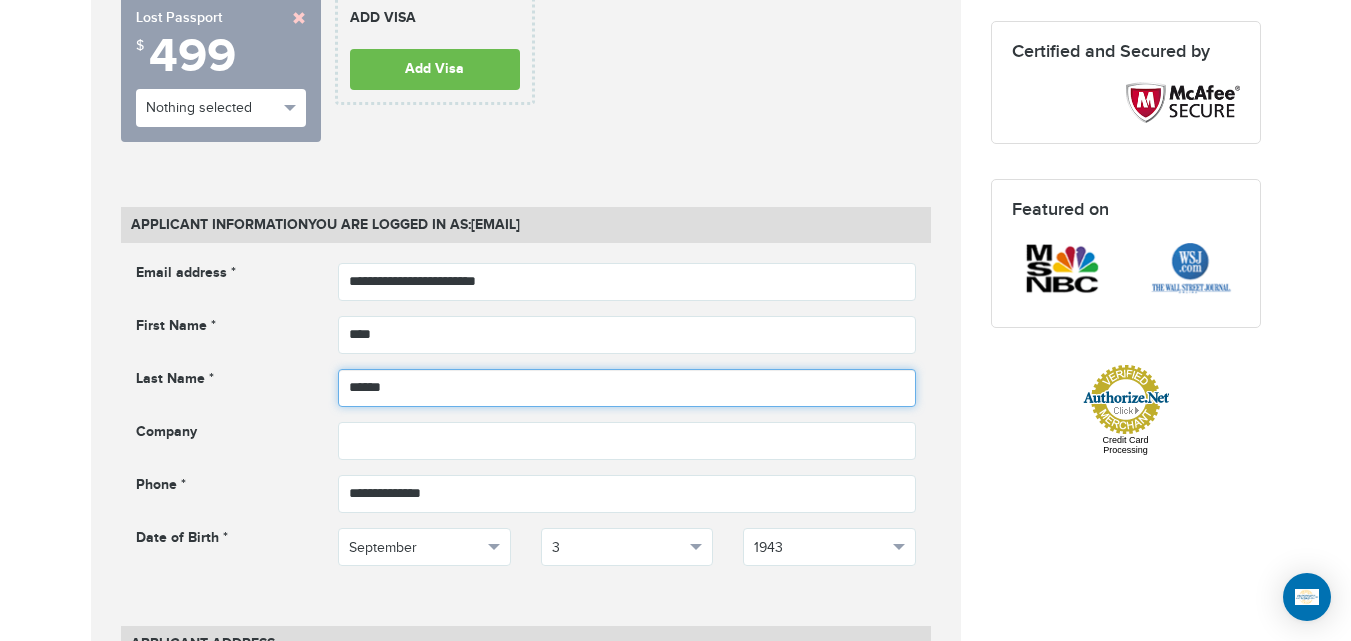 scroll, scrollTop: 484, scrollLeft: 0, axis: vertical 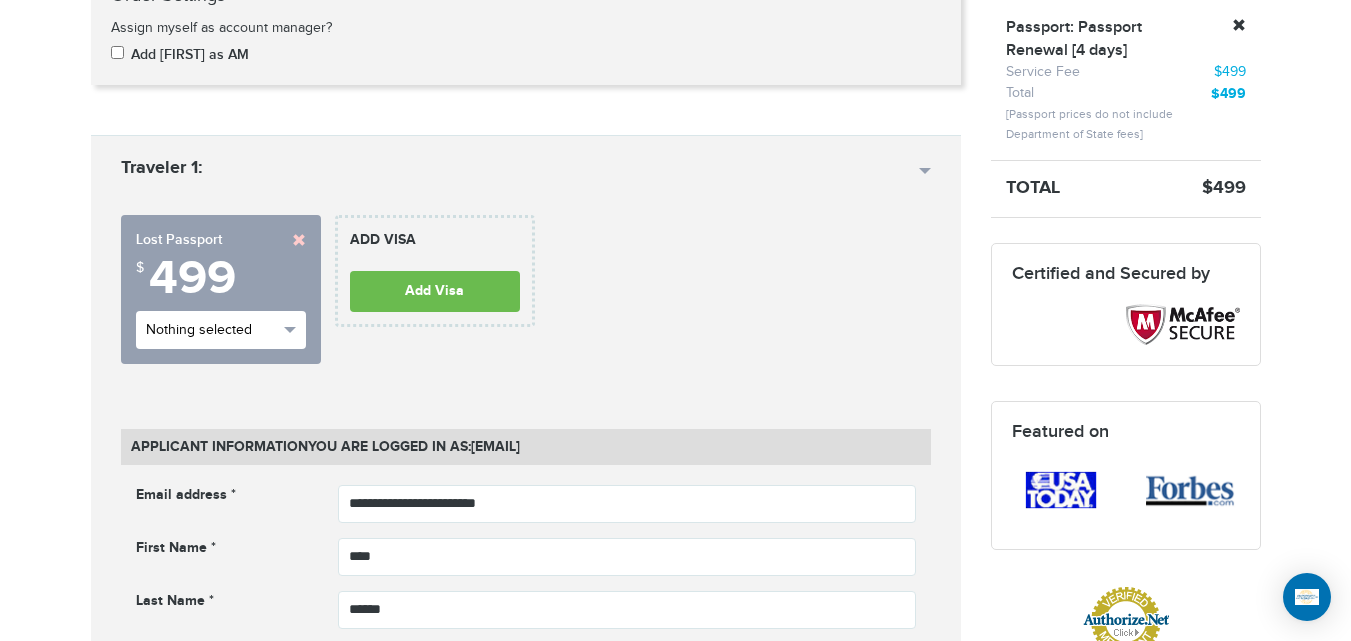 click on "Nothing selected" at bounding box center (212, 330) 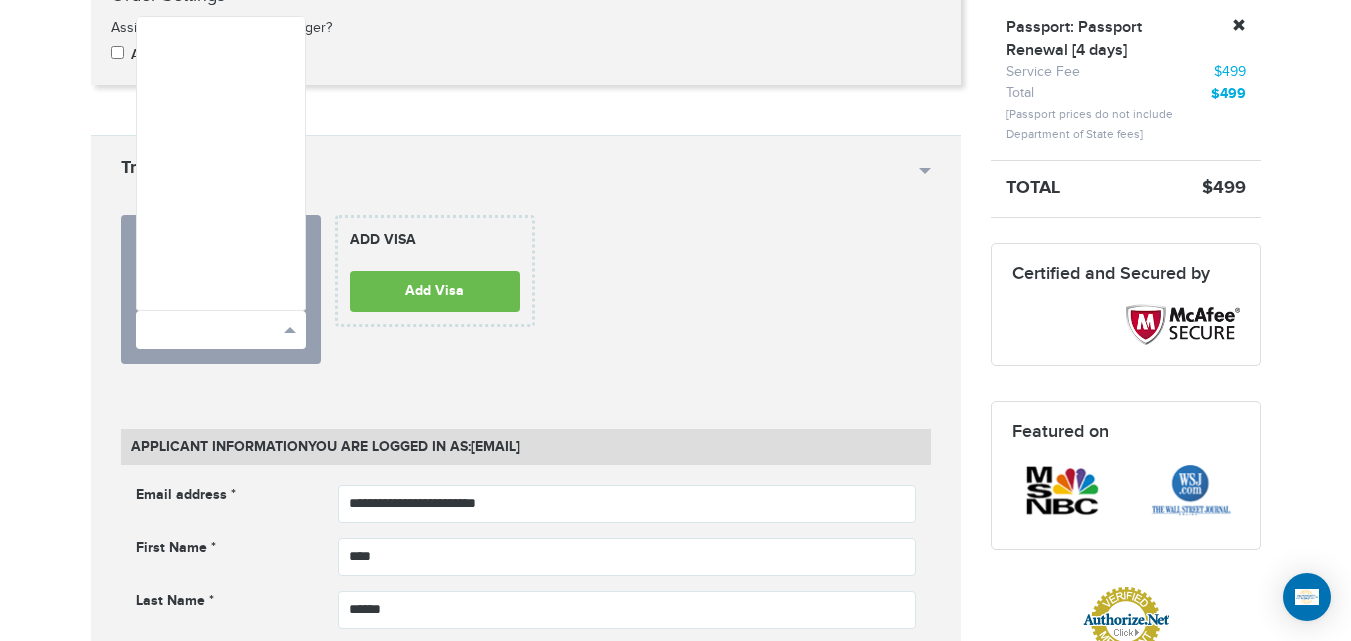 click on "720-593-6473
Passports & Visas.com
Hello, houcine
Passports
Passport Renewal
New Passport
Second Passport
Passport Name Change
Lost Passport
Child Passport
Travel Visas" at bounding box center (675, 1430) 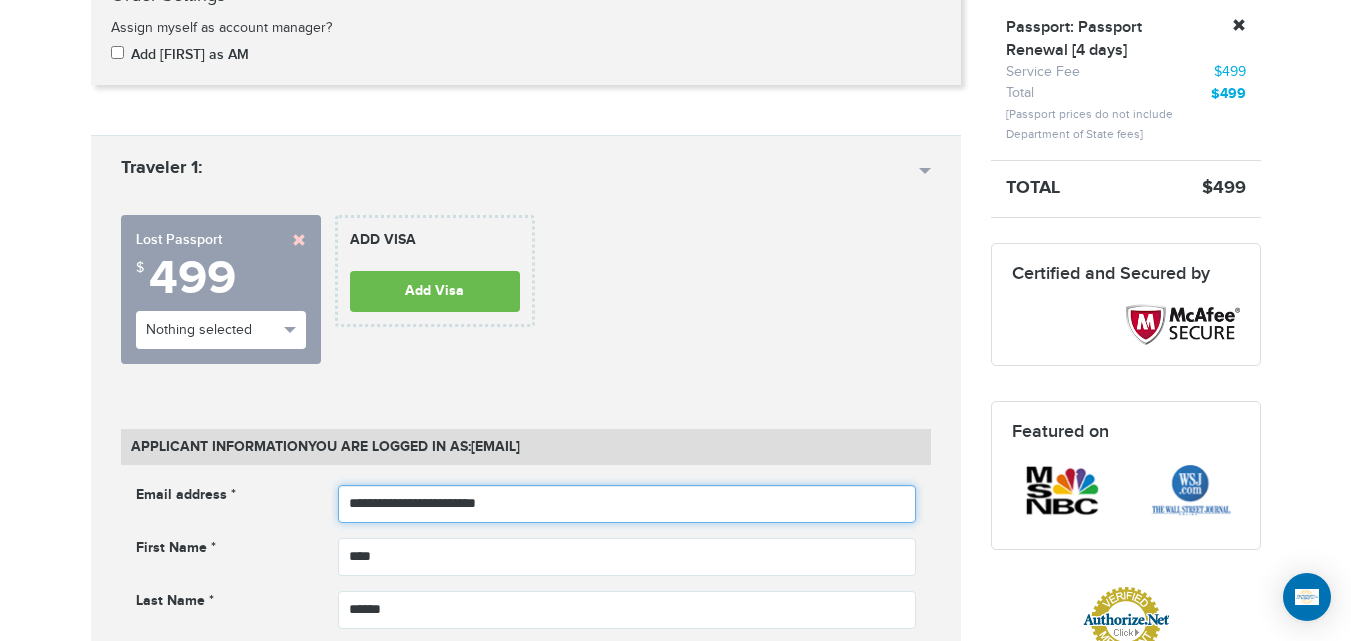 drag, startPoint x: 615, startPoint y: 516, endPoint x: 143, endPoint y: 527, distance: 472.12817 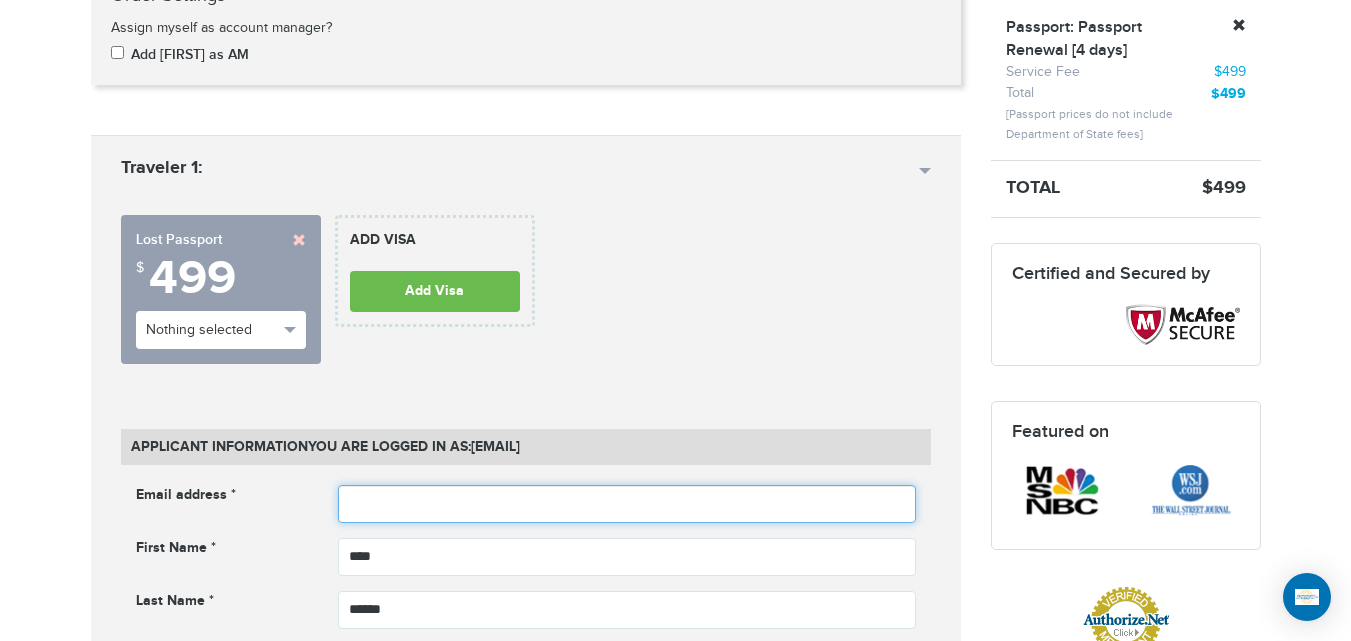 type 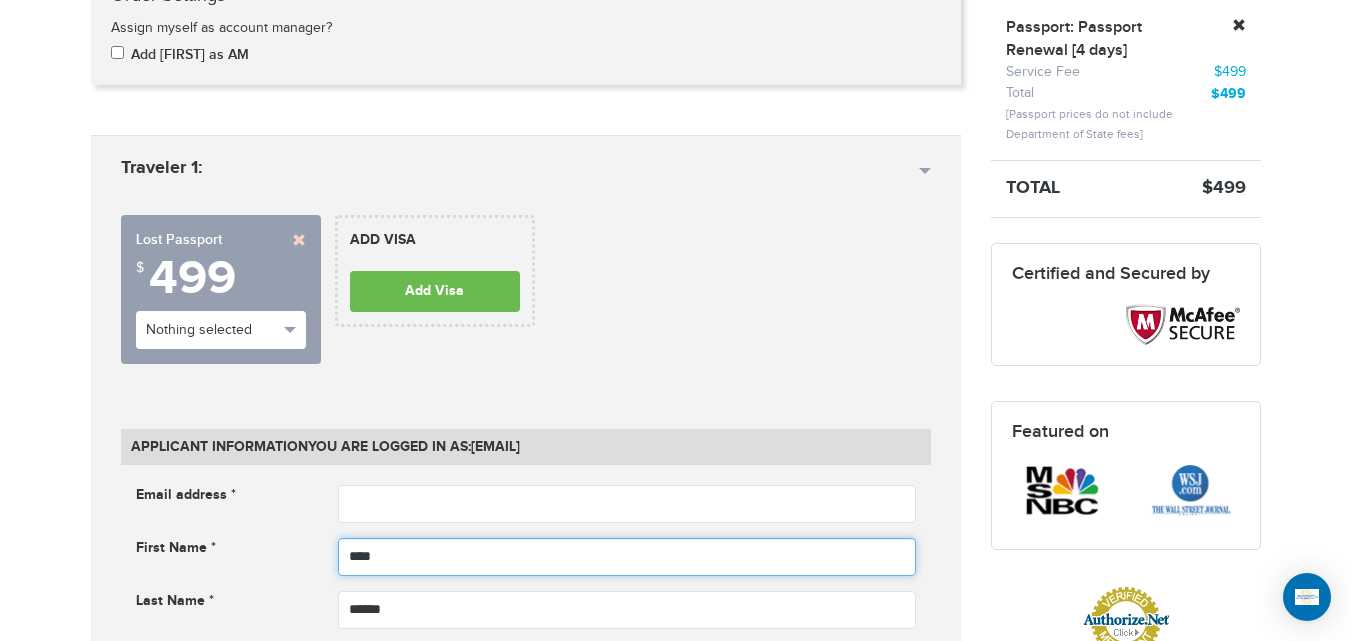 drag, startPoint x: 485, startPoint y: 557, endPoint x: 81, endPoint y: 557, distance: 404 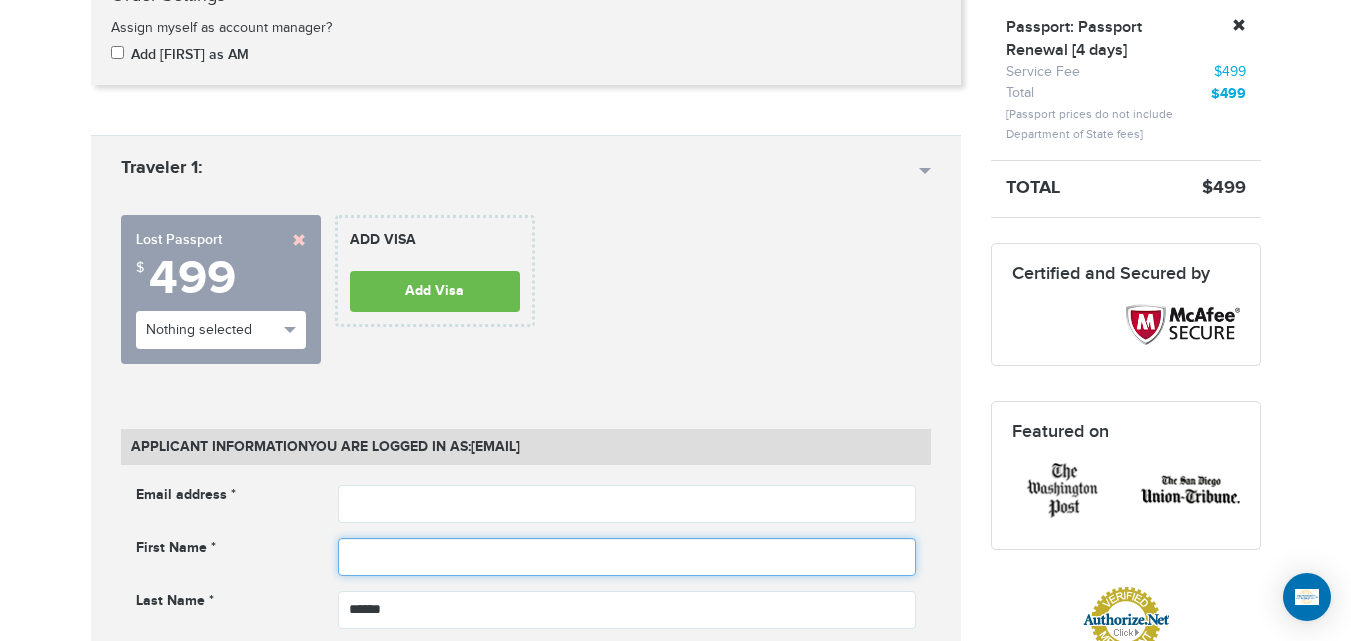 scroll, scrollTop: 948, scrollLeft: 0, axis: vertical 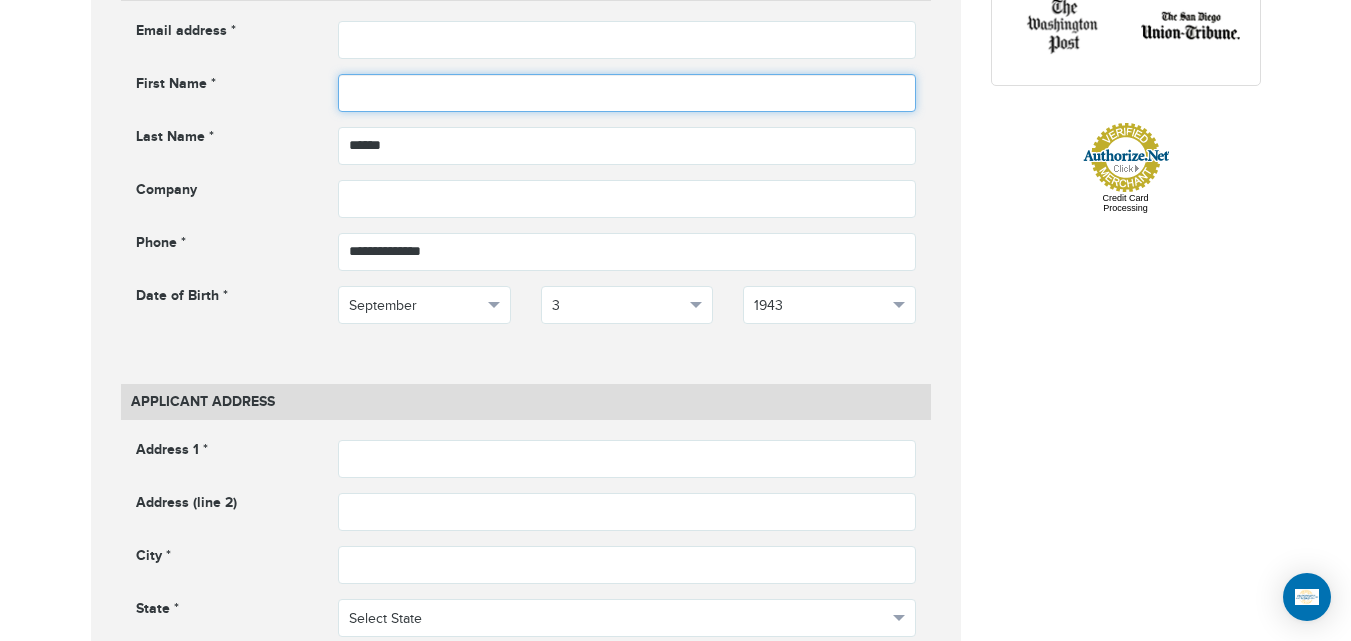 type 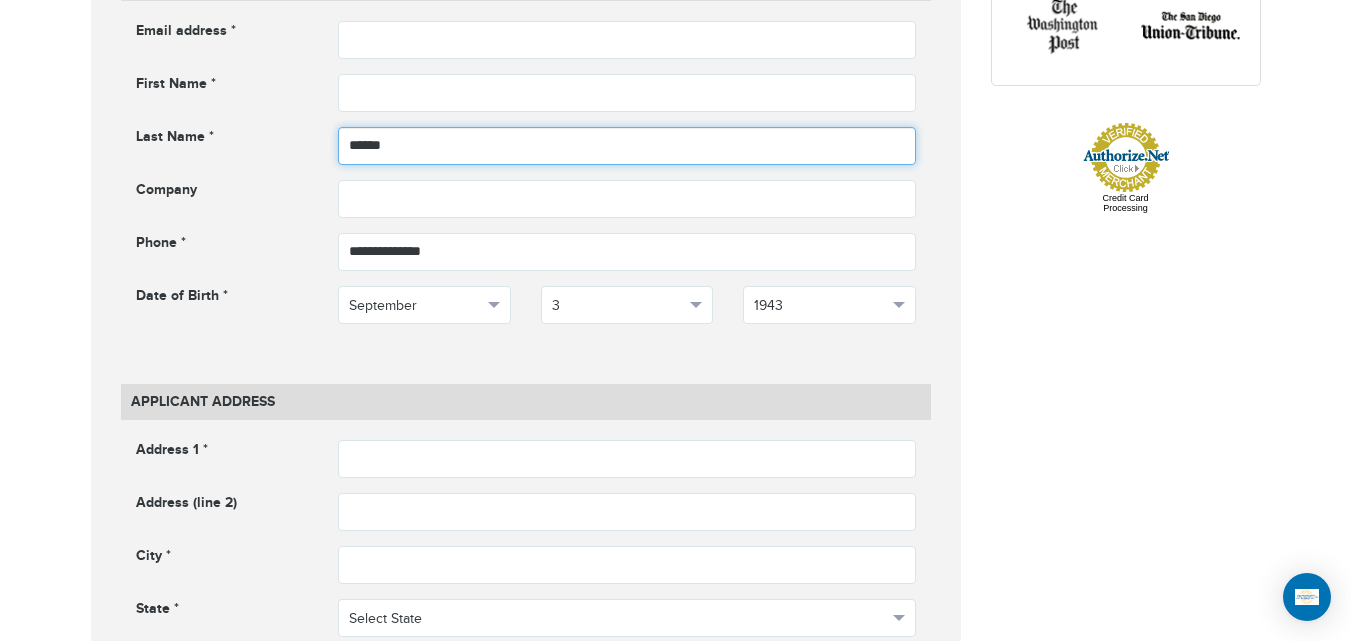 click on "******" at bounding box center [627, 146] 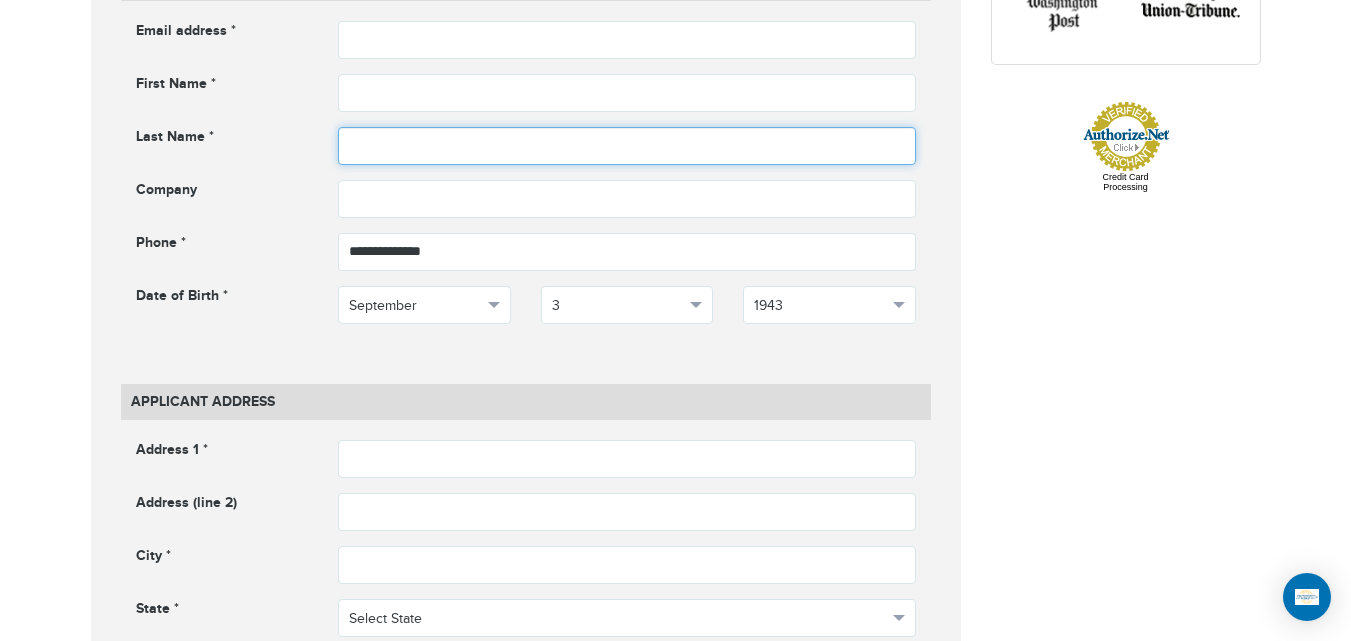 type 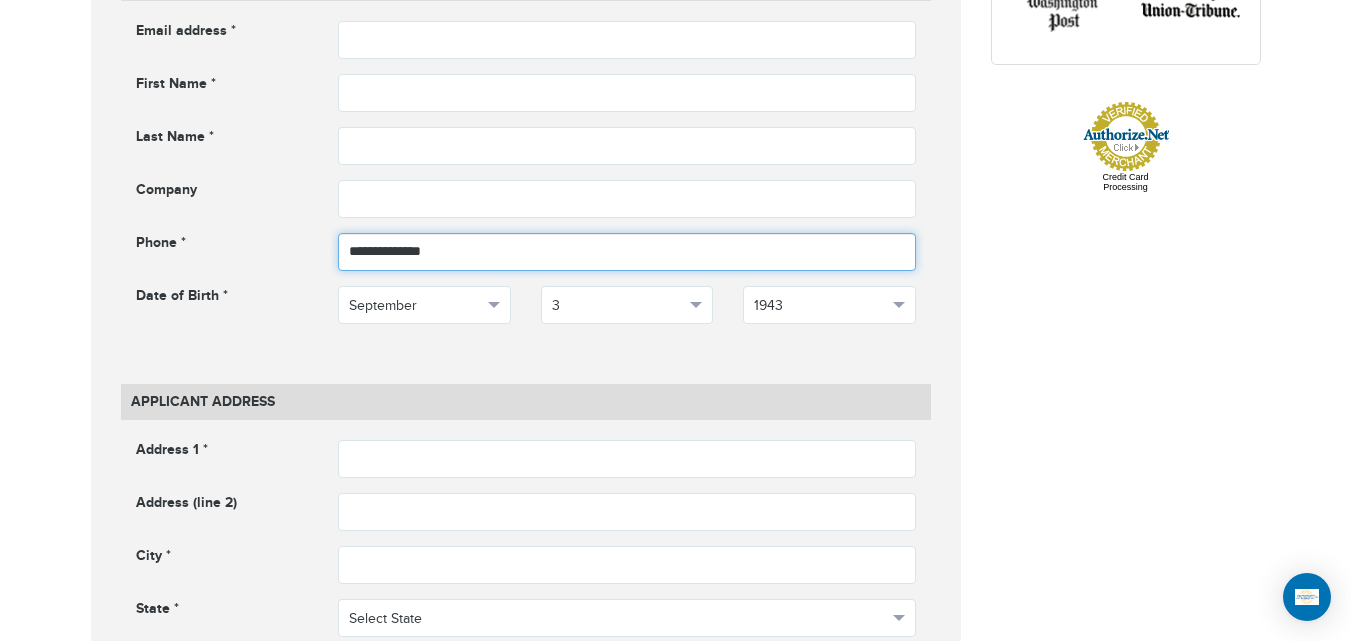 drag, startPoint x: 529, startPoint y: 258, endPoint x: 106, endPoint y: 258, distance: 423 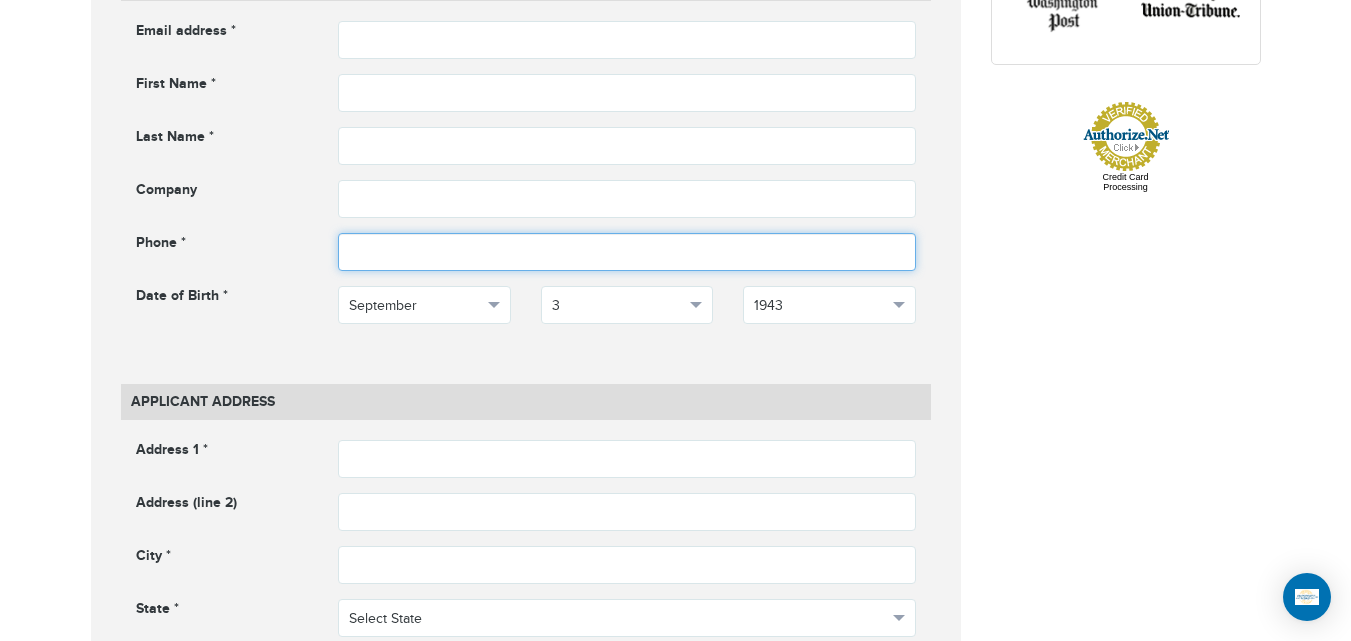 type 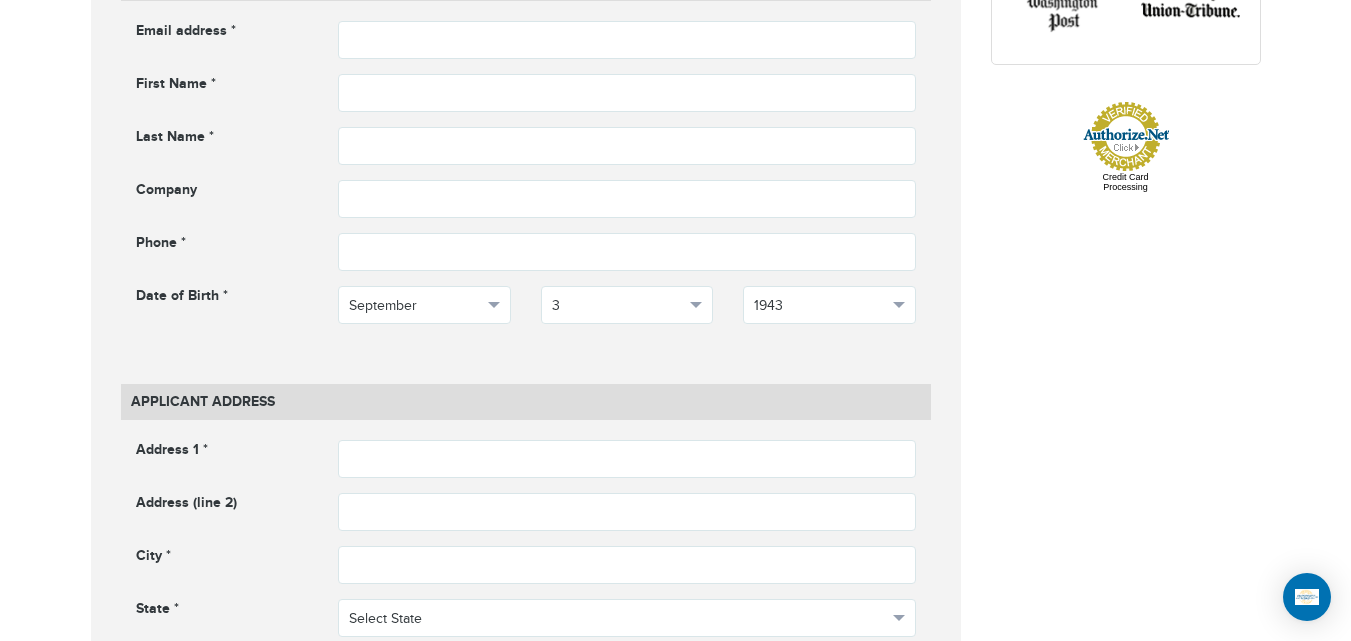 click on "**********" at bounding box center [676, 814] 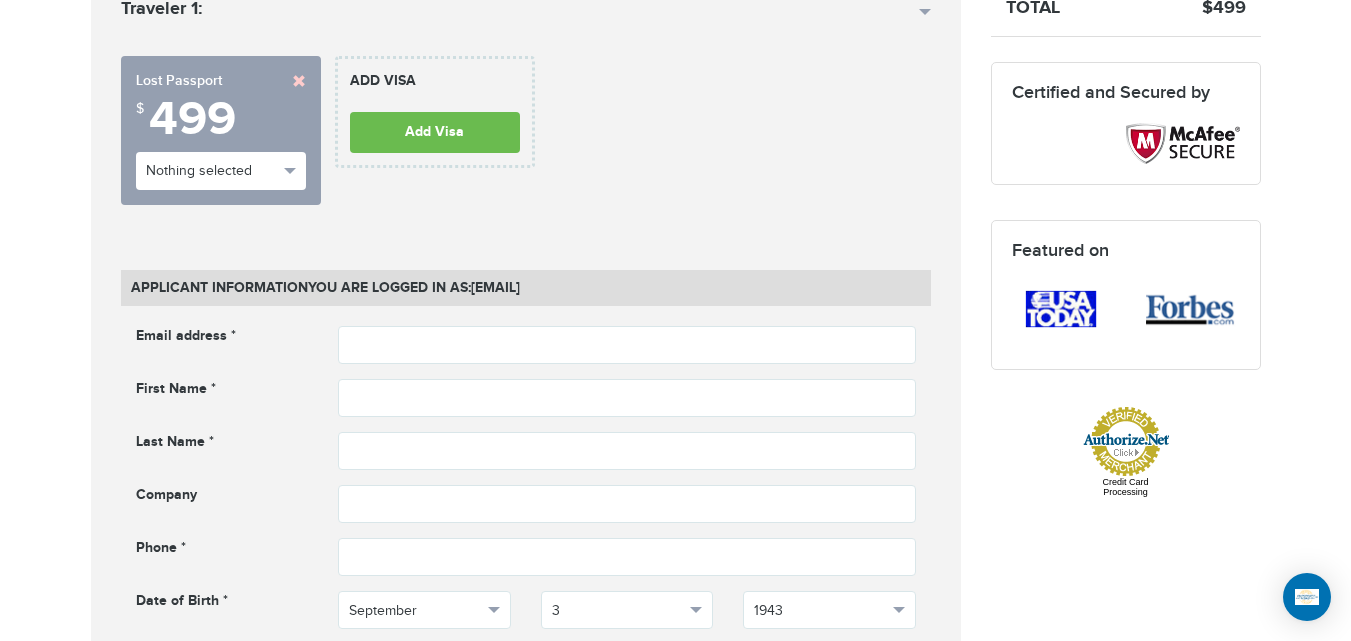 scroll, scrollTop: 535, scrollLeft: 0, axis: vertical 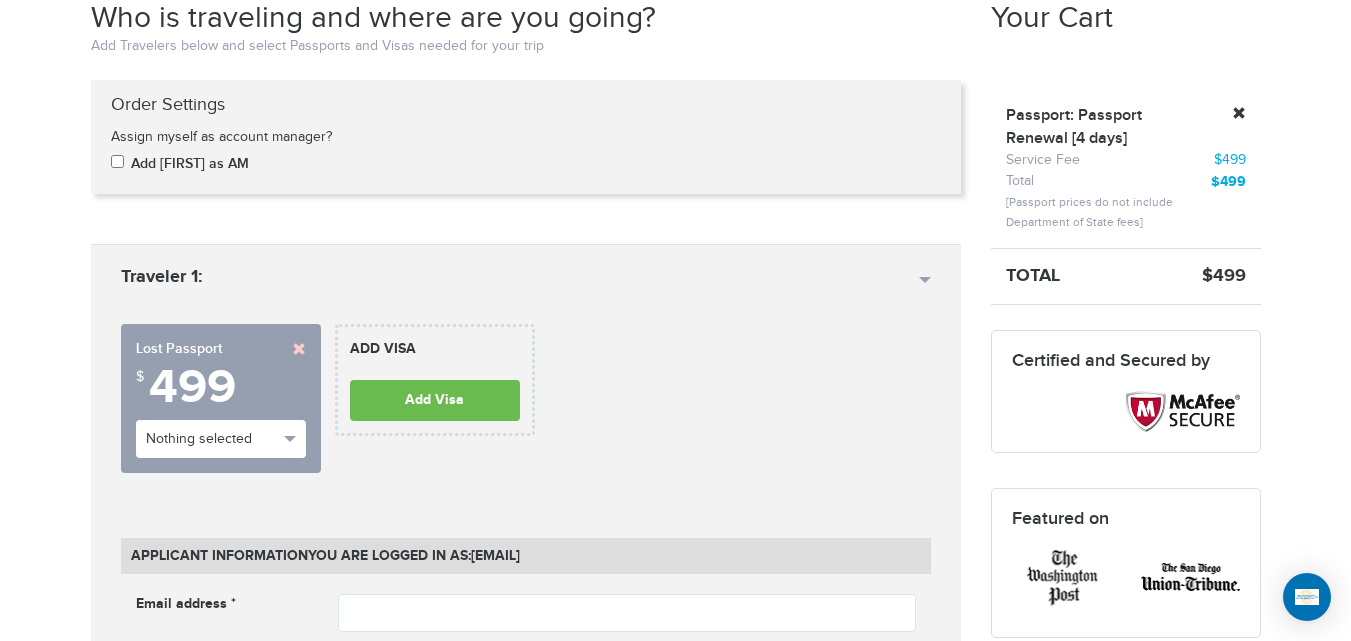click on "720-593-6473
Passports & Visas.com
Hello, houcine
Passports
Passport Renewal
New Passport
Second Passport
Passport Name Change
Lost Passport
Child Passport
Travel Visas" at bounding box center [675, 1539] 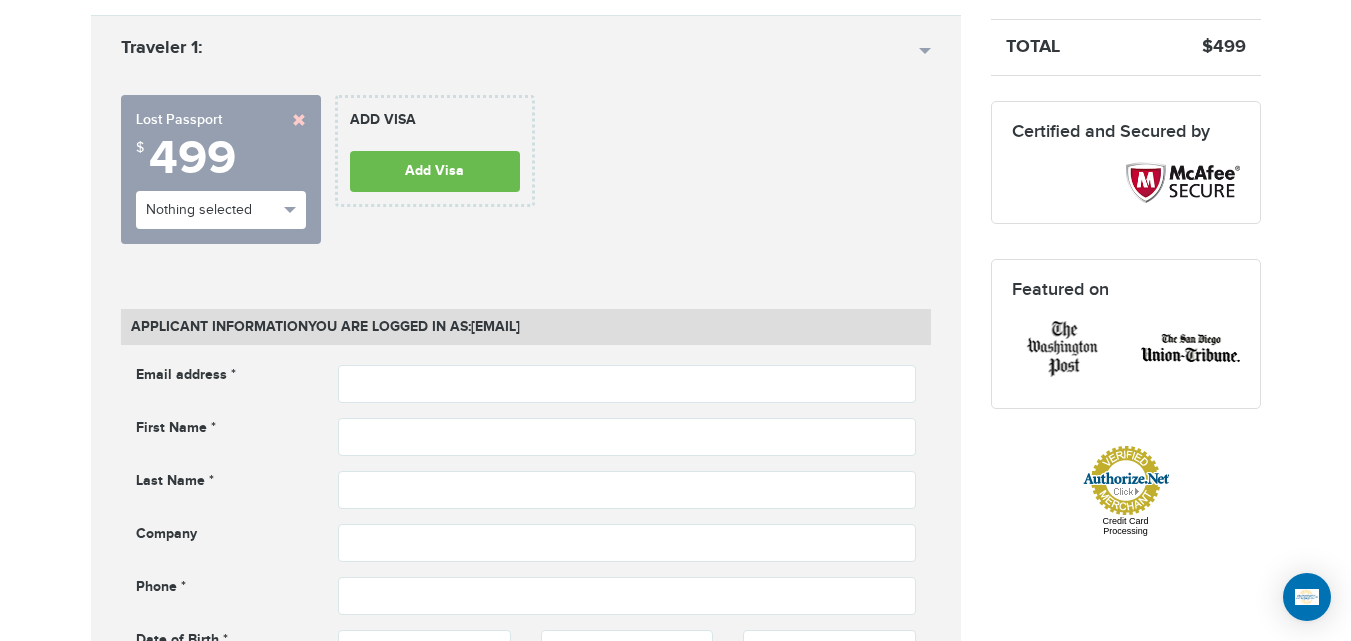 scroll, scrollTop: 694, scrollLeft: 0, axis: vertical 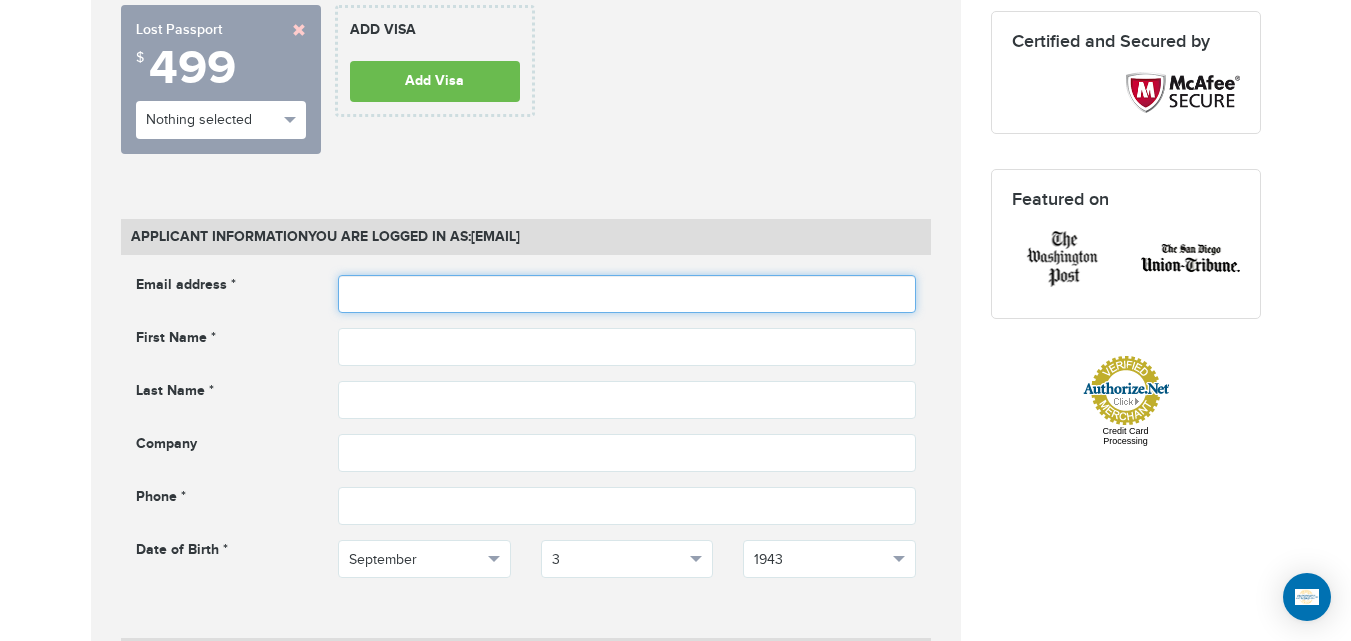 click at bounding box center (627, 294) 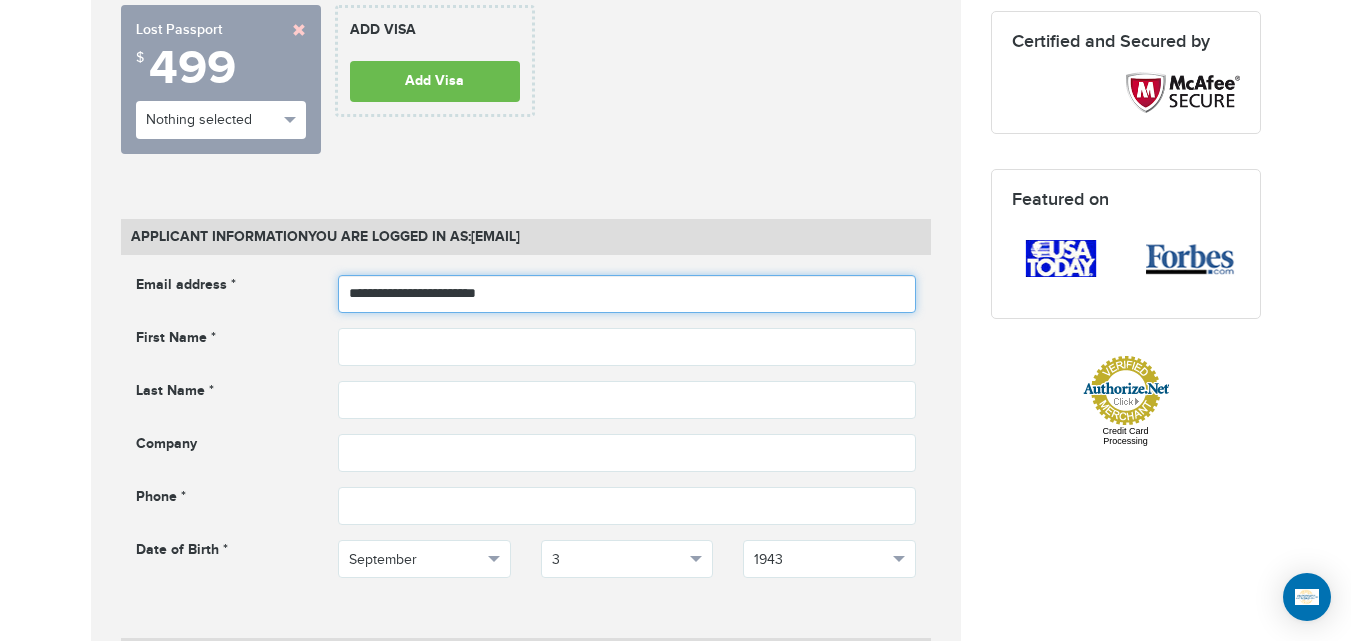 click on "**********" at bounding box center [627, 294] 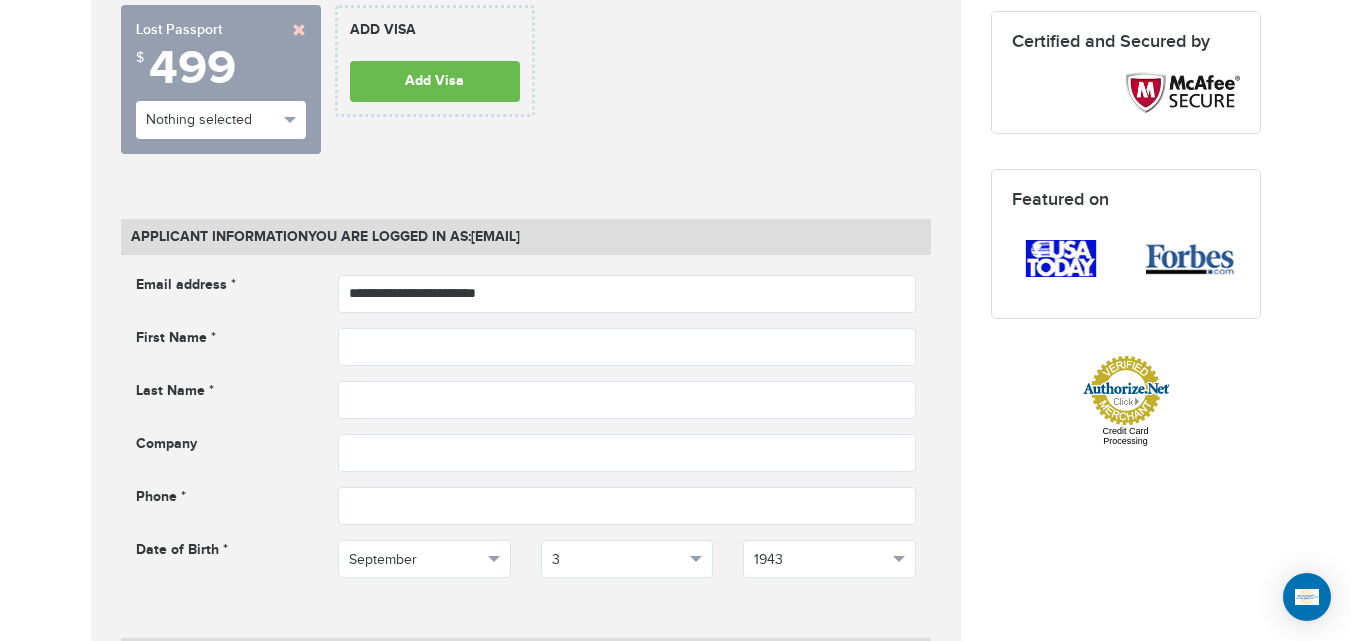click on "720-593-6473
Passports & Visas.com
Hello, houcine
Passports
Passport Renewal
New Passport
Second Passport
Passport Name Change
Lost Passport
Child Passport
Travel Visas" at bounding box center [675, 1220] 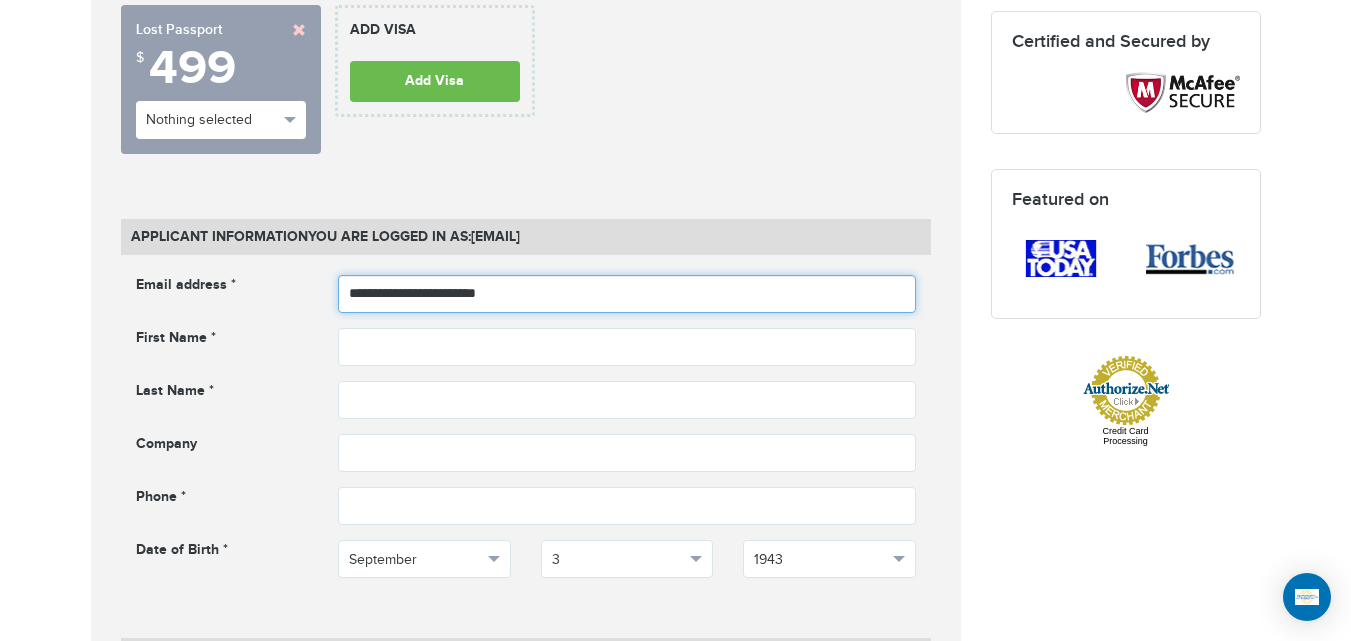 click on "**********" at bounding box center [627, 294] 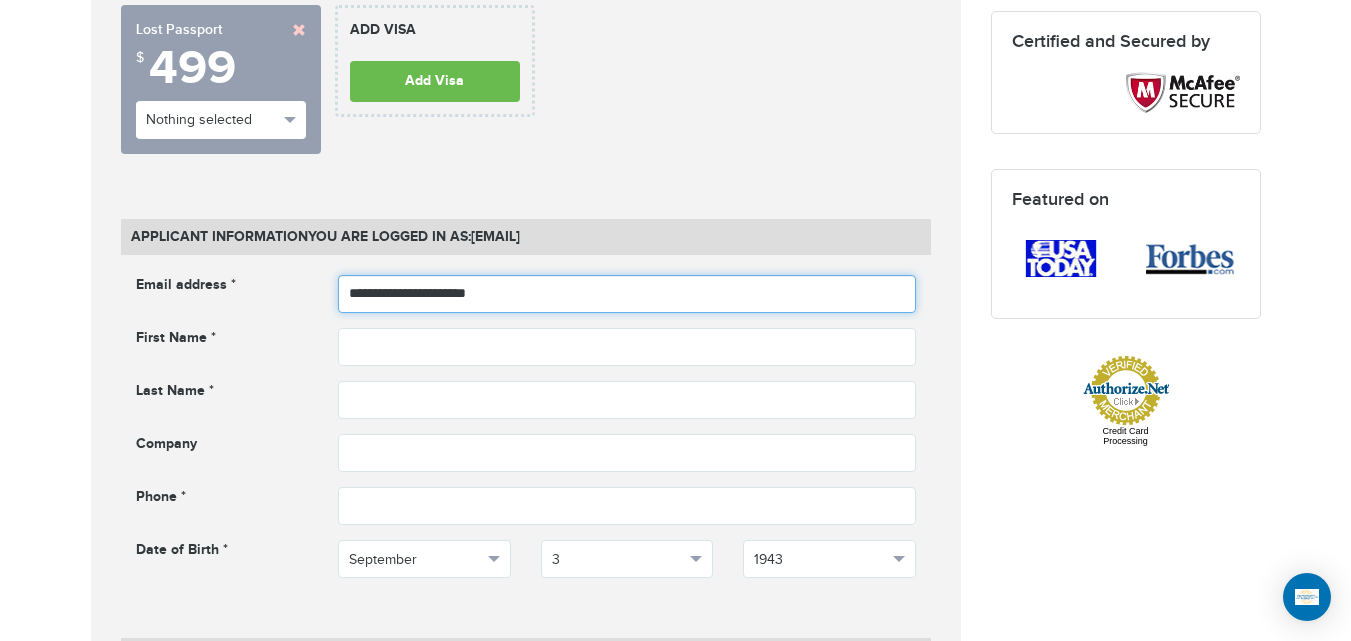 click on "**********" at bounding box center [627, 294] 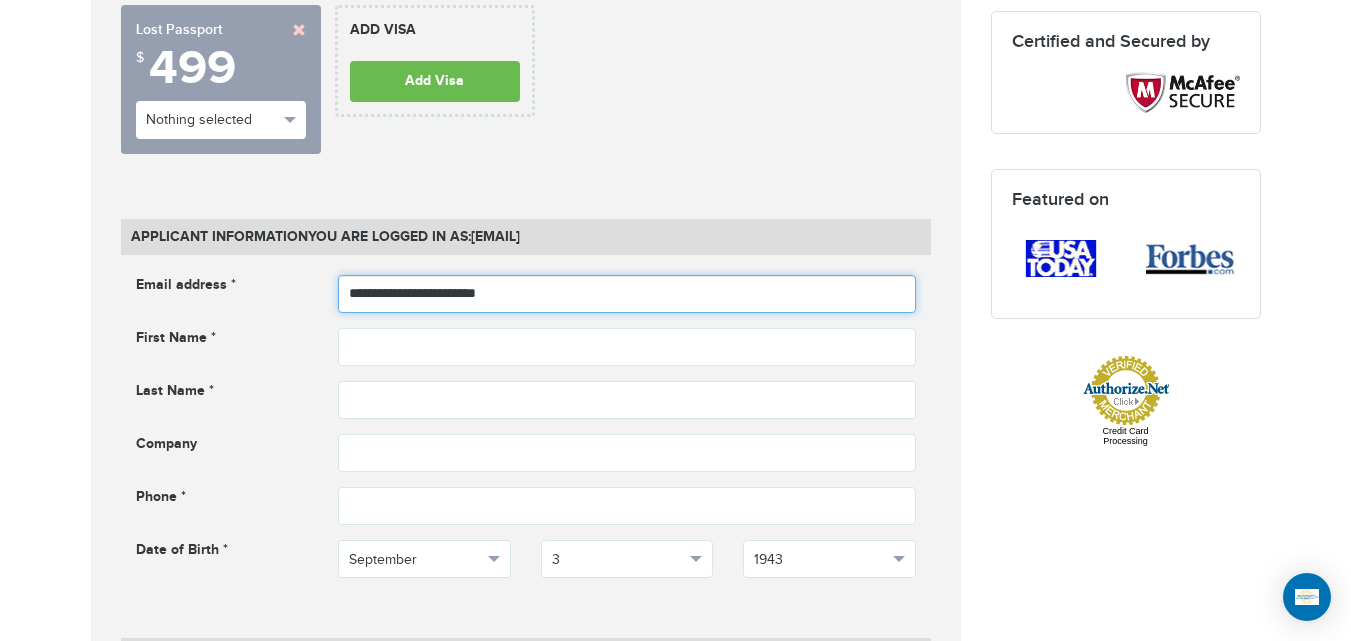 type on "**********" 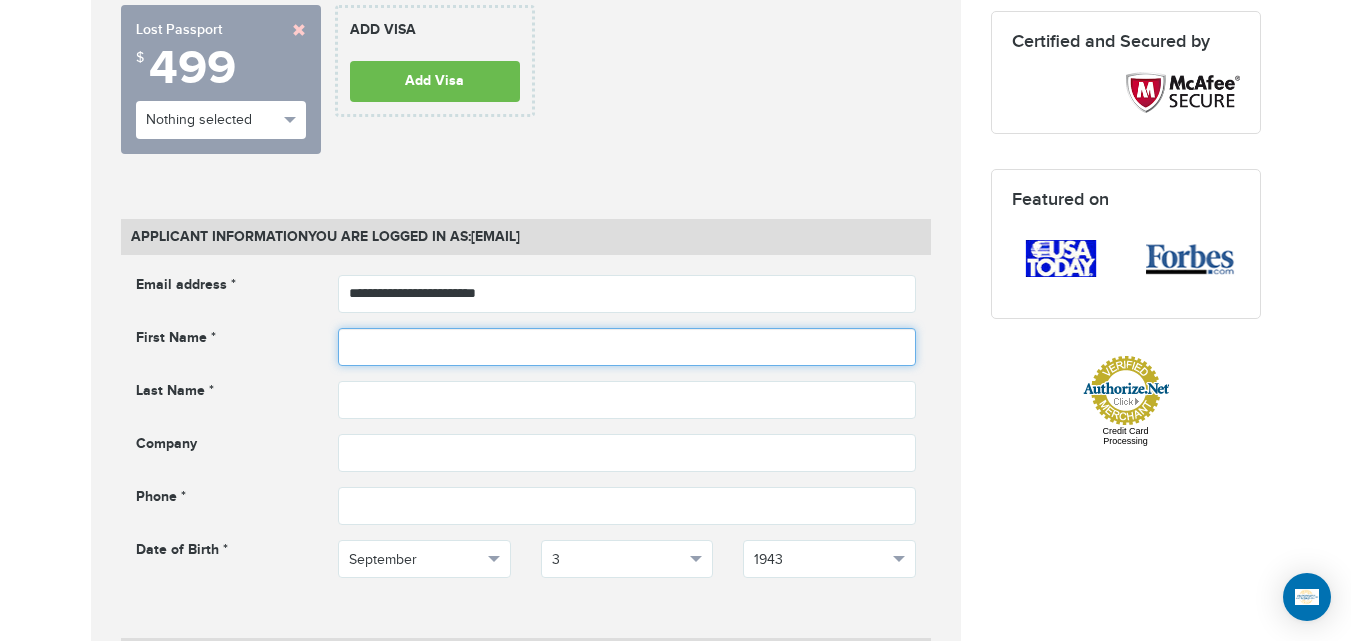 click at bounding box center [627, 347] 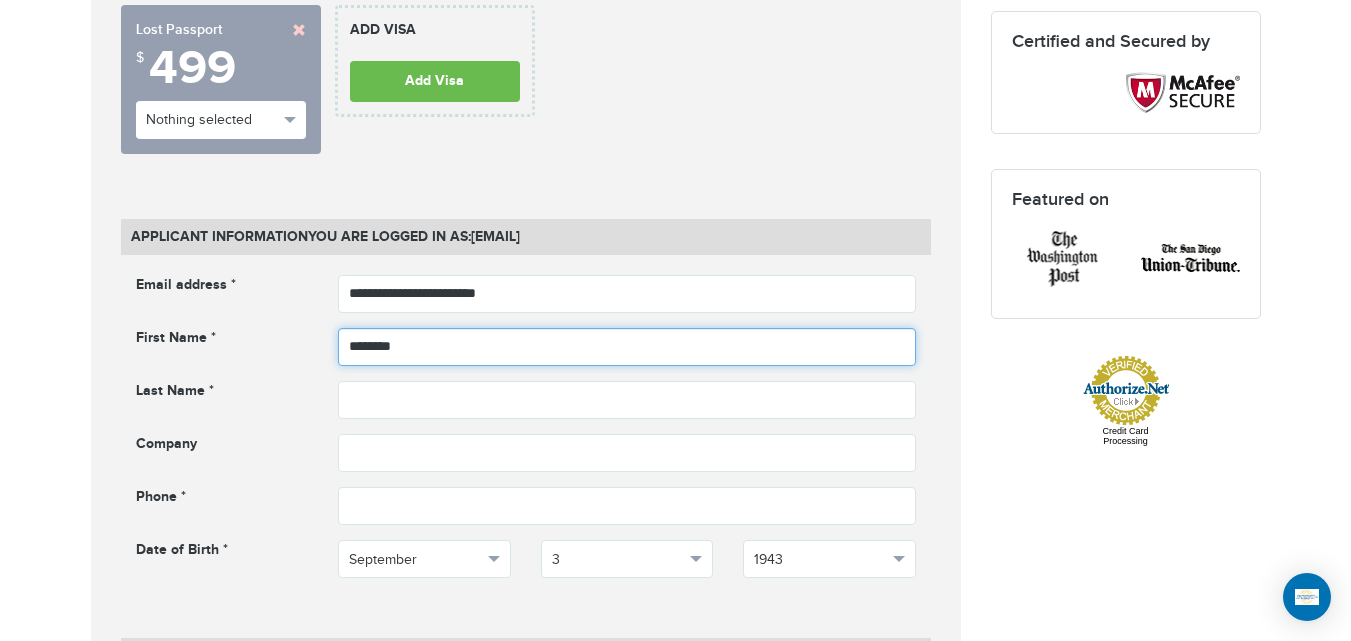 type on "********" 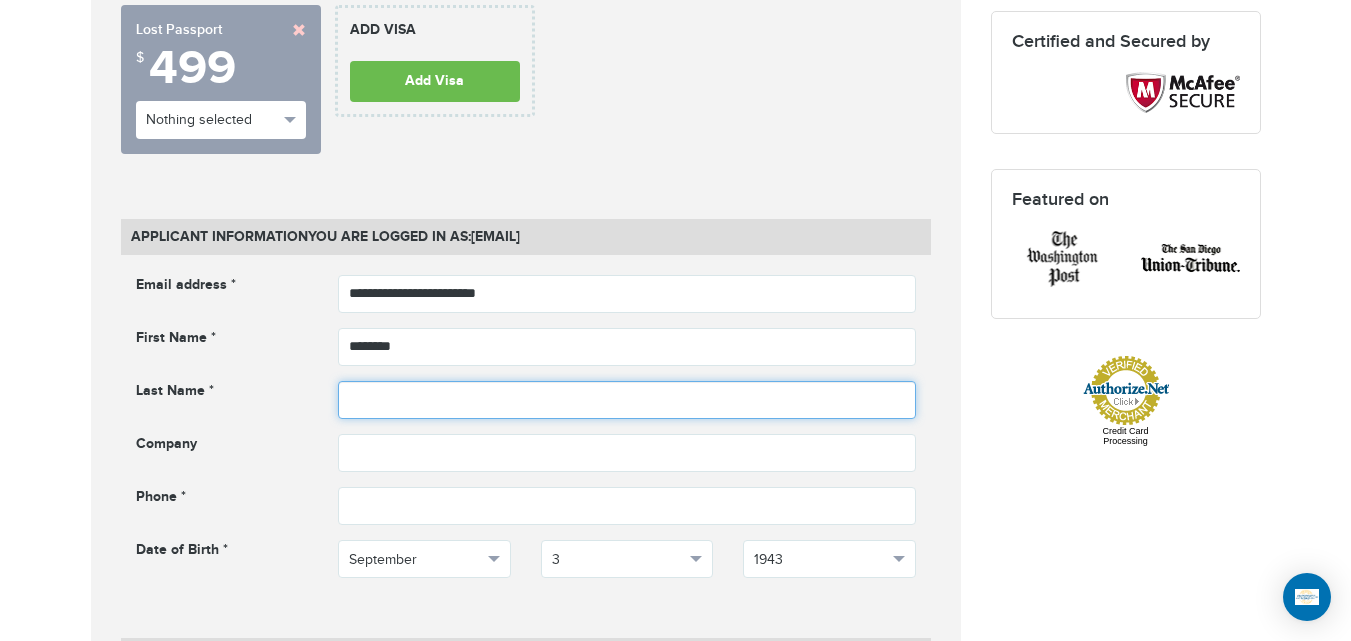 click at bounding box center [627, 400] 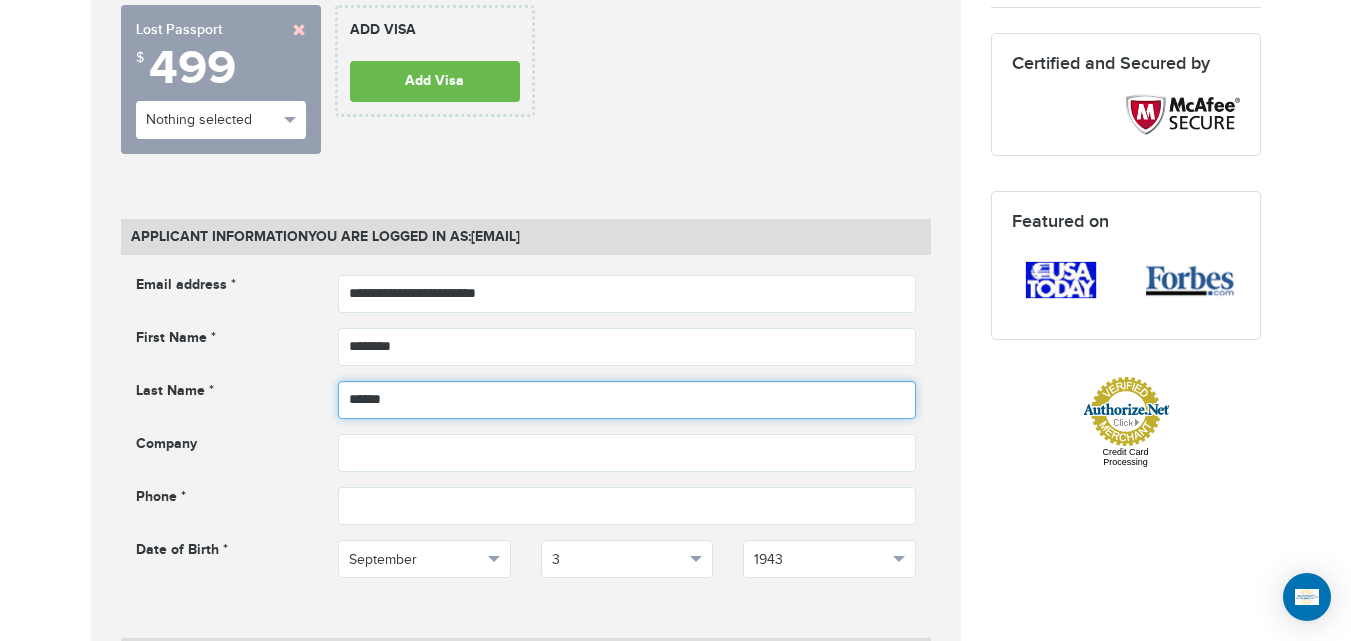 click on "******" at bounding box center [627, 400] 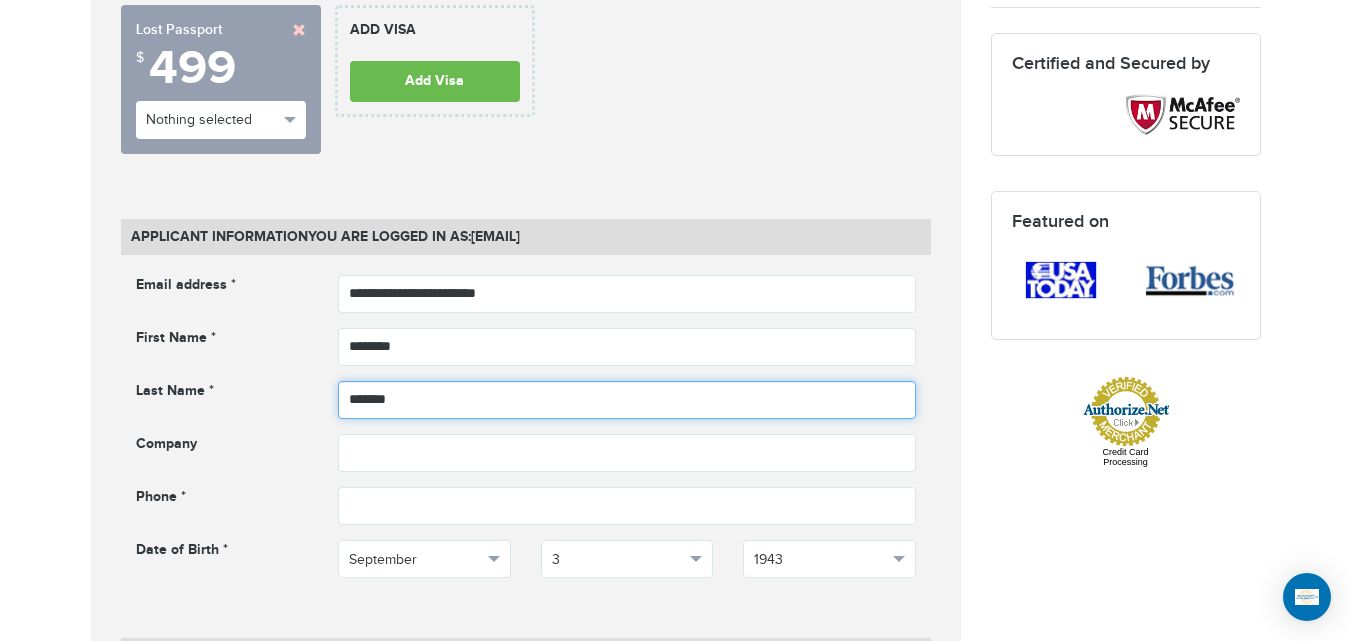 type on "*******" 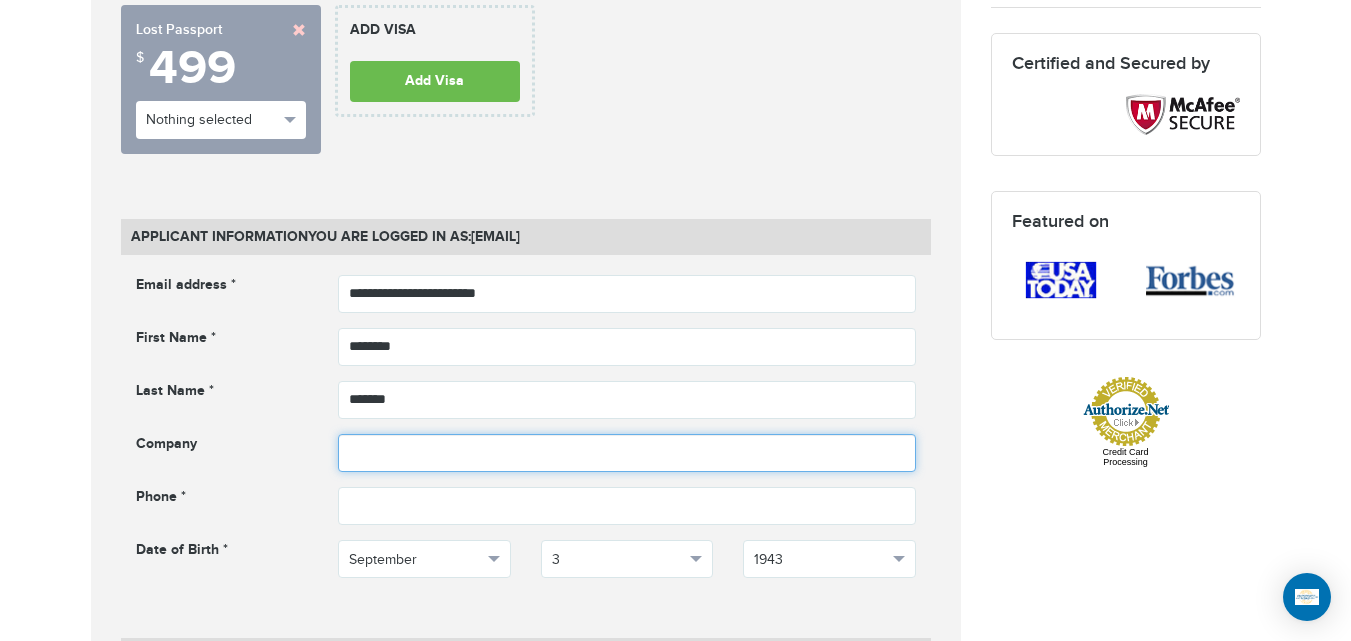 click at bounding box center (627, 453) 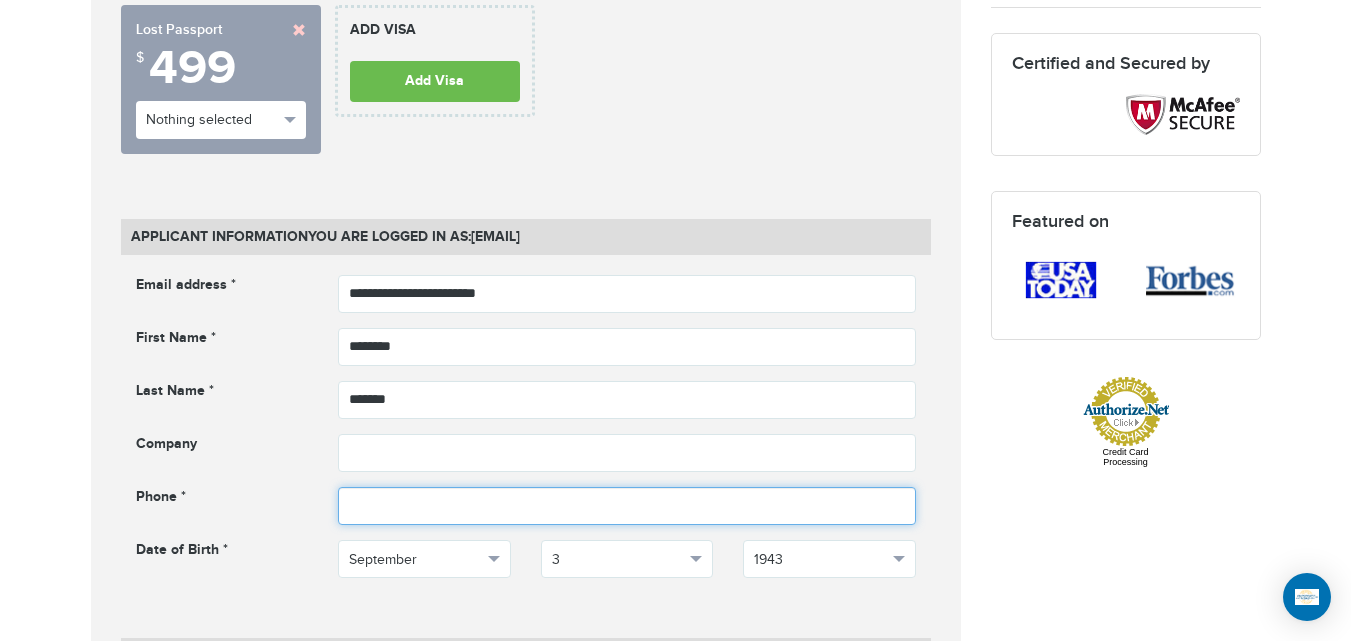 click at bounding box center (627, 506) 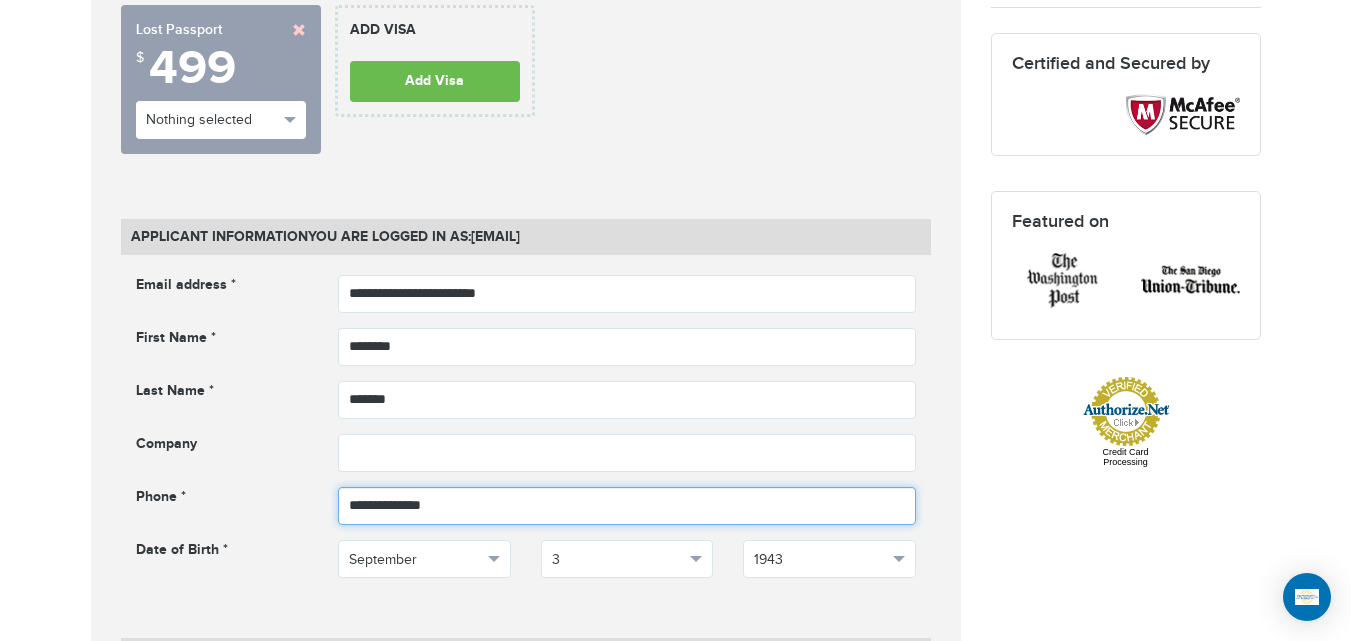 type on "**********" 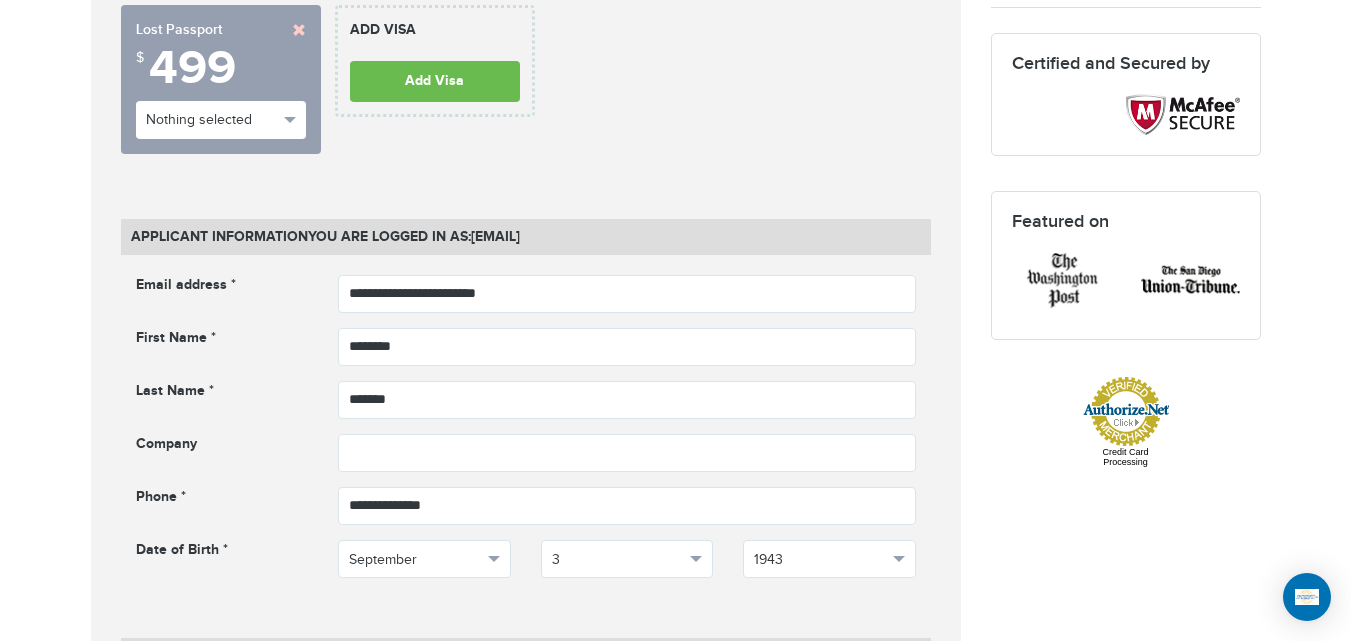 click on "720-593-6473
Passports & Visas.com
Hello, houcine
Passports
Passport Renewal
New Passport
Second Passport
Passport Name Change
Lost Passport
Child Passport
Travel Visas" at bounding box center (675, 1220) 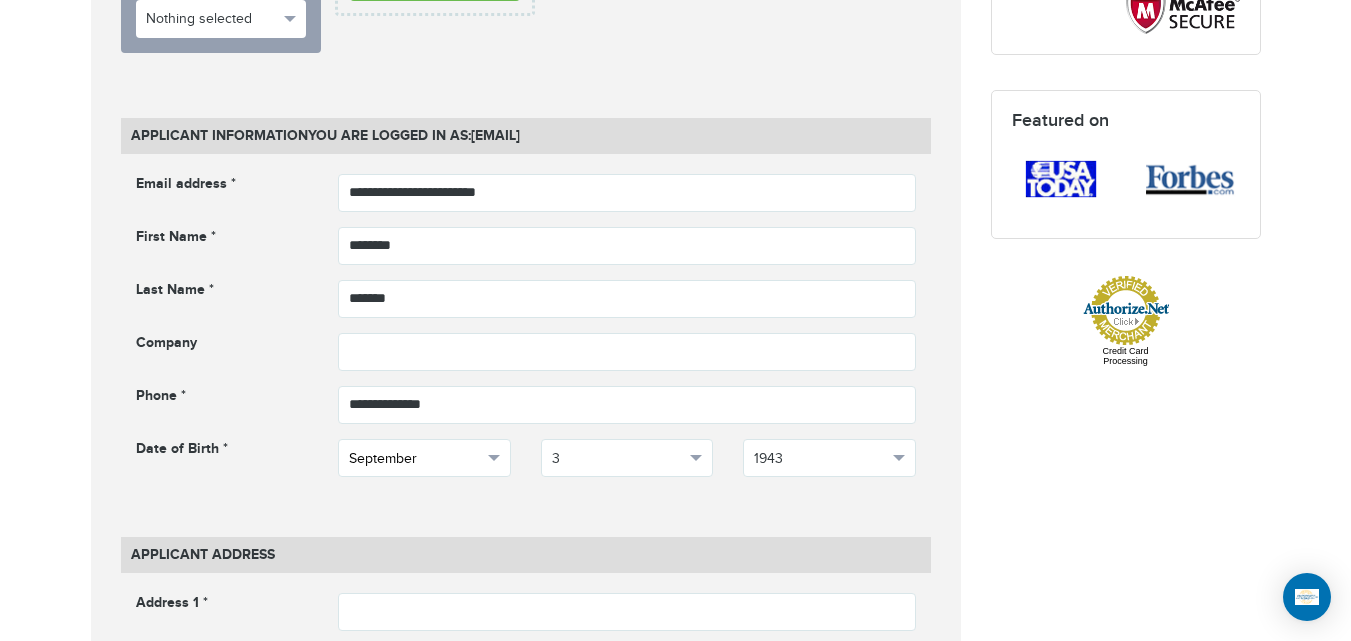 click on "September" at bounding box center (424, 458) 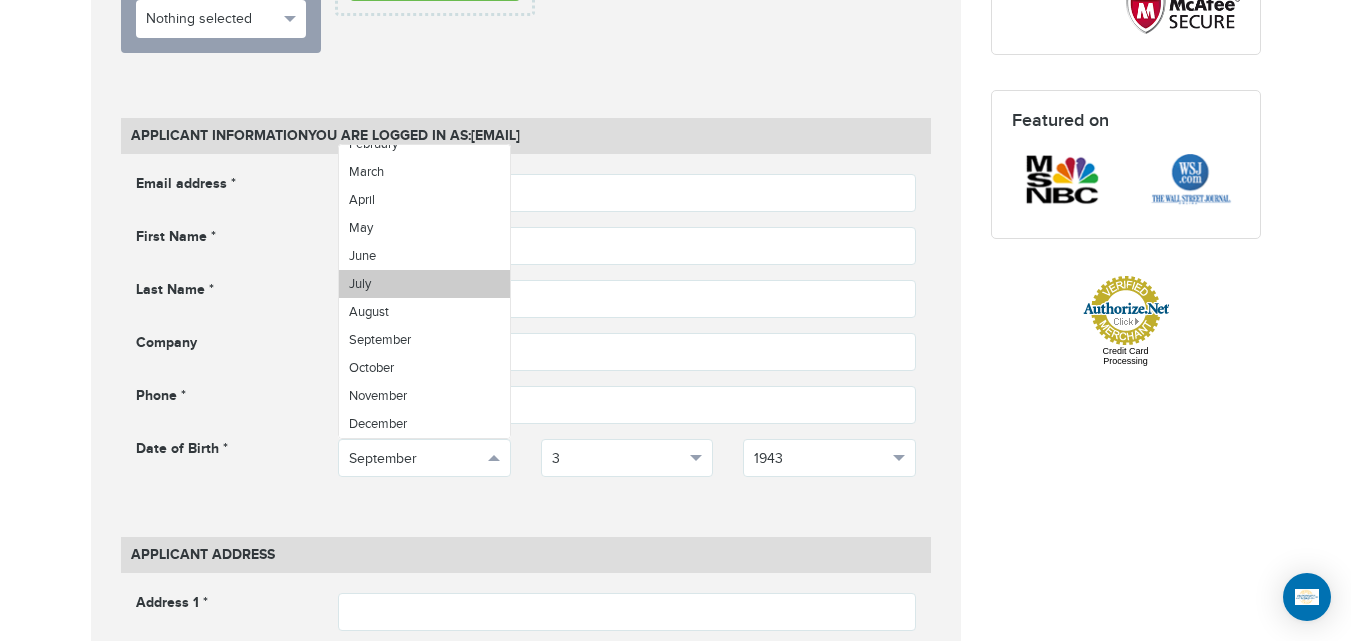 click on "July" at bounding box center [424, 284] 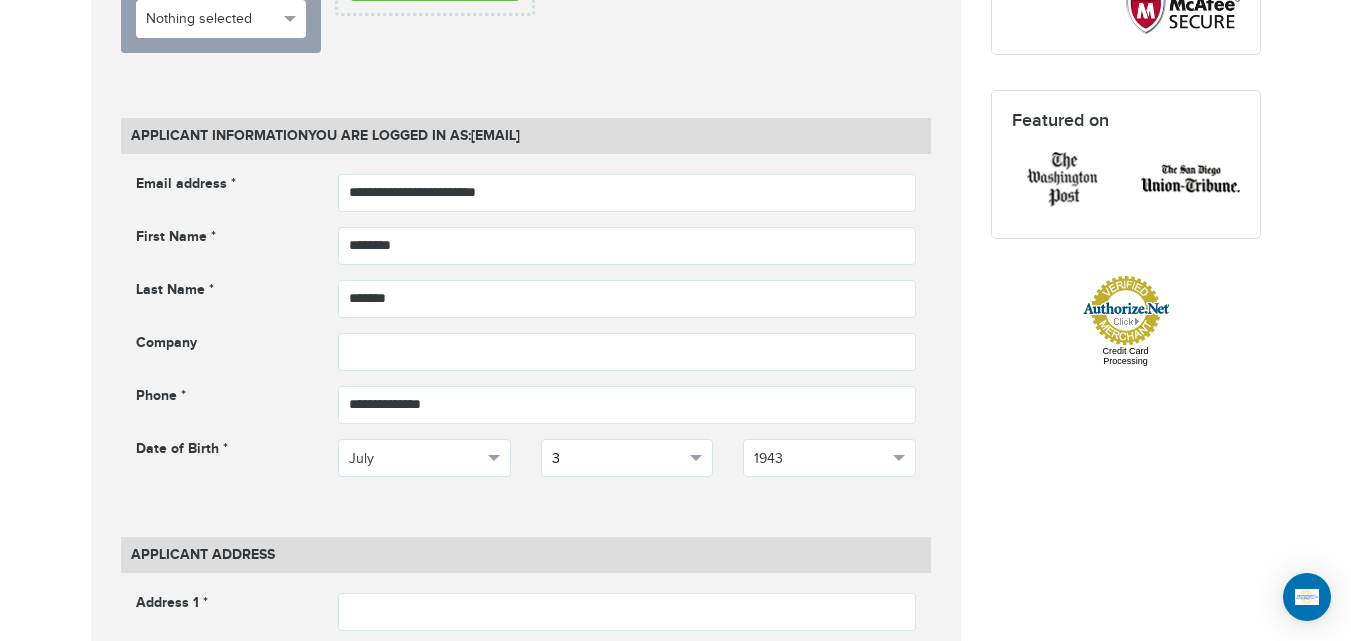 click on "3" at bounding box center (618, 459) 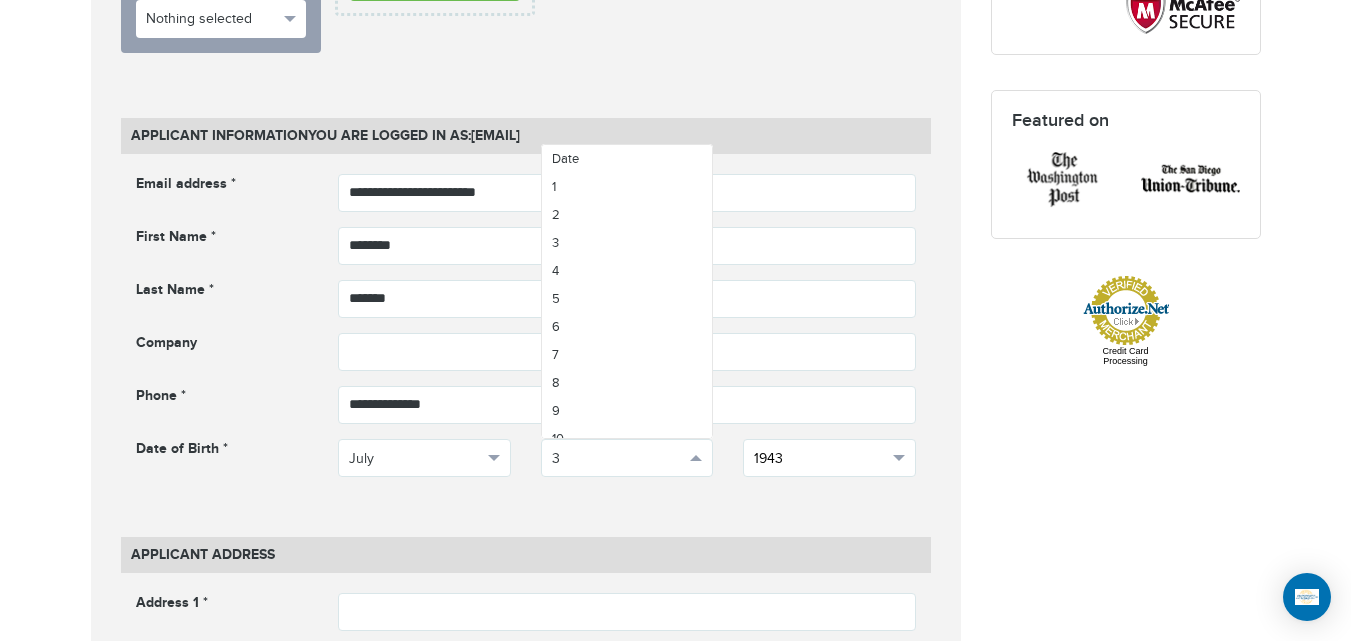 click on "1943" at bounding box center [829, 458] 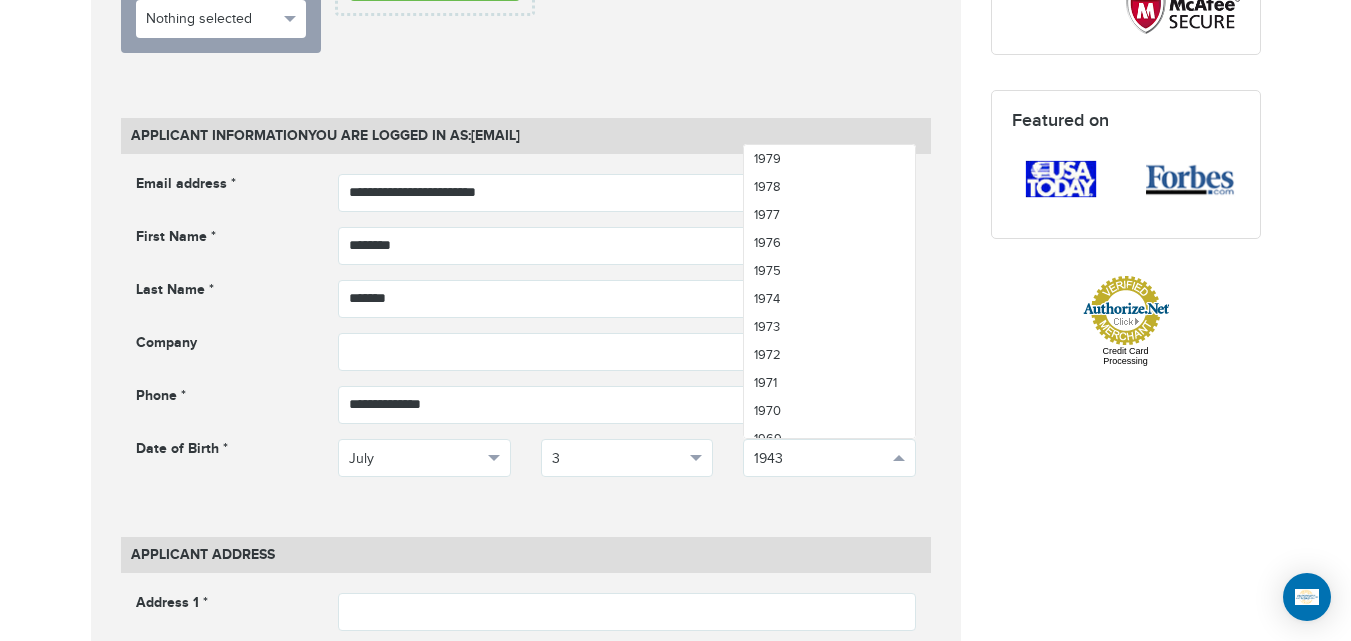 scroll, scrollTop: 1284, scrollLeft: 0, axis: vertical 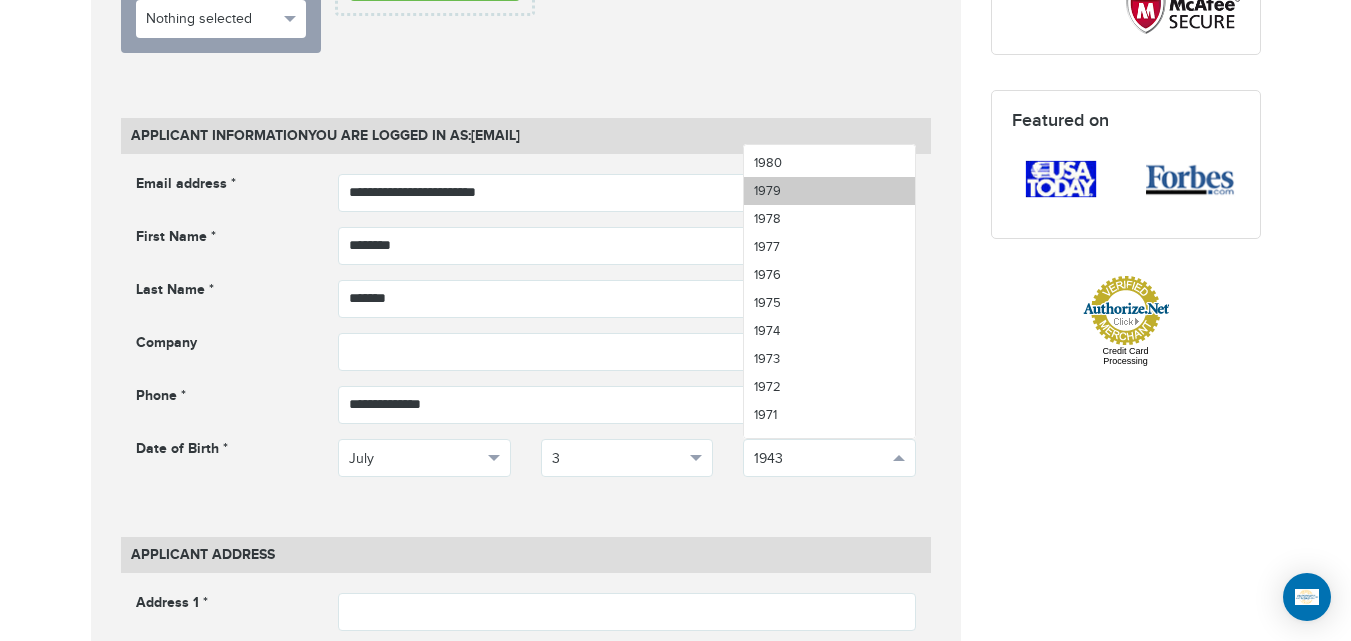 click on "1979" at bounding box center [829, 191] 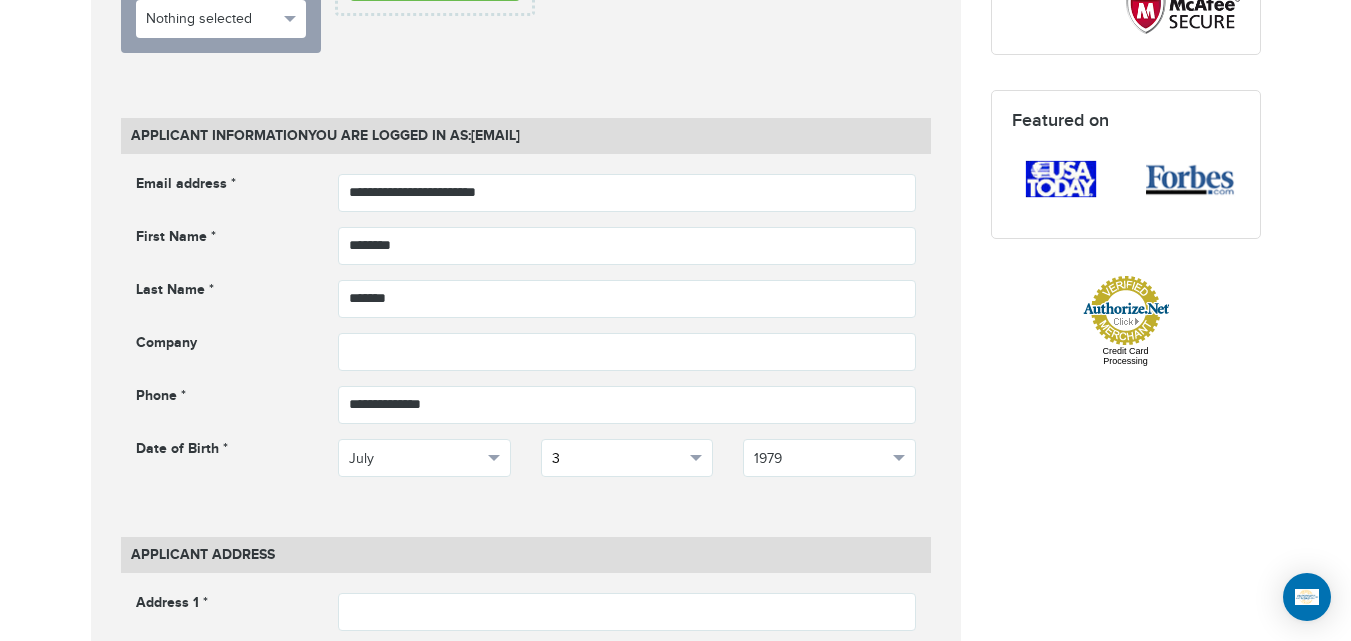 click on "3" at bounding box center [627, 458] 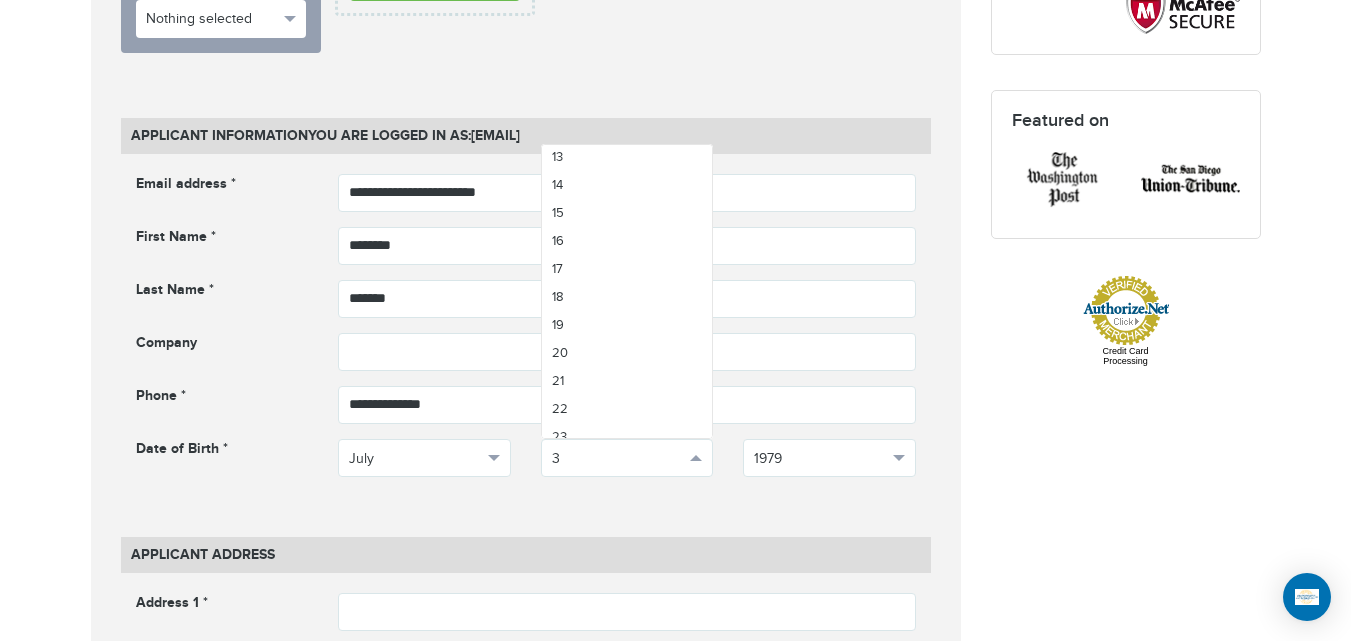 scroll, scrollTop: 373, scrollLeft: 0, axis: vertical 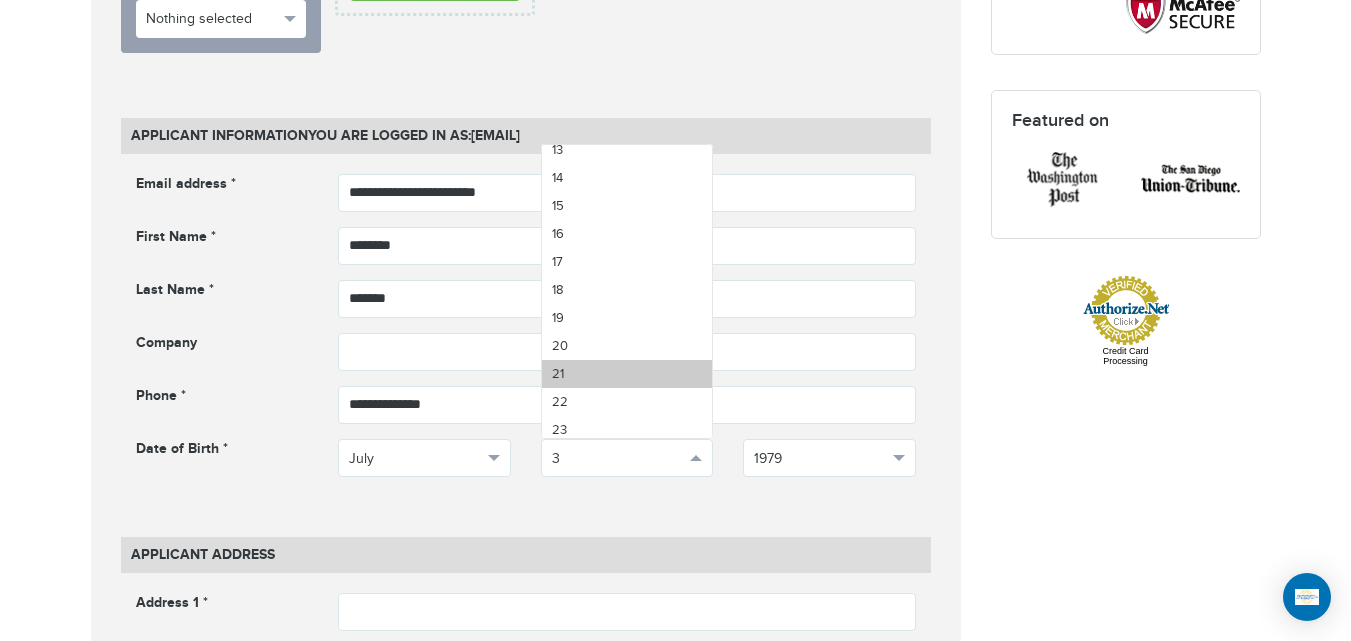 click on "21" at bounding box center [627, 374] 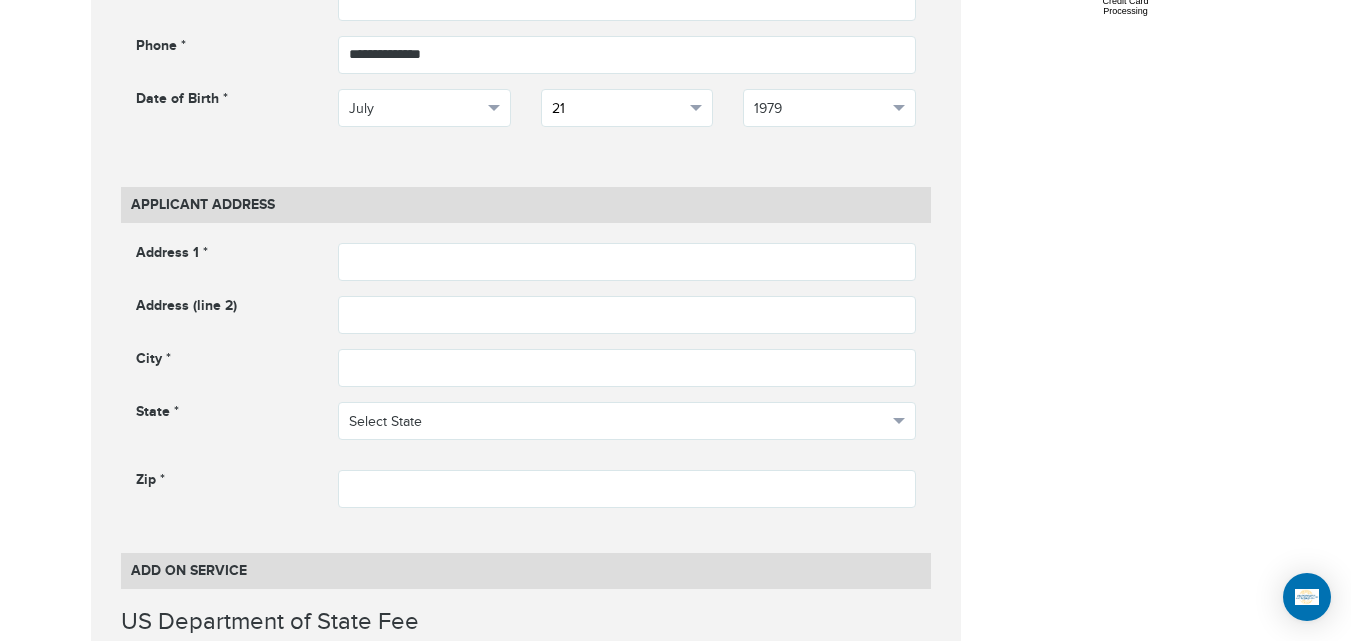scroll, scrollTop: 1184, scrollLeft: 0, axis: vertical 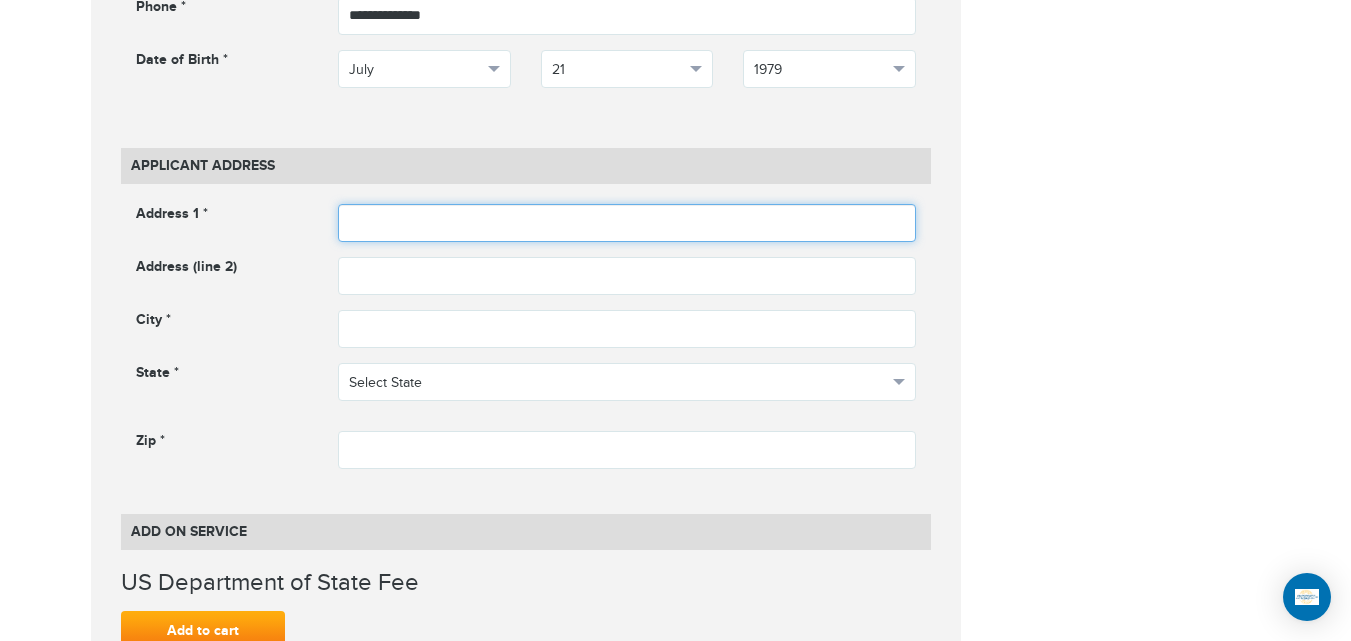click at bounding box center [627, 223] 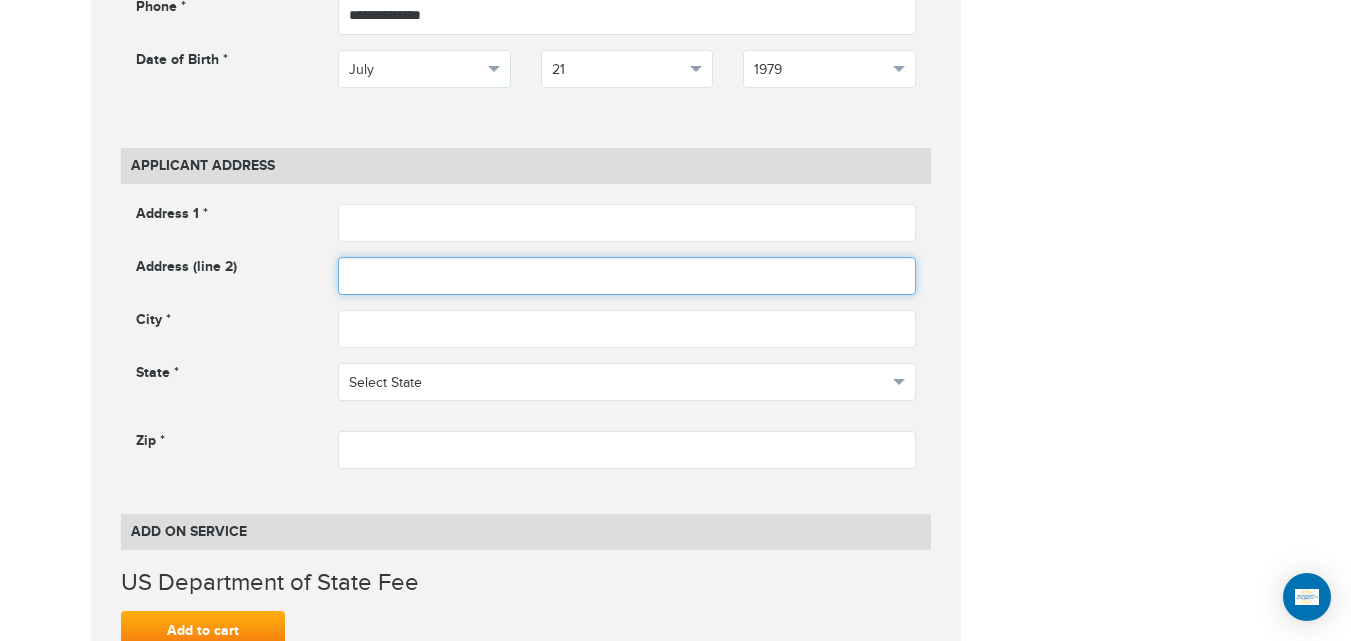 click at bounding box center (627, 276) 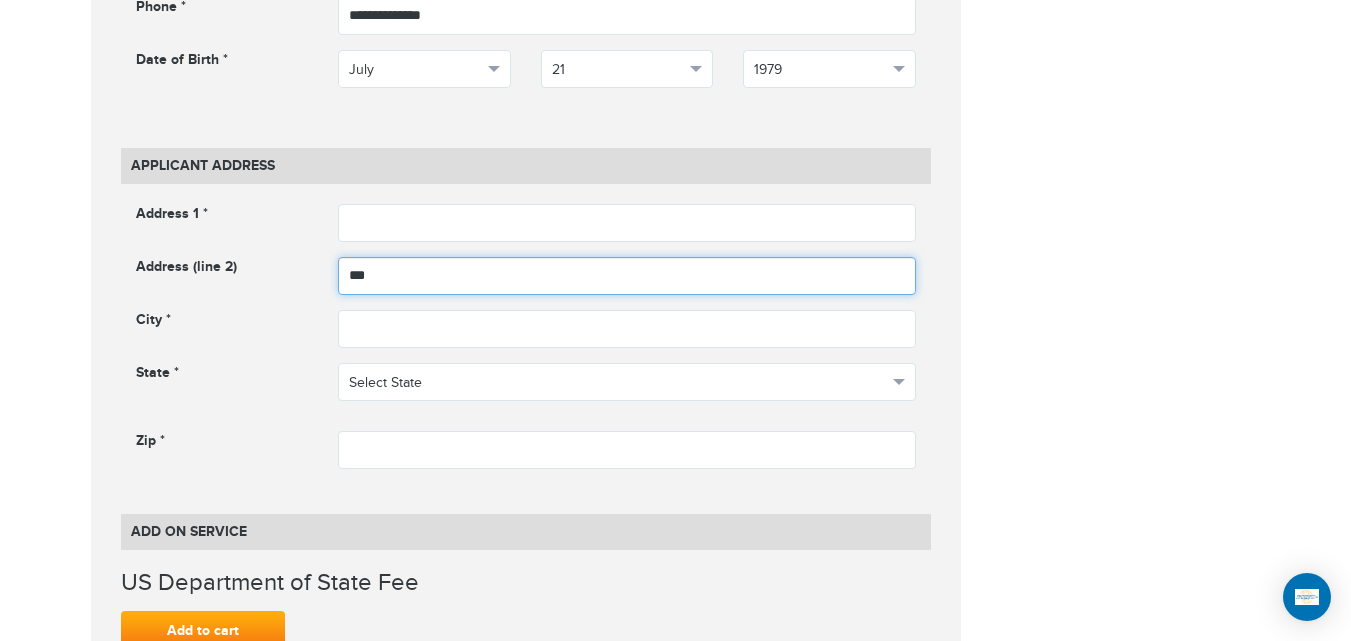 type on "***" 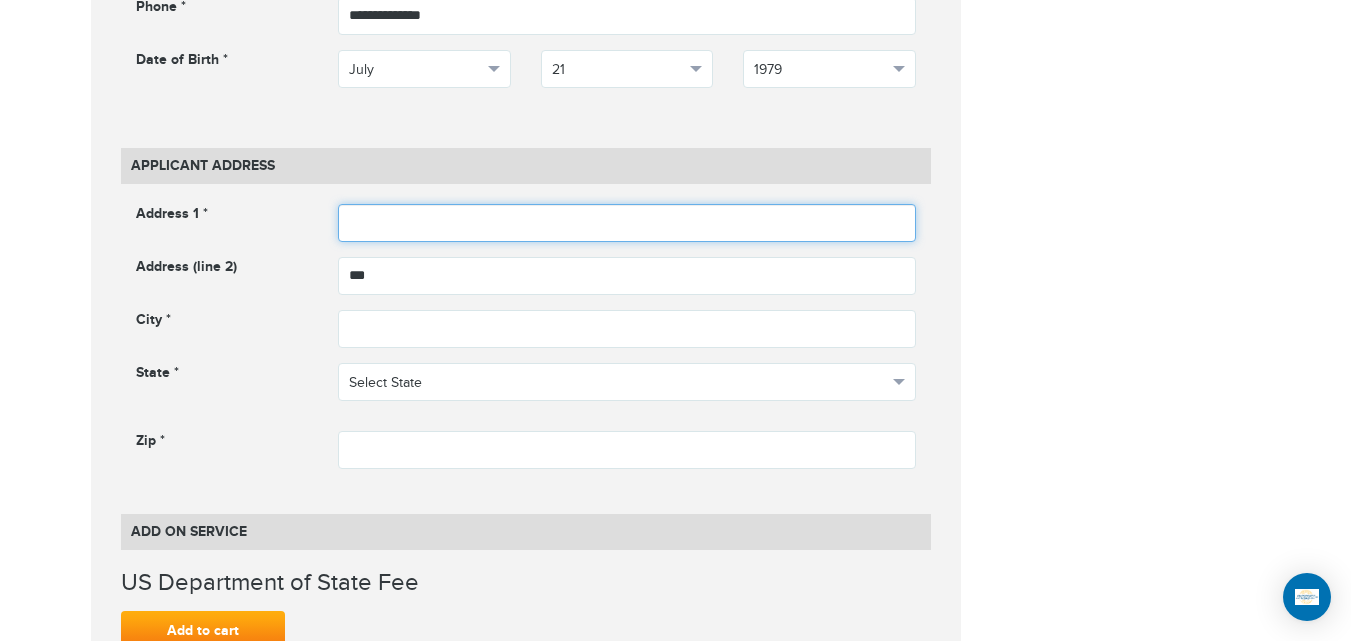 click at bounding box center [627, 223] 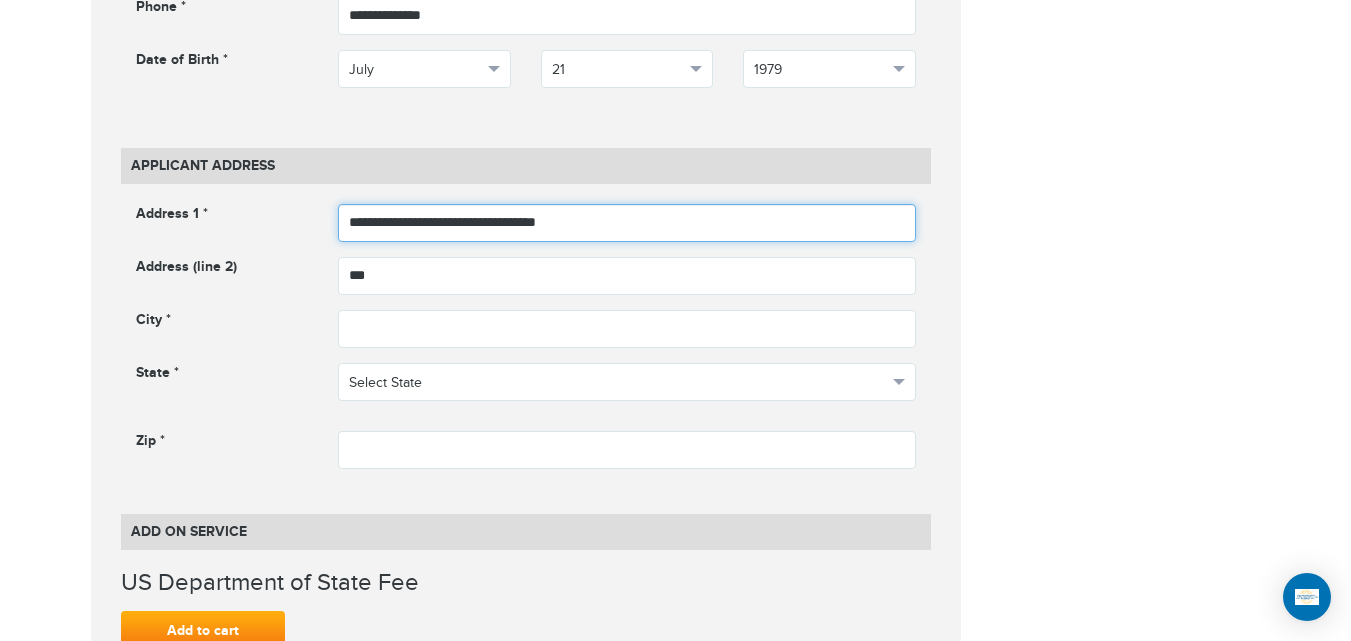 drag, startPoint x: 456, startPoint y: 226, endPoint x: 496, endPoint y: 226, distance: 40 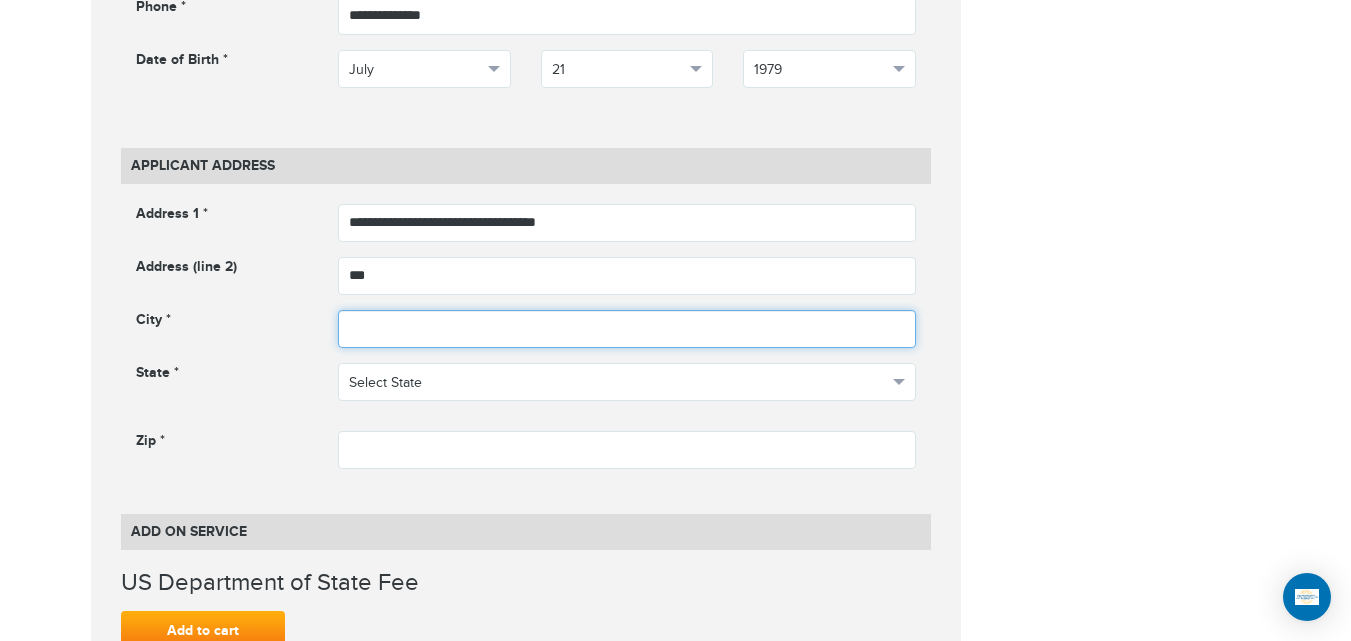 click at bounding box center (627, 329) 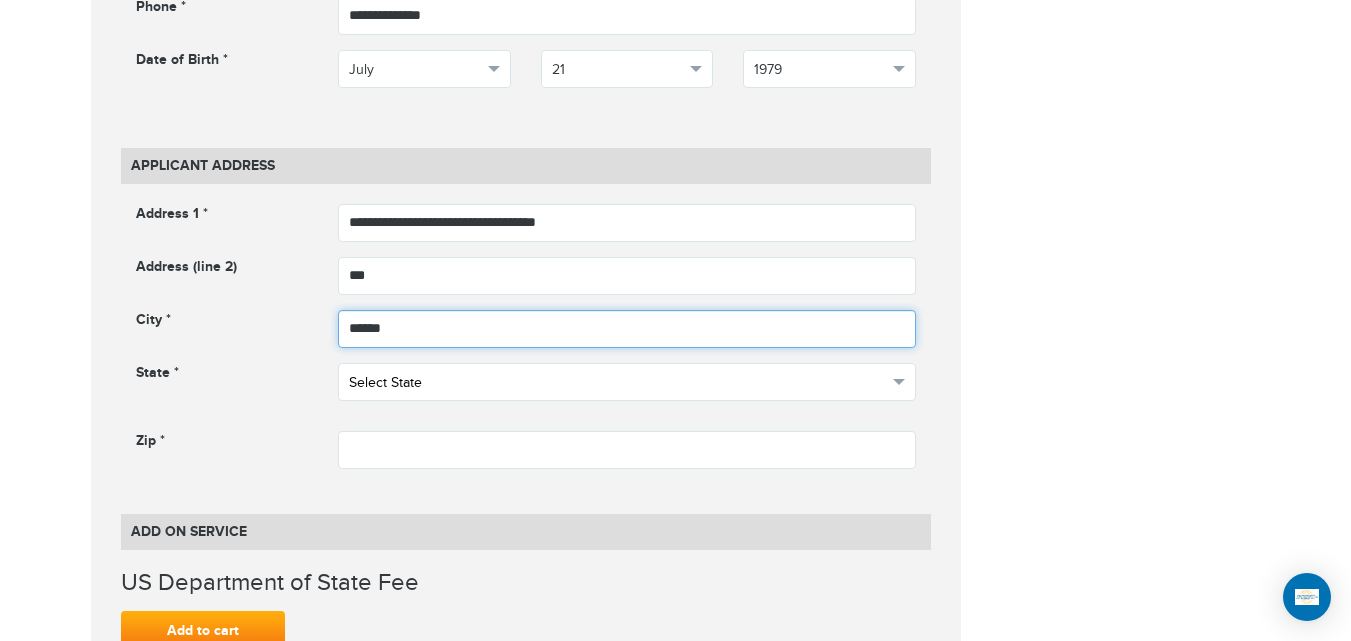 type on "******" 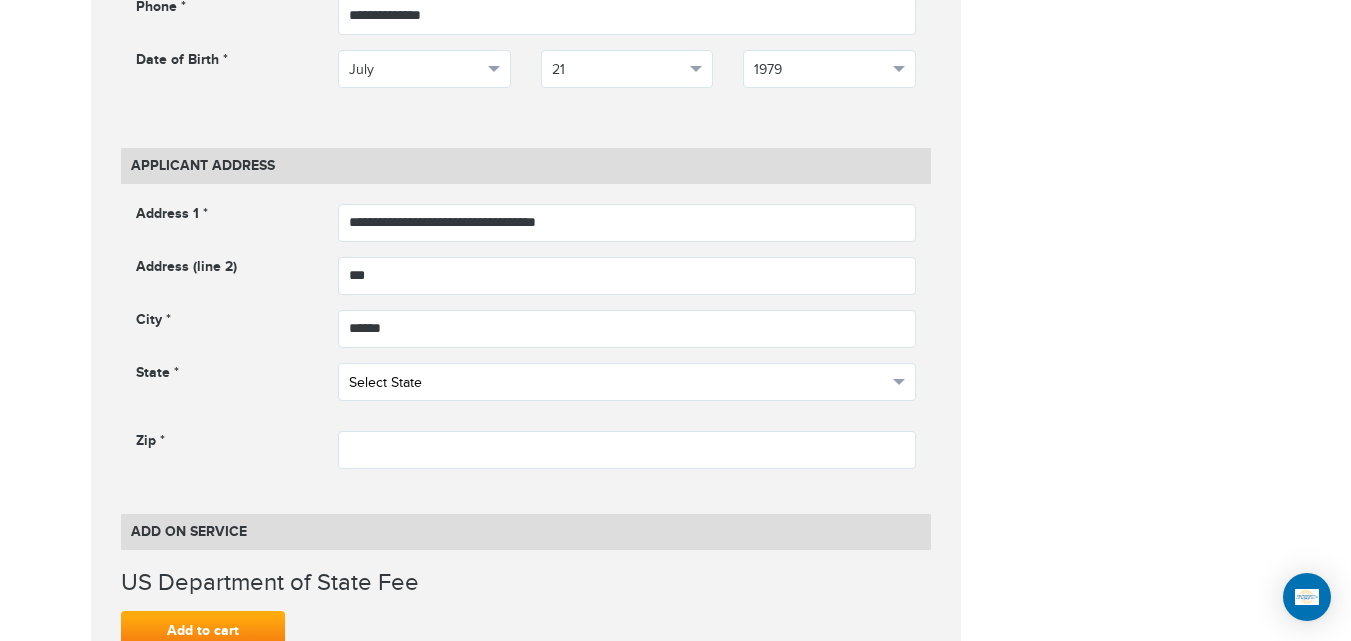 click on "Select State" at bounding box center (618, 383) 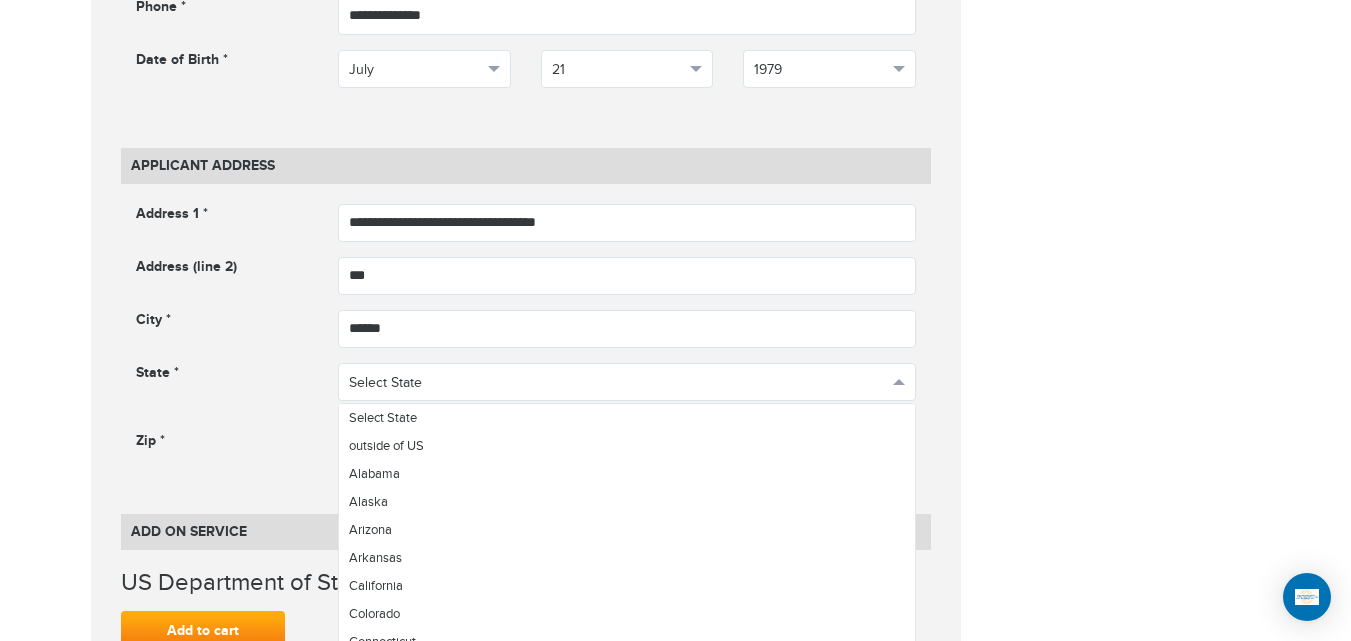 scroll, scrollTop: 428, scrollLeft: 0, axis: vertical 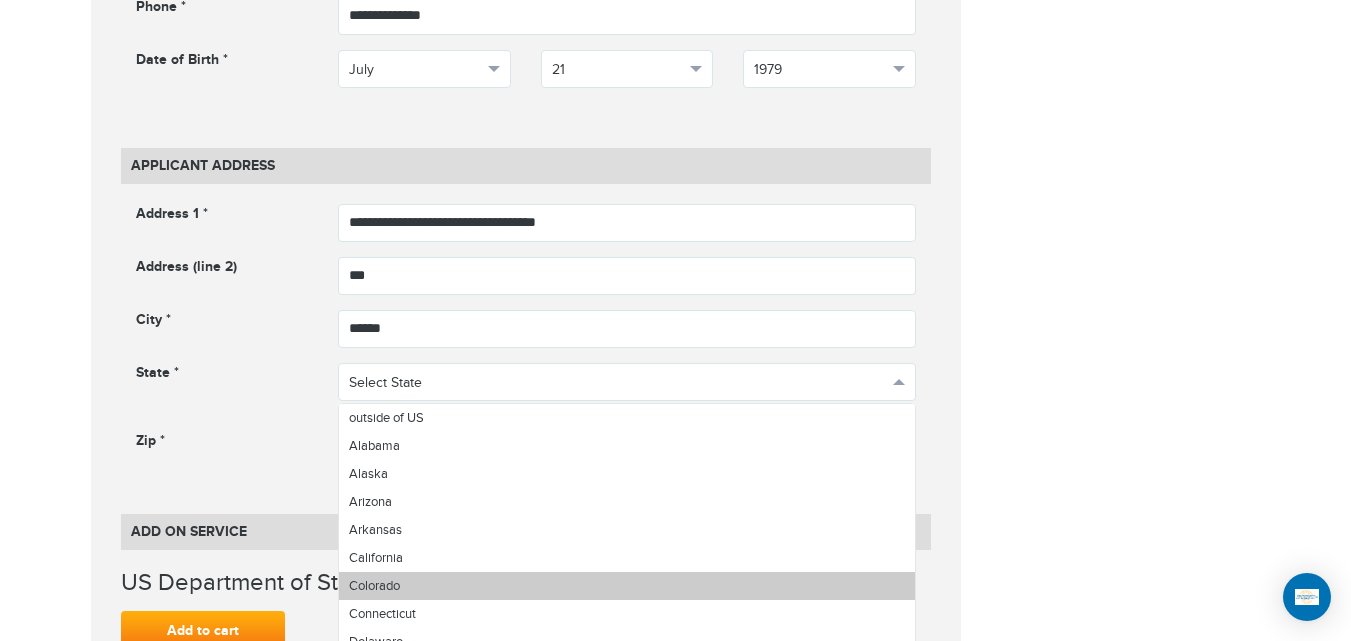 click on "Colorado" at bounding box center (627, 586) 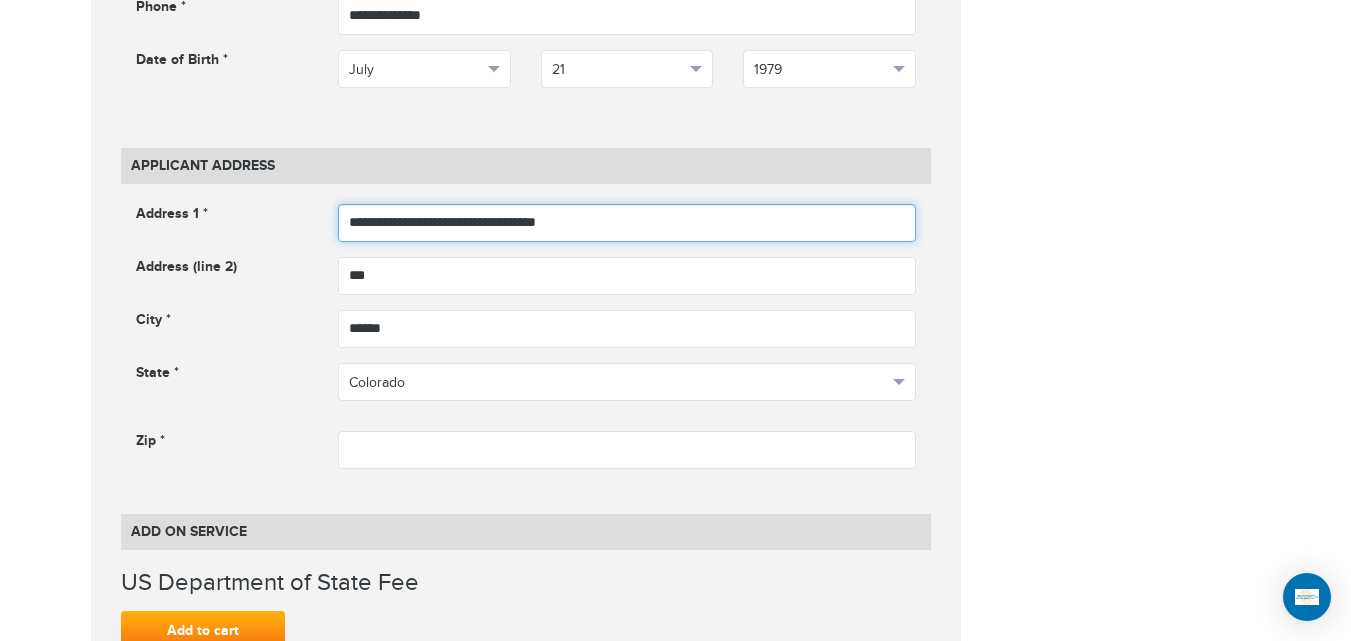 drag, startPoint x: 528, startPoint y: 221, endPoint x: 549, endPoint y: 222, distance: 21.023796 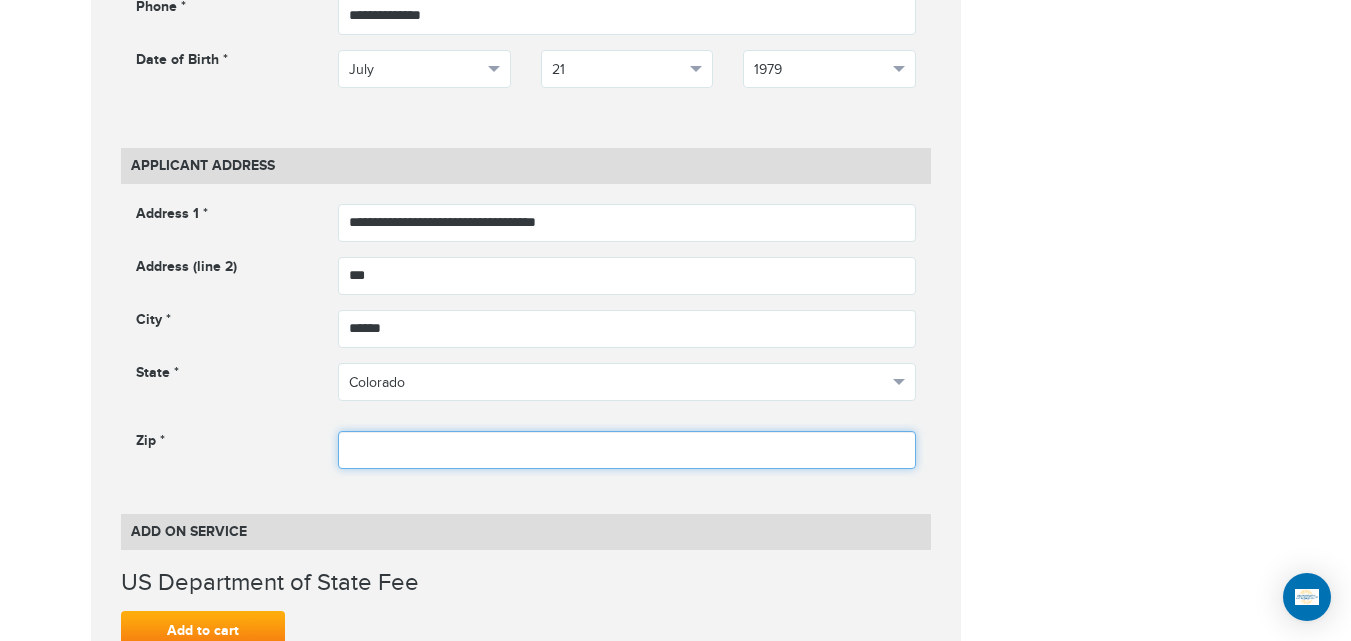 click at bounding box center (627, 450) 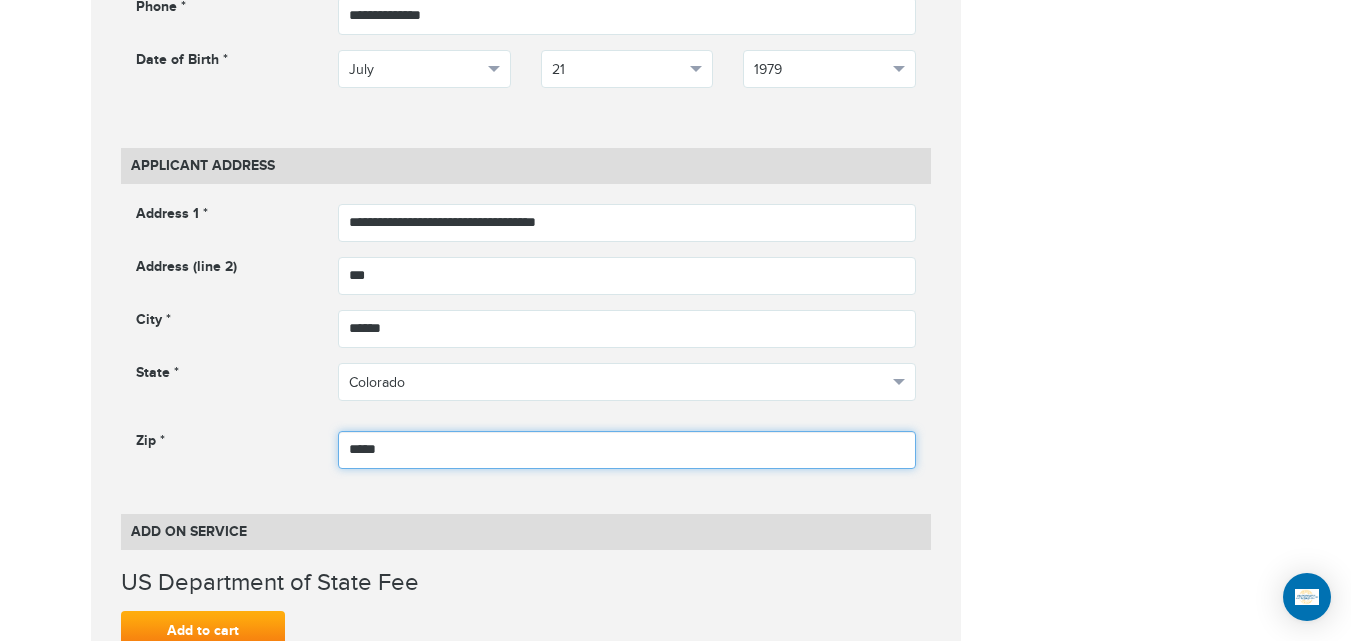 type on "*****" 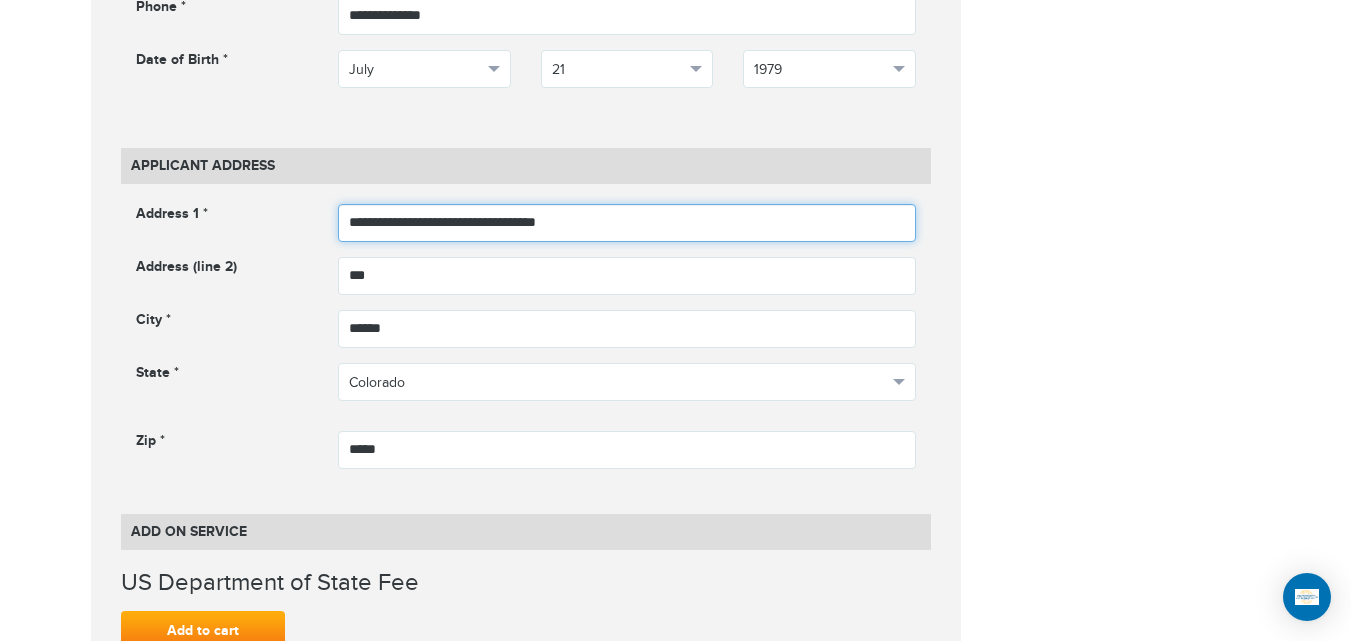 drag, startPoint x: 655, startPoint y: 211, endPoint x: 450, endPoint y: 223, distance: 205.35092 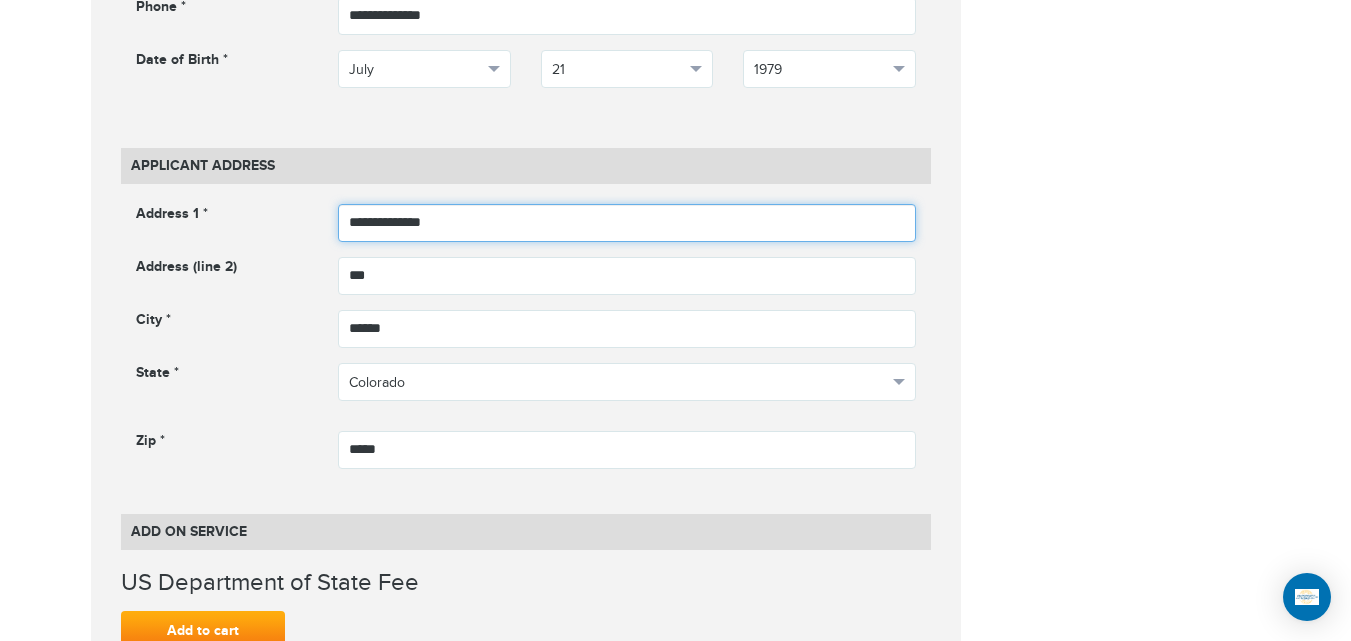 type on "**********" 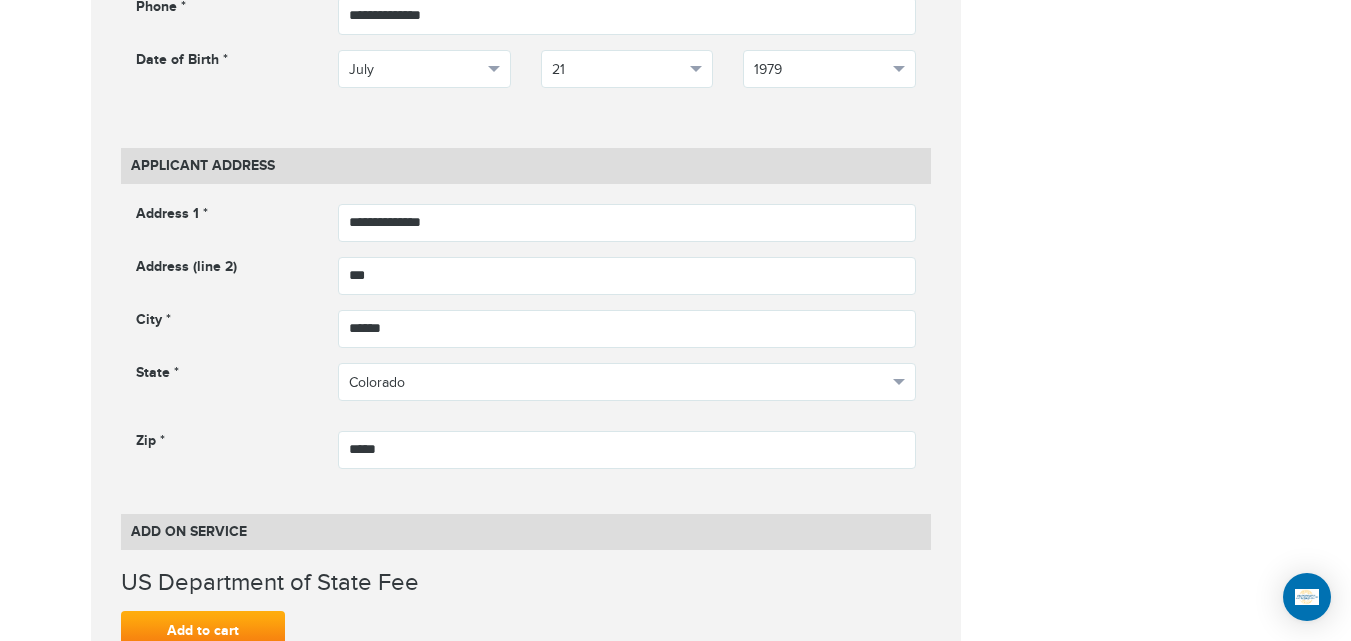 click on "720-593-6473
Passports & Visas.com
Hello, houcine
Passports
Passport Renewal
New Passport
Second Passport
Passport Name Change
Lost Passport
Child Passport
Travel Visas" at bounding box center [675, 730] 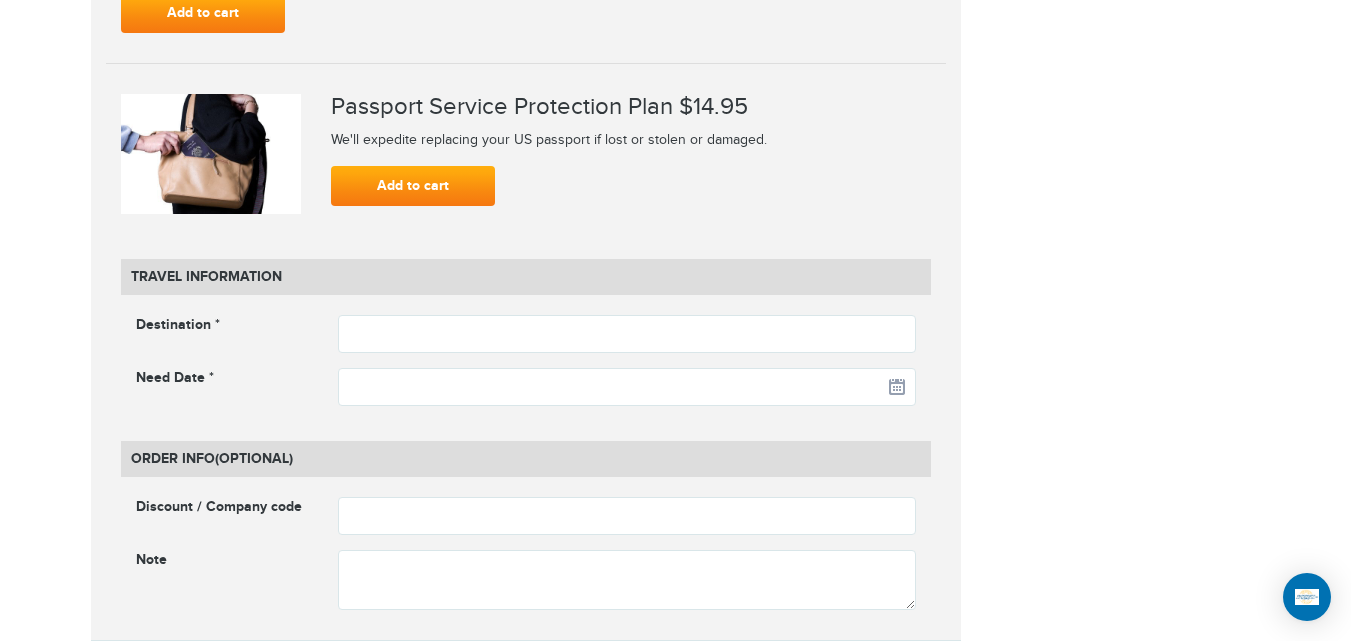 scroll, scrollTop: 2533, scrollLeft: 0, axis: vertical 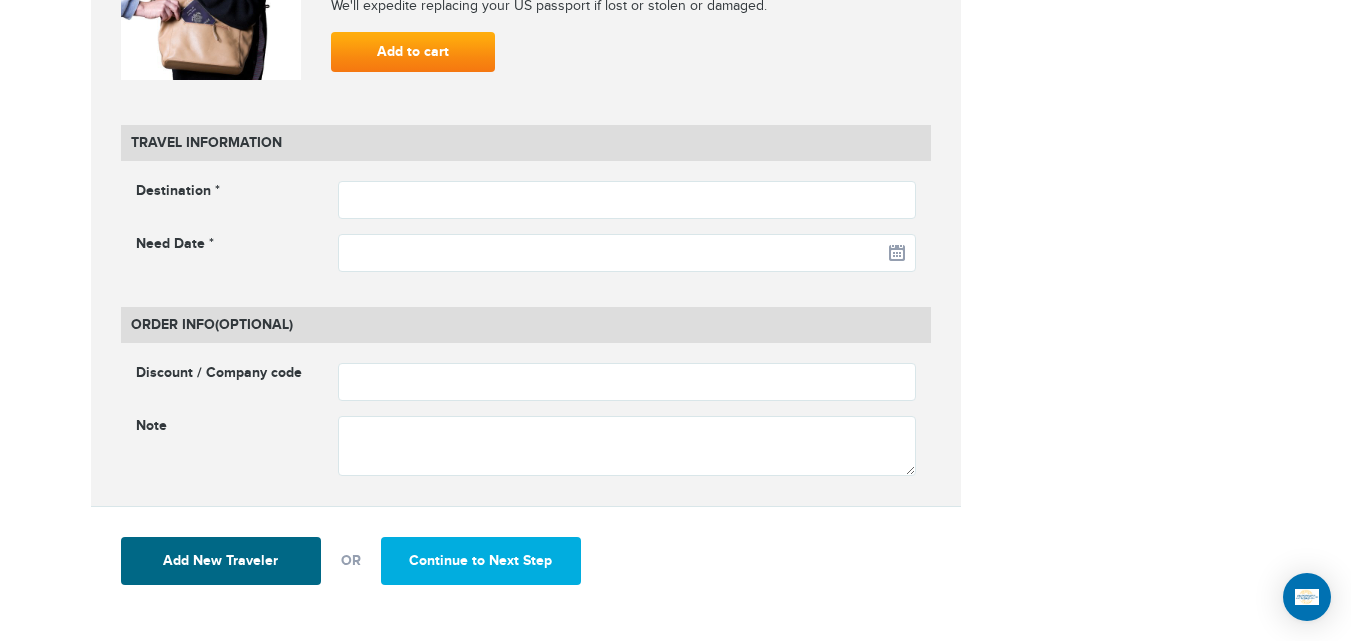click on "**********" at bounding box center (526, -575) 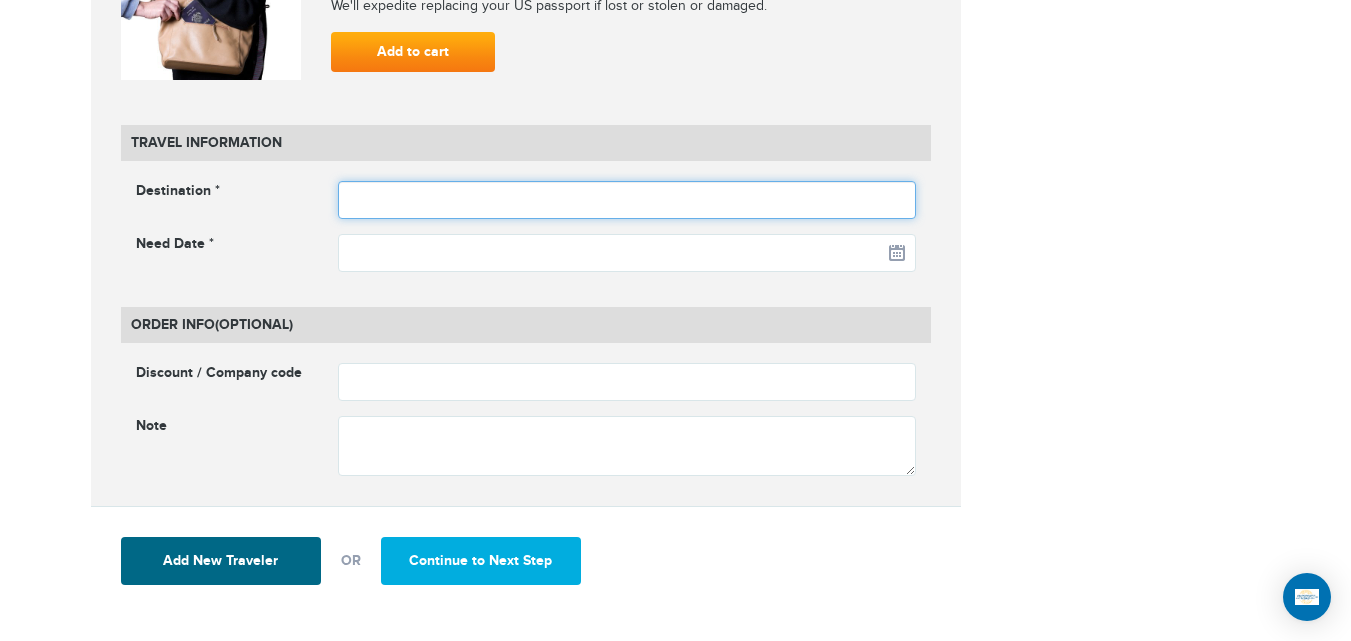 click at bounding box center [627, 200] 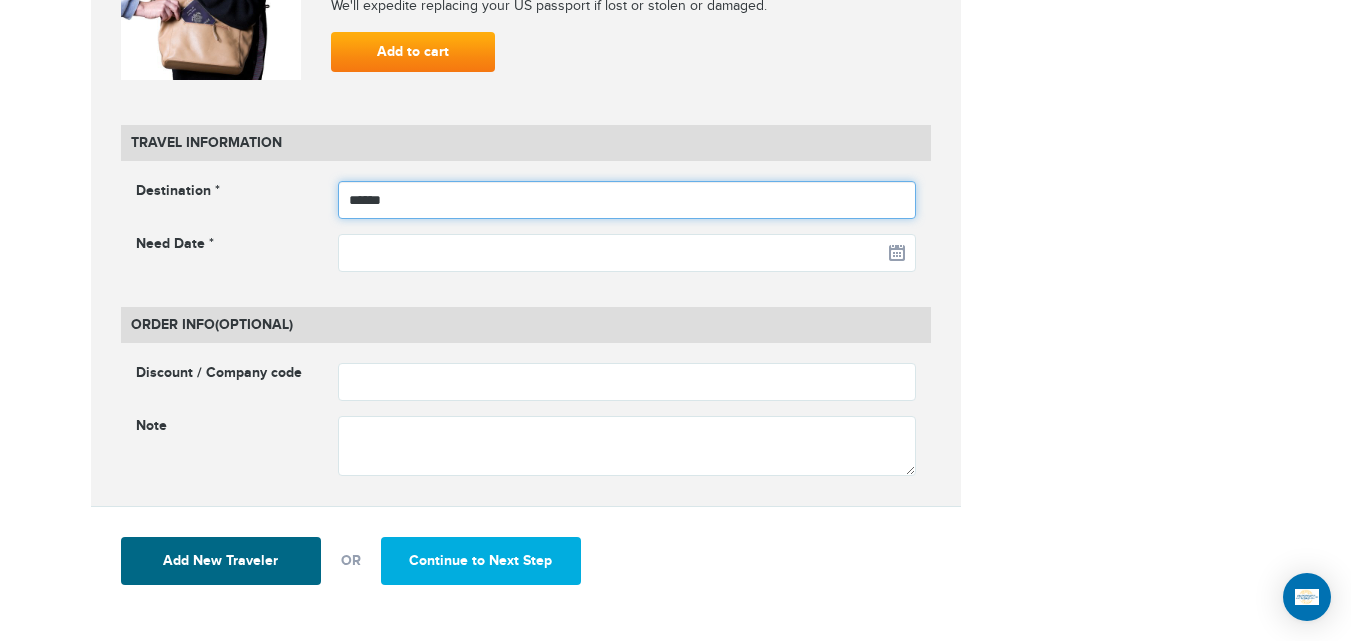type on "******" 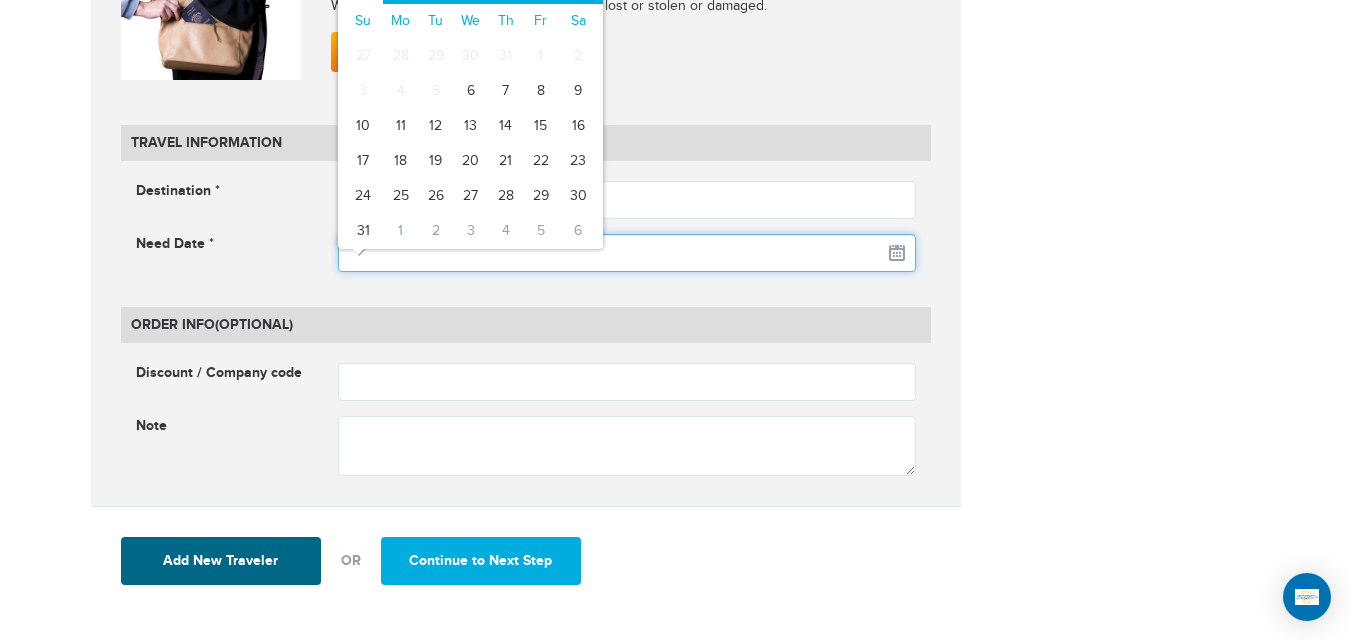 click at bounding box center (627, 253) 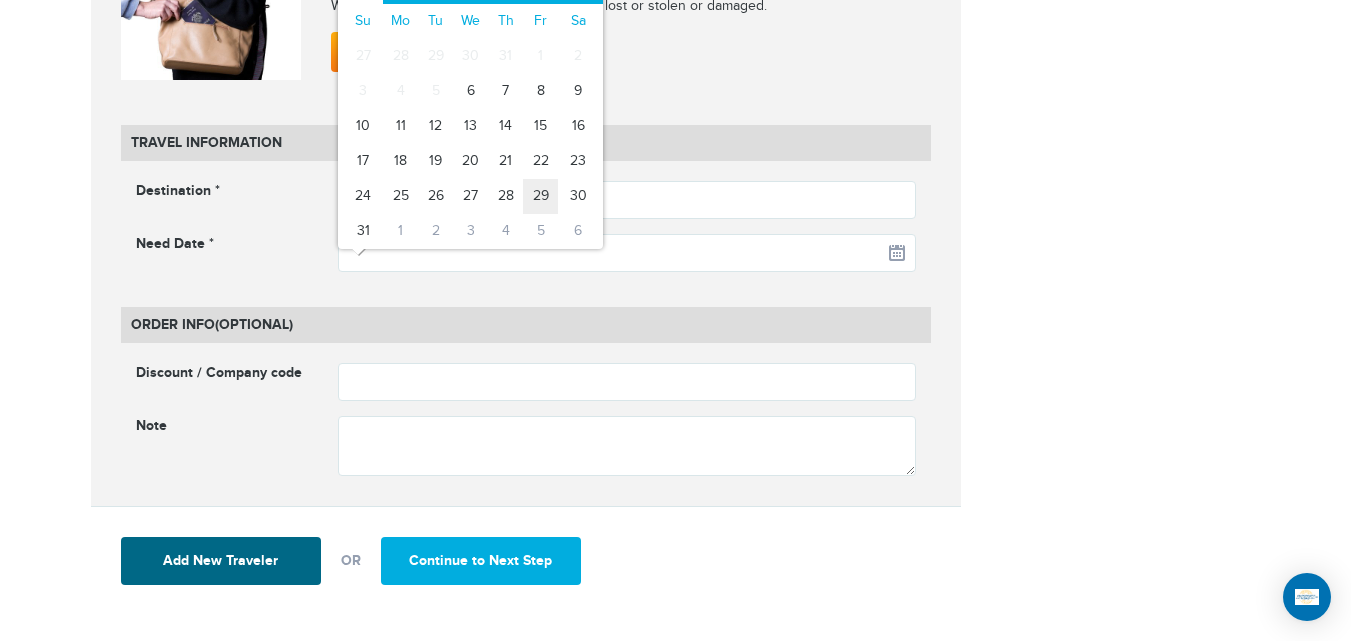 click on "29" at bounding box center (540, 196) 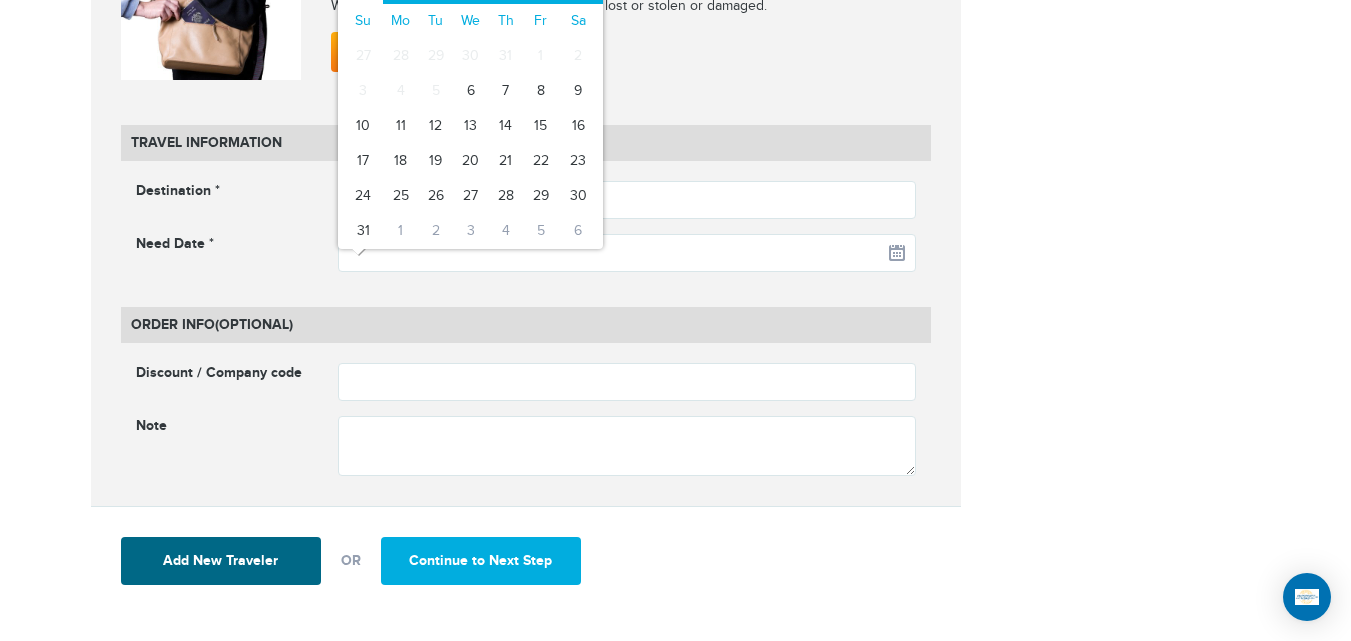 type on "**********" 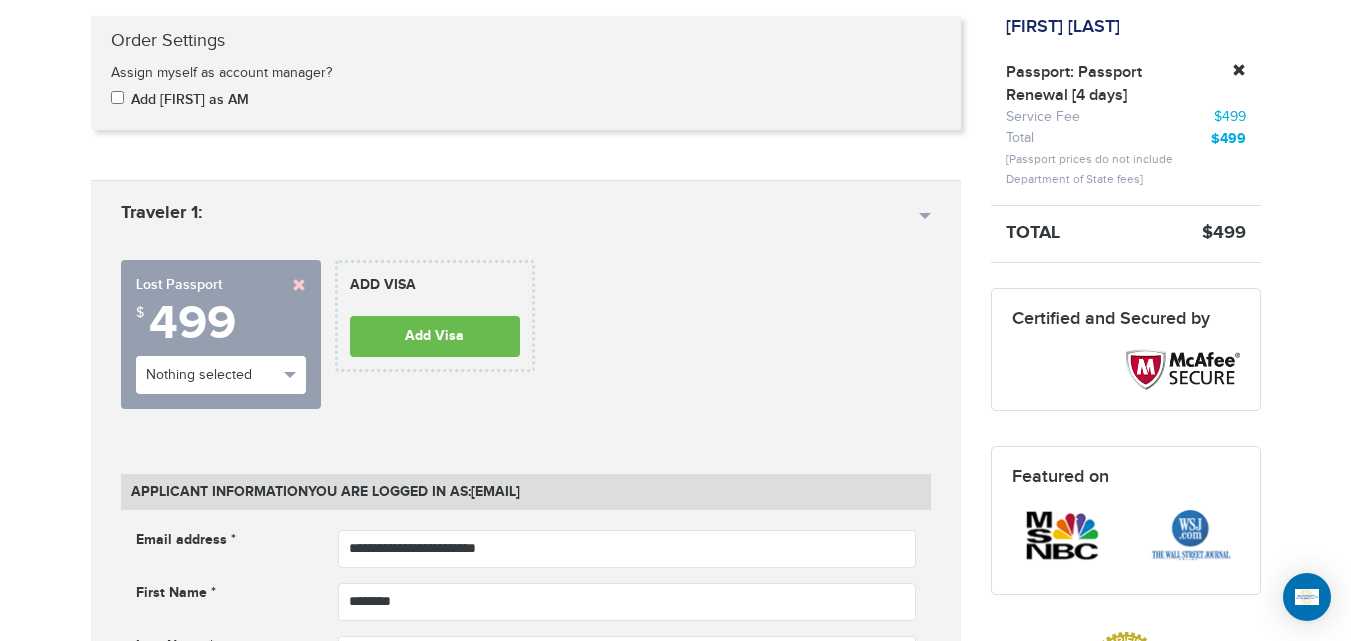 scroll, scrollTop: 337, scrollLeft: 0, axis: vertical 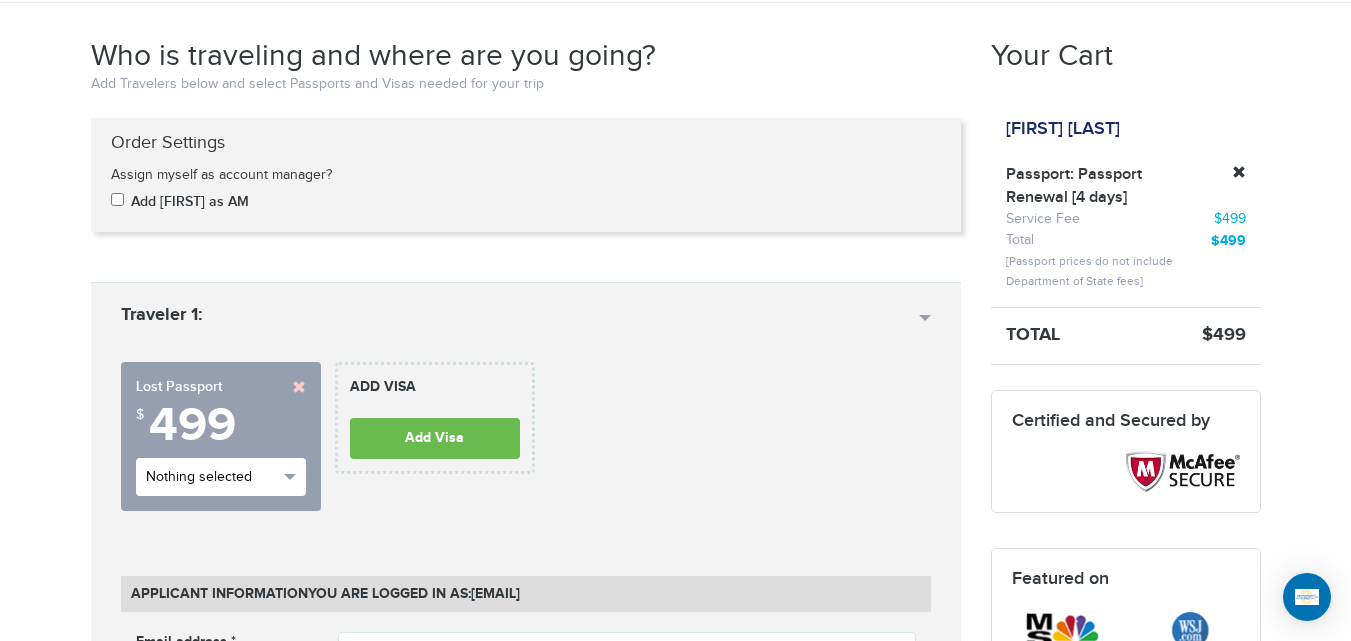 click on "Nothing selected" at bounding box center (221, 477) 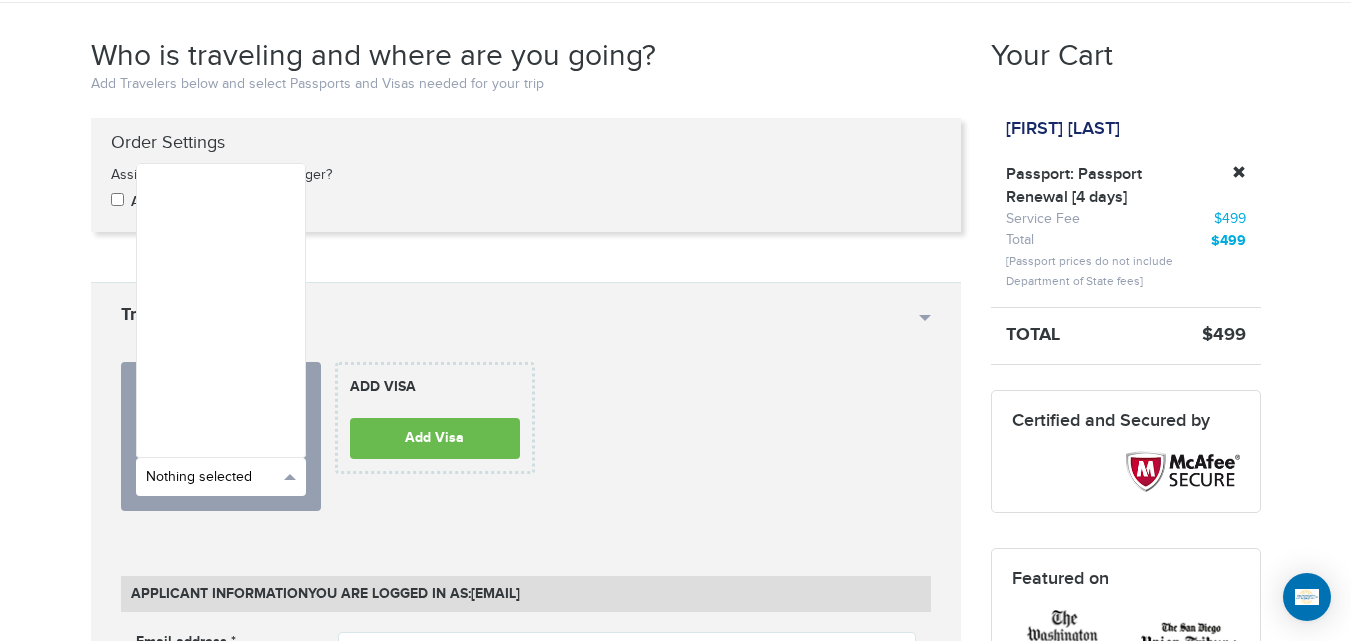 click on "Nothing selected" at bounding box center (221, 477) 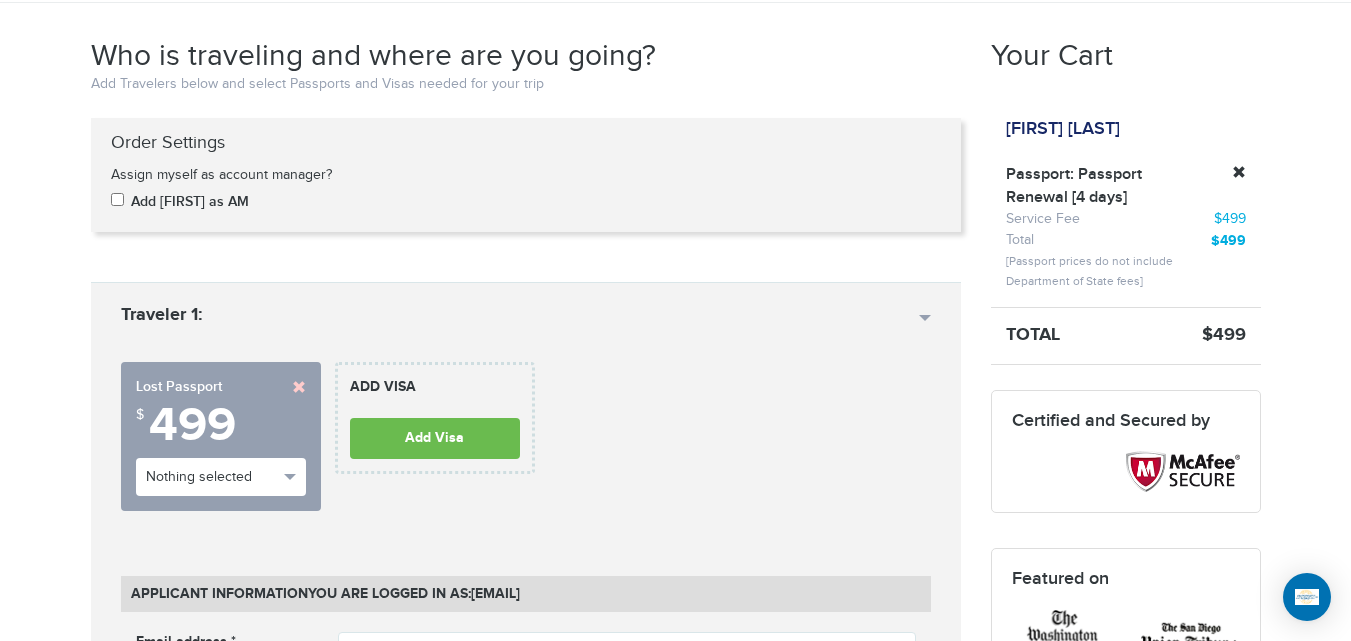 click on "**********" at bounding box center [221, 436] 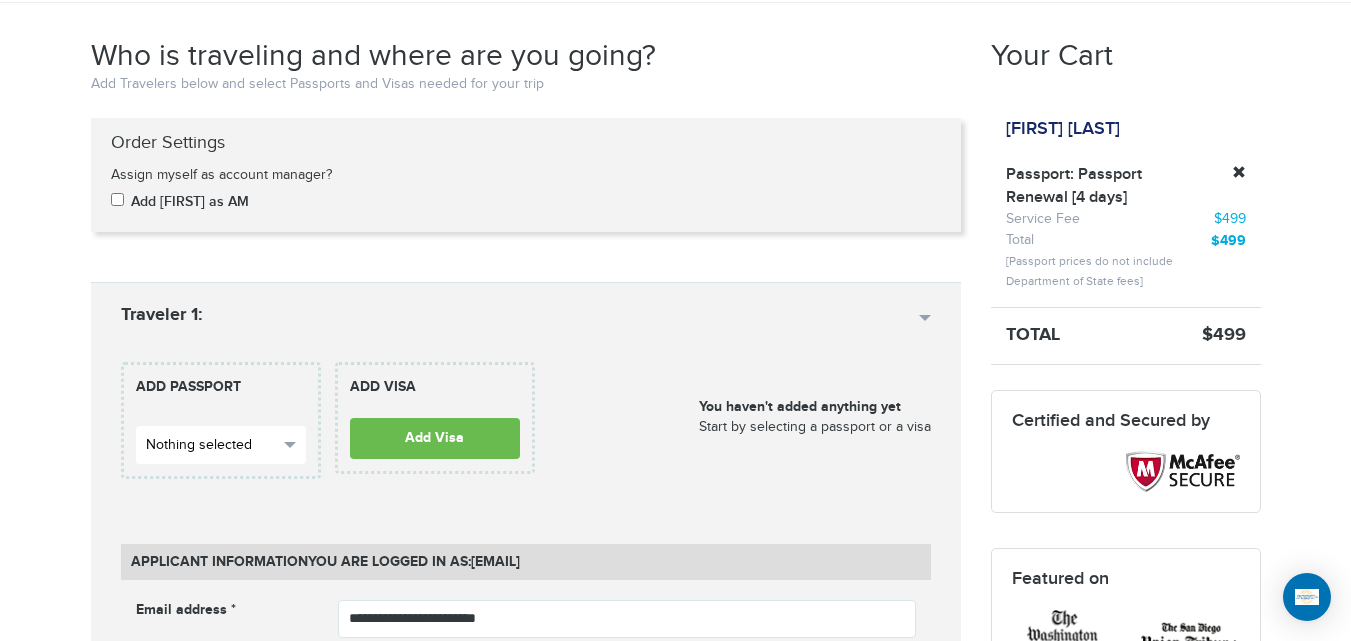 click on "Nothing selected" at bounding box center (221, 445) 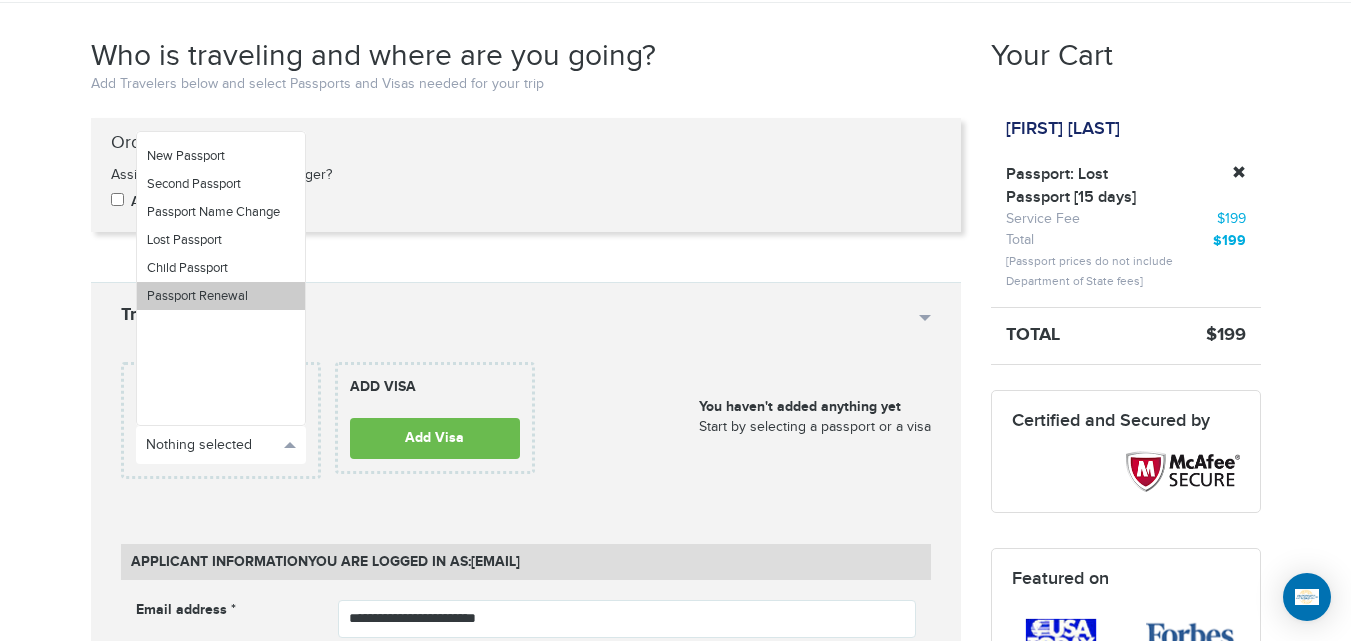 click on "Passport Renewal" at bounding box center [221, 296] 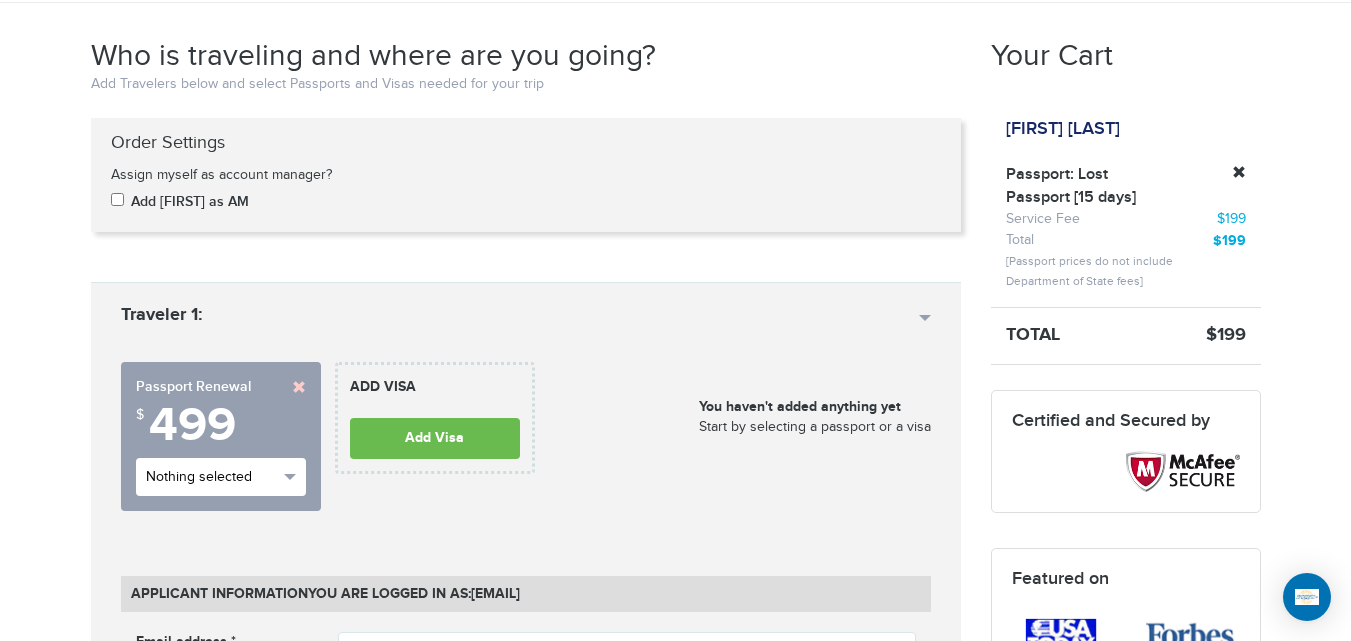 click on "Nothing selected" at bounding box center [212, 477] 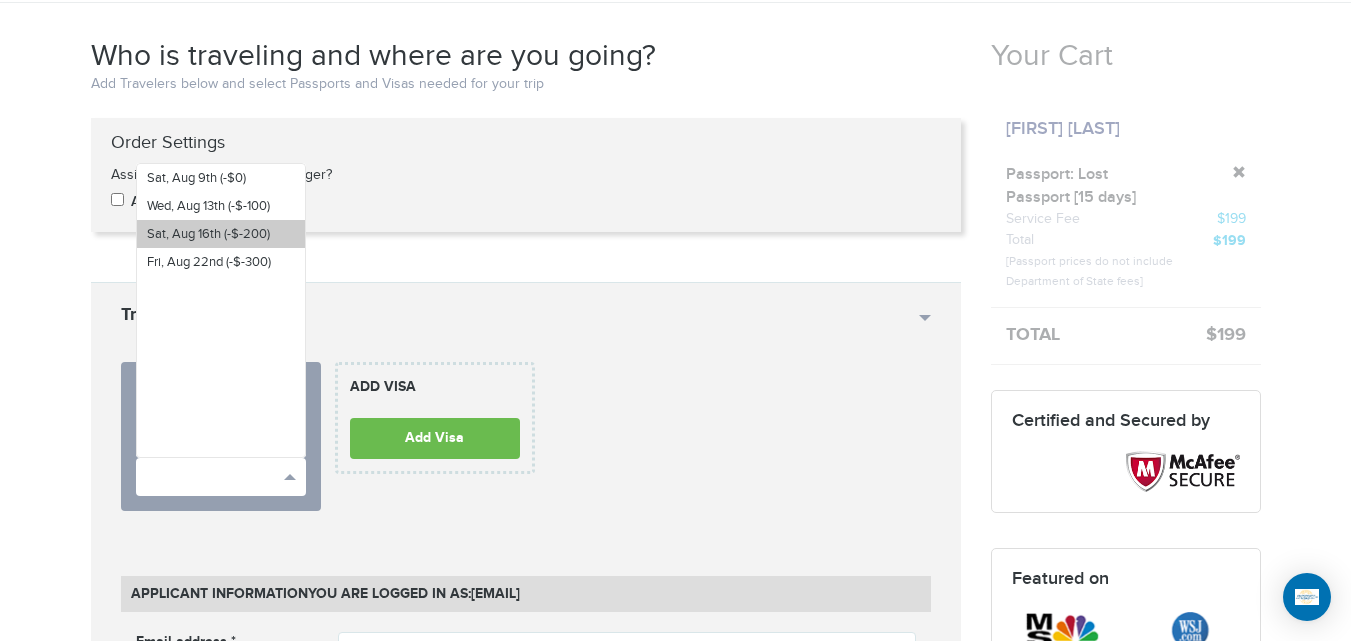 click on "Sat, Aug 16th (-$-200)" at bounding box center [208, 234] 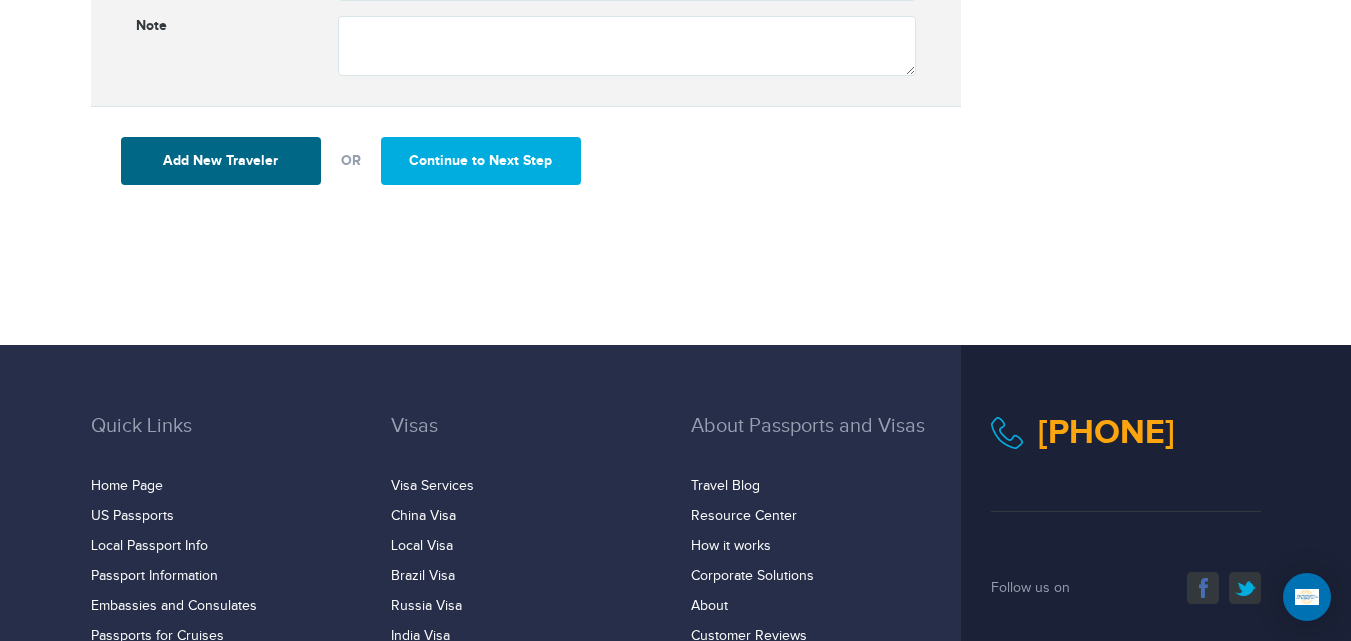 scroll, scrollTop: 2946, scrollLeft: 0, axis: vertical 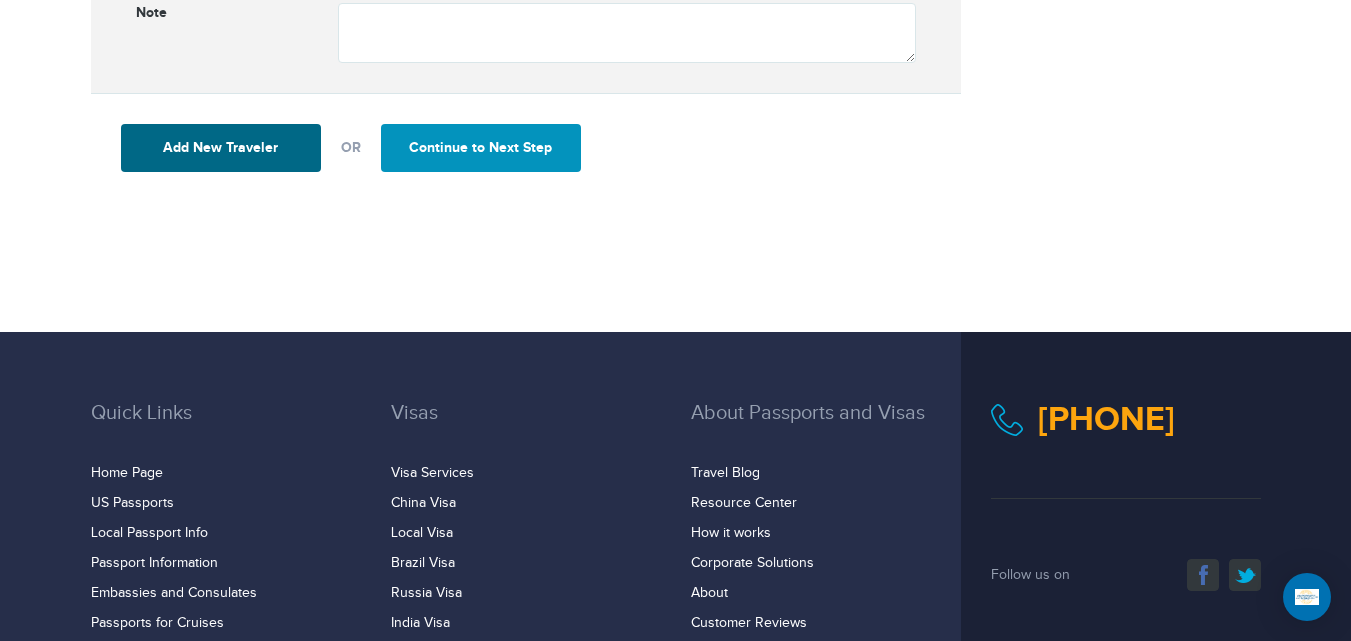 click on "Continue to Next Step" at bounding box center [481, 148] 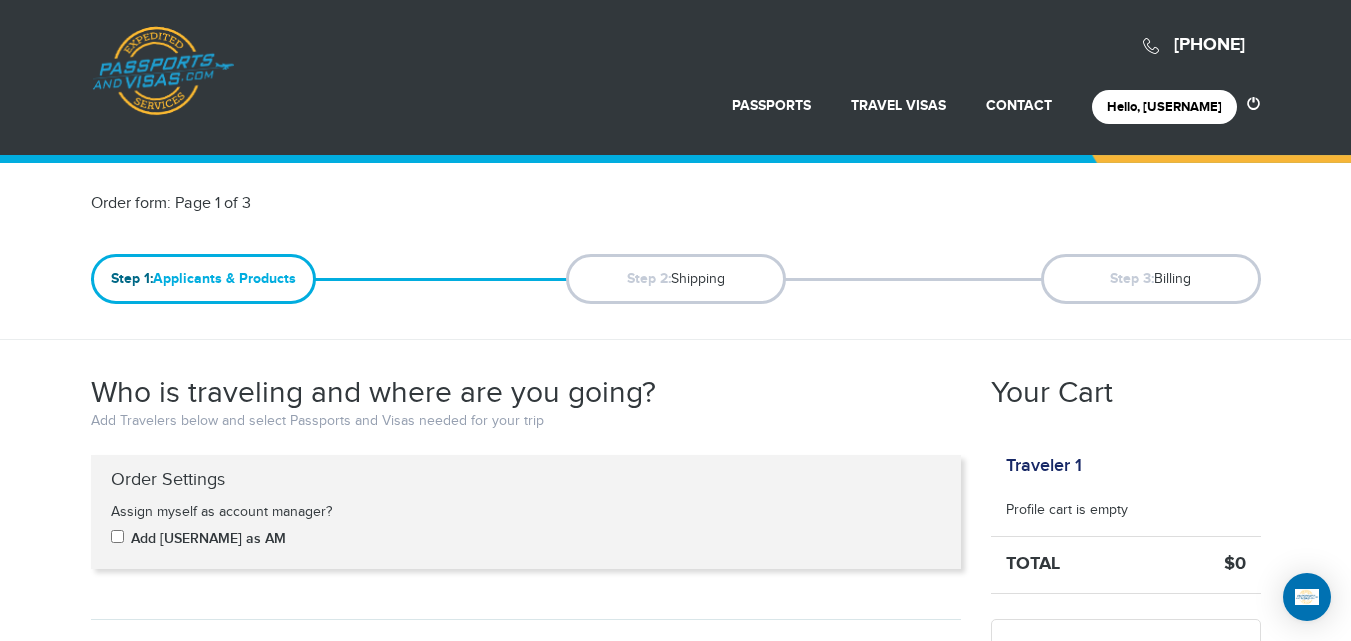 scroll, scrollTop: 180, scrollLeft: 0, axis: vertical 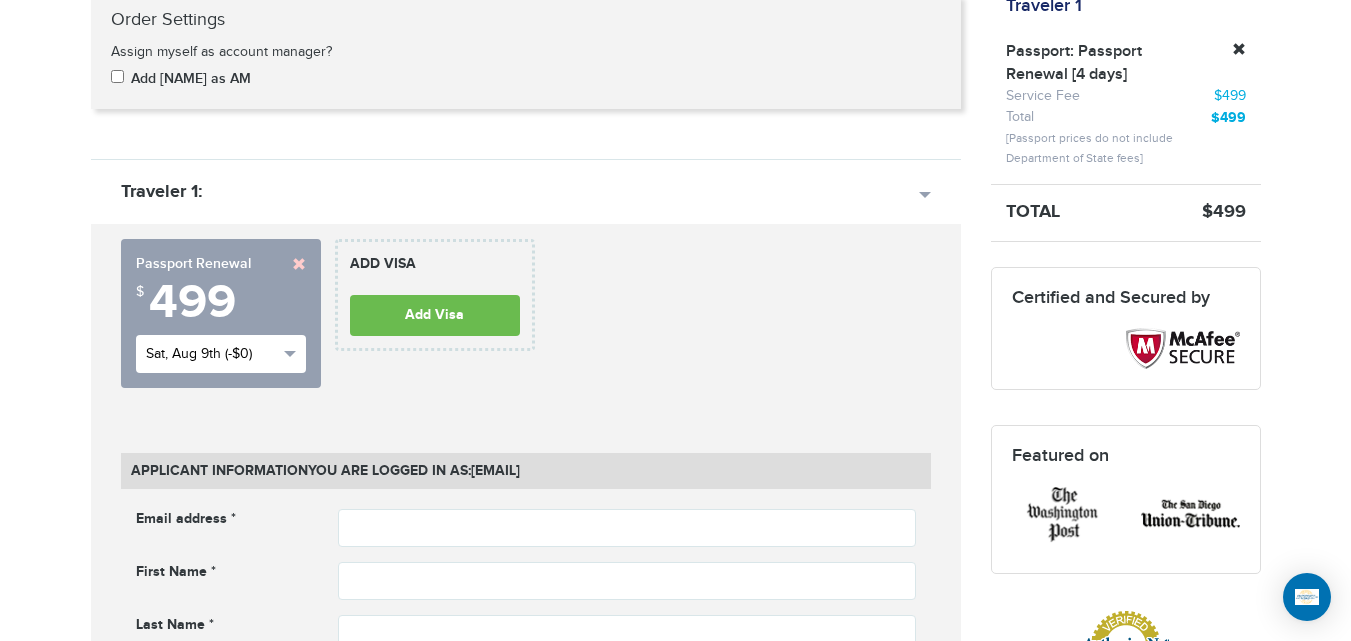 click on "Sat, Aug 9th (-$0)" at bounding box center (221, 354) 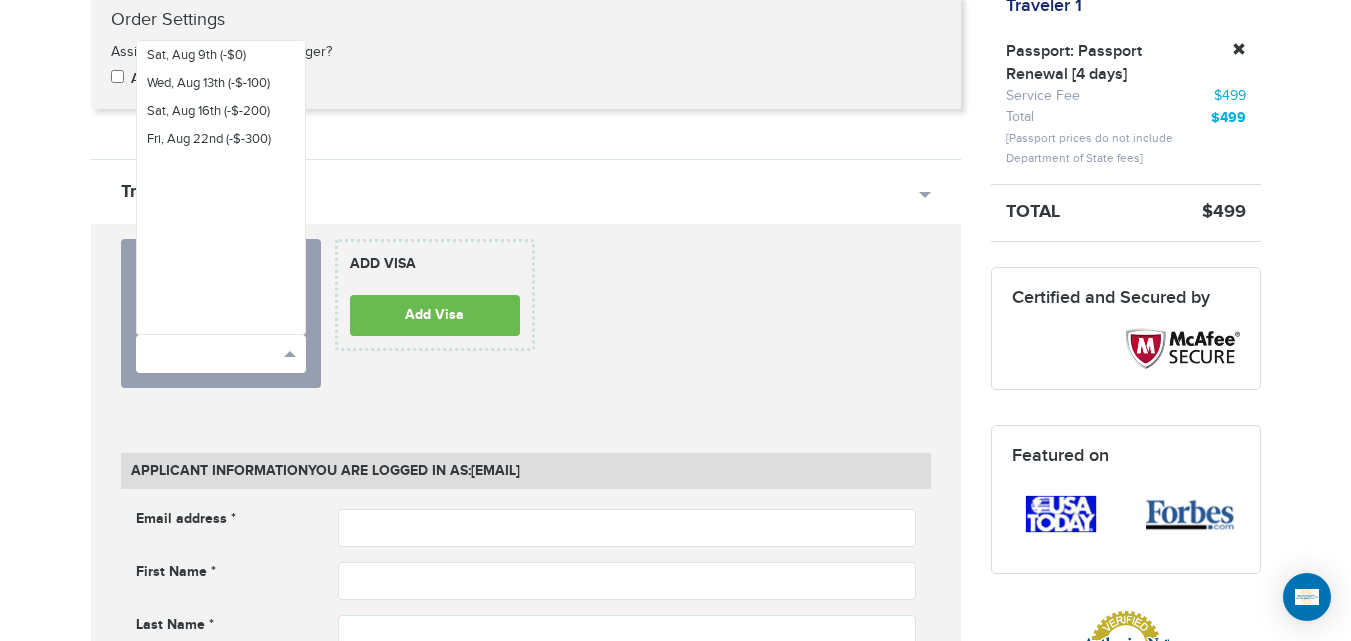 click on "720-881-0280
Passports & Visas.com
Hello, houcine
Passports
Passport Renewal
New Passport
Second Passport
Passport Name Change
Lost Passport
Child Passport
Travel Visas" at bounding box center (675, 1454) 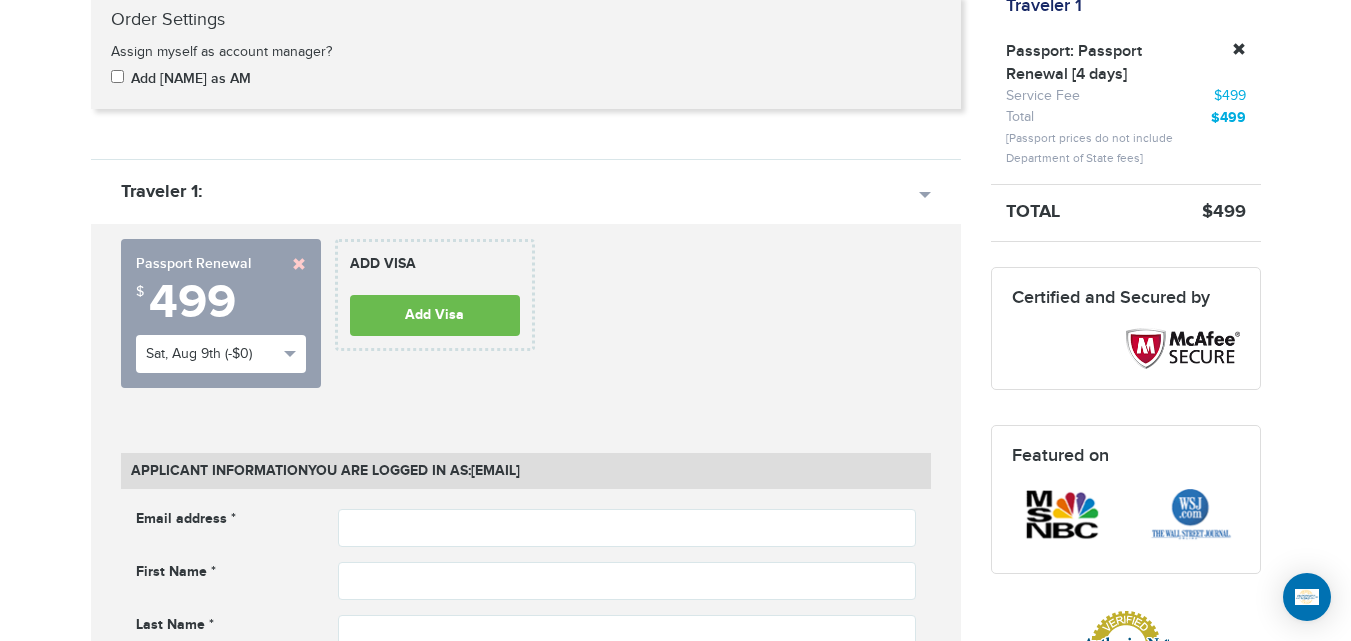scroll, scrollTop: 0, scrollLeft: 0, axis: both 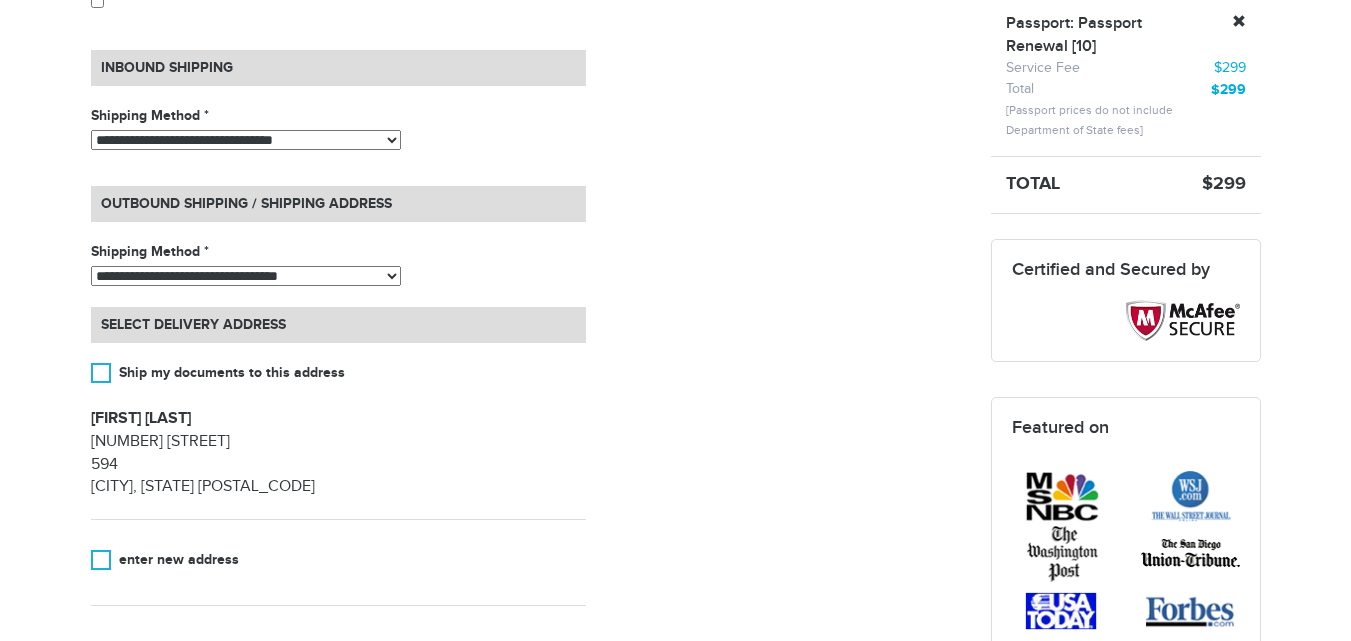 click on "**********" at bounding box center [338, 98] 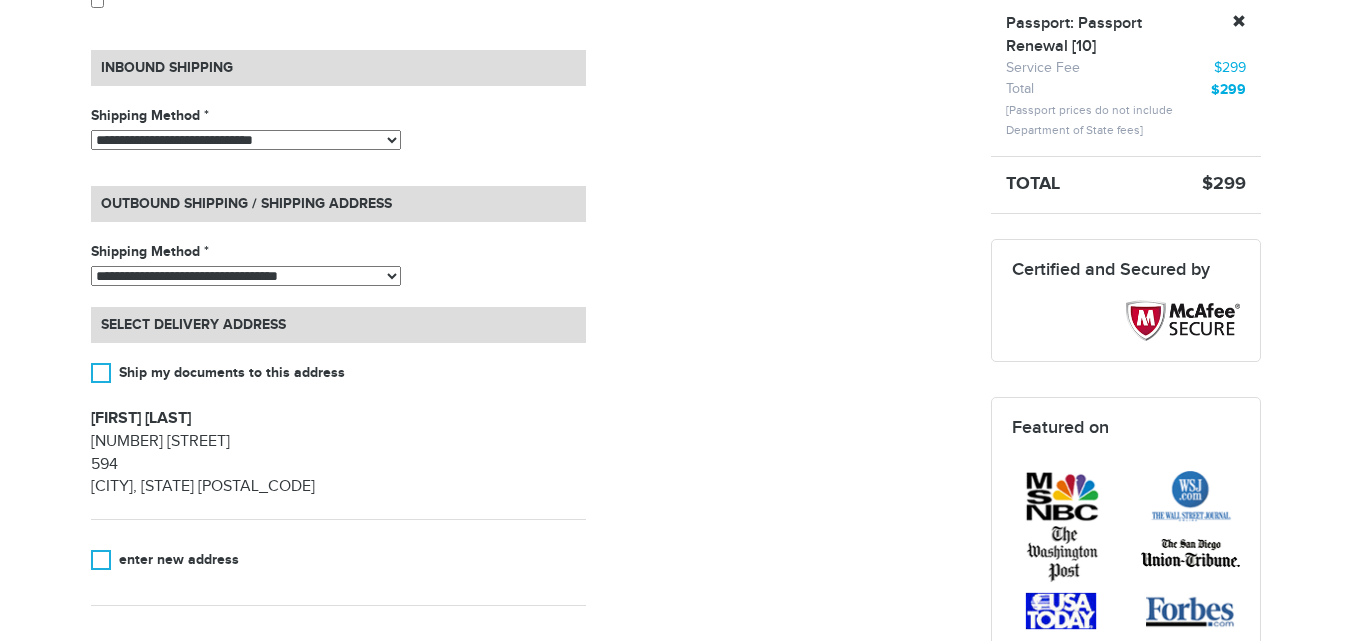click on "**********" at bounding box center [246, 140] 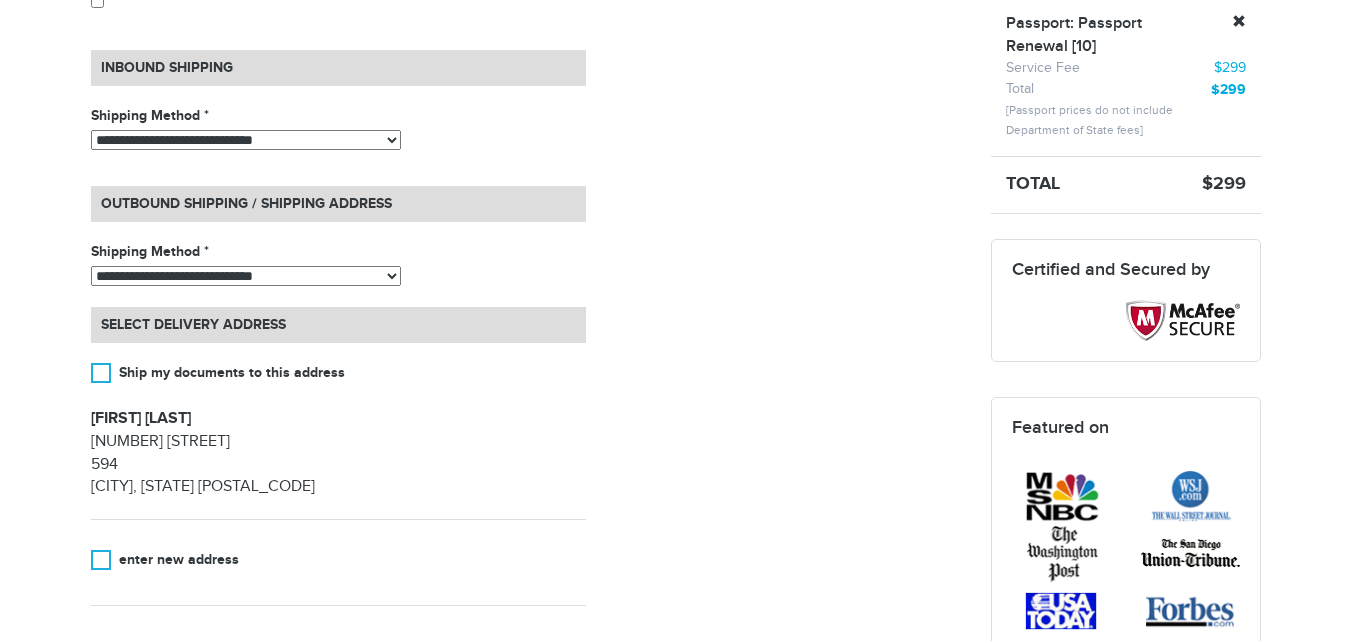 click on "**********" at bounding box center (246, 276) 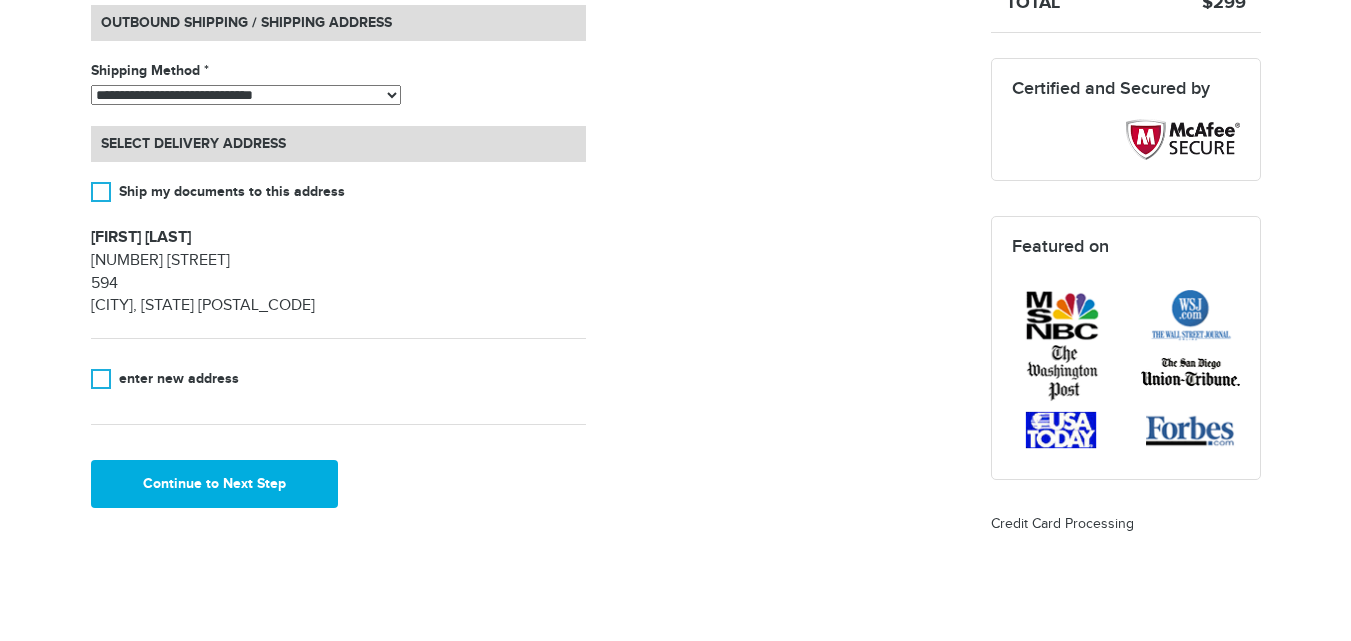 scroll, scrollTop: 702, scrollLeft: 0, axis: vertical 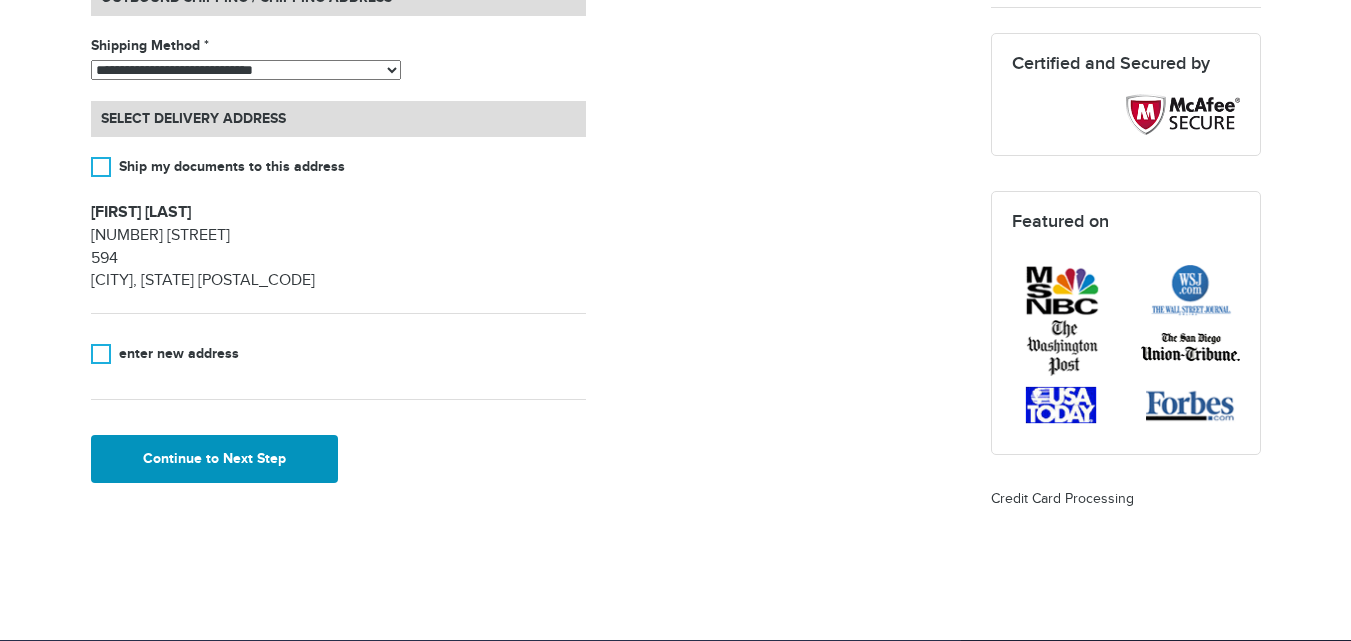 click on "Continue to Next Step" at bounding box center [215, 459] 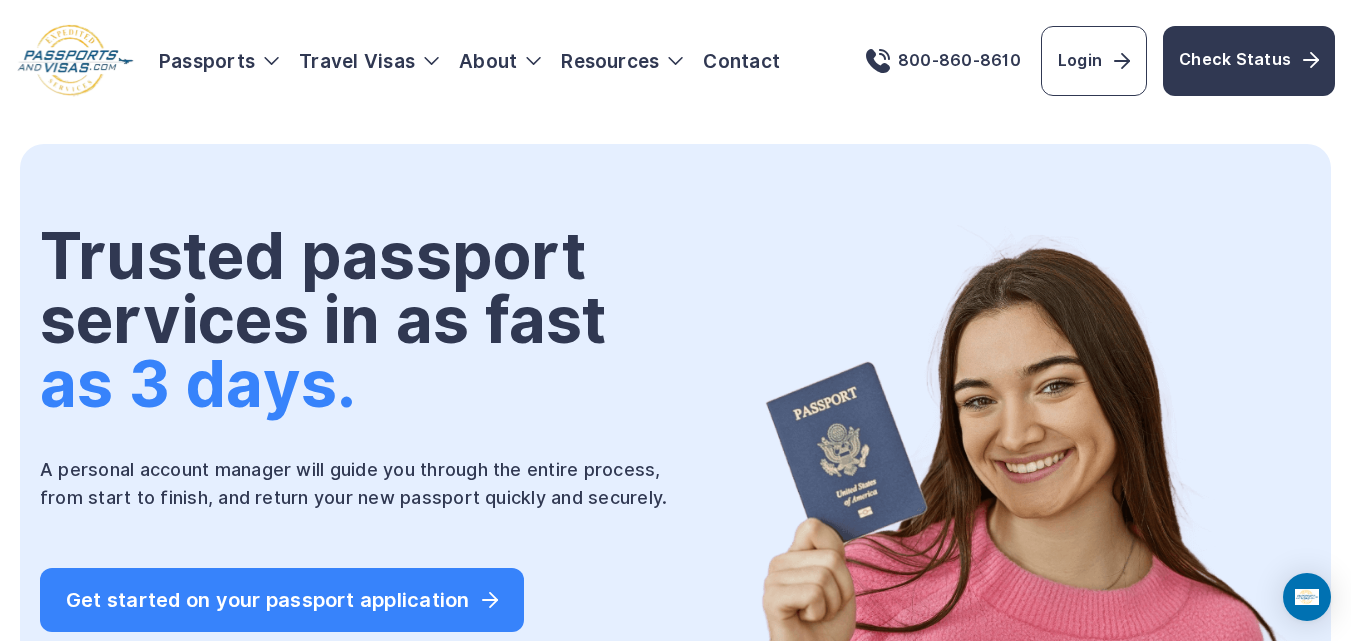 scroll, scrollTop: 0, scrollLeft: 0, axis: both 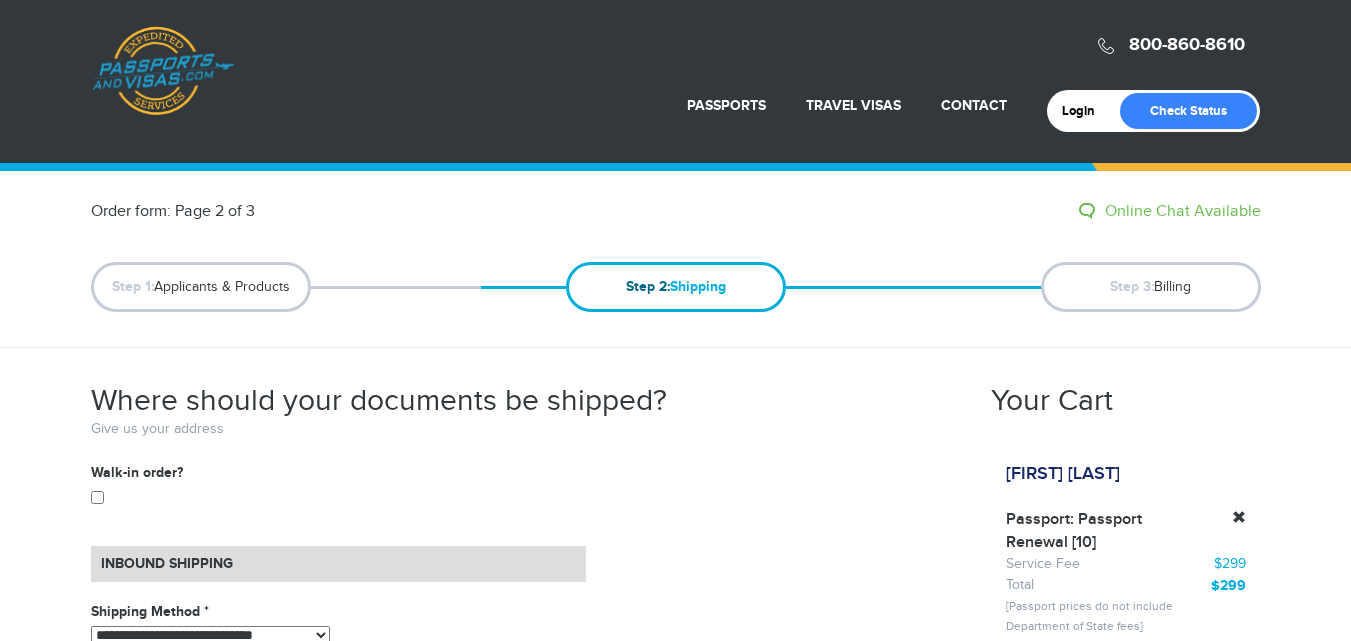 select on "*****" 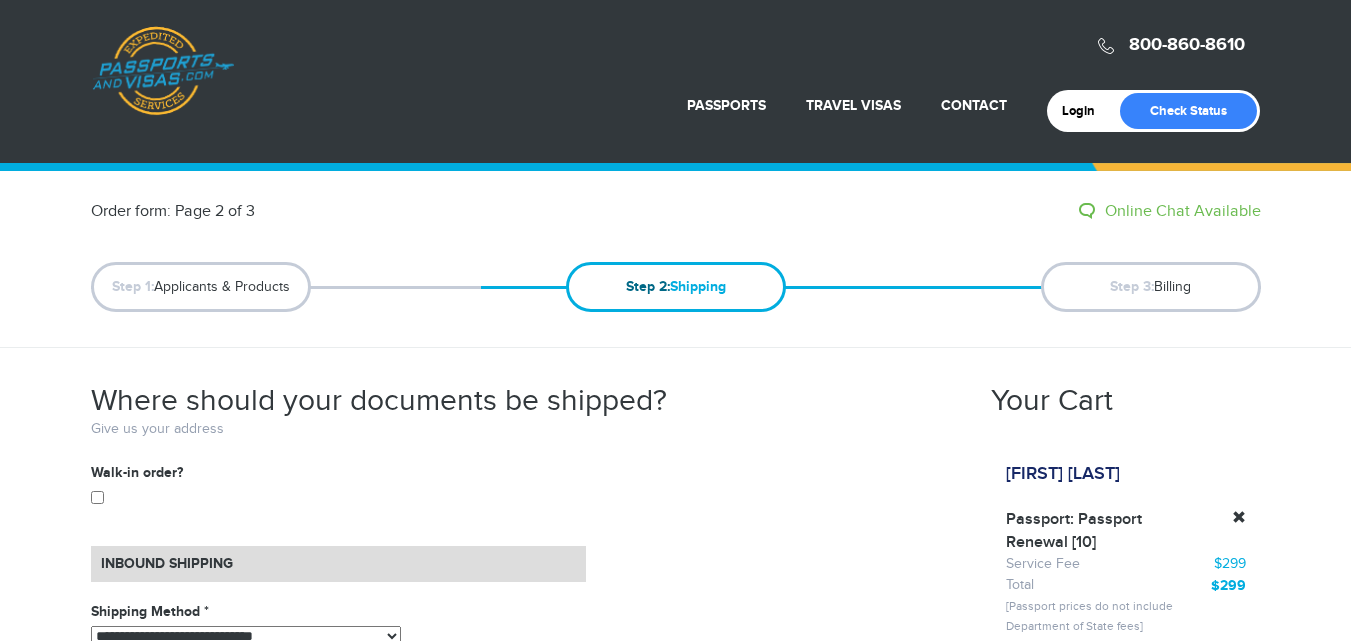 scroll, scrollTop: 693, scrollLeft: 0, axis: vertical 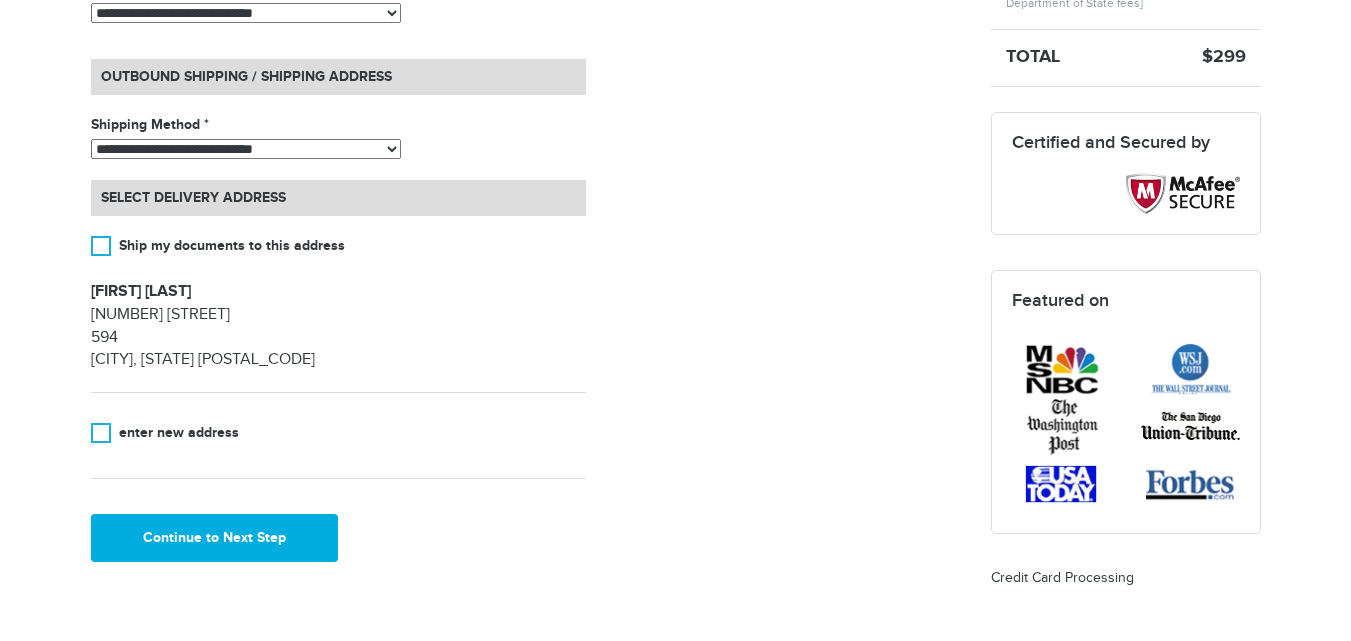 click on "[PHONE]
Passports & Visas.com
Login
Check Status
Passports
Passport Renewal
New Passport
Second Passport
Passport Name Change
Lost Passport" at bounding box center (675, 323) 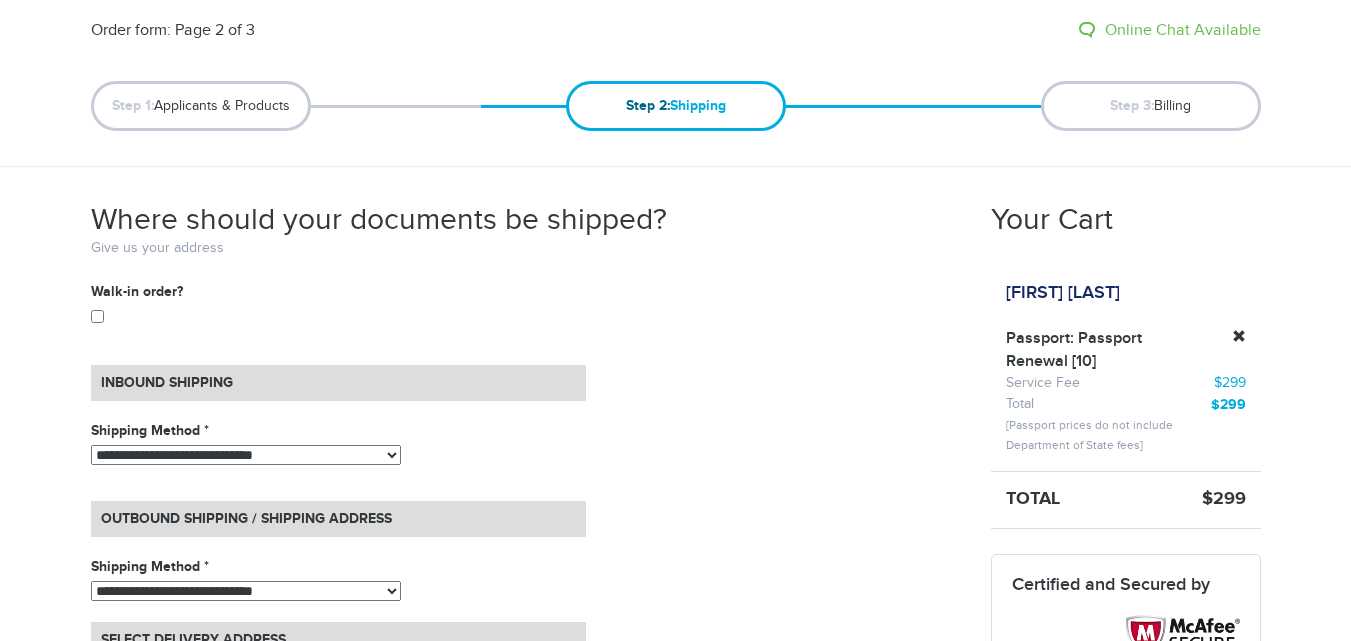 scroll, scrollTop: 133, scrollLeft: 0, axis: vertical 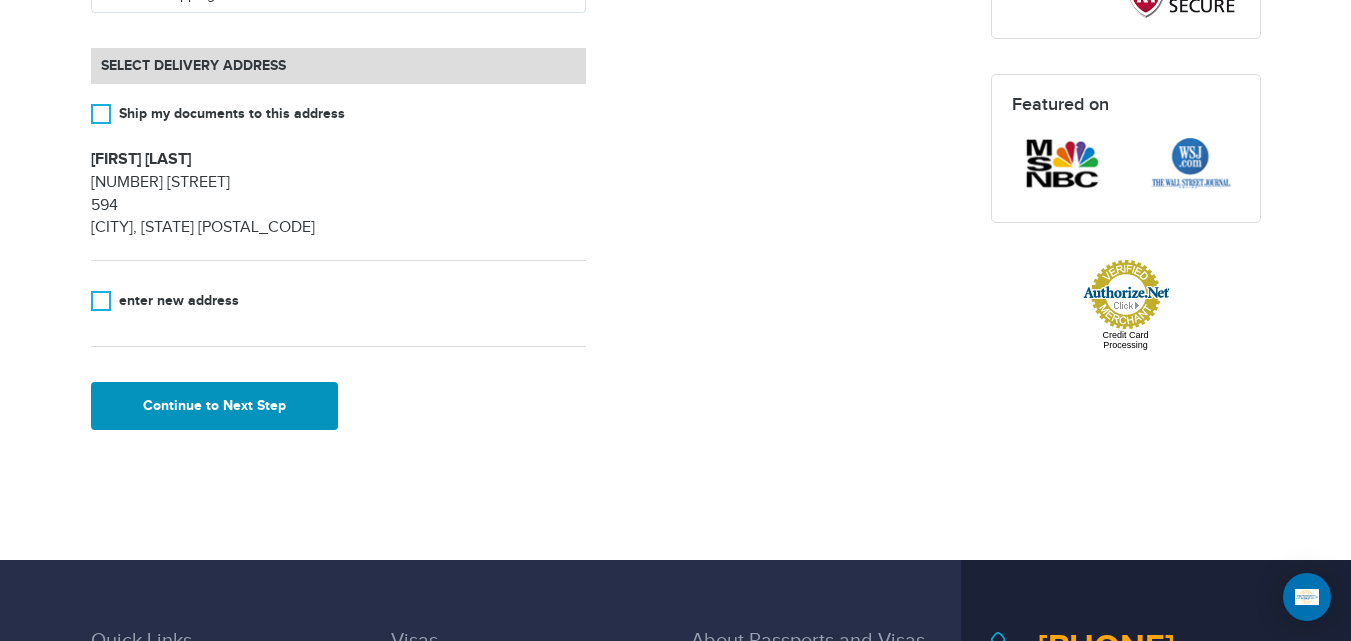 click on "Continue to Next Step" at bounding box center [215, 406] 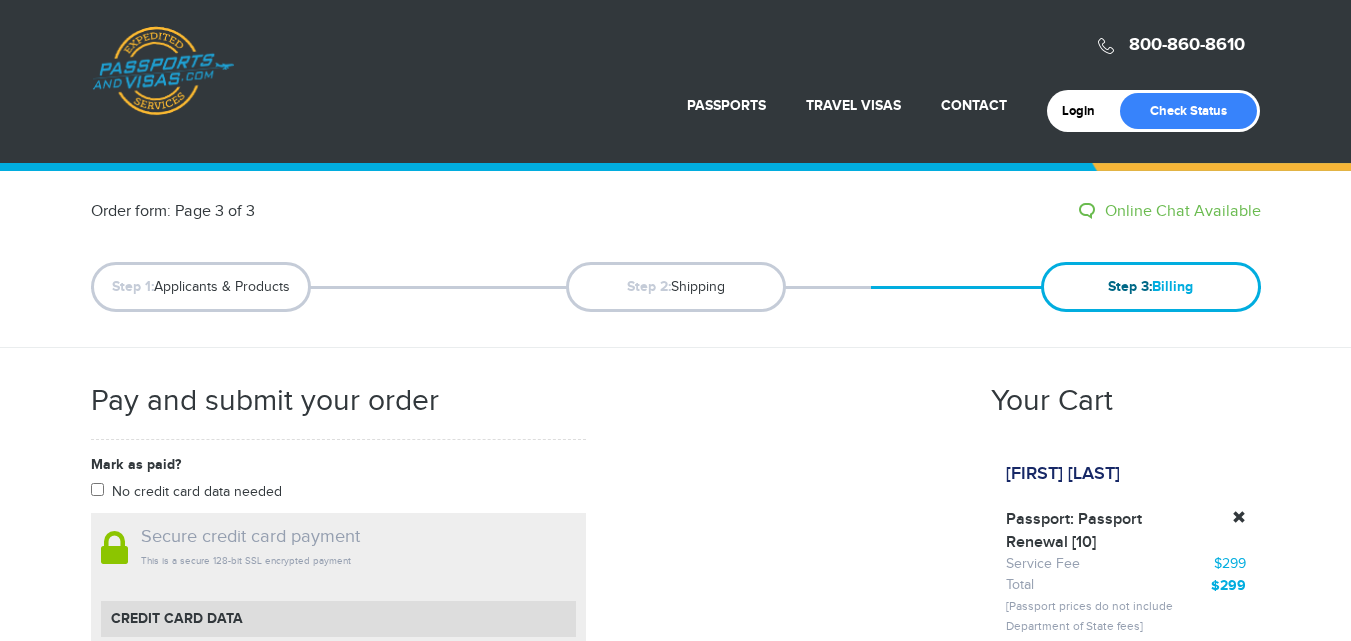 scroll, scrollTop: 0, scrollLeft: 0, axis: both 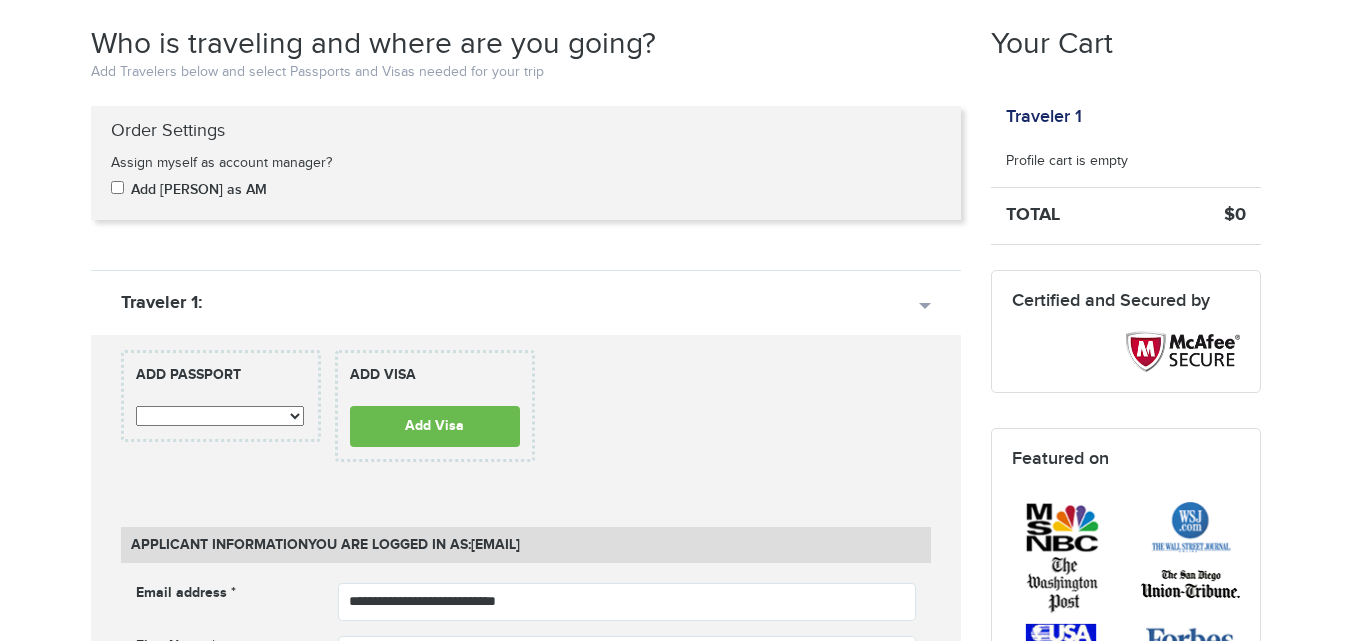 click on "**********" at bounding box center [526, 886] 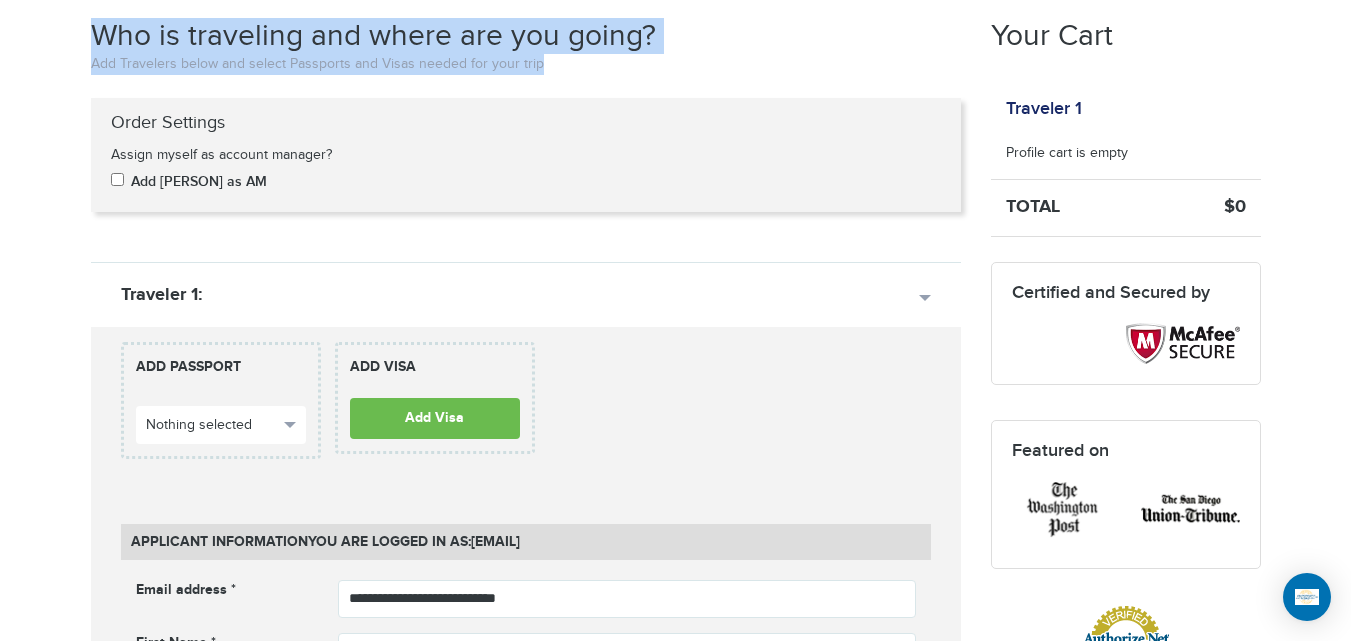 scroll, scrollTop: 0, scrollLeft: 0, axis: both 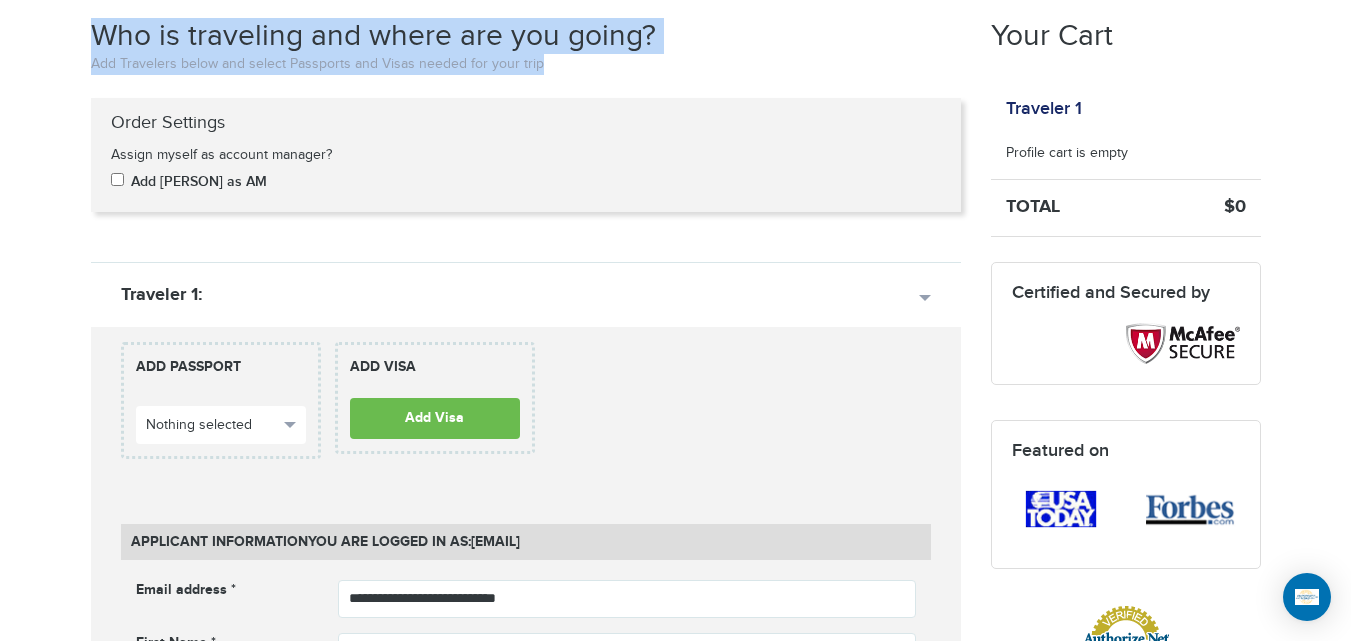 click on "720-801-1291
Passports & Visas.com
Hello, houcine
Passports
Passport Renewal
New Passport
Second Passport
Passport Name Change
Lost Passport
Child Passport
Travel Visas" at bounding box center [675, 1061] 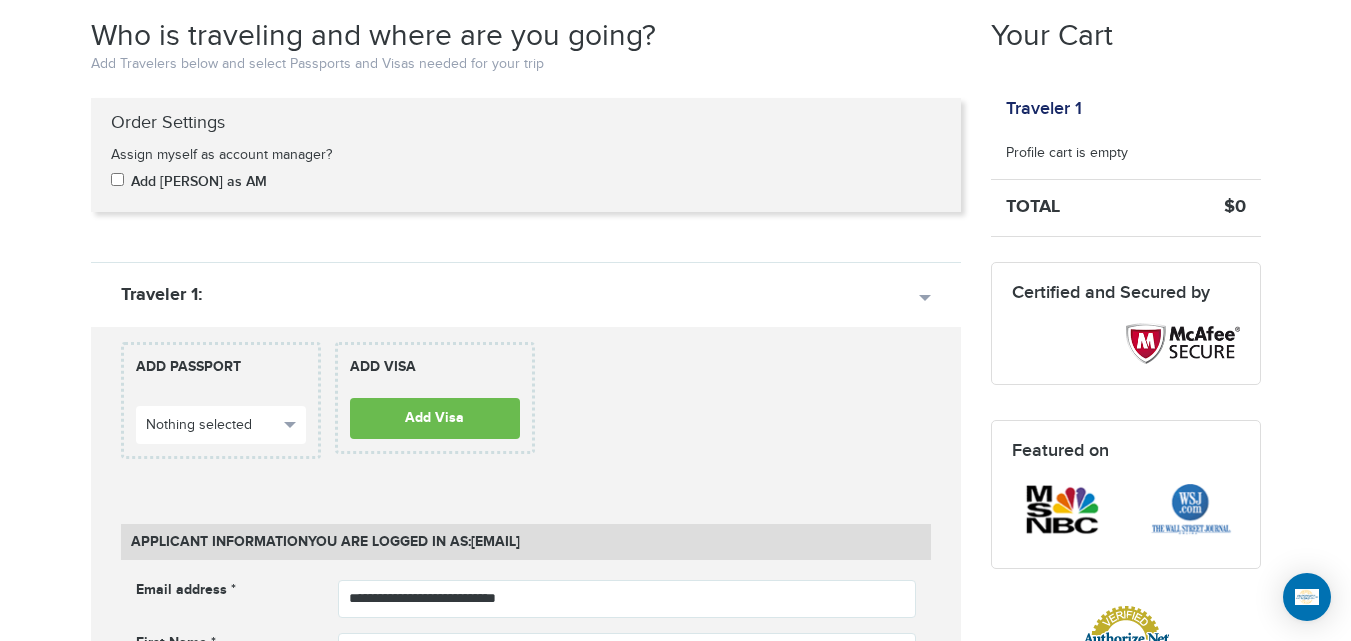 scroll, scrollTop: 366, scrollLeft: 0, axis: vertical 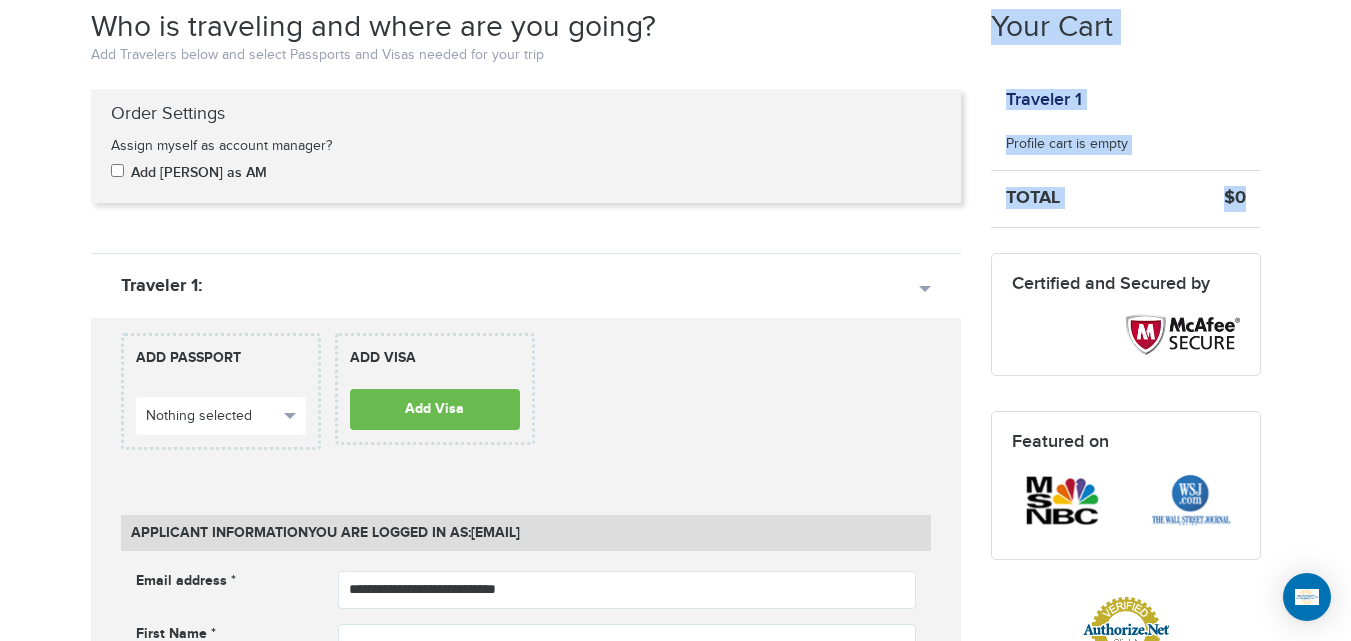 drag, startPoint x: 990, startPoint y: 37, endPoint x: 1256, endPoint y: 198, distance: 310.92926 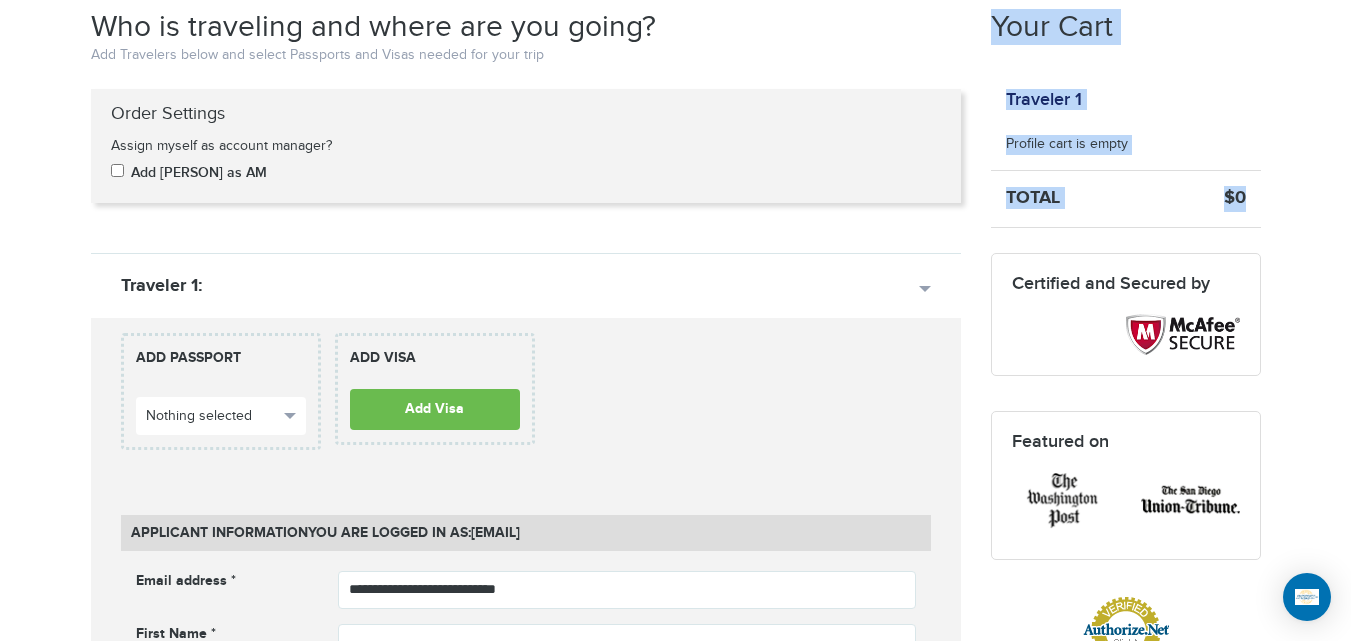 drag, startPoint x: 987, startPoint y: 18, endPoint x: 1251, endPoint y: 193, distance: 316.7349 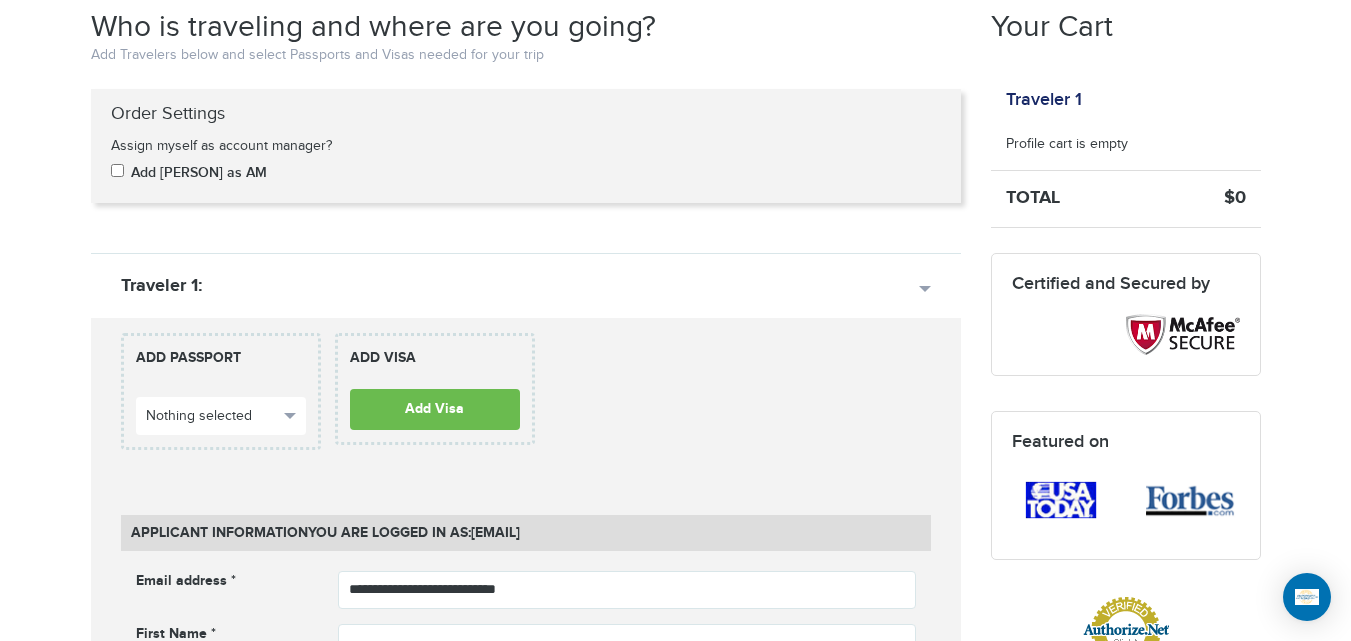 click on "Add Travelers below and select Passports and Visas needed for your trip" at bounding box center (526, 55) 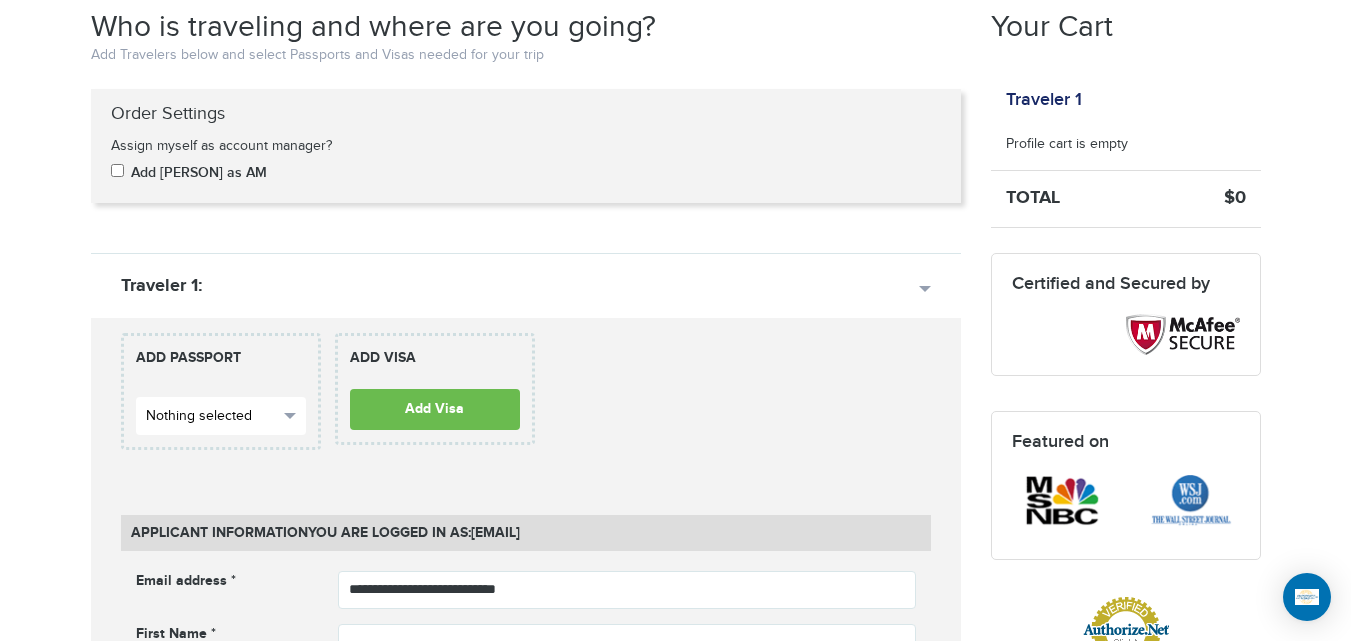 click on "Nothing selected" at bounding box center [212, 416] 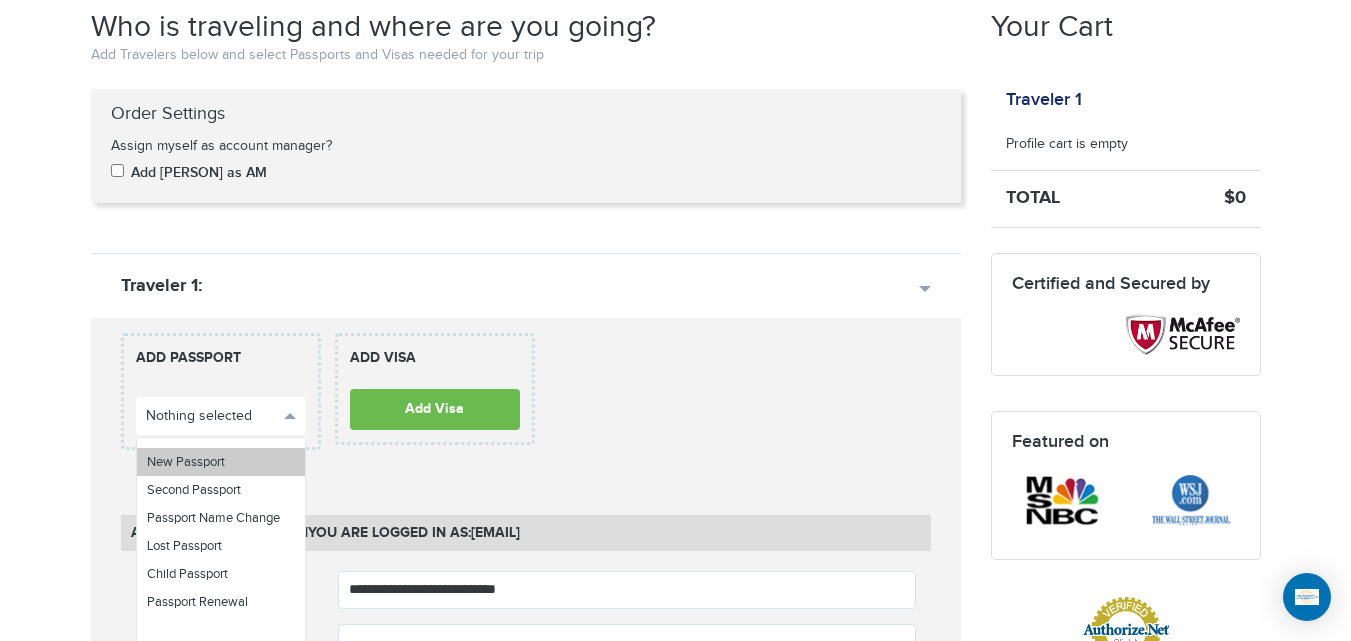 click on "New Passport" at bounding box center [221, 462] 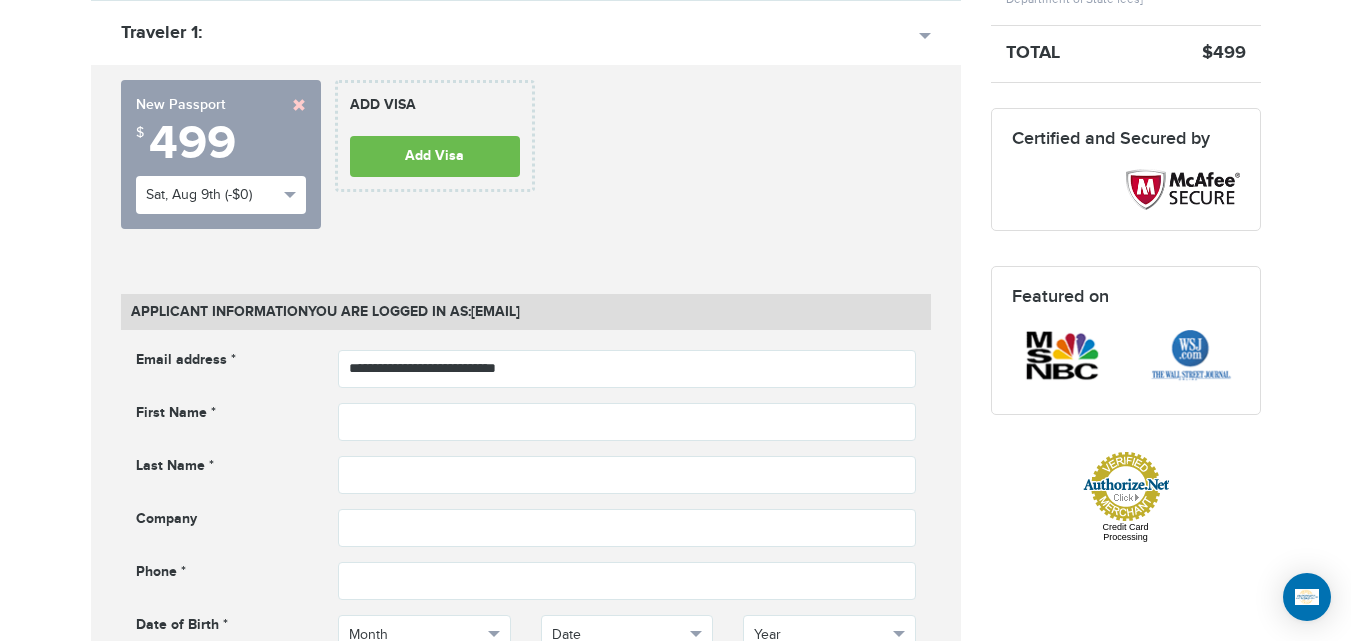scroll, scrollTop: 702, scrollLeft: 0, axis: vertical 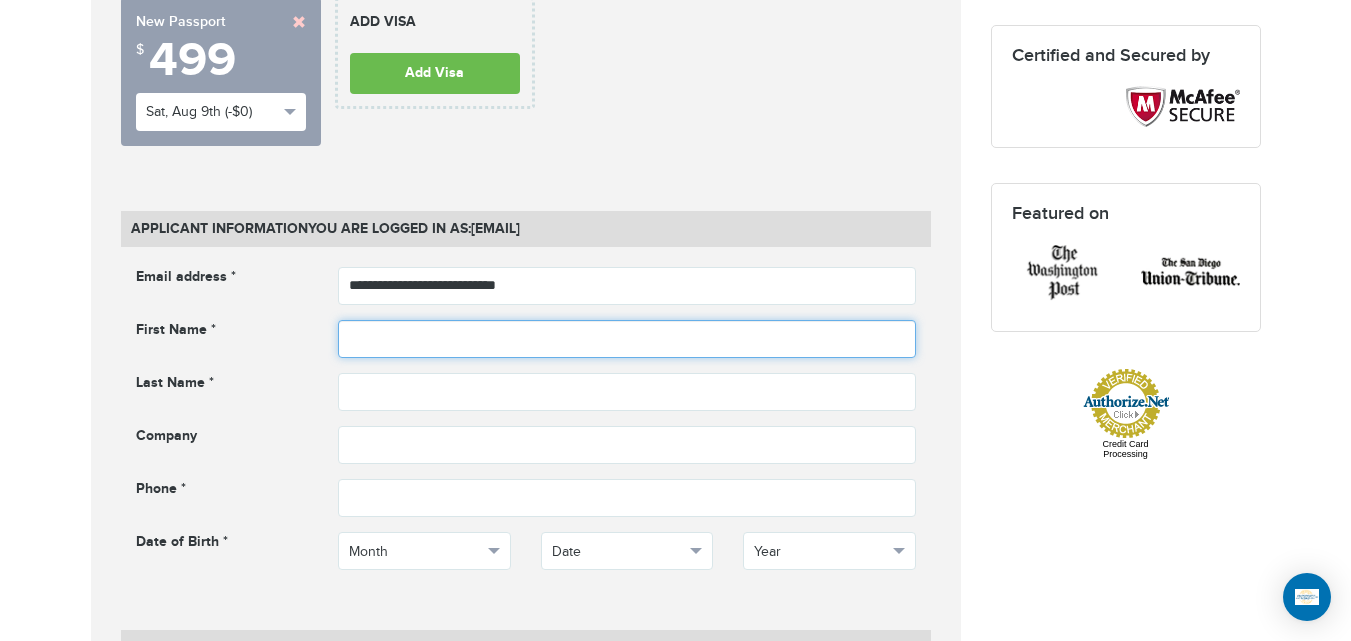 click at bounding box center [627, 339] 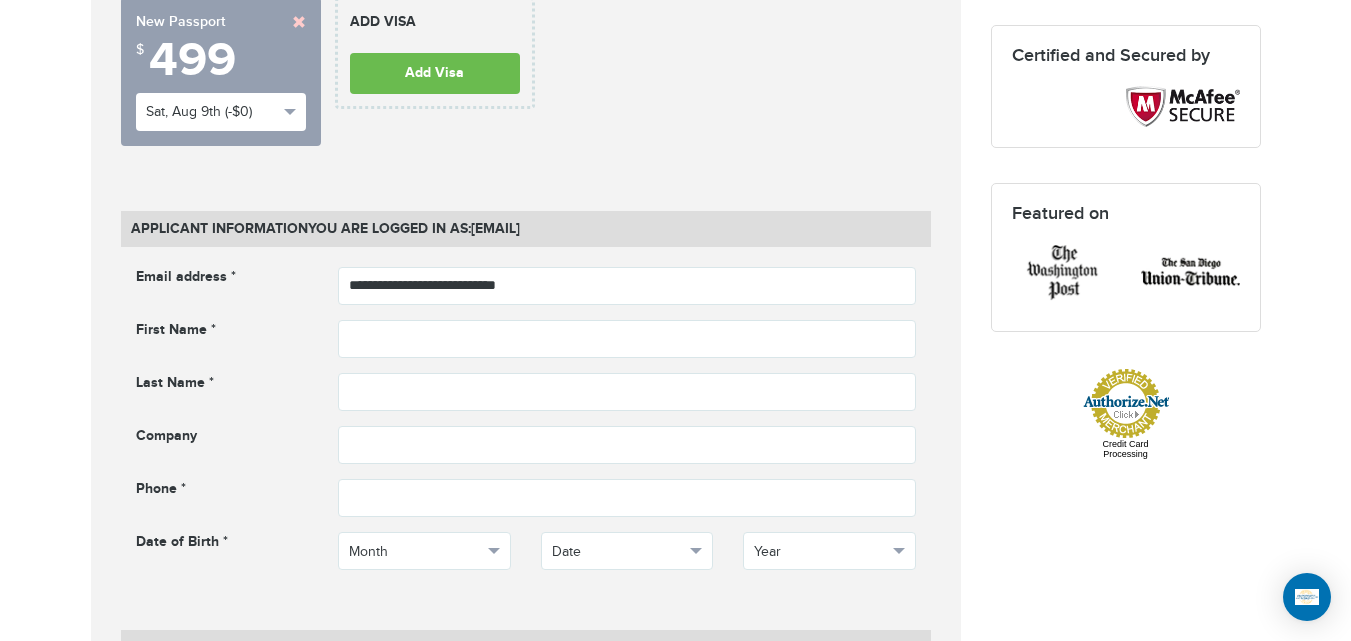 click on "720-801-1291
Passports & Visas.com
Hello, houcine
Passports
Passport Renewal
New Passport
Second Passport
Passport Name Change
Lost Passport
Child Passport
Travel Visas" at bounding box center [675, 1212] 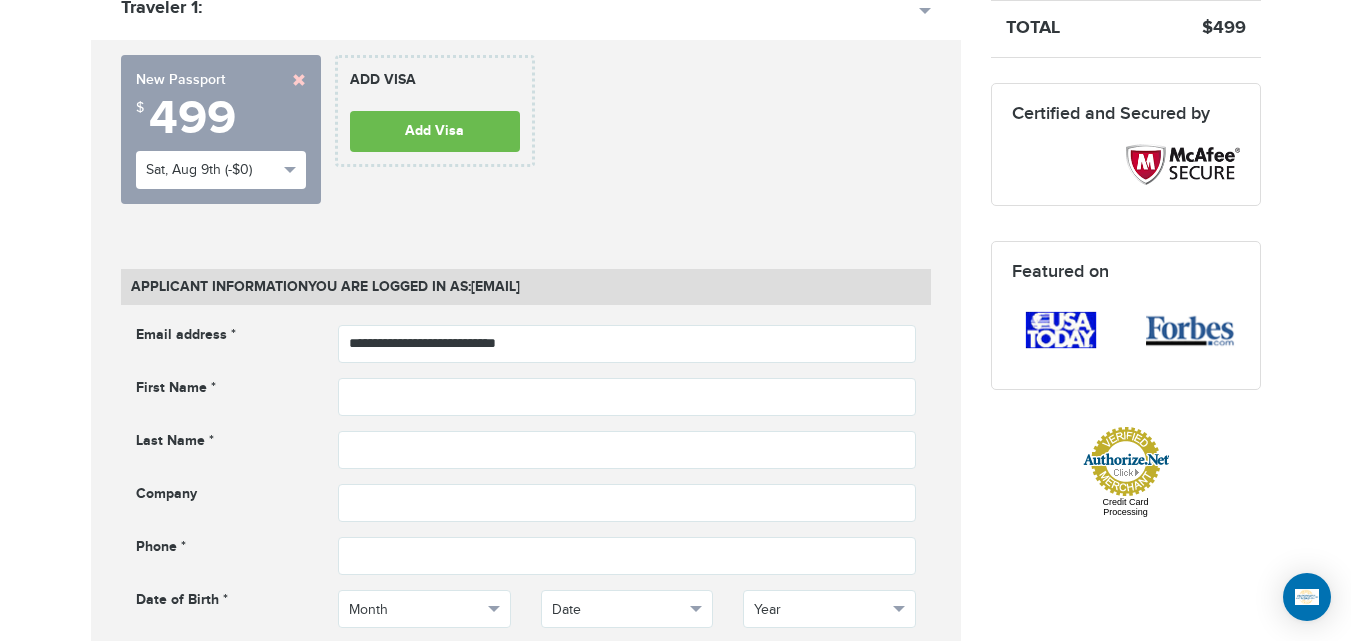 scroll, scrollTop: 638, scrollLeft: 0, axis: vertical 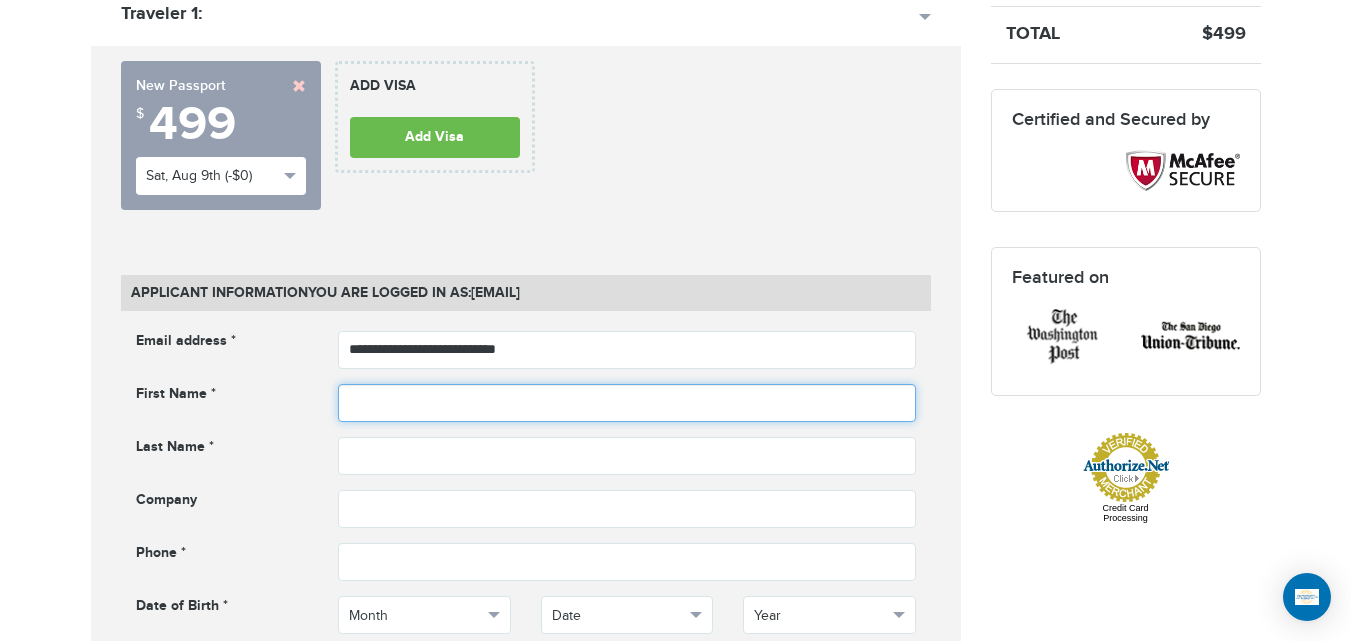 click at bounding box center (627, 403) 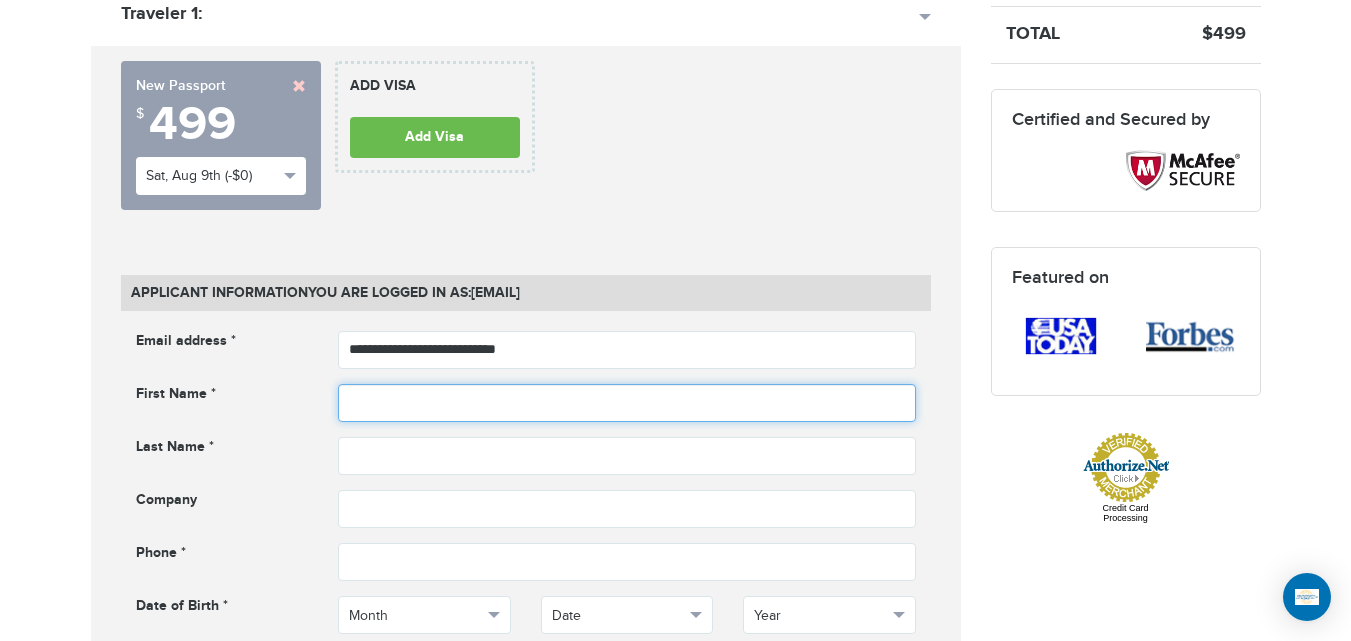 scroll, scrollTop: 899, scrollLeft: 0, axis: vertical 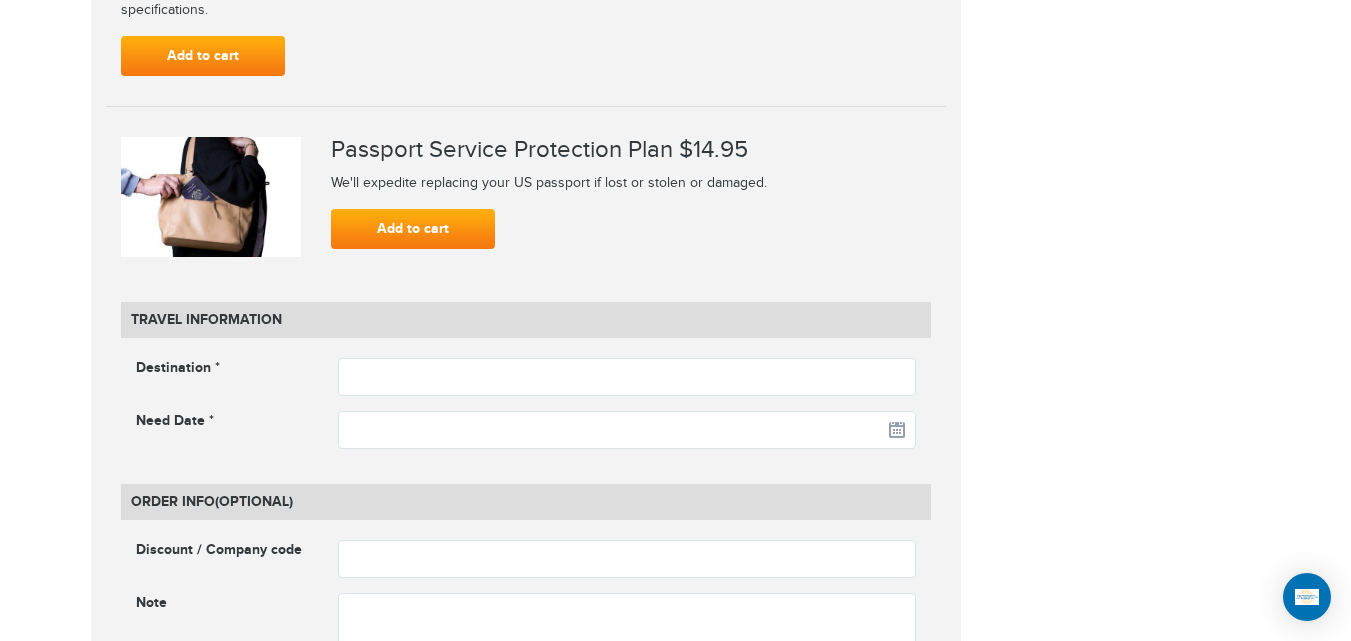 click on "720-801-1291
Passports & Visas.com
Hello, houcine
Passports
Passport Renewal
New Passport
Second Passport
Passport Name Change
Lost Passport
Child Passport
Travel Visas" at bounding box center [675, -442] 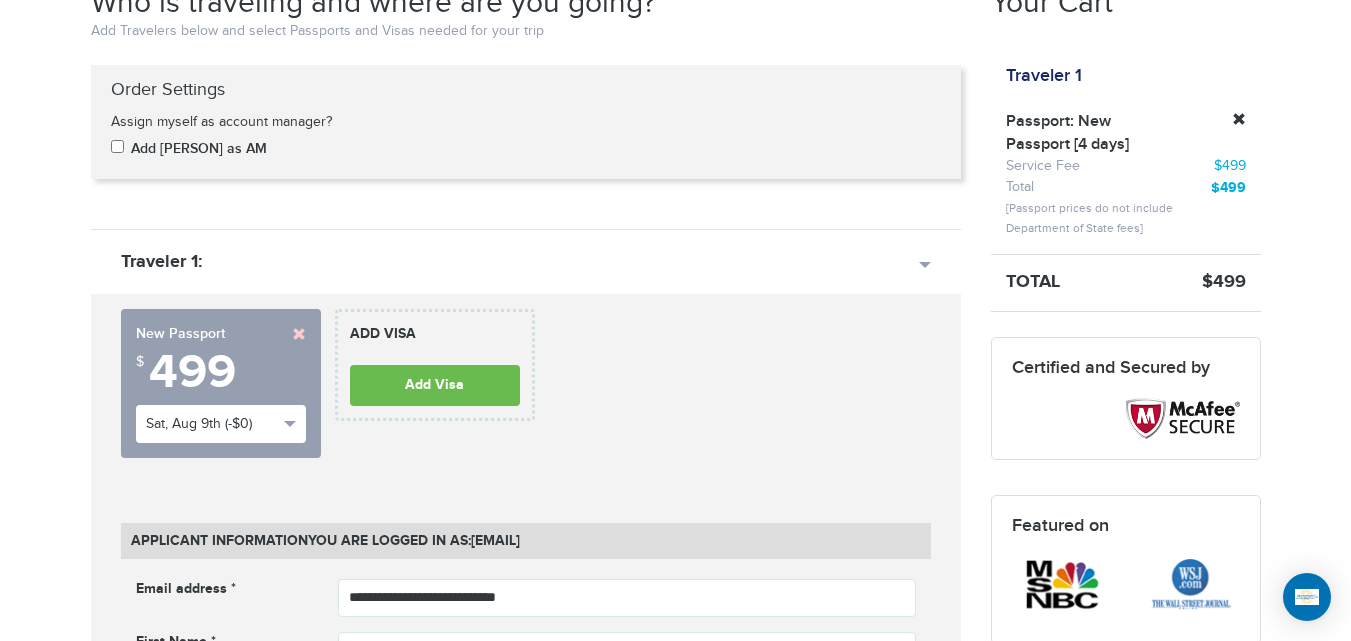 scroll, scrollTop: 224, scrollLeft: 0, axis: vertical 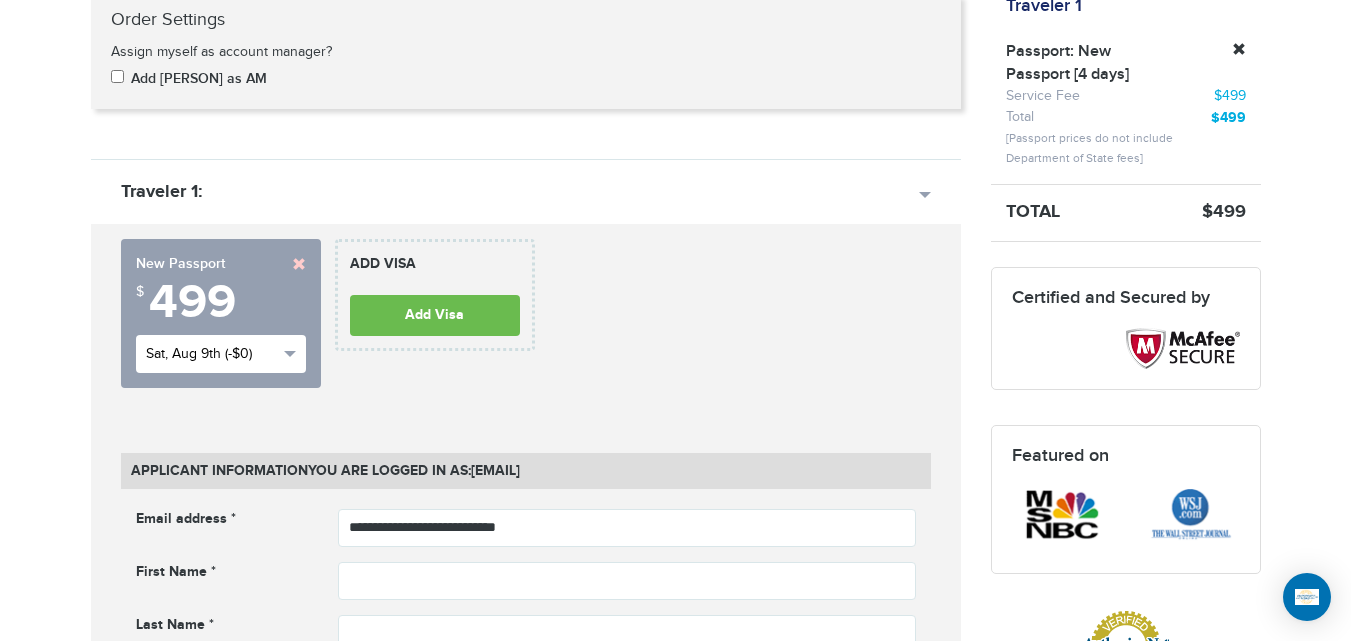 click on "Sat, Aug 9th (-$0)" at bounding box center (212, 354) 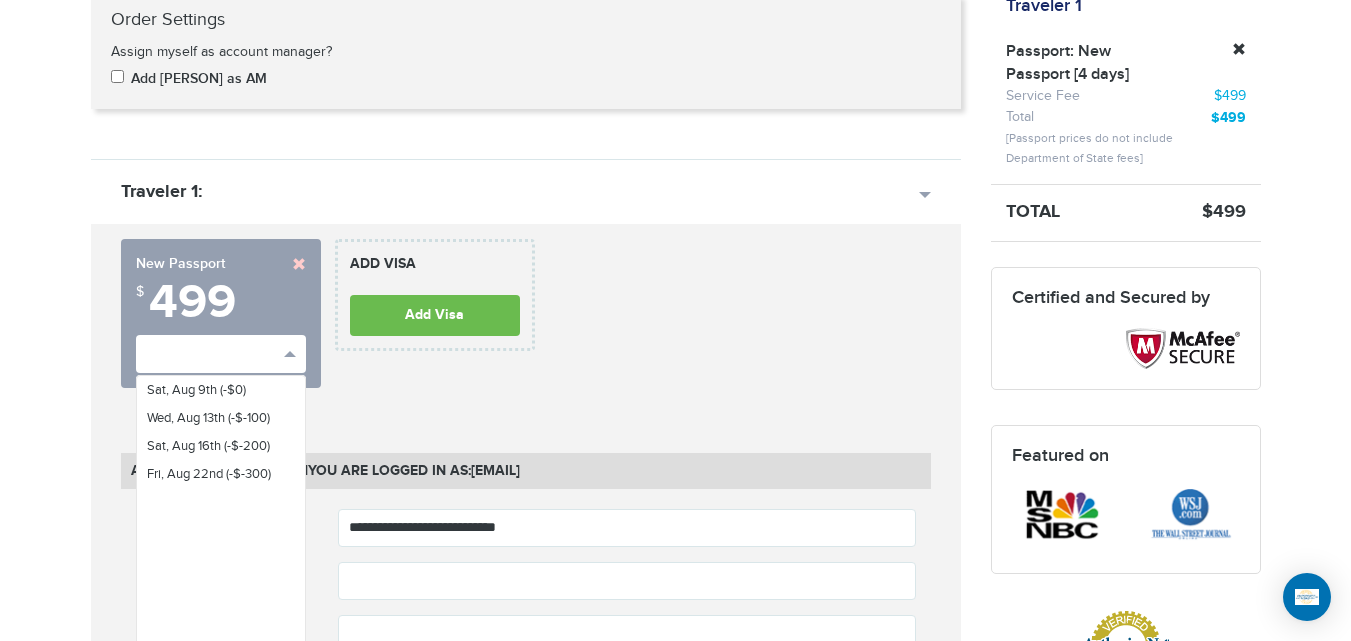 click on "720-801-1291
Passports & Visas.com
Hello, houcine
Passports
Passport Renewal
New Passport
Second Passport
Passport Name Change
Lost Passport
Child Passport
Travel Visas" at bounding box center (675, 1454) 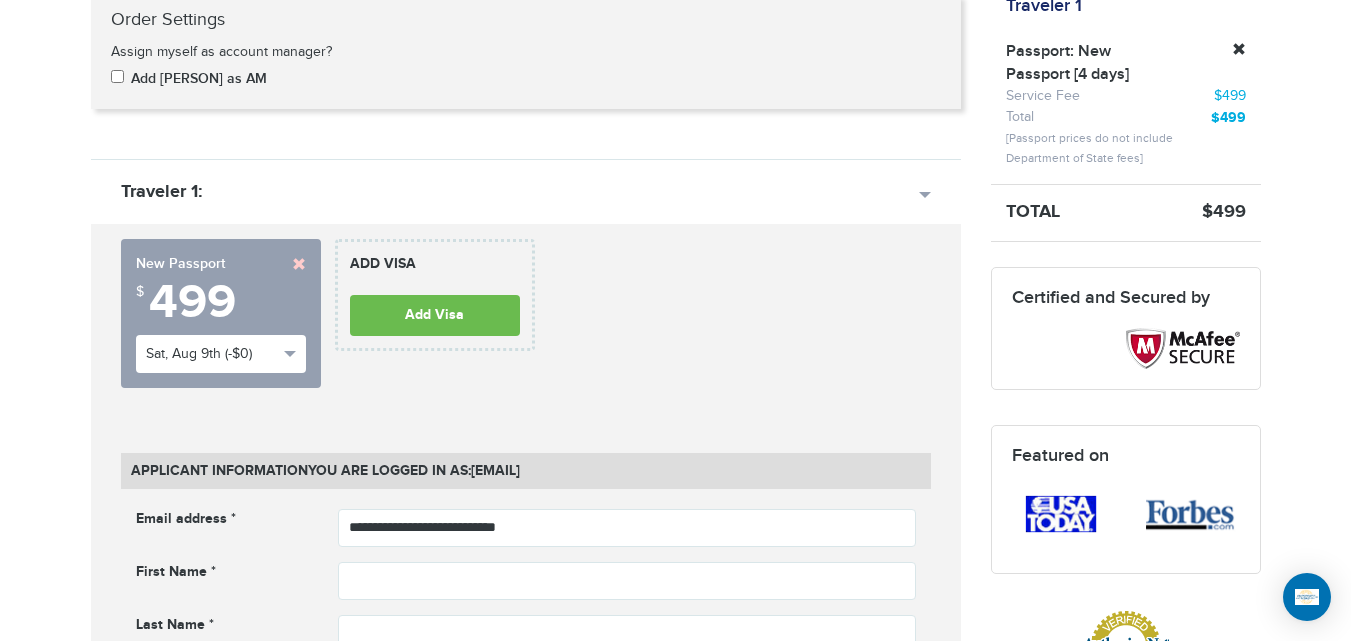 click on "**********" at bounding box center [526, 1401] 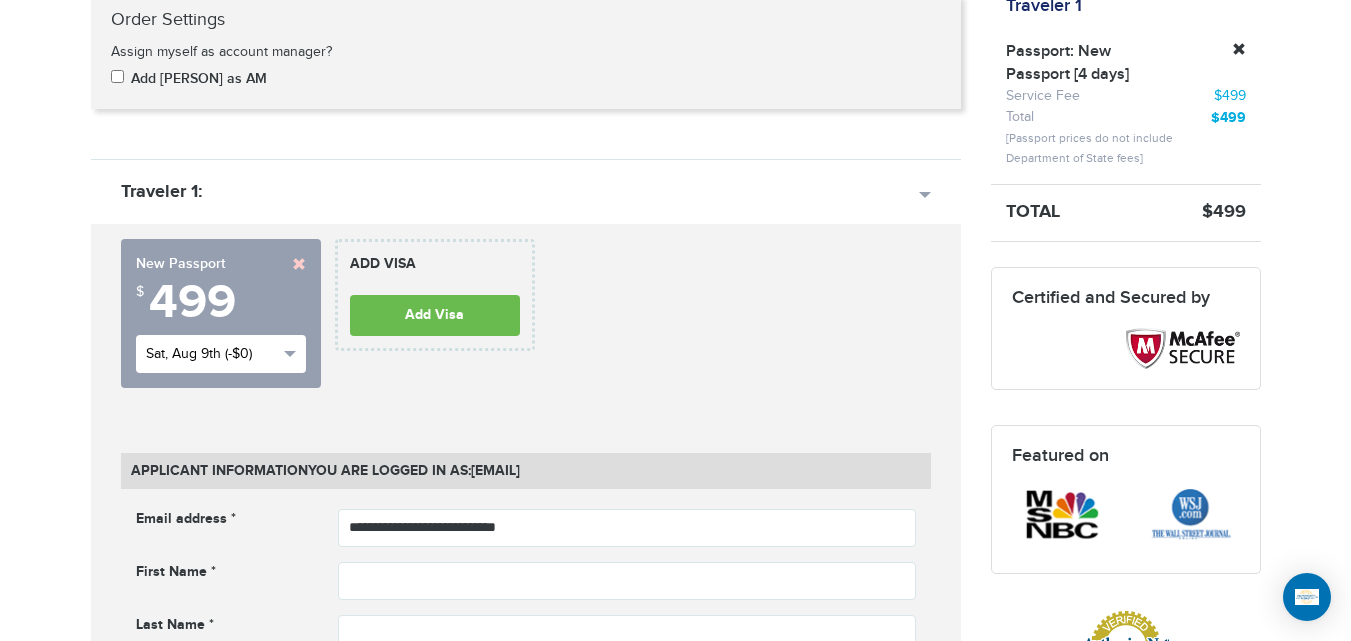 click on "Sat, Aug 9th (-$0)" at bounding box center (212, 354) 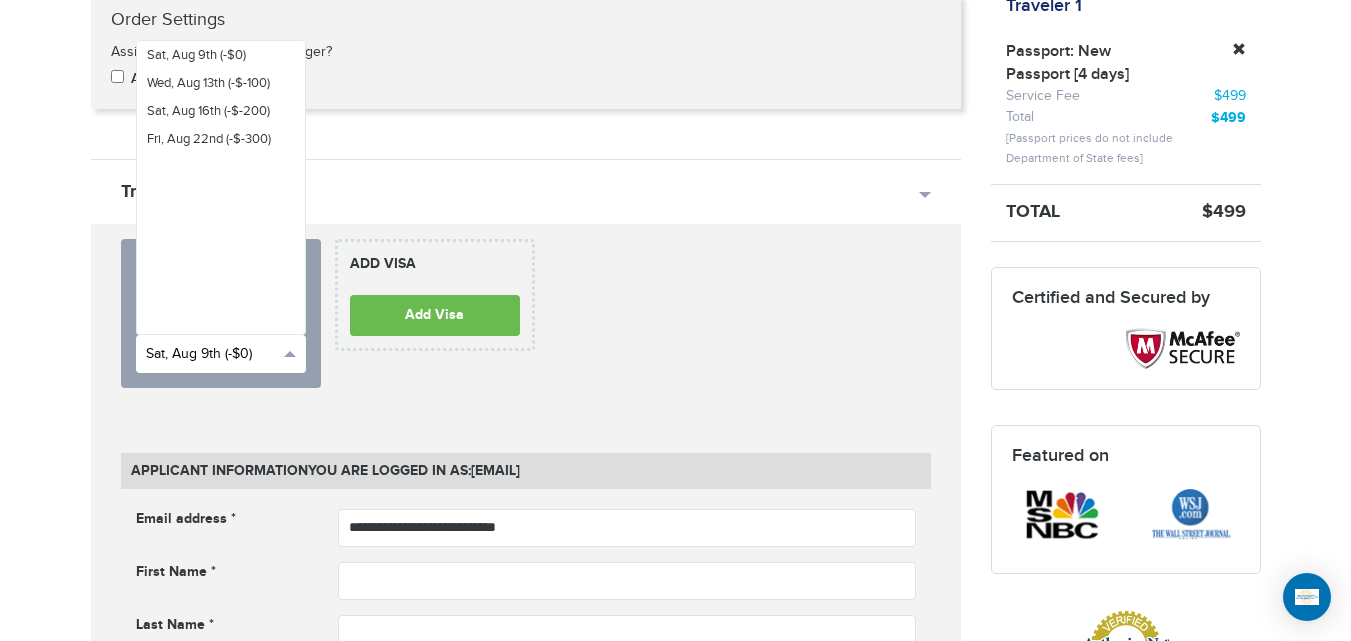 click on "Sat, Aug 9th (-$0)" at bounding box center (212, 354) 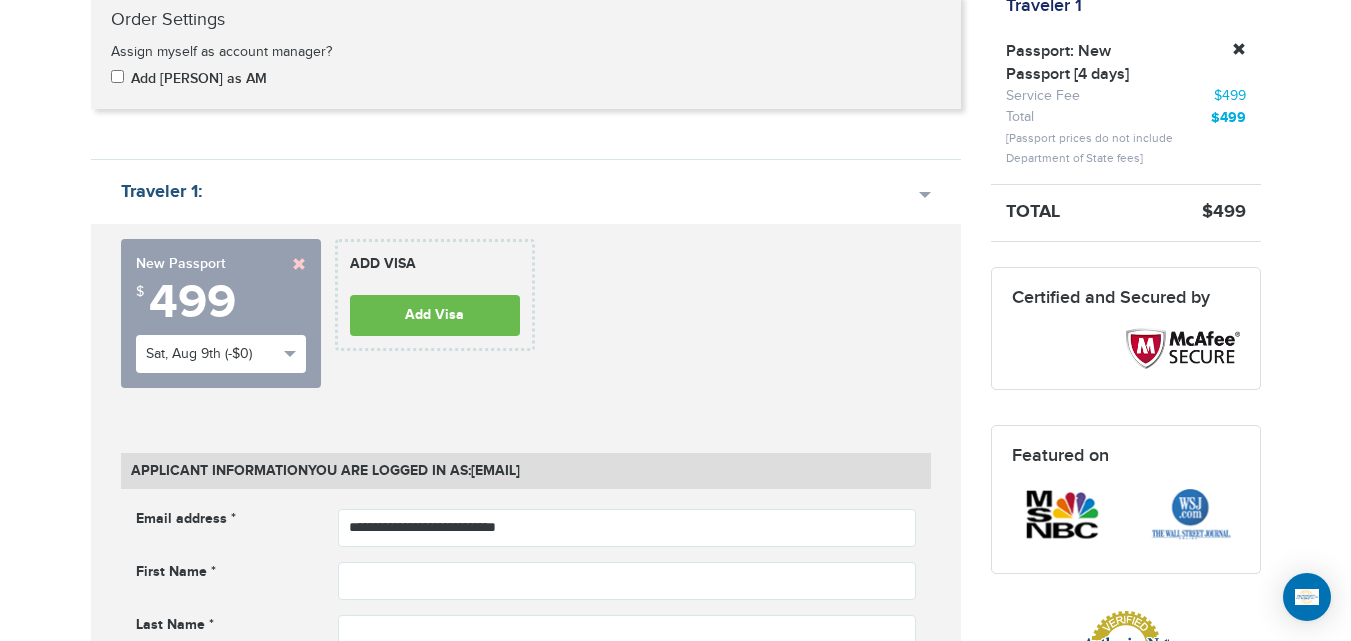 drag, startPoint x: 72, startPoint y: 171, endPoint x: 229, endPoint y: 199, distance: 159.47726 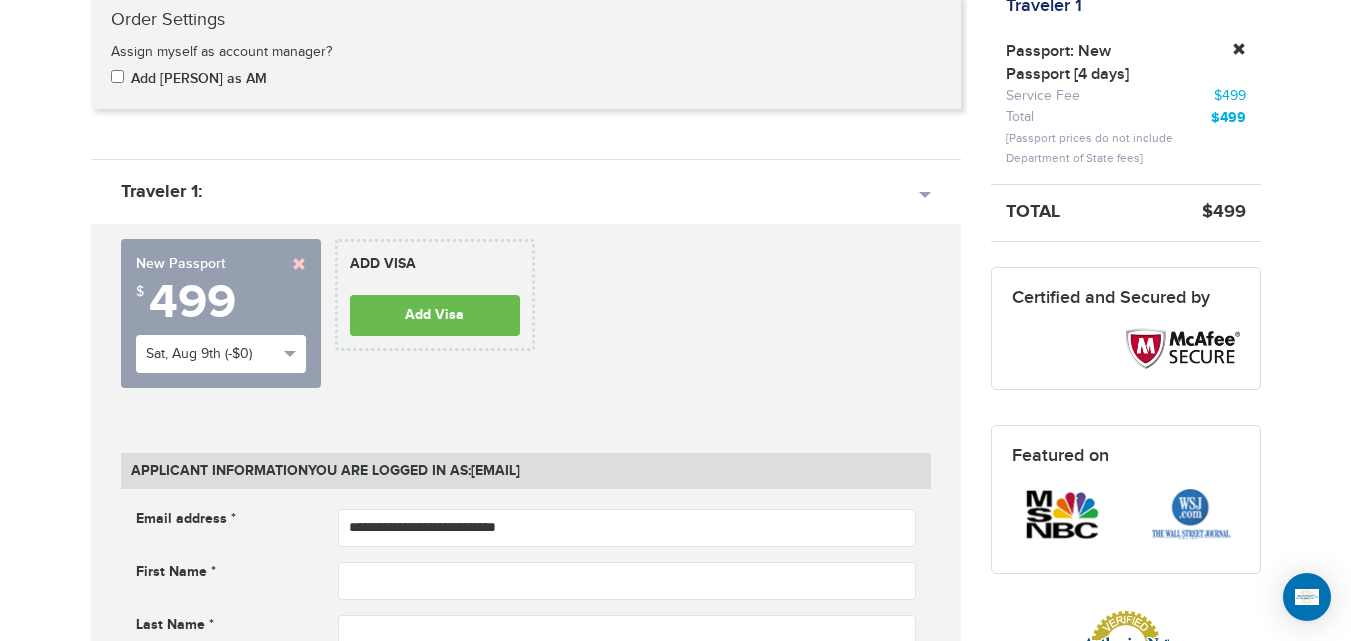 click on "720-801-1291
Passports & Visas.com
Hello, houcine
Passports
Passport Renewal
New Passport
Second Passport
Passport Name Change
Lost Passport
Child Passport
Travel Visas" at bounding box center [675, 1454] 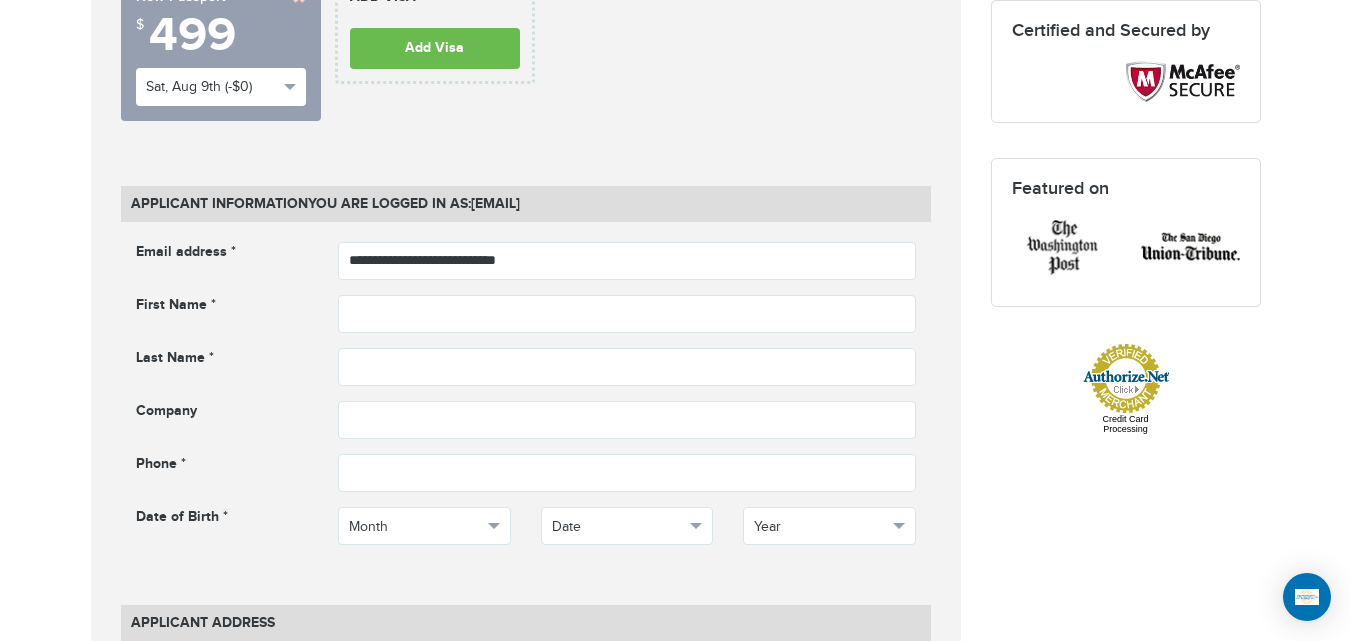 scroll, scrollTop: 746, scrollLeft: 0, axis: vertical 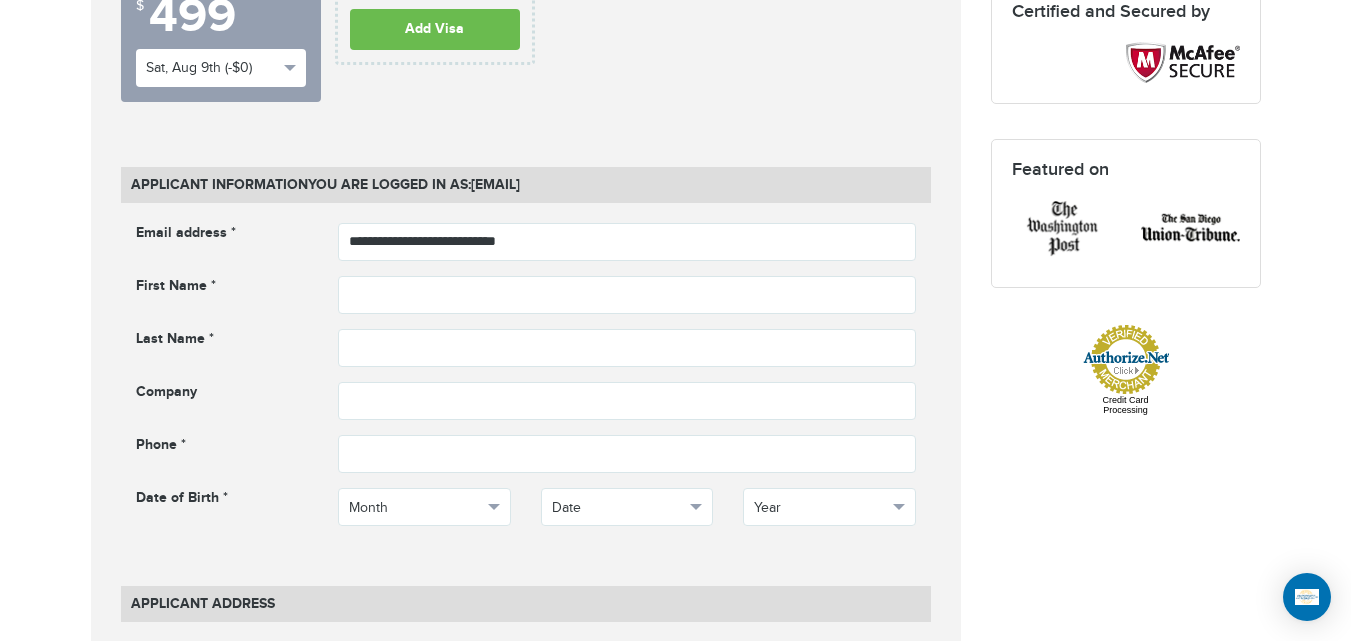 click on "**********" at bounding box center (526, 389) 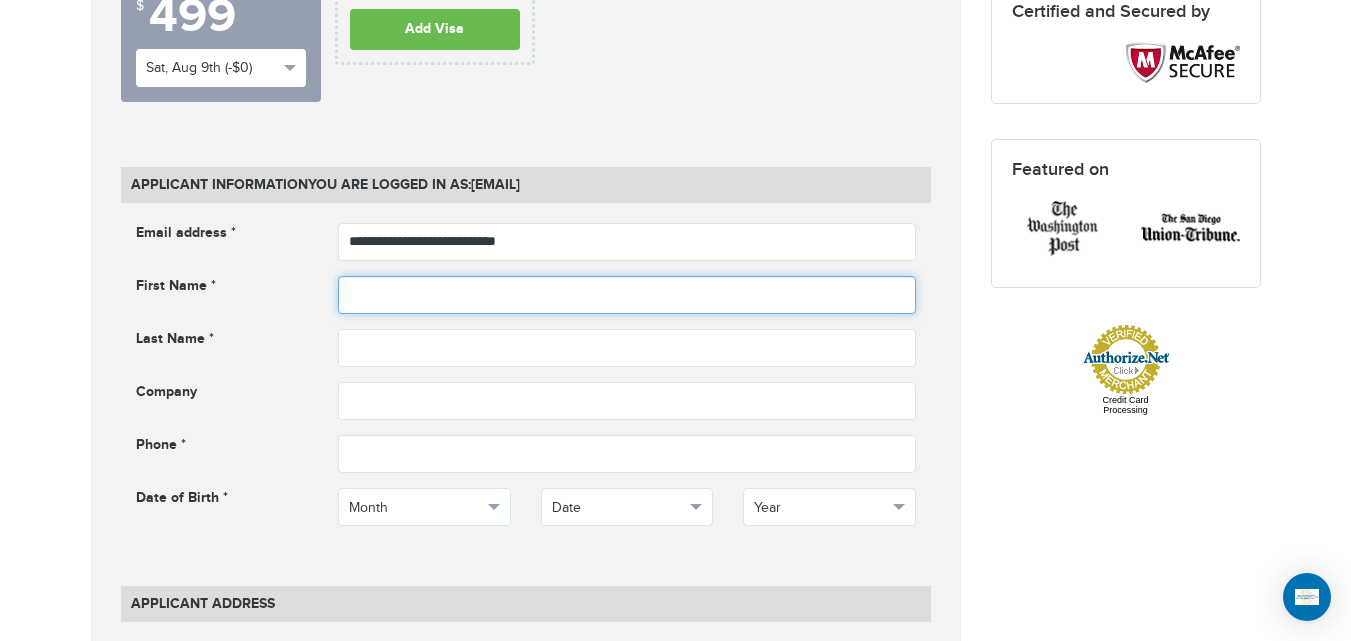 click at bounding box center (627, 295) 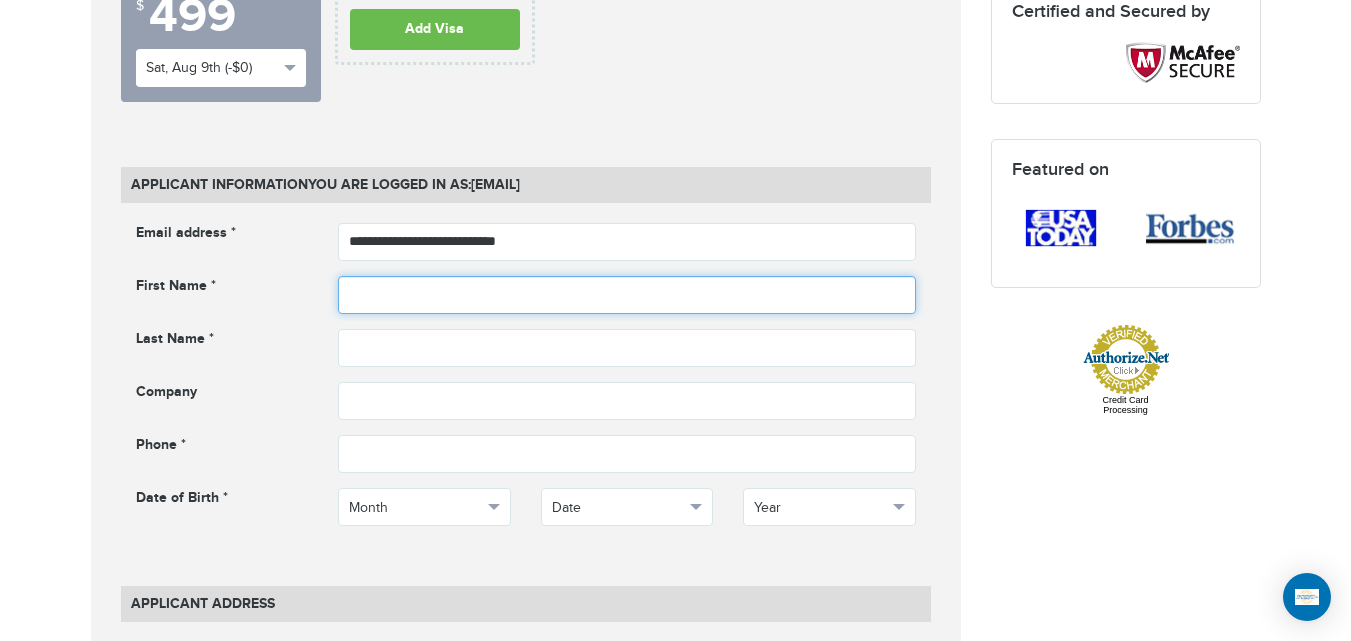 type on "*" 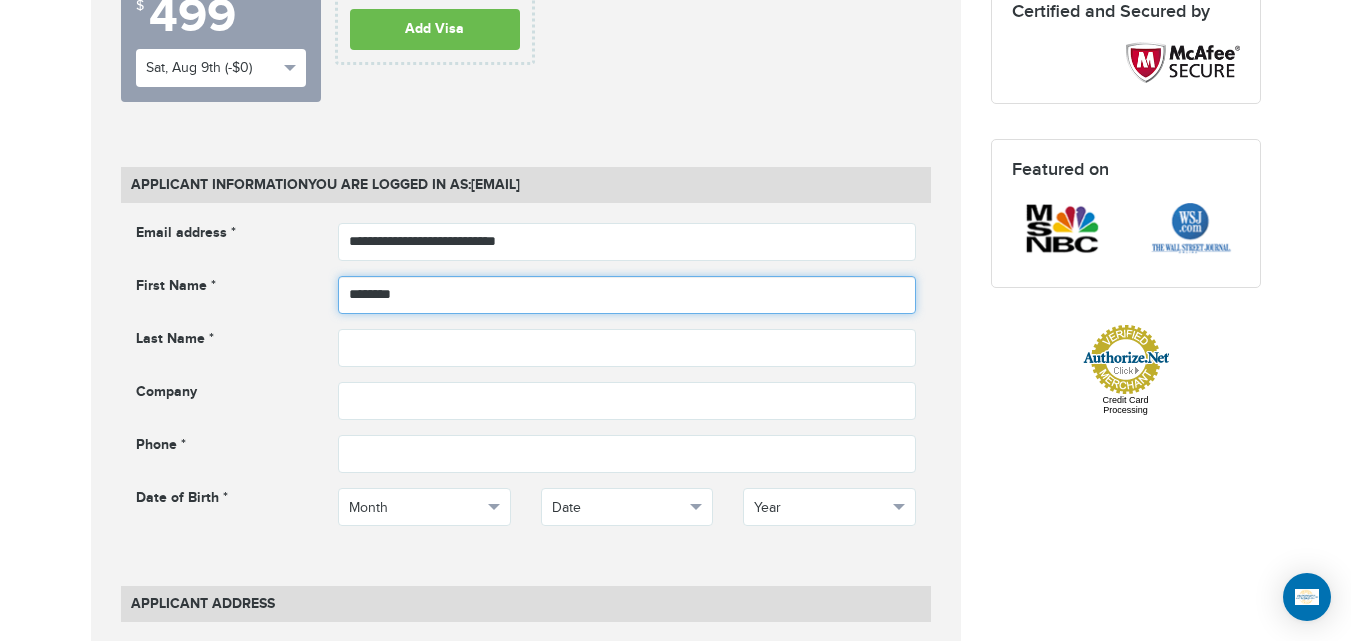 type on "*******" 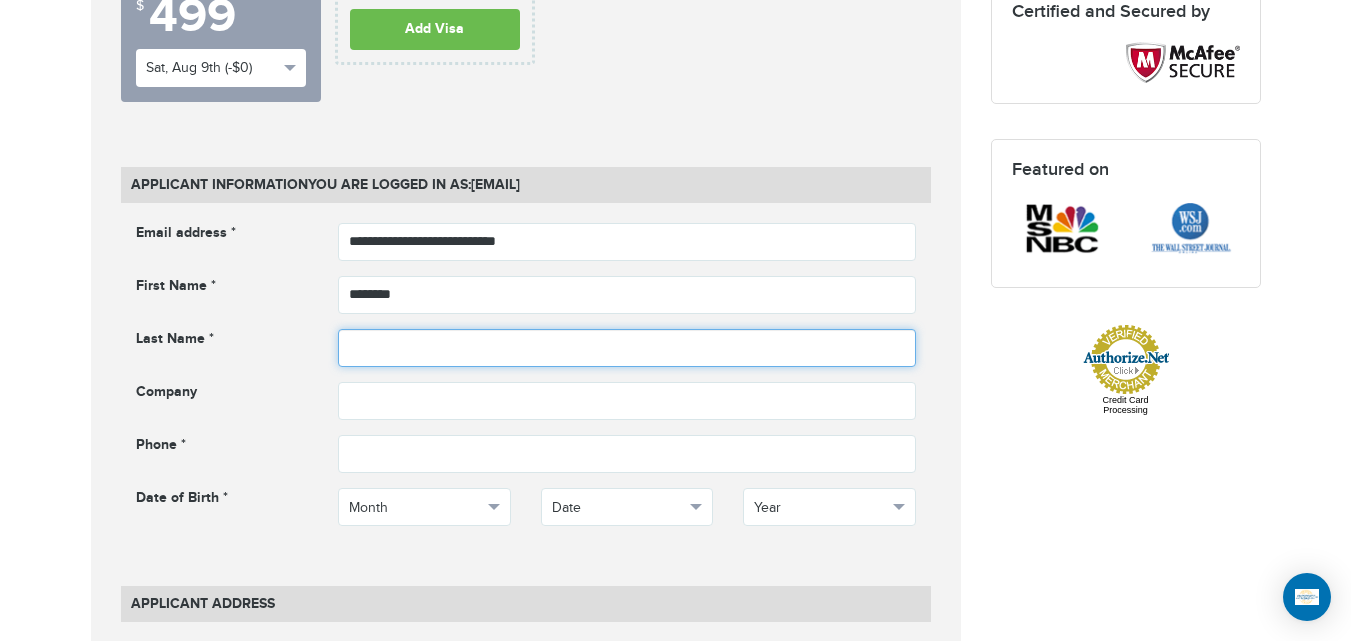 click at bounding box center [627, 348] 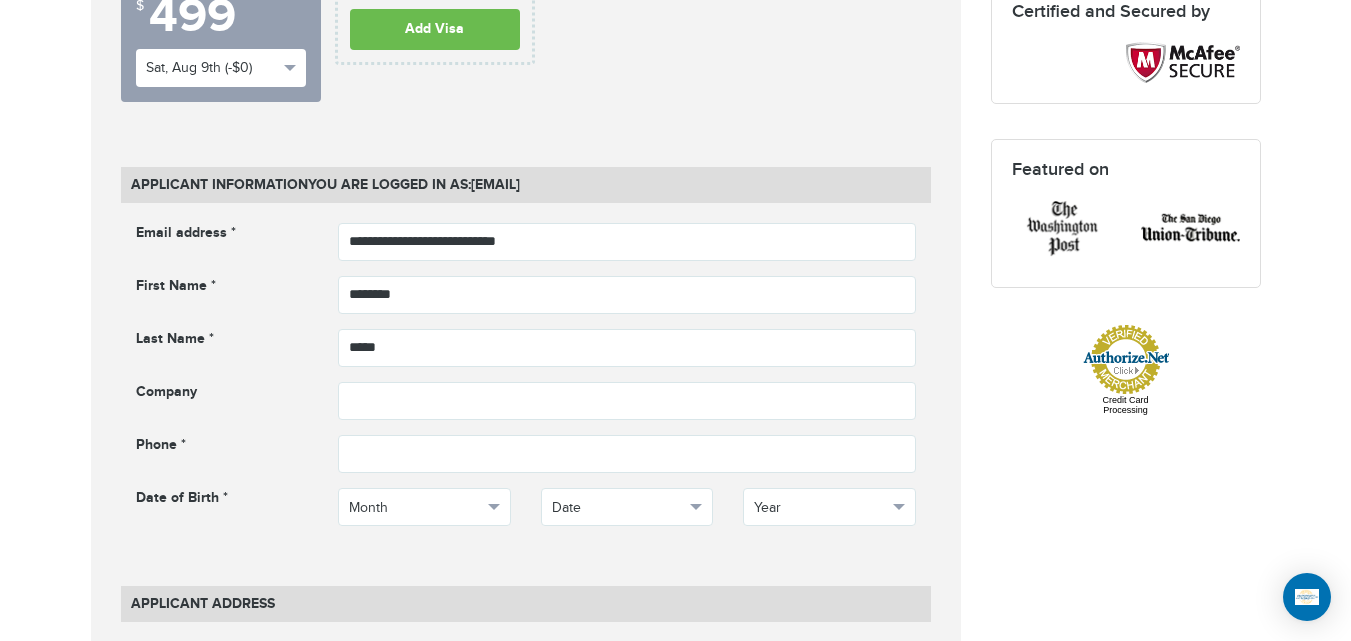 click on "720-801-1291
Passports & Visas.com
Hello, houcine
Passports
Passport Renewal
New Passport
Second Passport
Passport Name Change
Lost Passport
Child Passport
Travel Visas" at bounding box center [675, 1168] 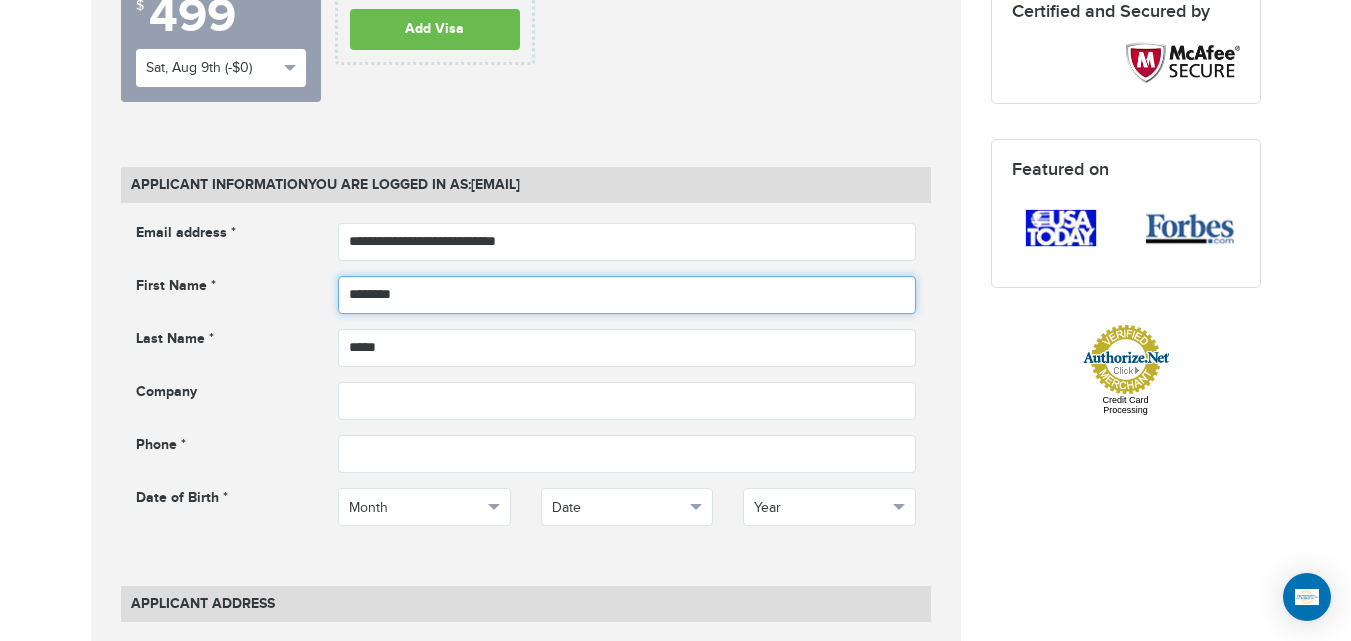 click on "720-801-1291
Passports & Visas.com
Hello, houcine
Passports
Passport Renewal
New Passport
Second Passport
Passport Name Change
Lost Passport
Child Passport
Travel Visas" at bounding box center (675, 1168) 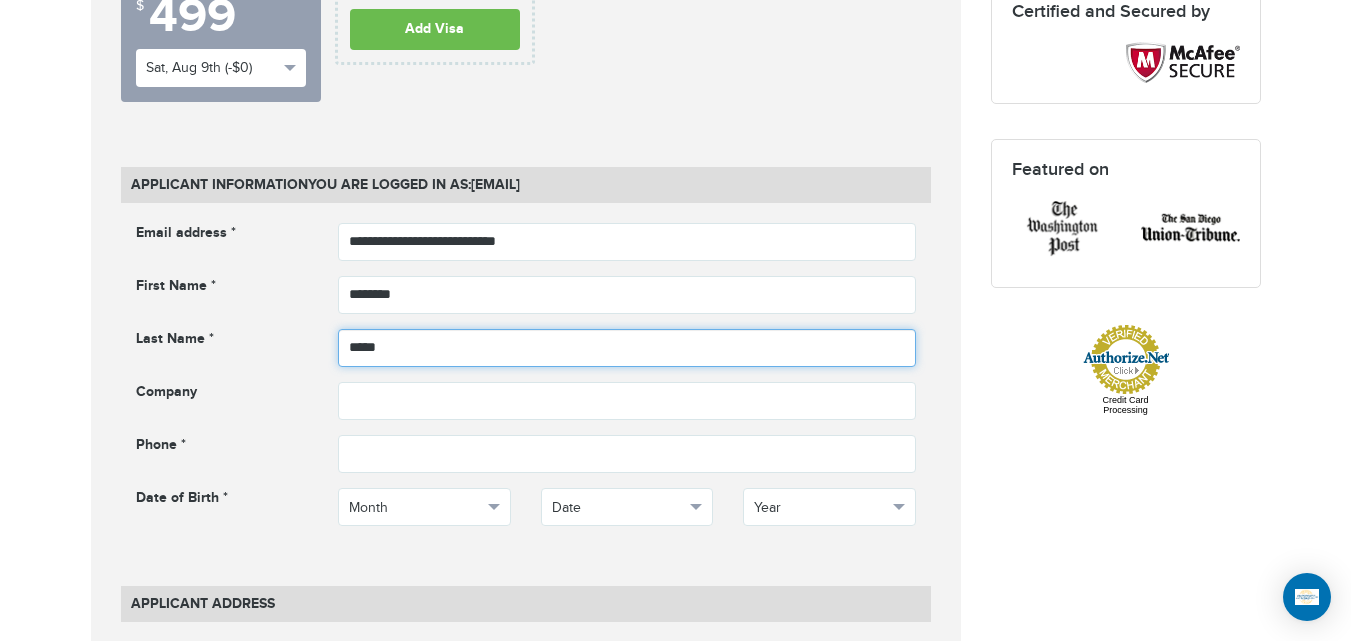 click on "*****" at bounding box center (627, 348) 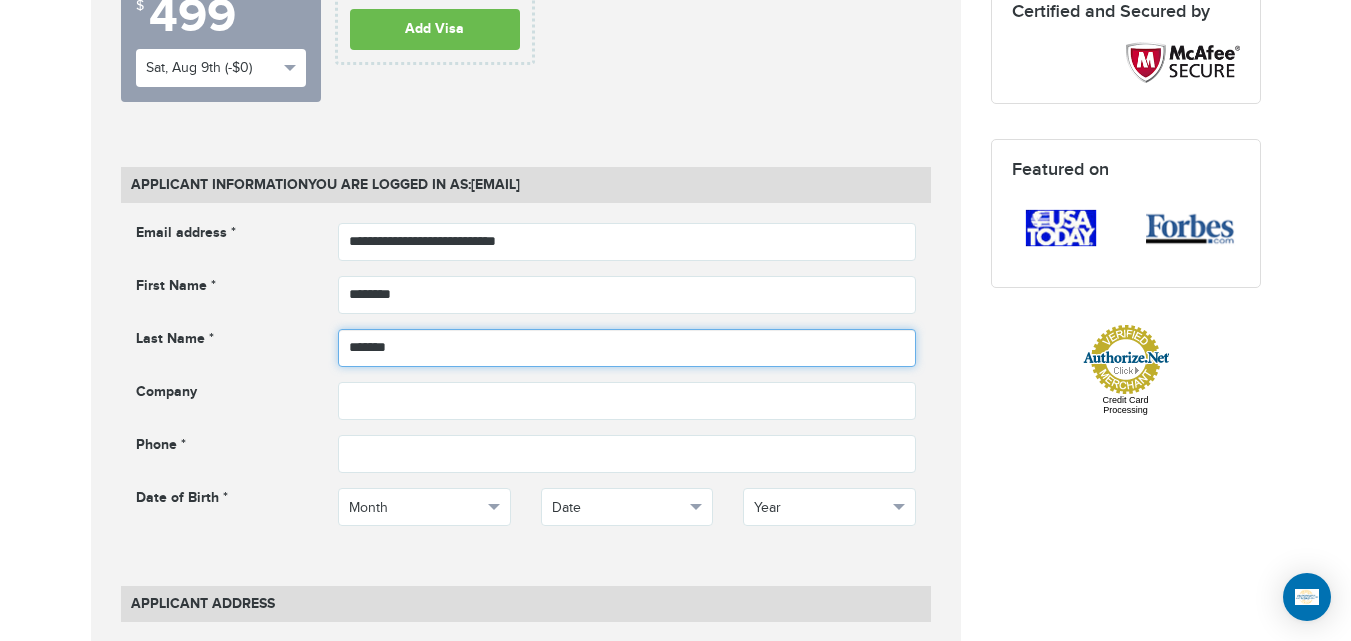 type on "*******" 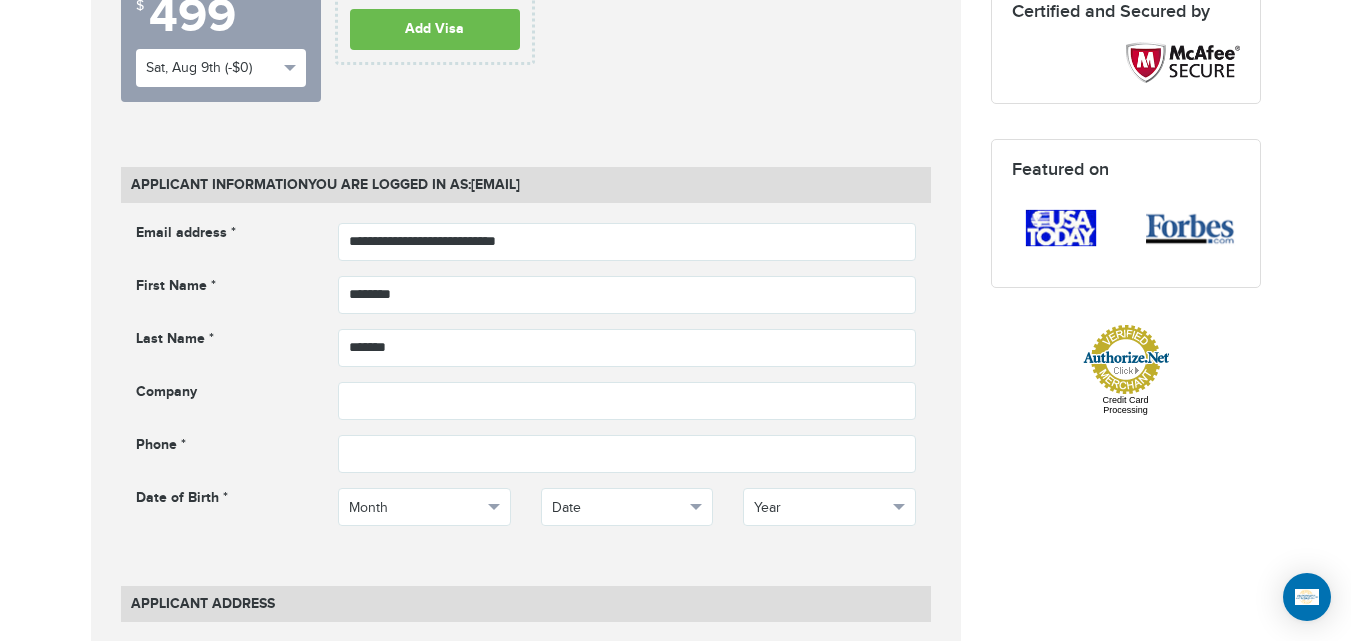 click on "720-801-1291
Passports & Visas.com
Hello, houcine
Passports
Passport Renewal
New Passport
Second Passport
Passport Name Change
Lost Passport
Child Passport
Travel Visas" at bounding box center [675, 1168] 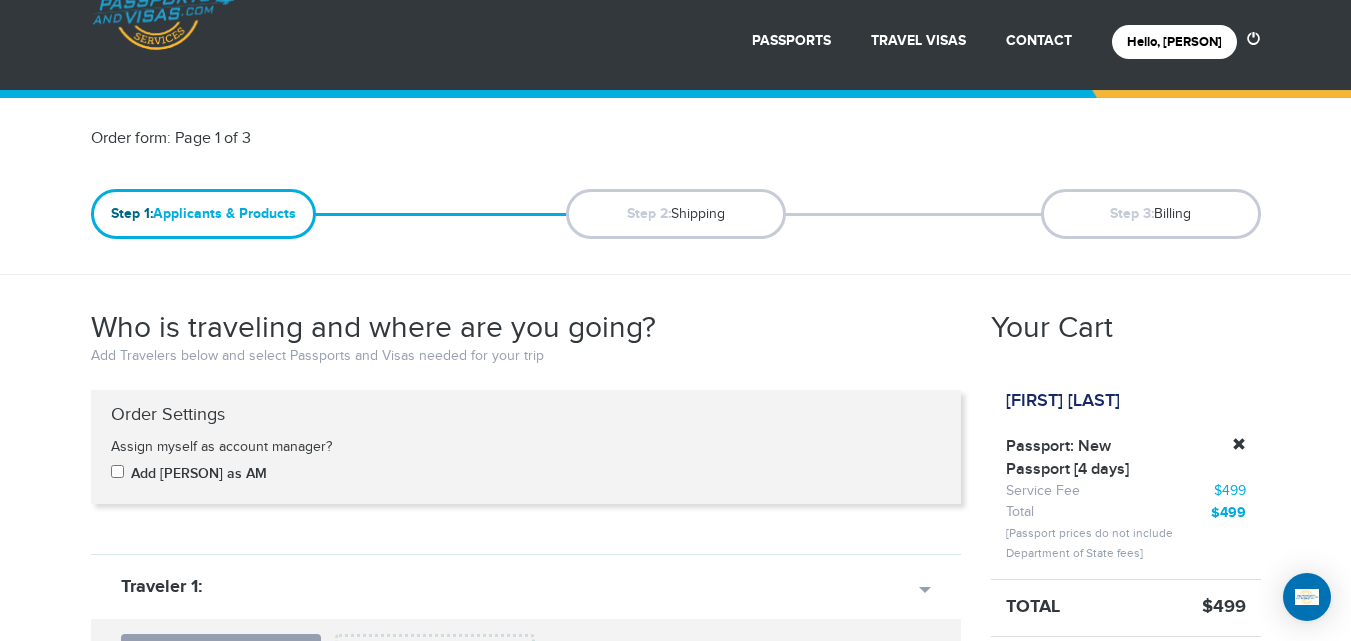 scroll, scrollTop: 8, scrollLeft: 0, axis: vertical 